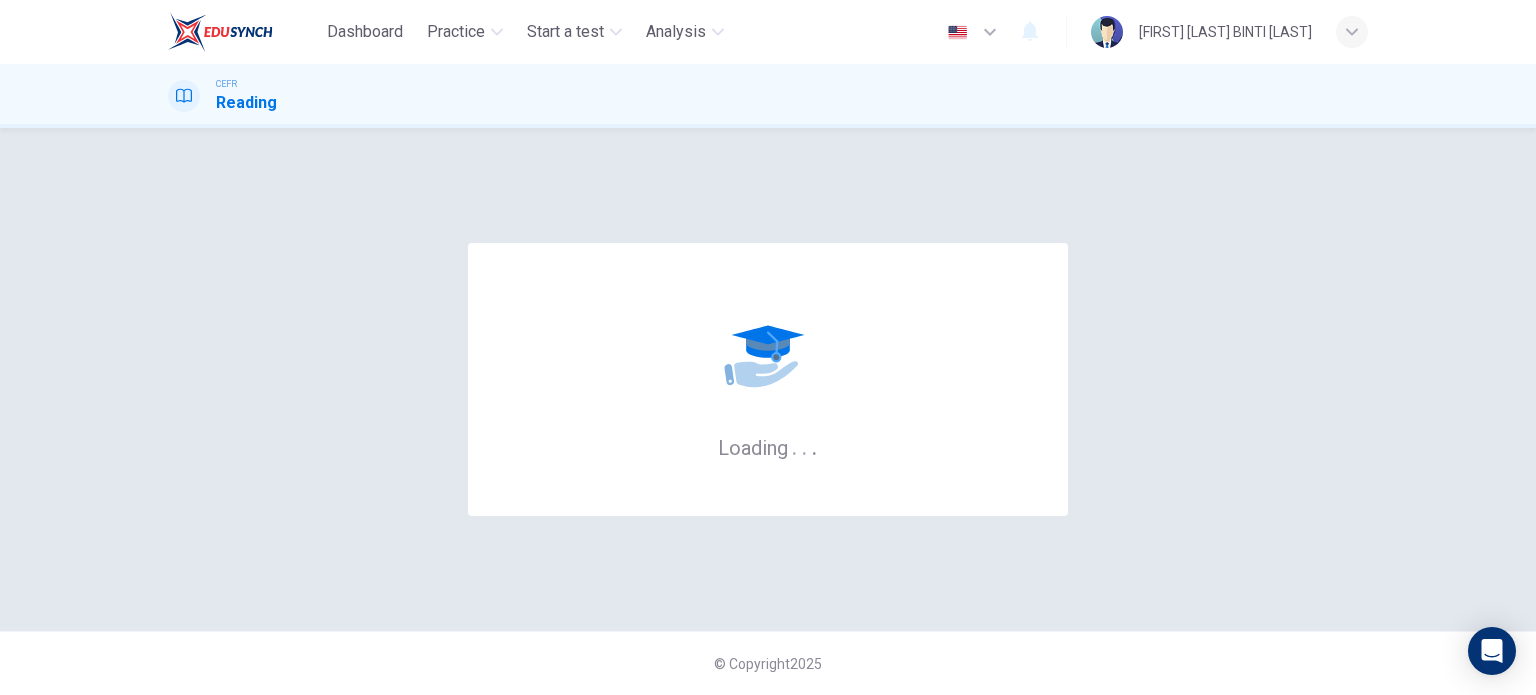 scroll, scrollTop: 0, scrollLeft: 0, axis: both 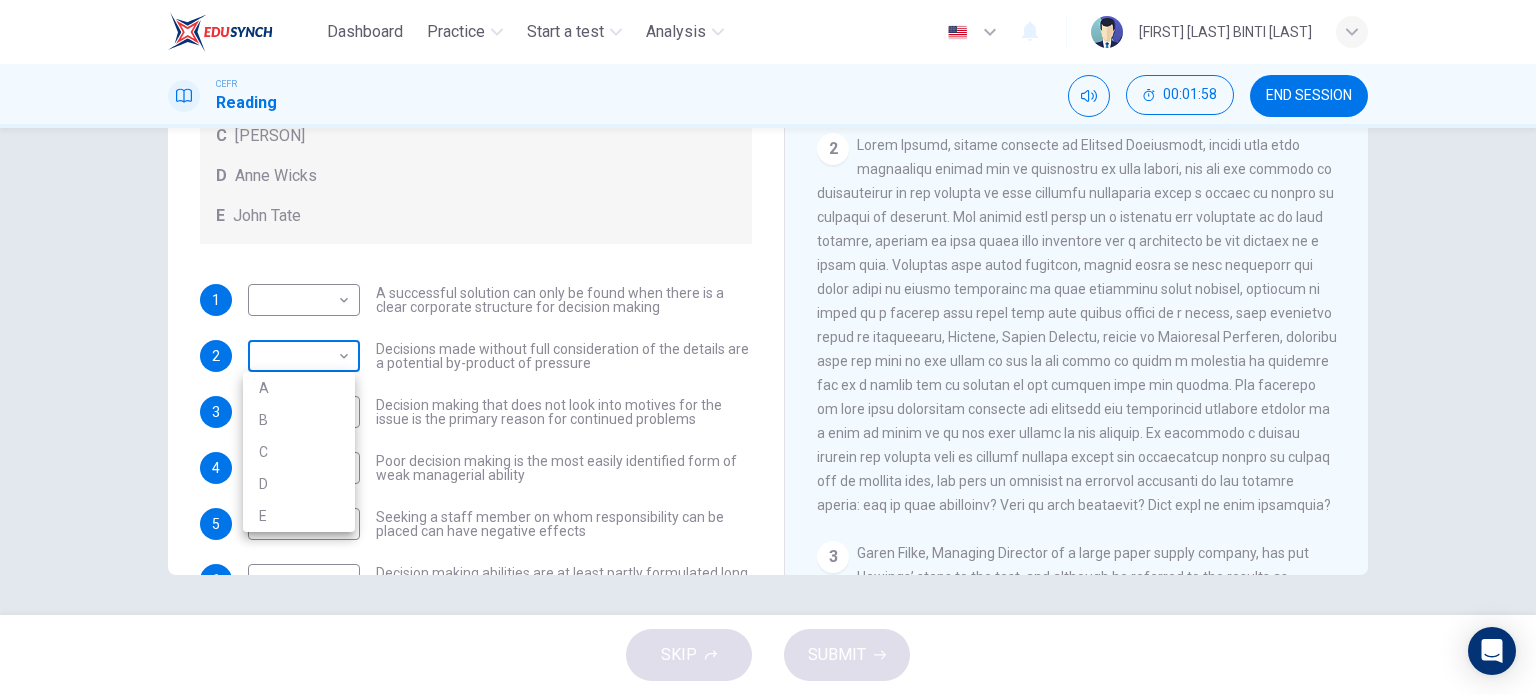 click on "Dashboard Practice Start a test Analysis English en ​ [FIRST] [LAST] BINTI [LAST] CEFR Reading 00:01:58 END SESSION Questions 1 - 7 Match each statement with the correct person.
Write the correct answer  A-D  in the boxes below. List of People A [PERSON] B [PERSON] C [PERSON] D [PERSON] E [PERSON] 1 ​ ​ A successful solution can only be found when there is a clear corporate structure for decision making 2 ​ ​ Decisions made without full consideration of the details are a potential by-product of pressure 3 ​ ​ Decision making that does not look into motives for the issue is the primary reason for continued problems 4 ​ ​ Poor decision making is the most easily identified form of weak managerial ability 5 ​ ​ Seeking a staff member on whom responsibility can be placed can have negative effects 6 ​ ​ Decision making abilities are at least partly formulated long before they have any business application 7 ​ ​ Problem Solving and Decision Making CLICK TO ZOOM 1 2 3" at bounding box center (768, 347) 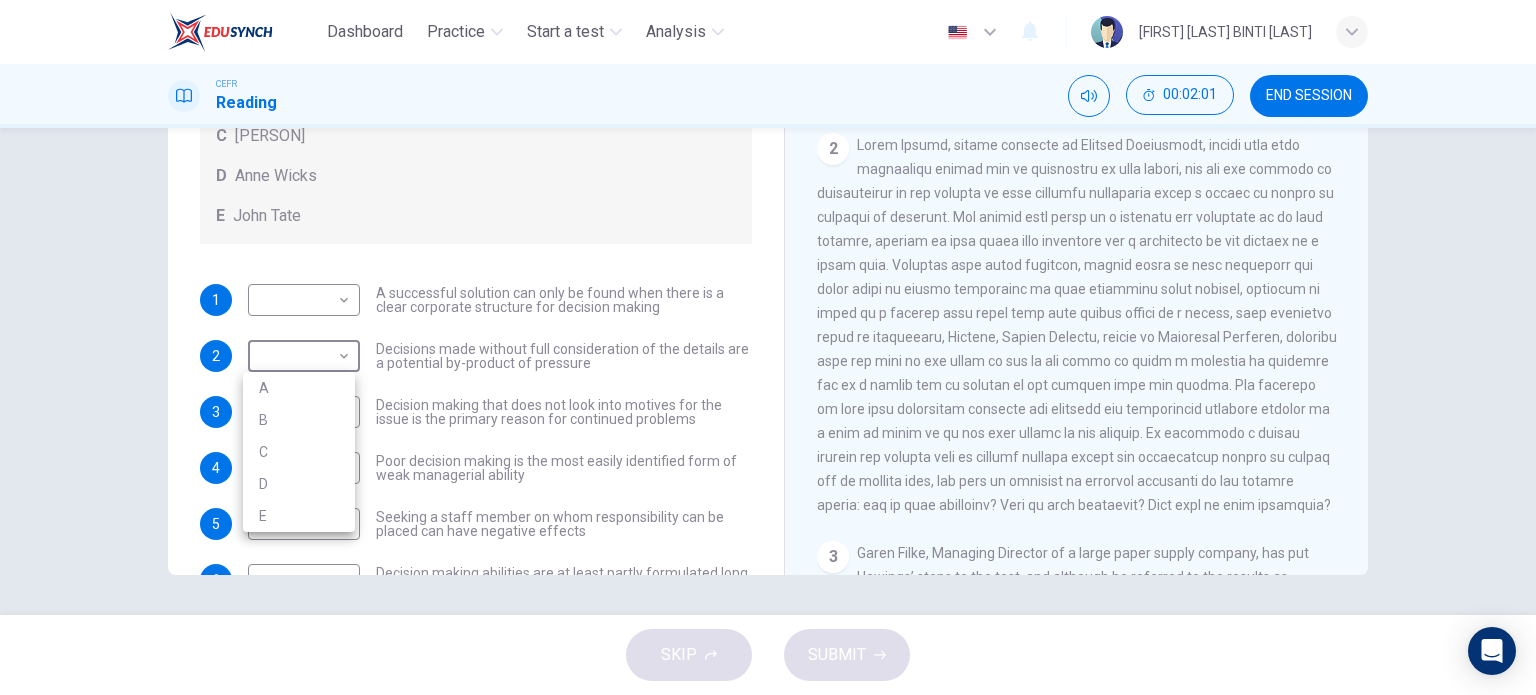click on "A" at bounding box center (299, 388) 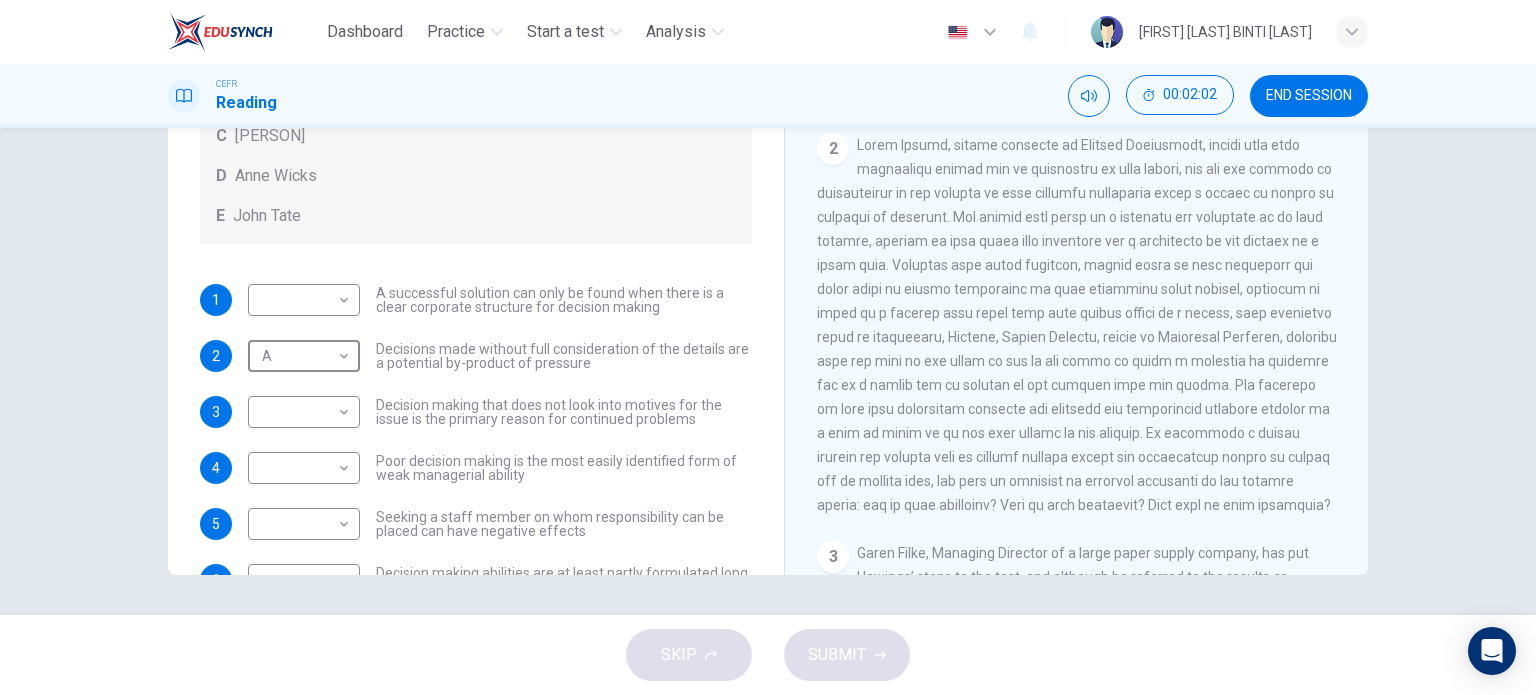 scroll, scrollTop: 0, scrollLeft: 0, axis: both 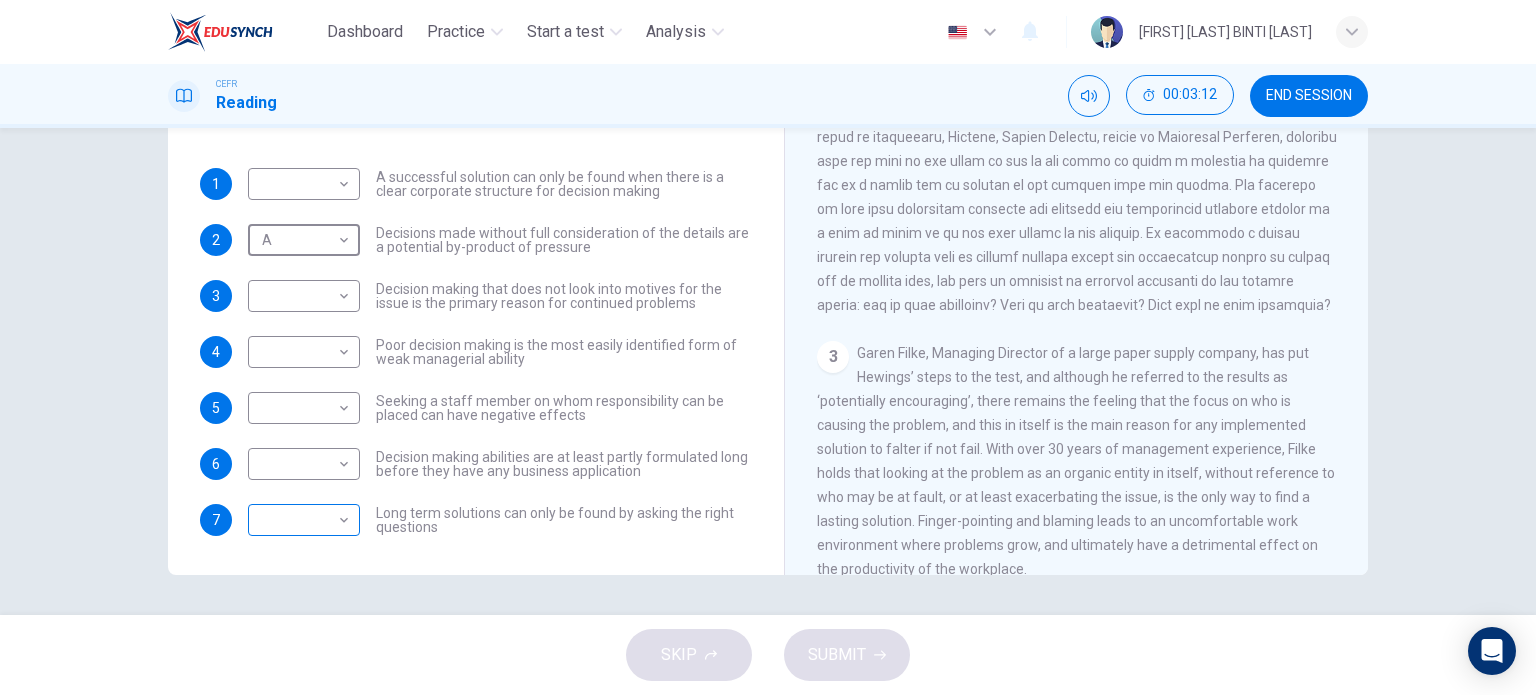 click on "Dashboard Practice Start a test Analysis English en ​ NUR AIN MASTURAH BINTI ZAMBRI CEFR Reading 00:03:12 END SESSION Questions 1 - 7 Match each statement with the correct person.
Write the correct answer  A-D  in the boxes below. List of People A Marie Scrive B Martin Hewings C Garen Filke D Anne Wicks E John Tate 1 ​ ​ A successful solution can only be found when there is a clear corporate structure for decision making 2 A A ​ Decisions made without full consideration of the details are a potential by-product of pressure 3 ​ ​ Decision making that does not look into motives for the issue is the primary reason for continued problems 4 ​ ​ Poor decision making is the most easily identified form of weak managerial ability 5 ​ ​ Seeking a staff member on whom responsibility can be placed can have negative effects 6 ​ ​ Decision making abilities are at least partly formulated long before they have any business application 7 ​ ​ Problem Solving and Decision Making CLICK TO ZOOM 1 2 3" at bounding box center (768, 347) 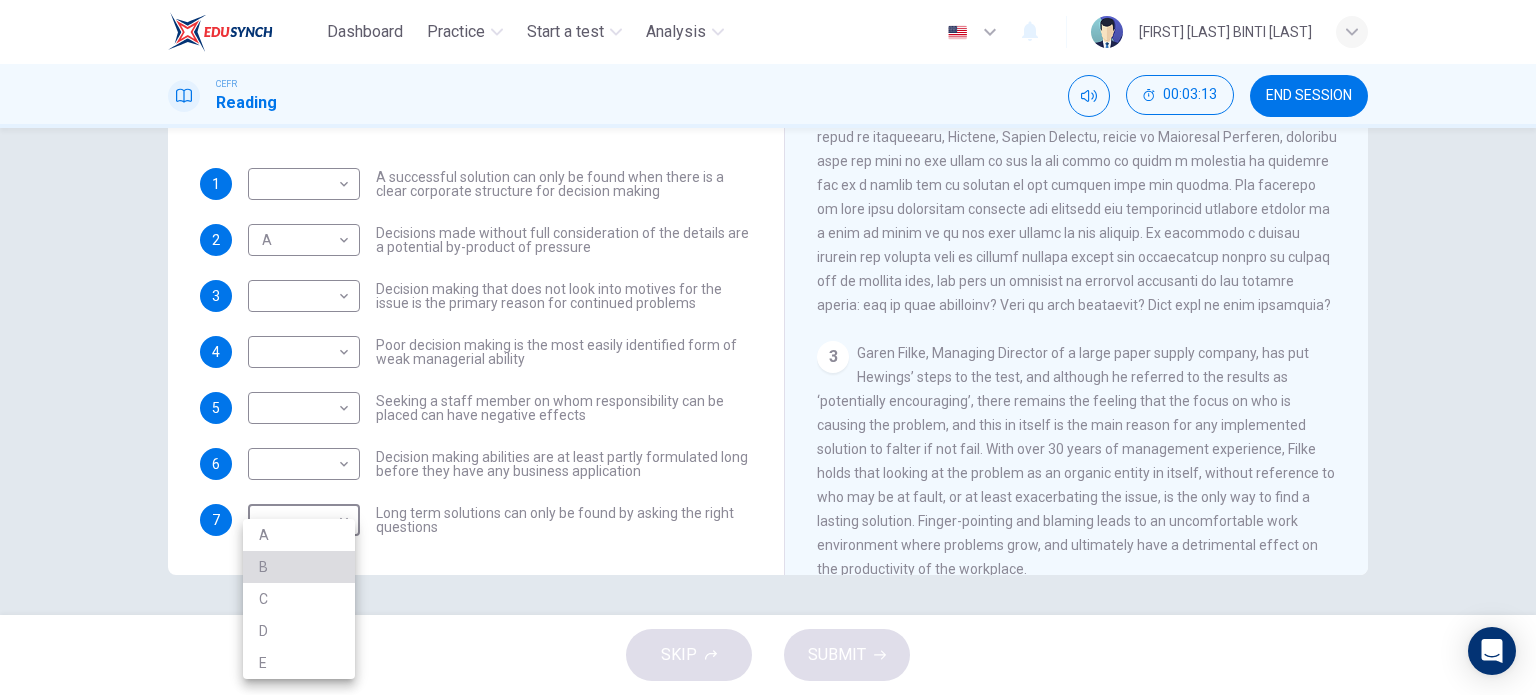 click on "B" at bounding box center (299, 567) 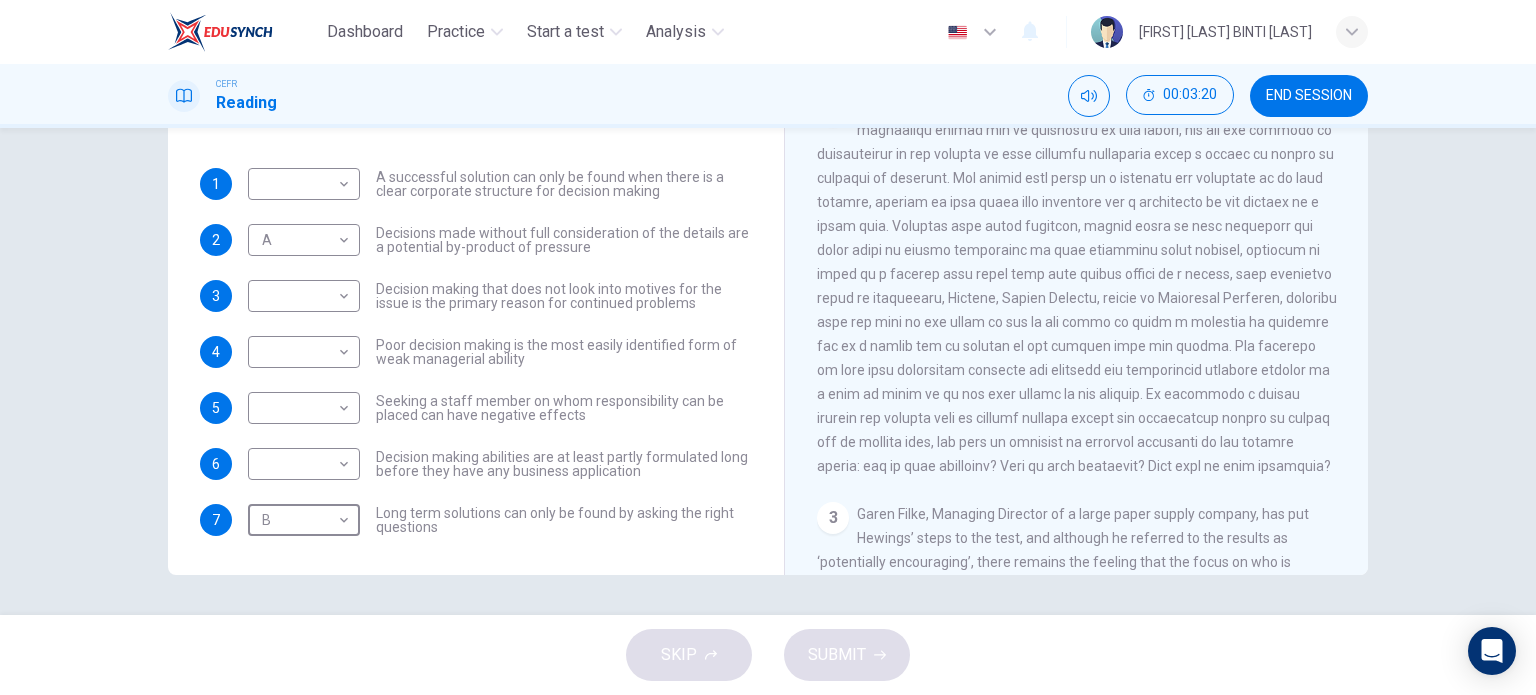 scroll, scrollTop: 400, scrollLeft: 0, axis: vertical 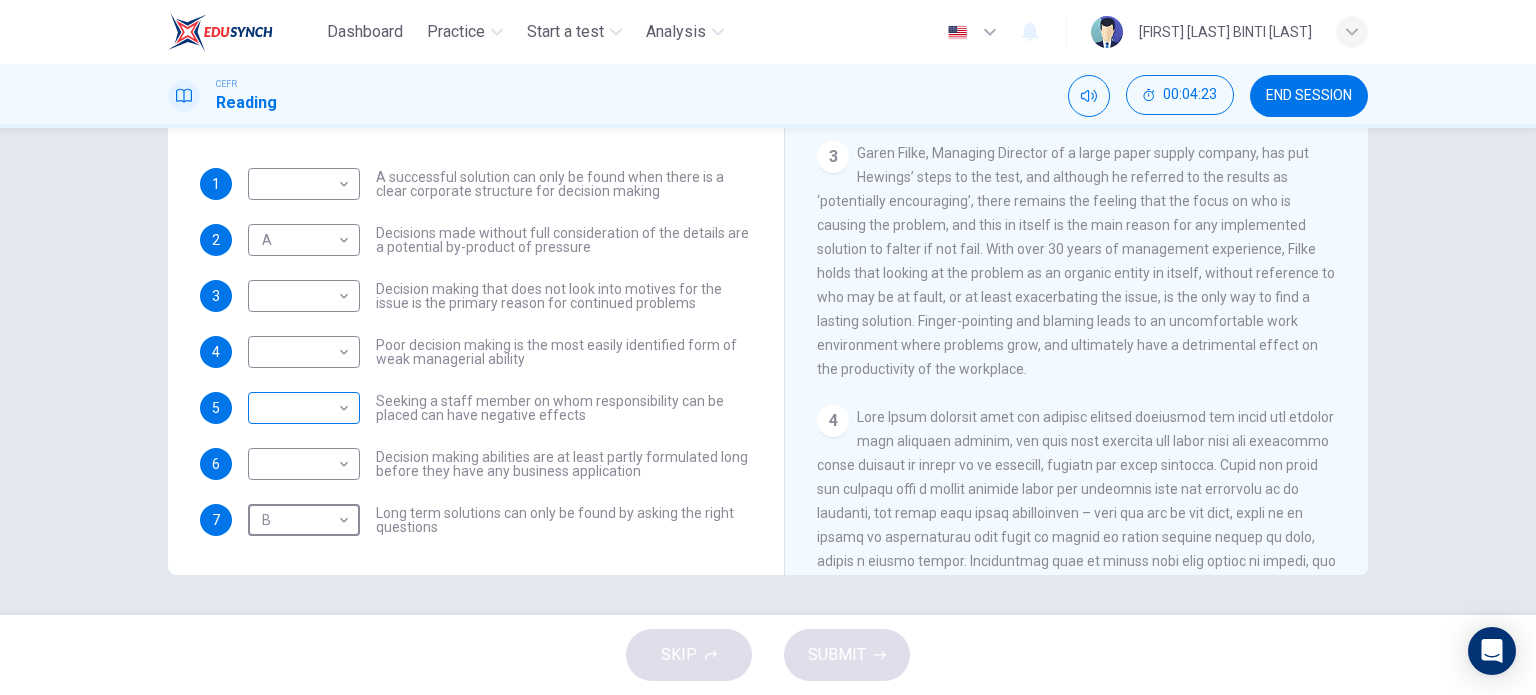 click on "Dashboard Practice Start a test Analysis English en ​ NUR AIN MASTURAH BINTI ZAMBRI CEFR Reading 00:04:23 END SESSION Questions 1 - 7 Match each statement with the correct person.
Write the correct answer  A-D  in the boxes below. List of People A Marie Scrive B Martin Hewings C Garen Filke D Anne Wicks E John Tate 1 ​ ​ A successful solution can only be found when there is a clear corporate structure for decision making 2 A A ​ Decisions made without full consideration of the details are a potential by-product of pressure 3 ​ ​ Decision making that does not look into motives for the issue is the primary reason for continued problems 4 ​ ​ Poor decision making is the most easily identified form of weak managerial ability 5 ​ ​ Seeking a staff member on whom responsibility can be placed can have negative effects 6 ​ ​ Decision making abilities are at least partly formulated long before they have any business application 7 B B ​ Problem Solving and Decision Making CLICK TO ZOOM 1 2 3" at bounding box center (768, 347) 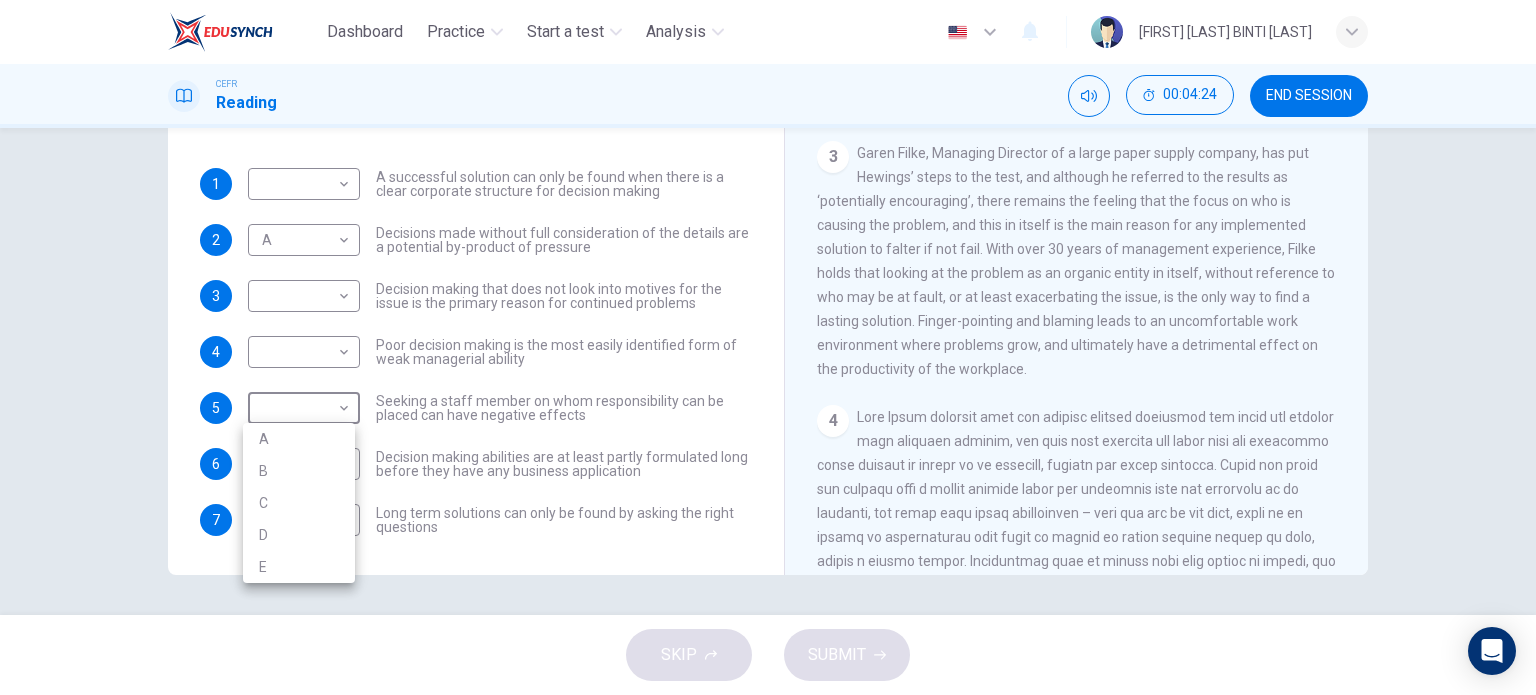 click on "C" at bounding box center [299, 503] 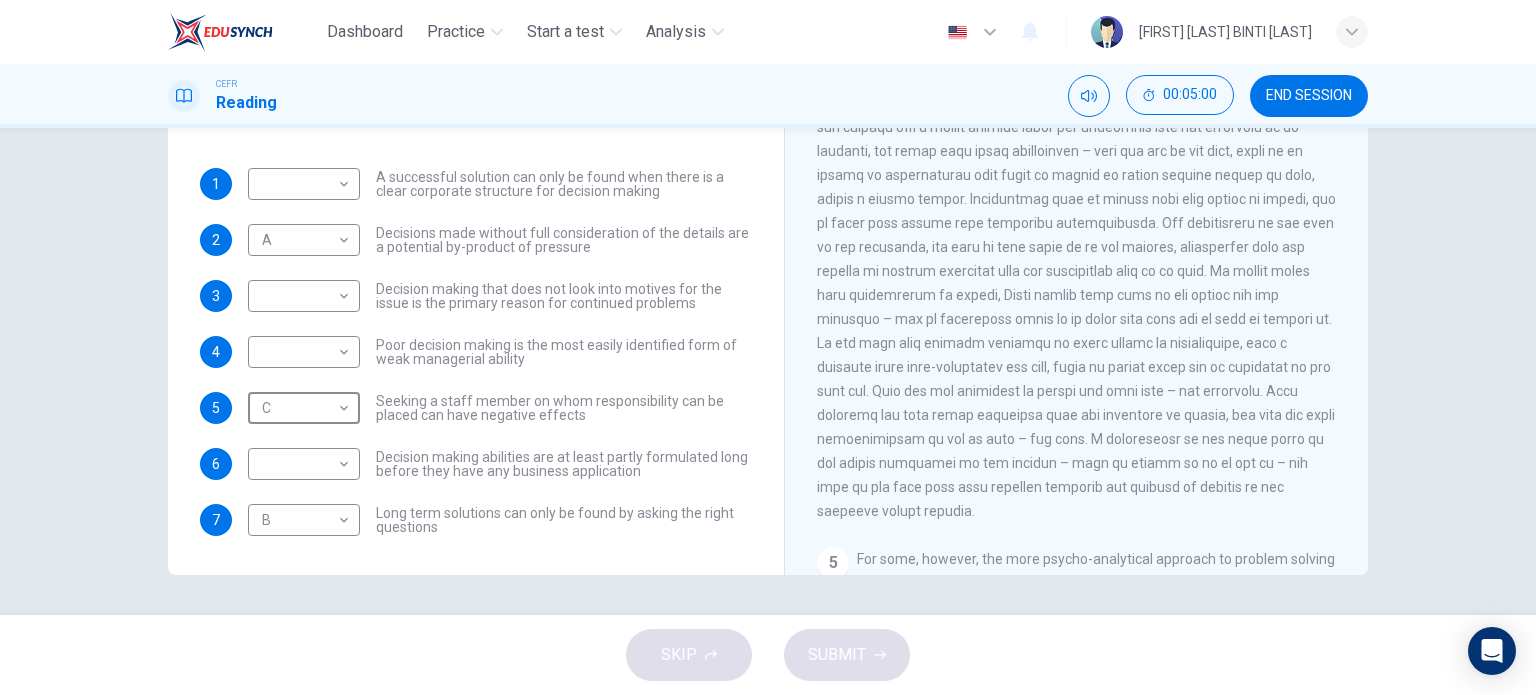 scroll, scrollTop: 1200, scrollLeft: 0, axis: vertical 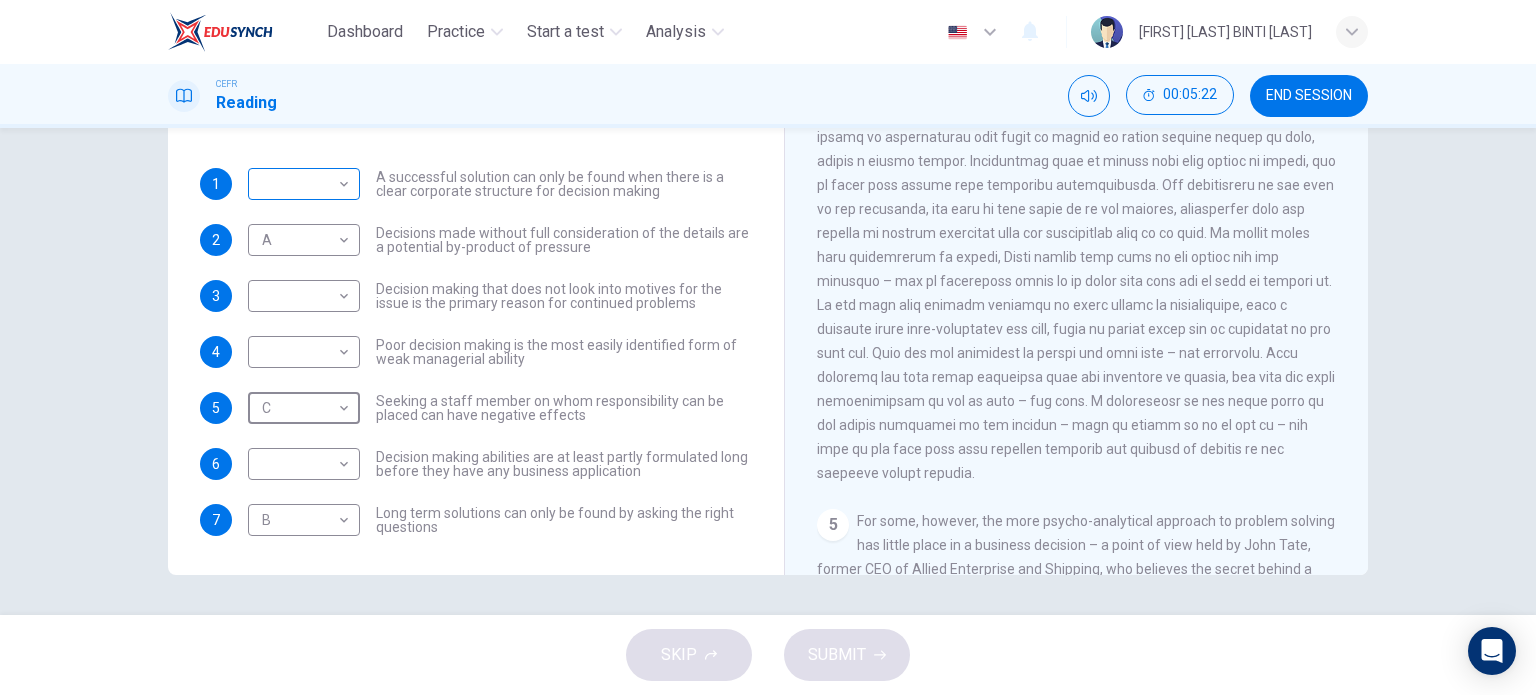 click on "Dashboard Practice Start a test Analysis English en ​ NUR AIN MASTURAH BINTI ZAMBRI CEFR Reading 00:05:22 END SESSION Questions 1 - 7 Match each statement with the correct person.
Write the correct answer  A-D  in the boxes below. List of People A Marie Scrive B Martin Hewings C Garen Filke D Anne Wicks E John Tate 1 ​ ​ A successful solution can only be found when there is a clear corporate structure for decision making 2 A A ​ Decisions made without full consideration of the details are a potential by-product of pressure 3 ​ ​ Decision making that does not look into motives for the issue is the primary reason for continued problems 4 ​ ​ Poor decision making is the most easily identified form of weak managerial ability 5 C C ​ Seeking a staff member on whom responsibility can be placed can have negative effects 6 ​ ​ Decision making abilities are at least partly formulated long before they have any business application 7 B B ​ Problem Solving and Decision Making CLICK TO ZOOM 1 2 3" at bounding box center [768, 347] 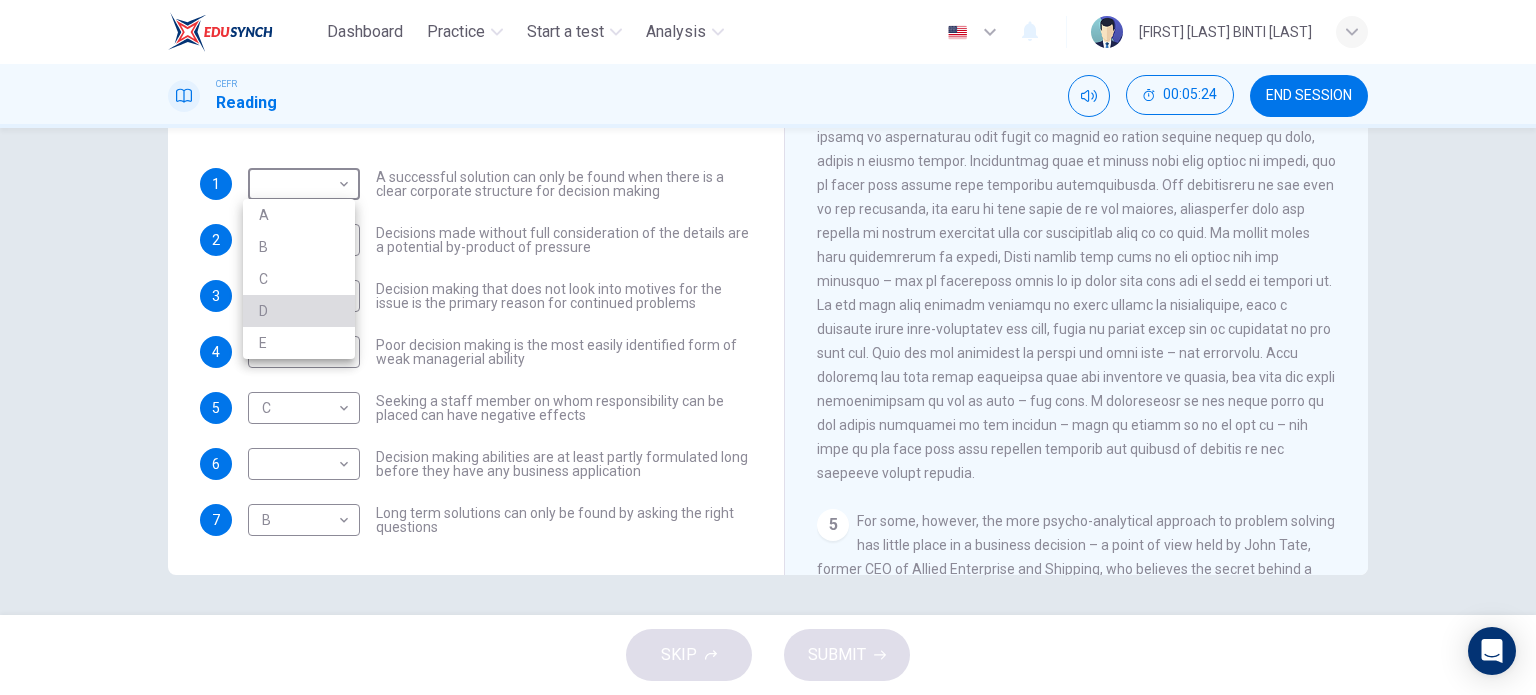 click on "D" at bounding box center [299, 311] 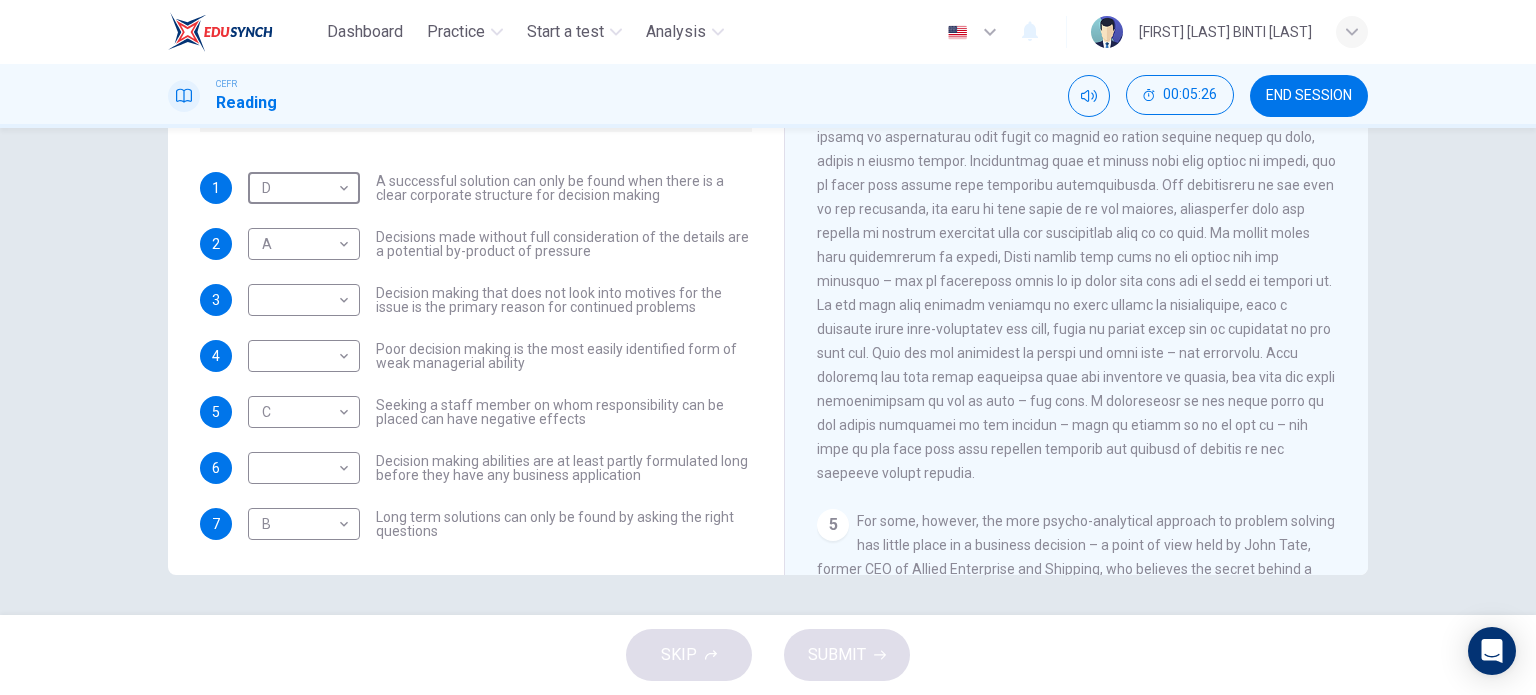 scroll, scrollTop: 216, scrollLeft: 0, axis: vertical 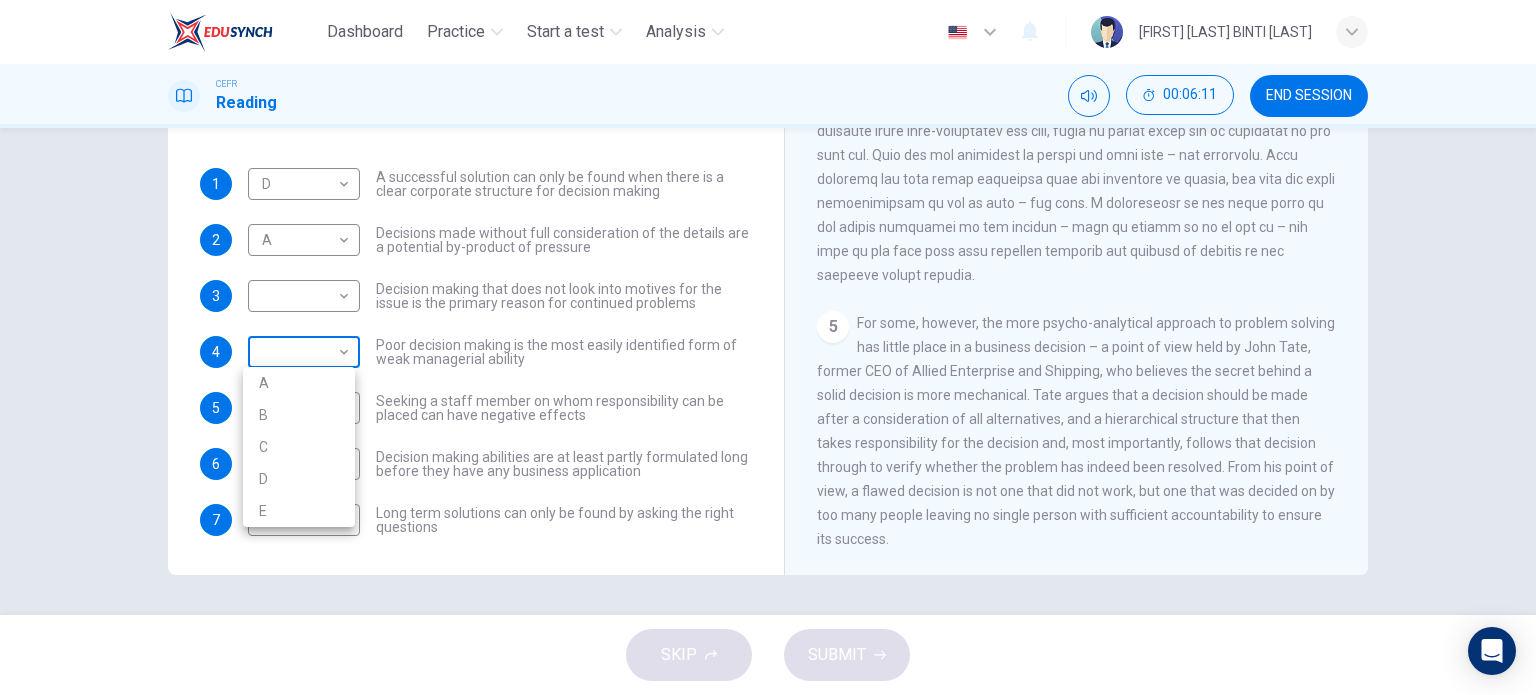 click on "Dashboard Practice Start a test Analysis English en ​ NUR AIN MASTURAH BINTI ZAMBRI CEFR Reading 00:06:11 END SESSION Questions 1 - 7 Match each statement with the correct person.
Write the correct answer  A-D  in the boxes below. List of People A Marie Scrive B Martin Hewings C Garen Filke D Anne Wicks E John Tate 1 D D ​ A successful solution can only be found when there is a clear corporate structure for decision making 2 A A ​ Decisions made without full consideration of the details are a potential by-product of pressure 3 ​ ​ Decision making that does not look into motives for the issue is the primary reason for continued problems 4 ​ ​ Poor decision making is the most easily identified form of weak managerial ability 5 C C ​ Seeking a staff member on whom responsibility can be placed can have negative effects 6 ​ ​ Decision making abilities are at least partly formulated long before they have any business application 7 B B ​ Problem Solving and Decision Making CLICK TO ZOOM 1 2 3" at bounding box center [768, 347] 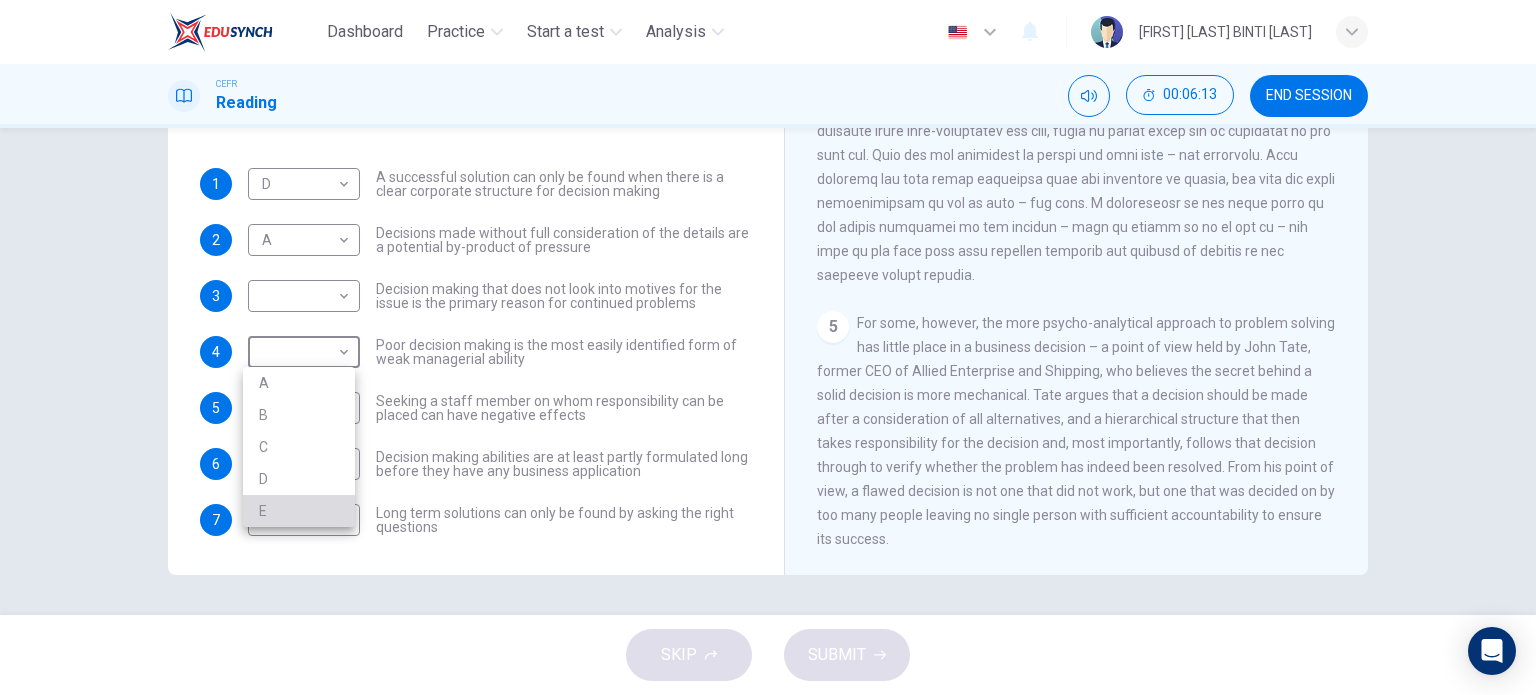 click on "E" at bounding box center [299, 511] 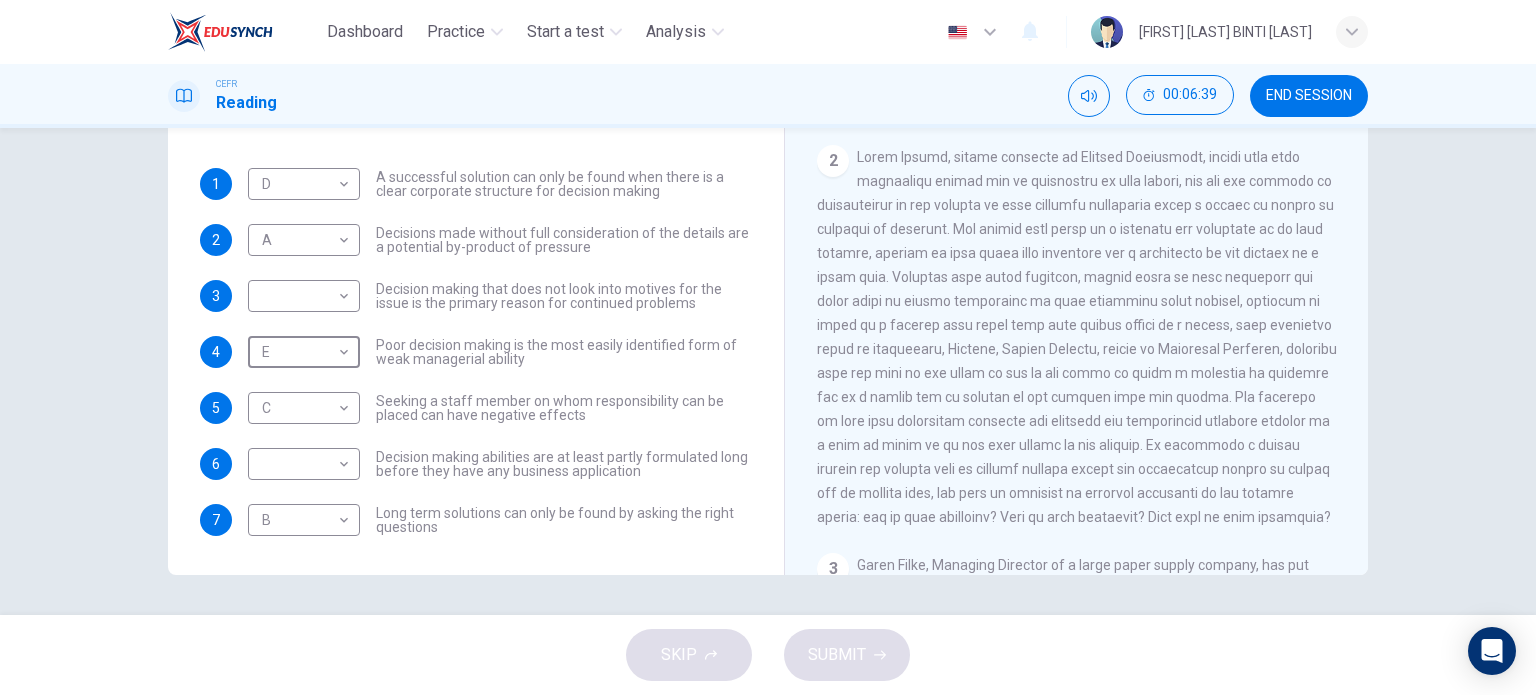 scroll, scrollTop: 346, scrollLeft: 0, axis: vertical 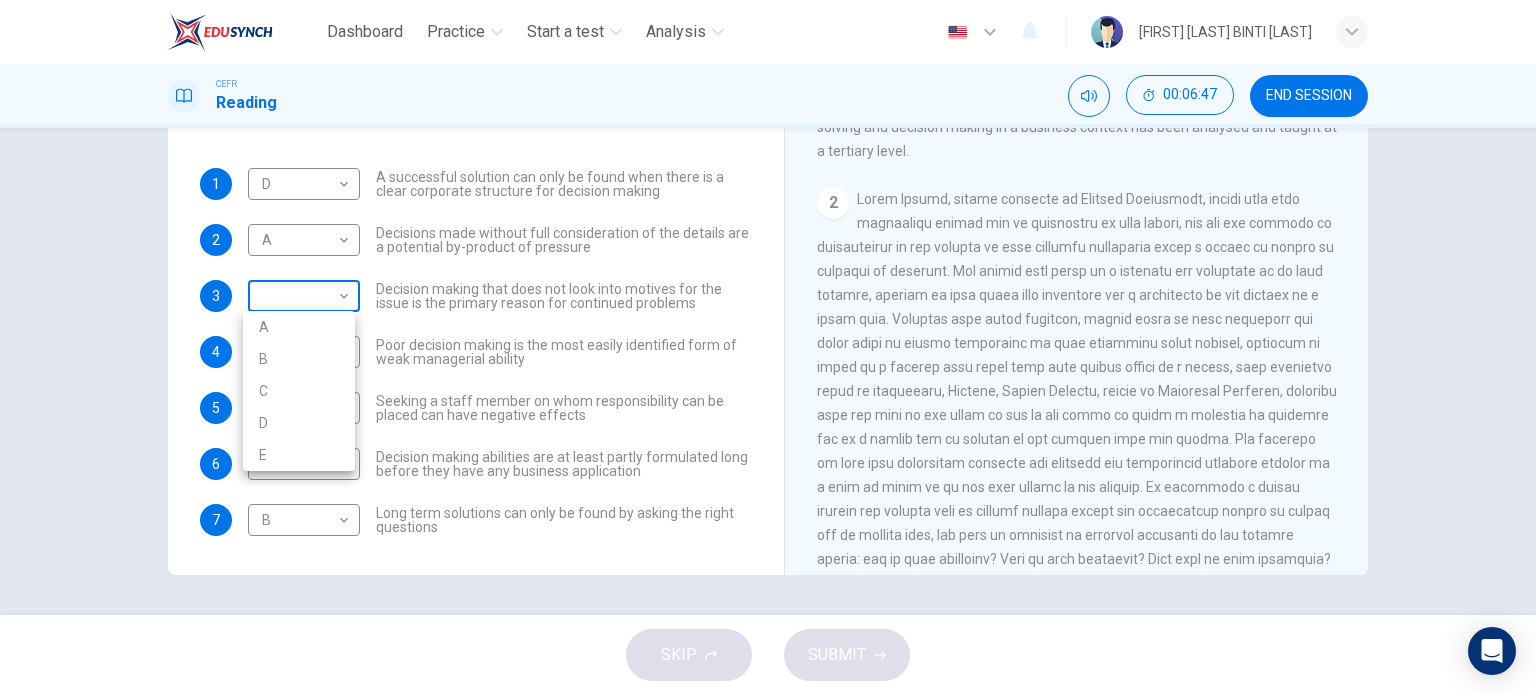 click on "Dashboard Practice Start a test Analysis English en ​ NUR AIN MASTURAH BINTI ZAMBRI CEFR Reading 00:06:47 END SESSION Questions 1 - 7 Match each statement with the correct person.
Write the correct answer  A-D  in the boxes below. List of People A Marie Scrive B Martin Hewings C Garen Filke D Anne Wicks E John Tate 1 D D ​ A successful solution can only be found when there is a clear corporate structure for decision making 2 A A ​ Decisions made without full consideration of the details are a potential by-product of pressure 3 ​ ​ Decision making that does not look into motives for the issue is the primary reason for continued problems 4 E E ​ Poor decision making is the most easily identified form of weak managerial ability 5 C C ​ Seeking a staff member on whom responsibility can be placed can have negative effects 6 ​ ​ Decision making abilities are at least partly formulated long before they have any business application 7 B B ​ Problem Solving and Decision Making CLICK TO ZOOM 1 2 3" at bounding box center [768, 347] 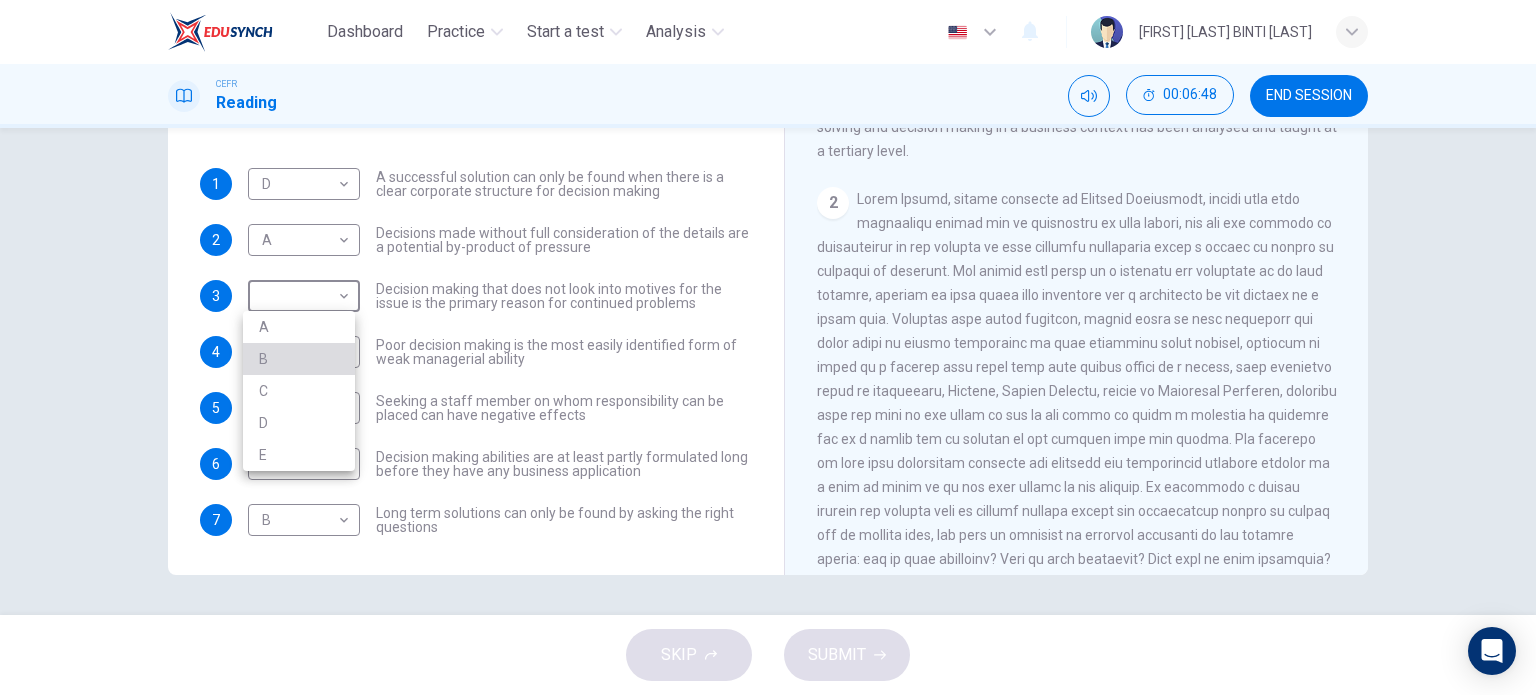 click on "B" at bounding box center [299, 359] 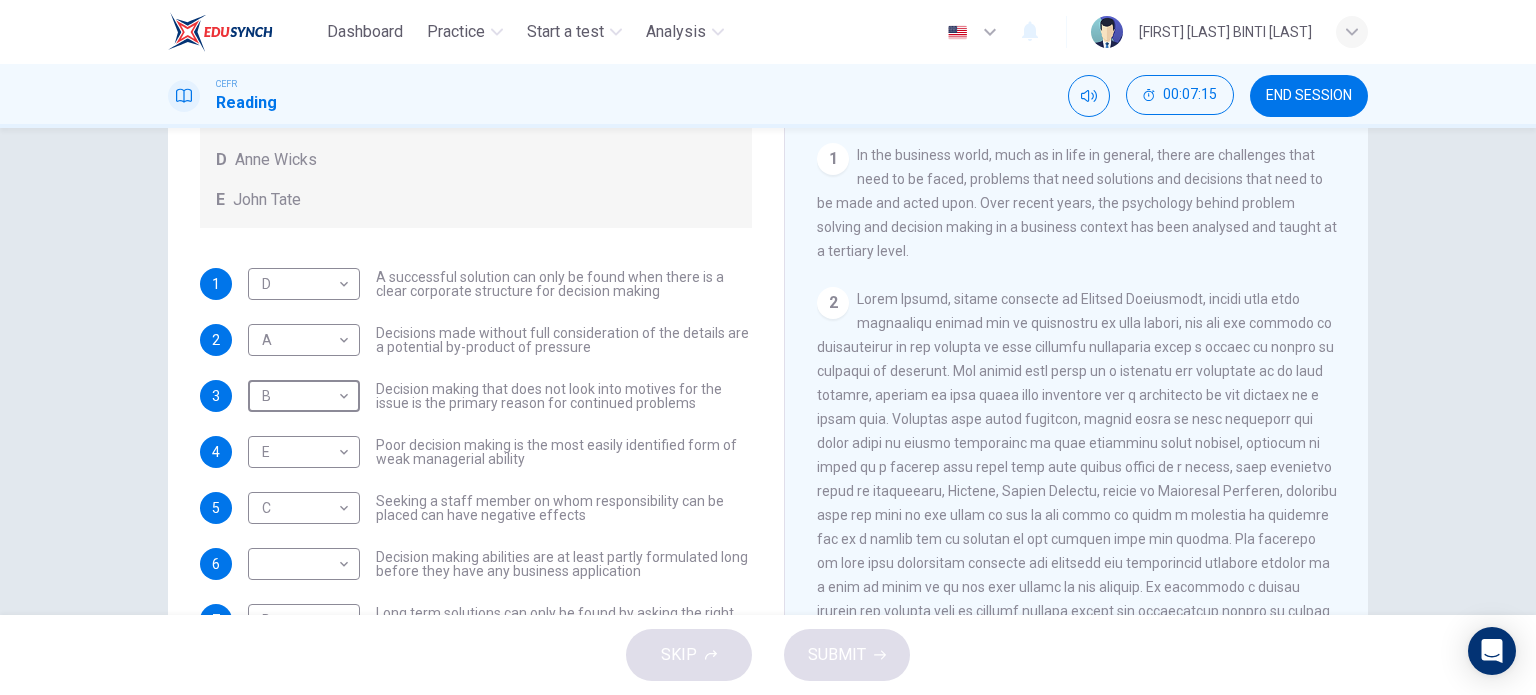 scroll, scrollTop: 288, scrollLeft: 0, axis: vertical 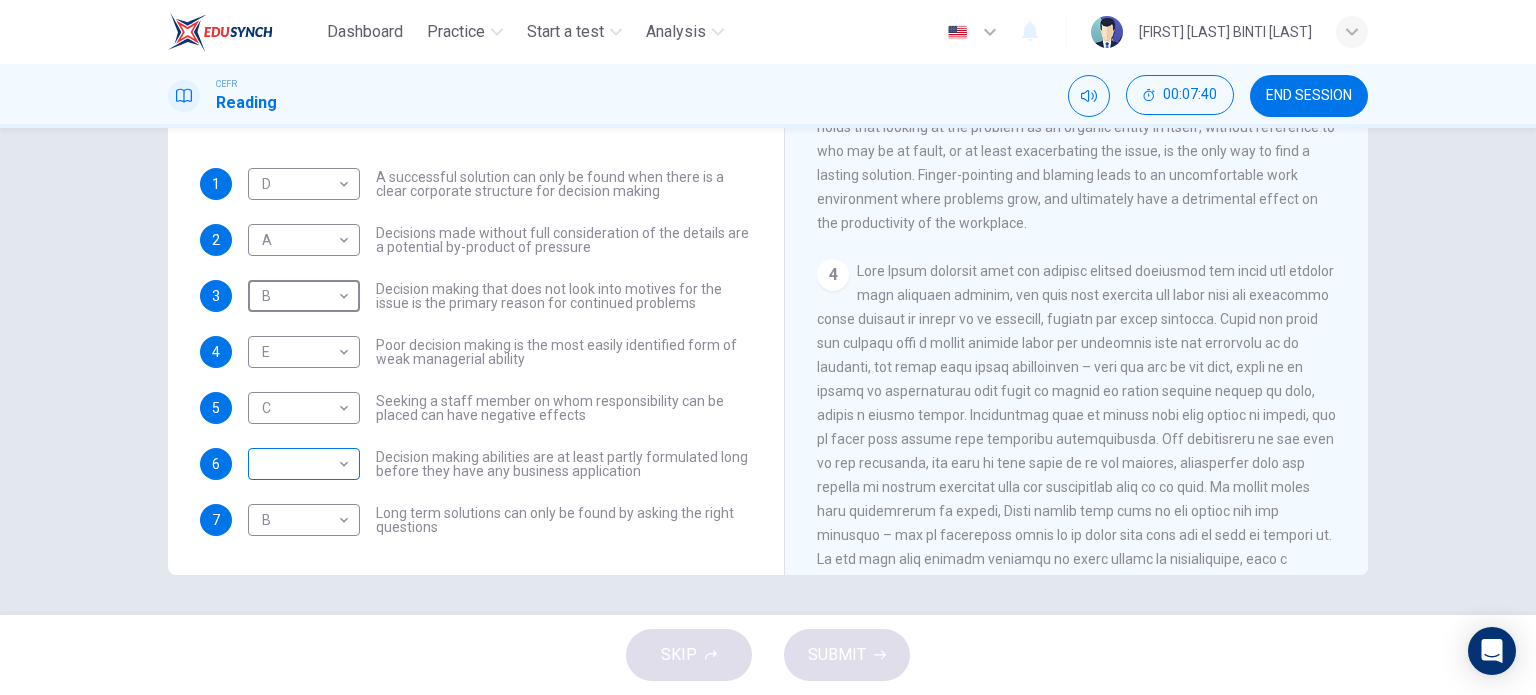 click on "Dashboard Practice Start a test Analysis English en ​ NUR AIN MASTURAH BINTI ZAMBRI CEFR Reading 00:07:40 END SESSION Questions 1 - 7 Match each statement with the correct person.
Write the correct answer  A-D  in the boxes below. List of People A Marie Scrive B Martin Hewings C Garen Filke D Anne Wicks E John Tate 1 D D ​ A successful solution can only be found when there is a clear corporate structure for decision making 2 A A ​ Decisions made without full consideration of the details are a potential by-product of pressure 3 B B ​ Decision making that does not look into motives for the issue is the primary reason for continued problems 4 E E ​ Poor decision making is the most easily identified form of weak managerial ability 5 C C ​ Seeking a staff member on whom responsibility can be placed can have negative effects 6 ​ ​ Decision making abilities are at least partly formulated long before they have any business application 7 B B ​ Problem Solving and Decision Making CLICK TO ZOOM 1 2 3" at bounding box center (768, 347) 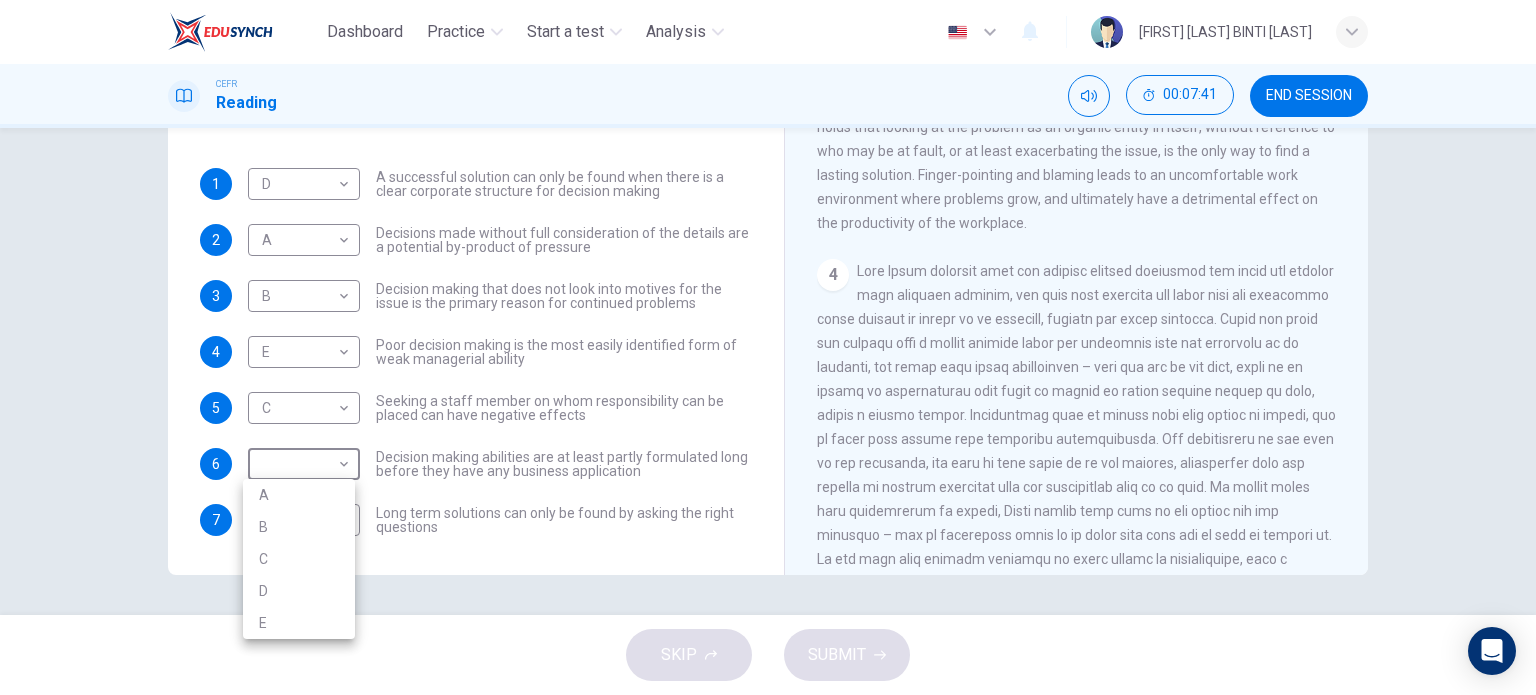 click on "D" at bounding box center (299, 591) 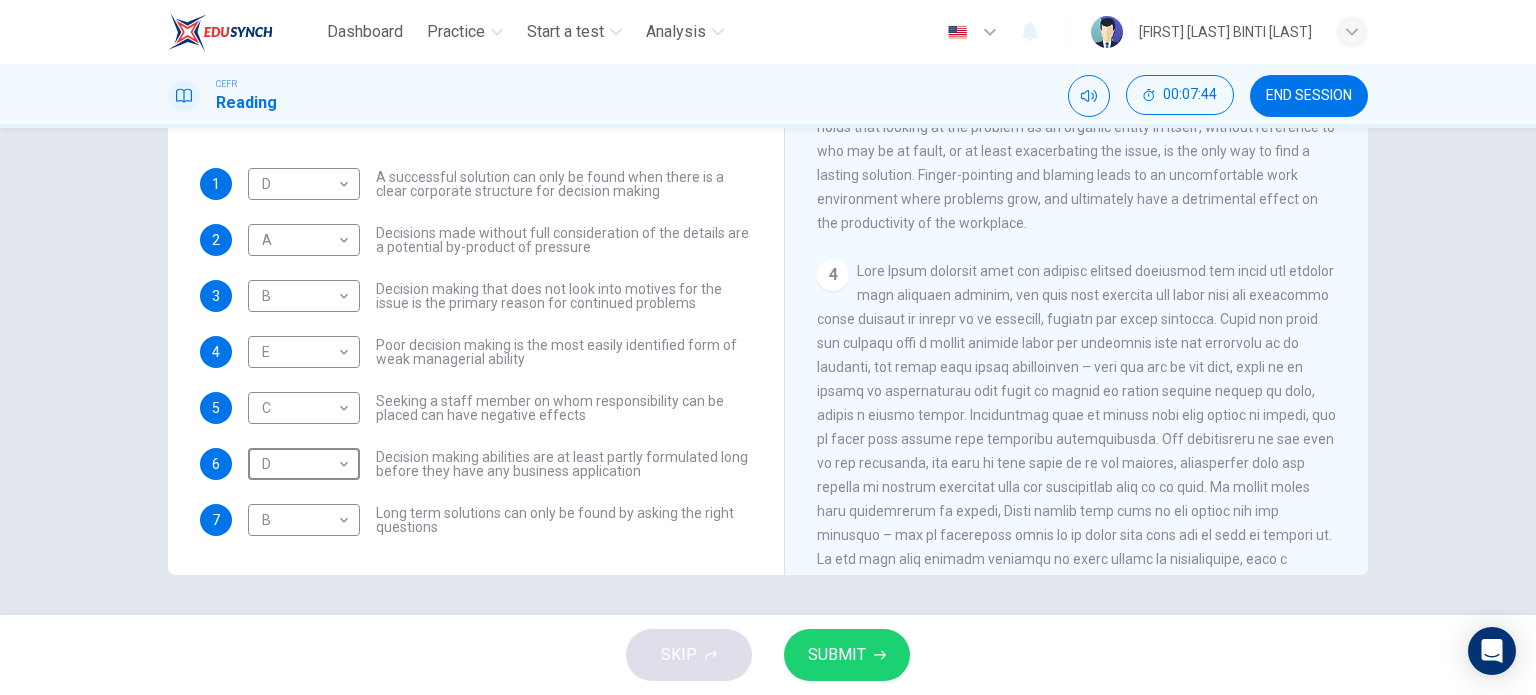 click on "SUBMIT" at bounding box center (837, 655) 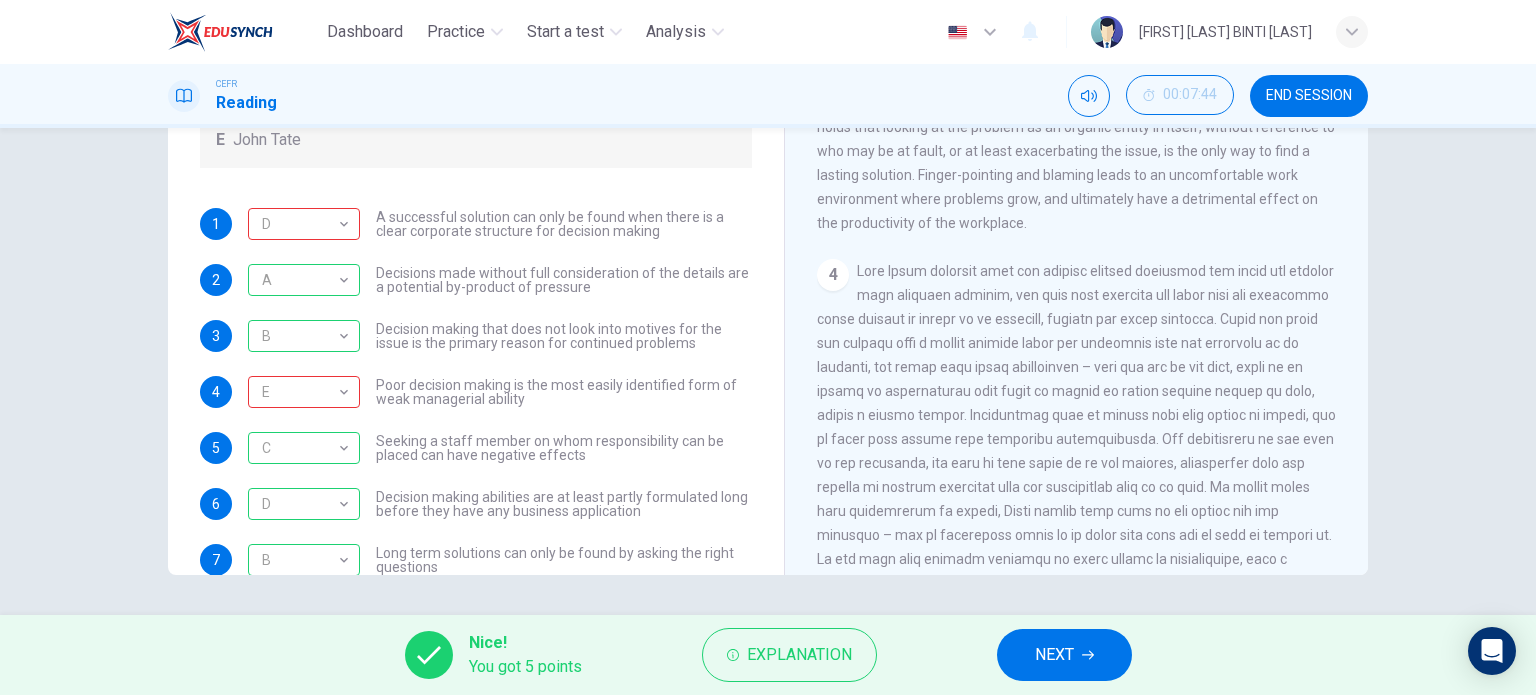 scroll, scrollTop: 216, scrollLeft: 0, axis: vertical 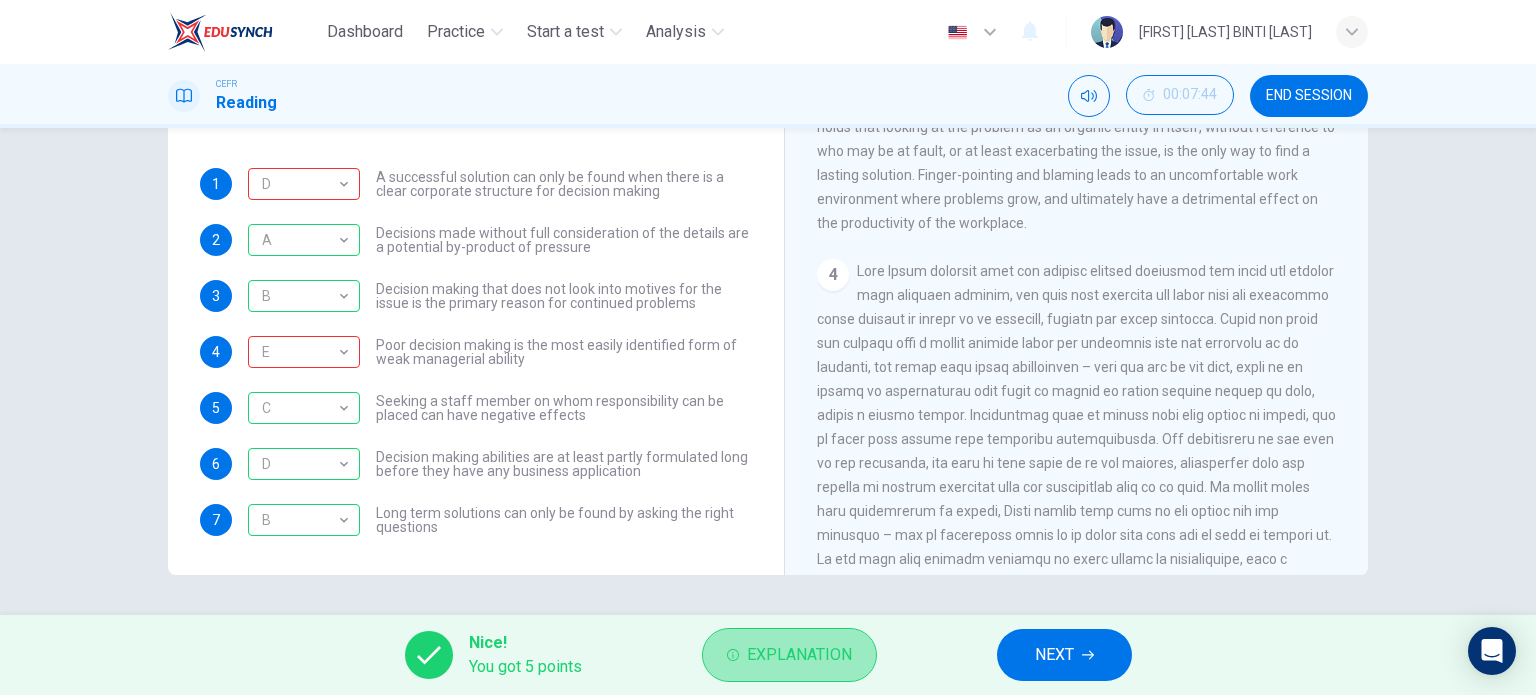 click on "Explanation" at bounding box center [799, 655] 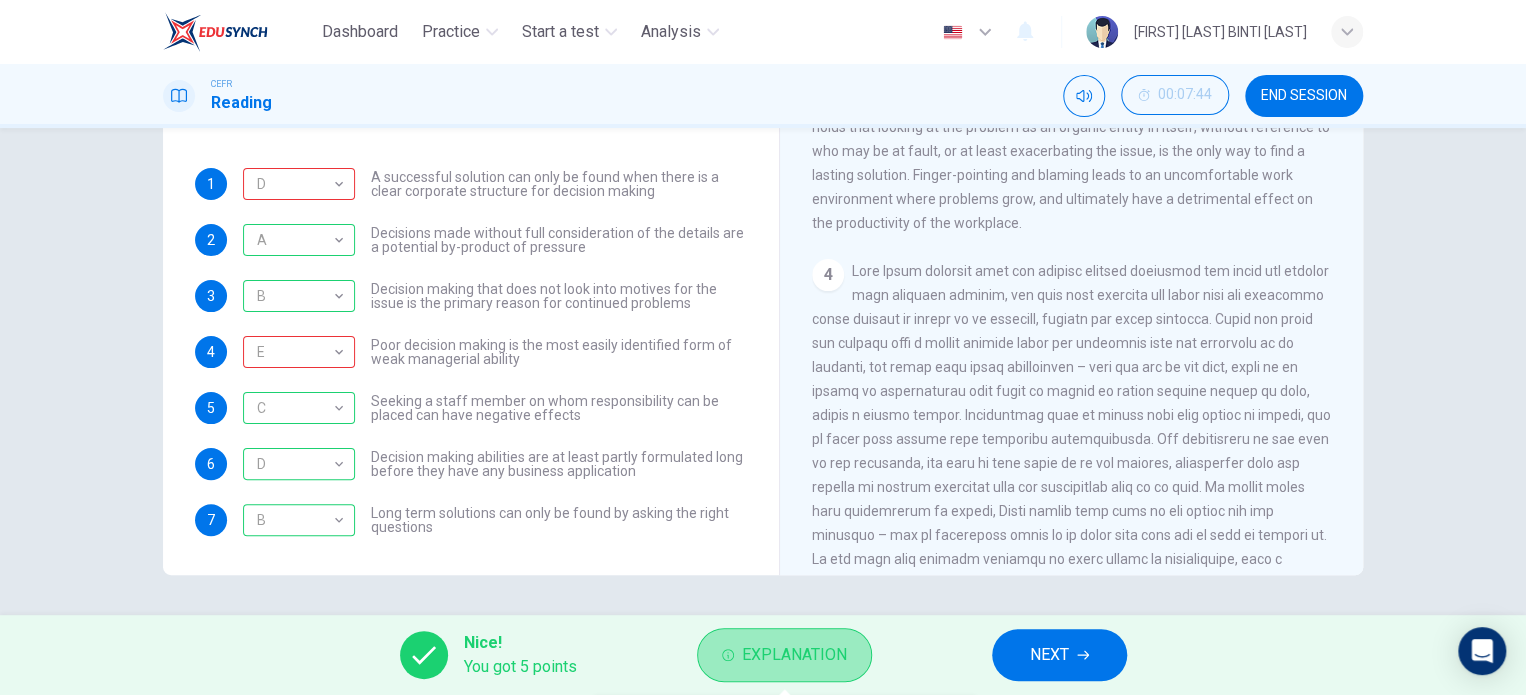 click on "Explanation" at bounding box center (794, 655) 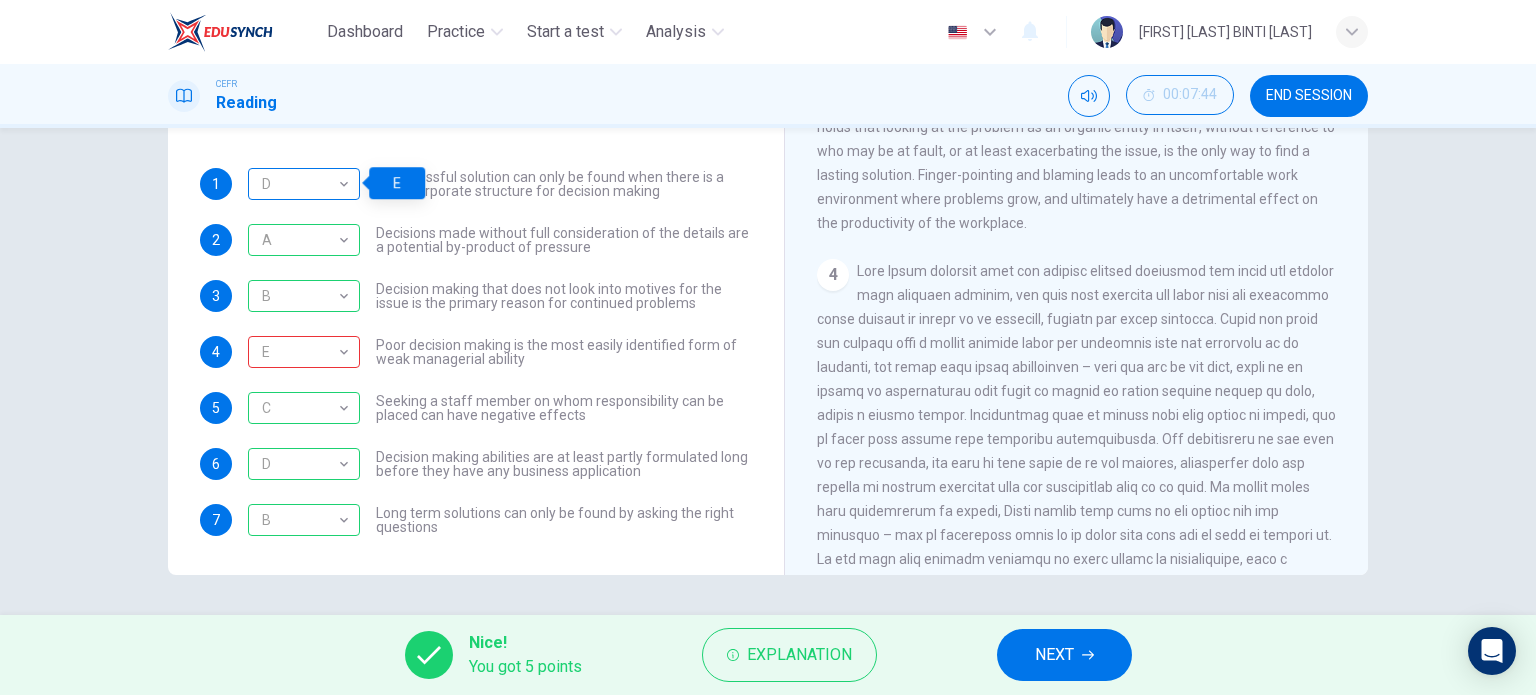 click on "D" at bounding box center (300, 184) 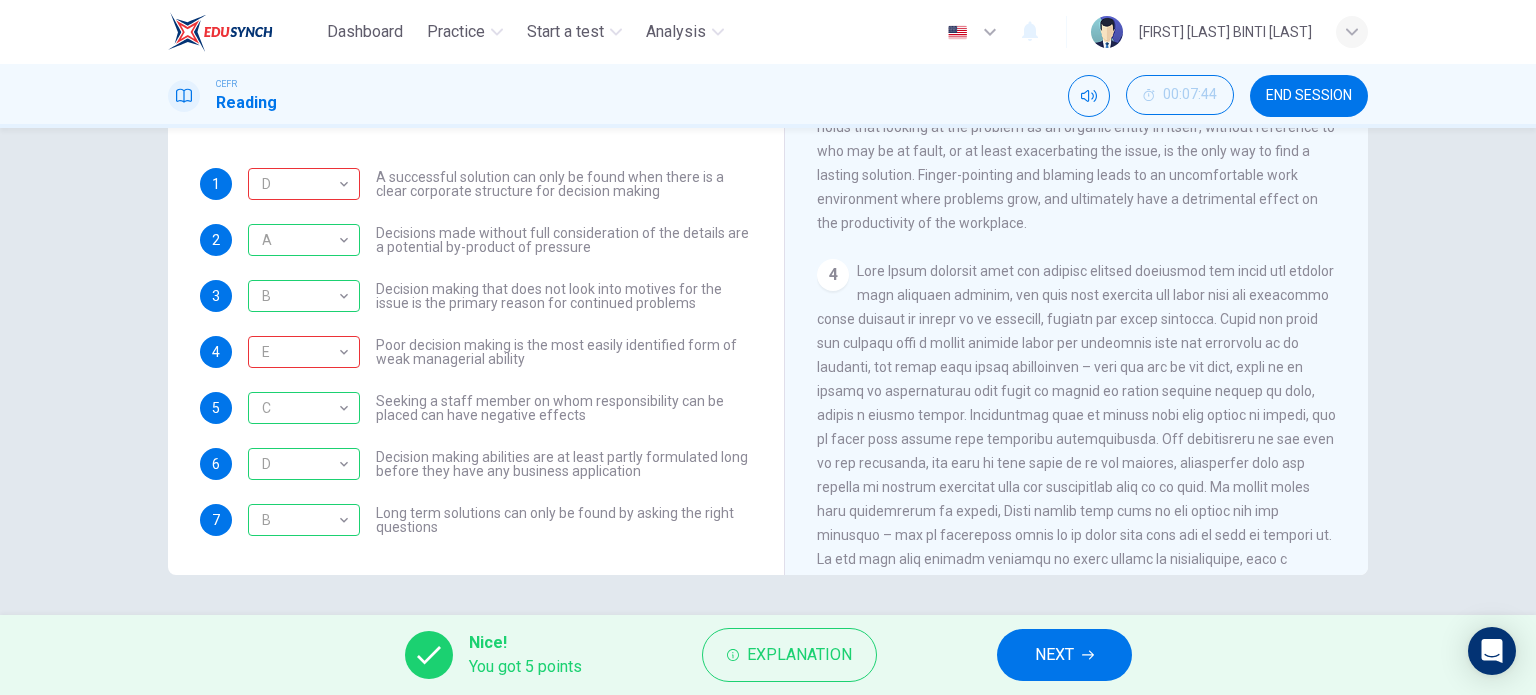 click on "D D ​ A successful solution can only be found when there is a clear corporate structure for decision making" at bounding box center (500, 184) 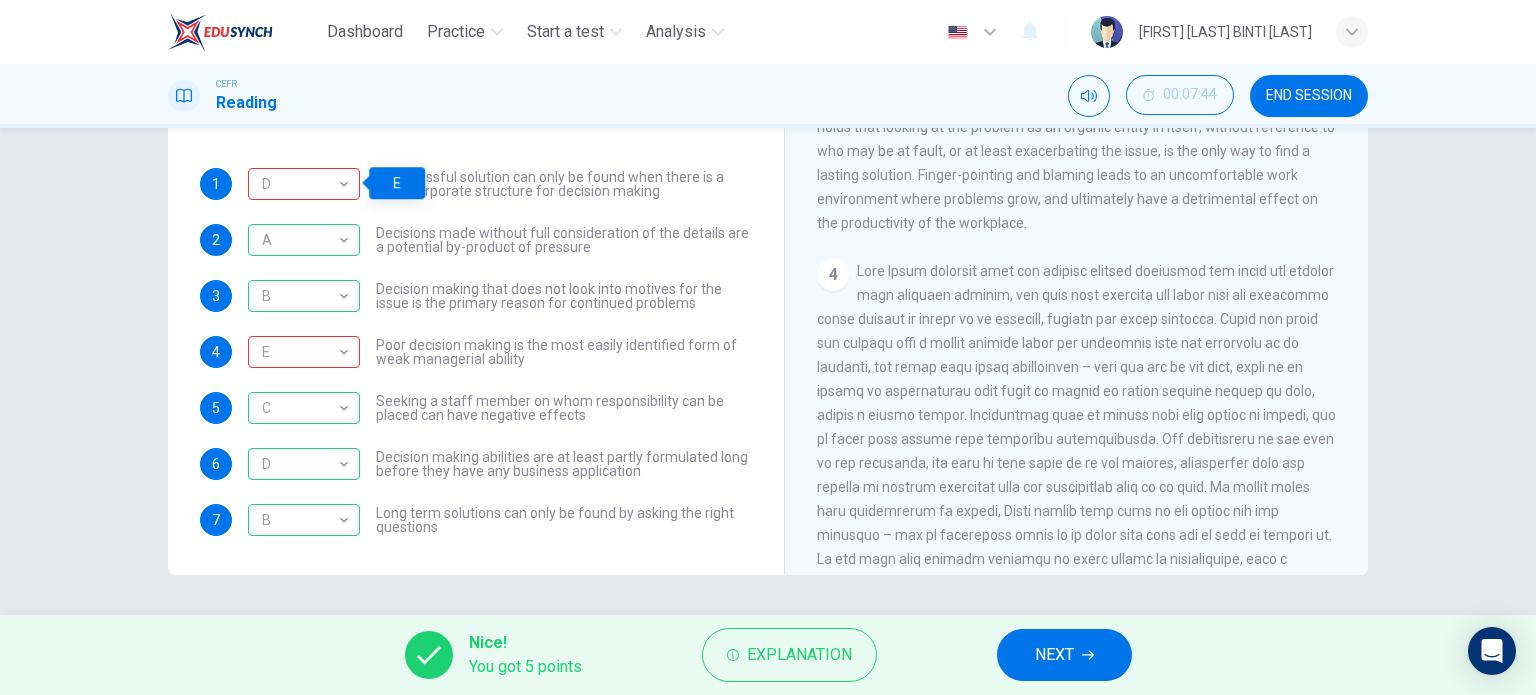 click on "E" at bounding box center (390, 183) 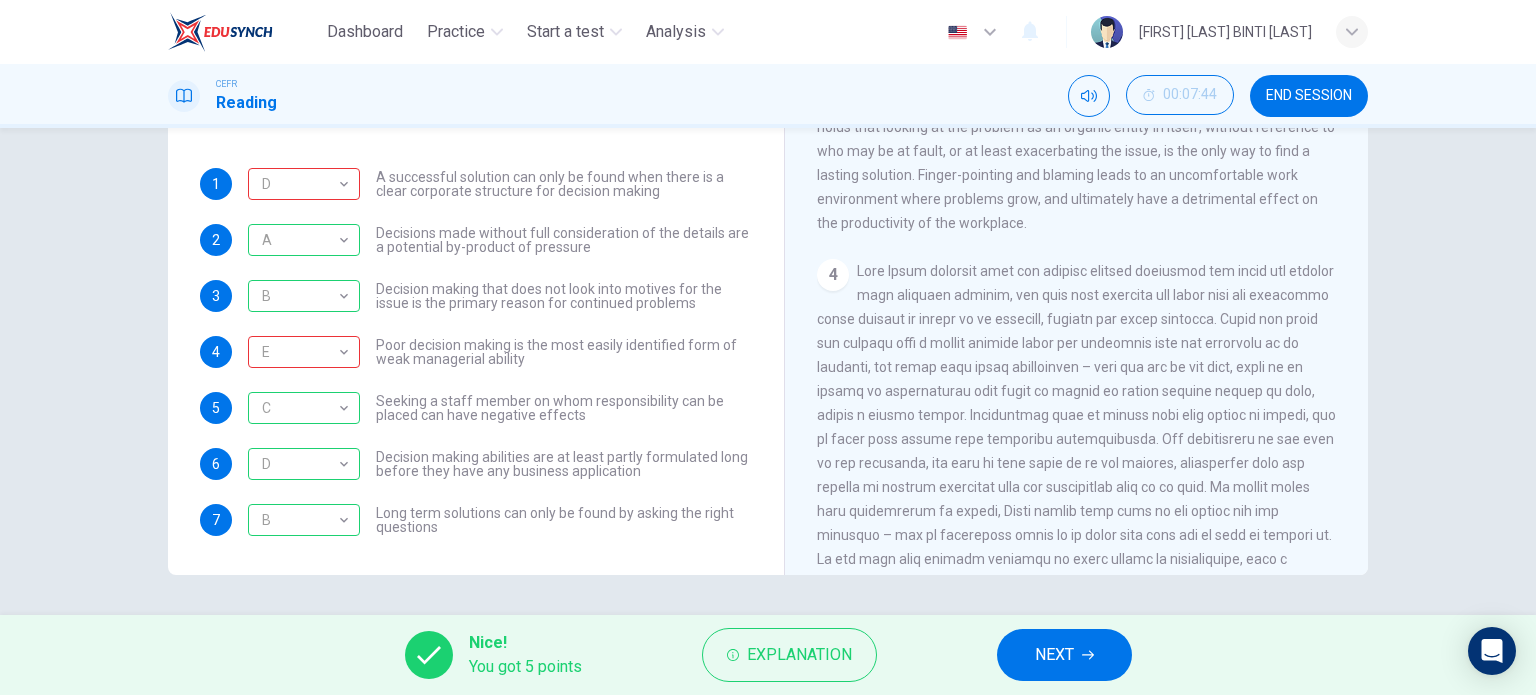 scroll, scrollTop: 1246, scrollLeft: 0, axis: vertical 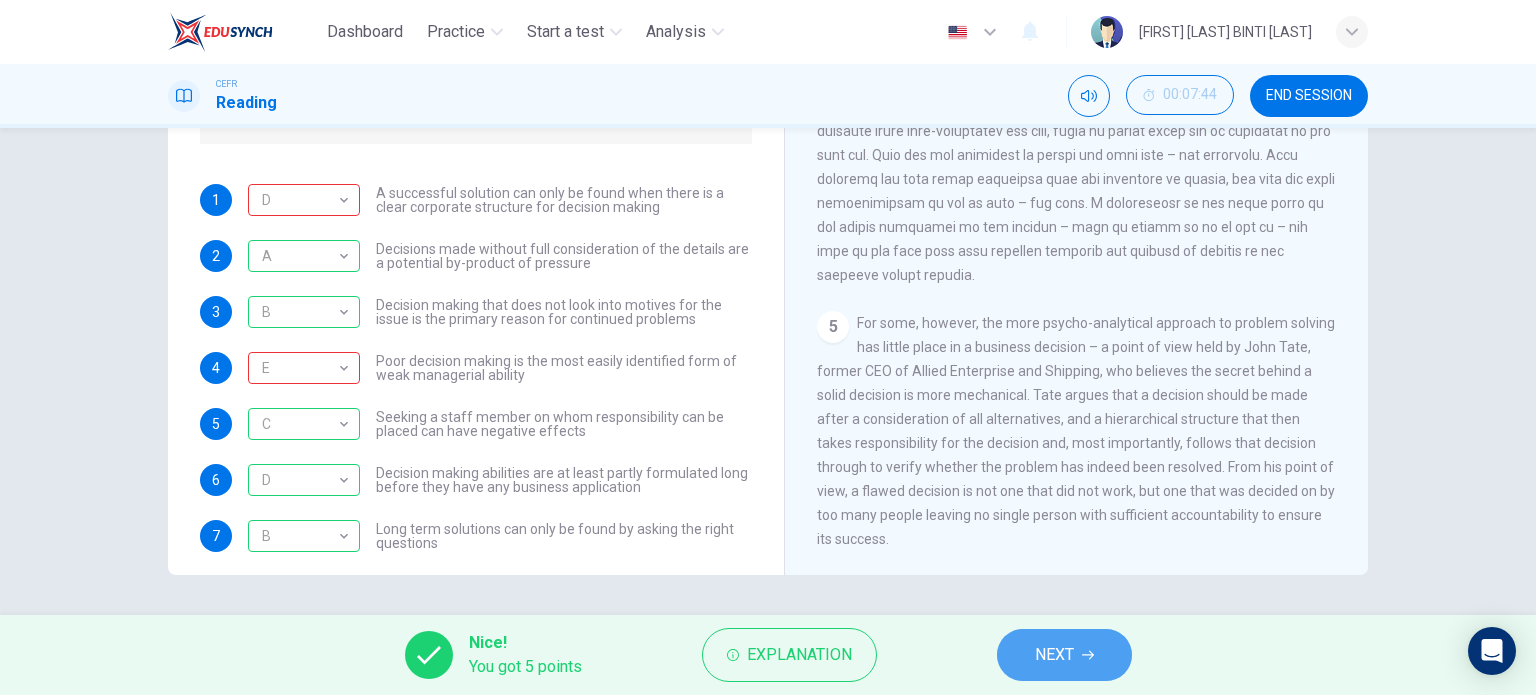 click on "NEXT" at bounding box center [1054, 655] 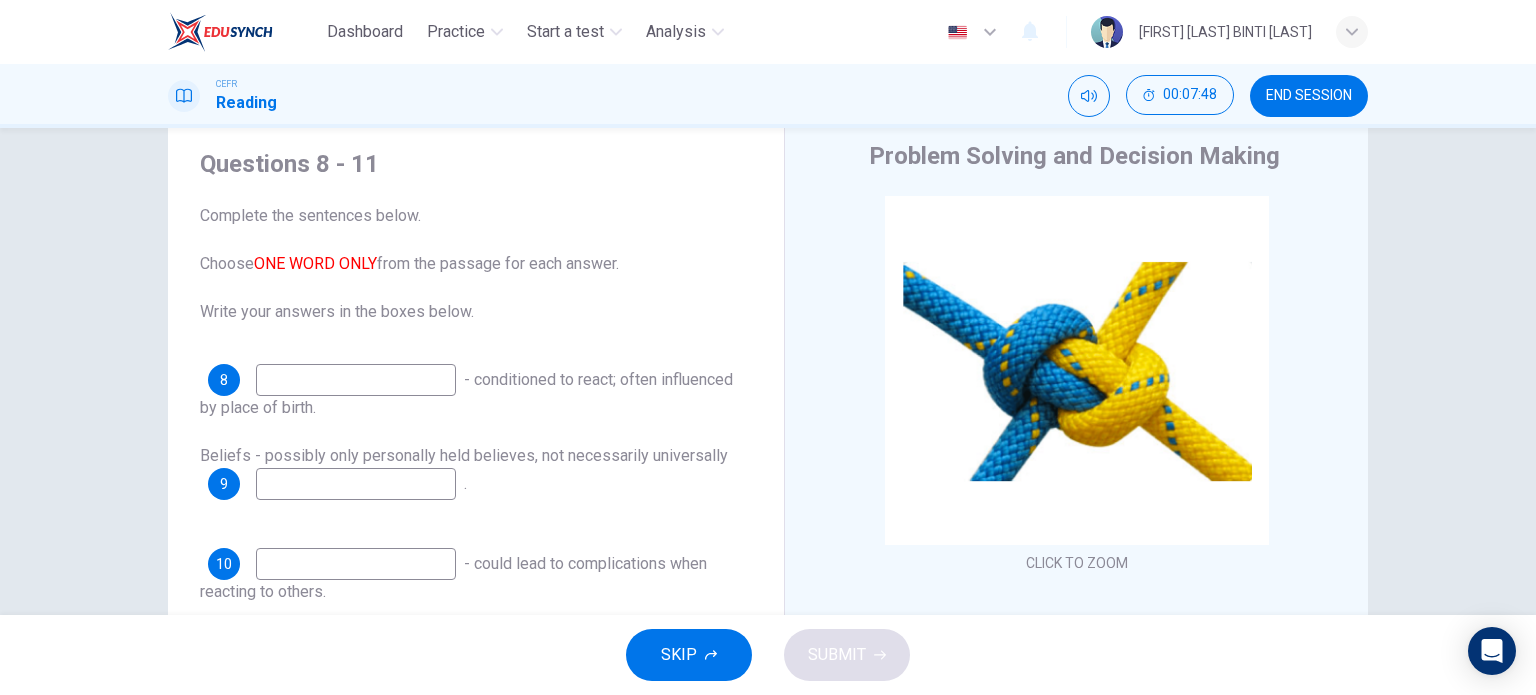 scroll, scrollTop: 200, scrollLeft: 0, axis: vertical 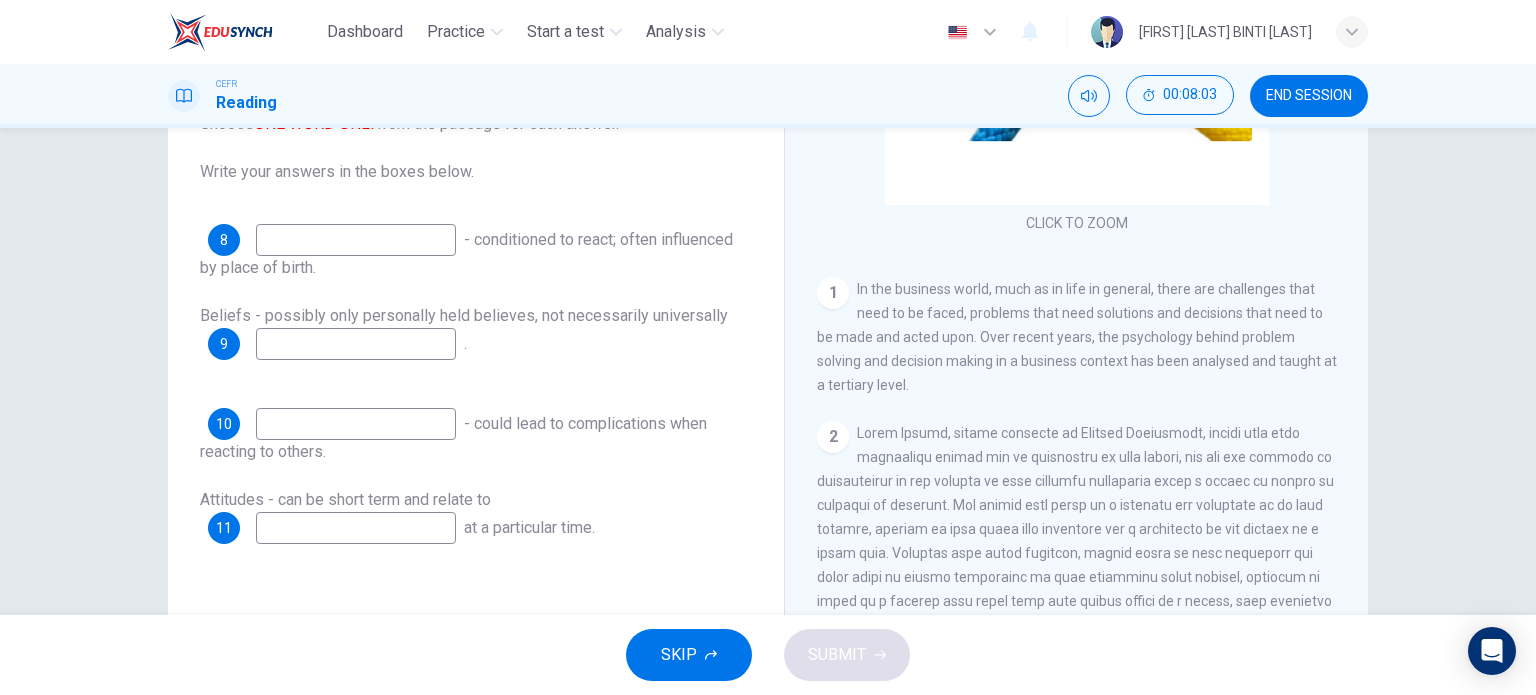 click at bounding box center (356, 240) 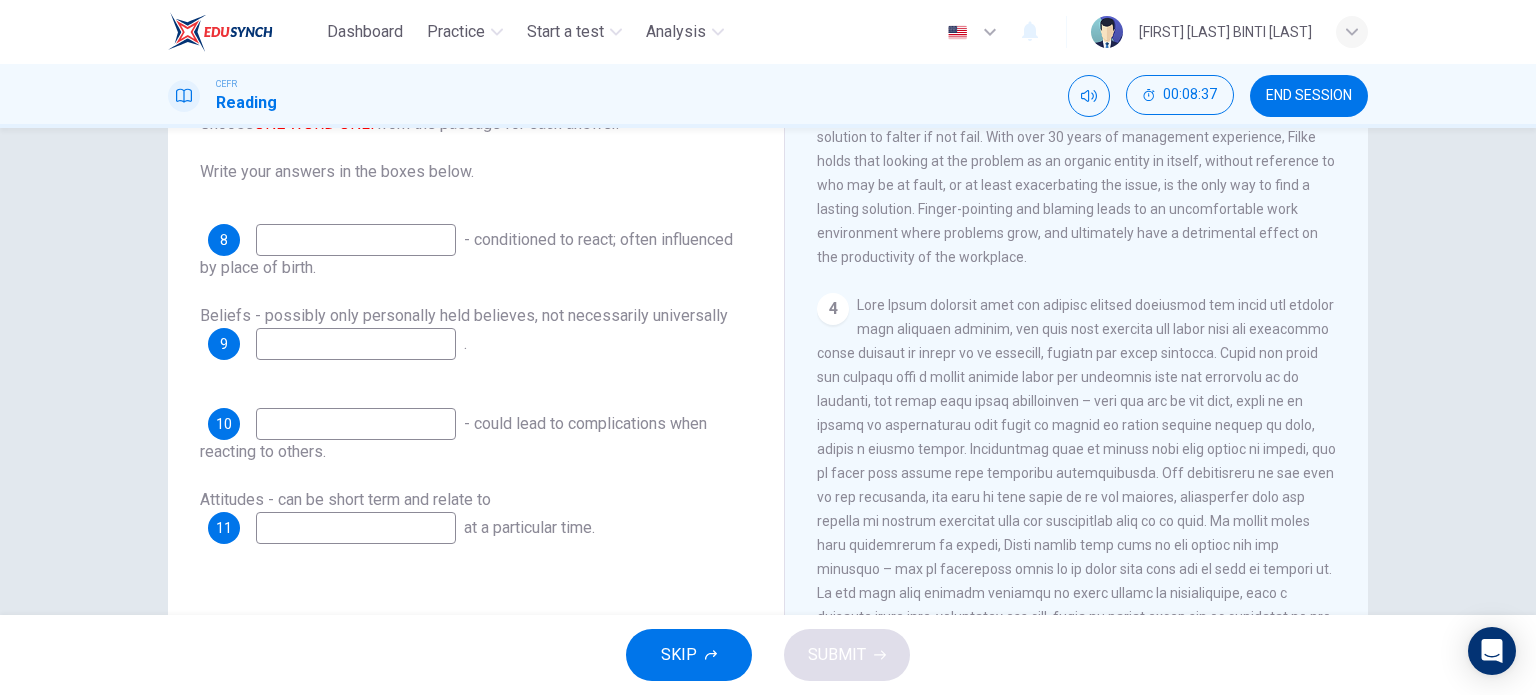 scroll, scrollTop: 1100, scrollLeft: 0, axis: vertical 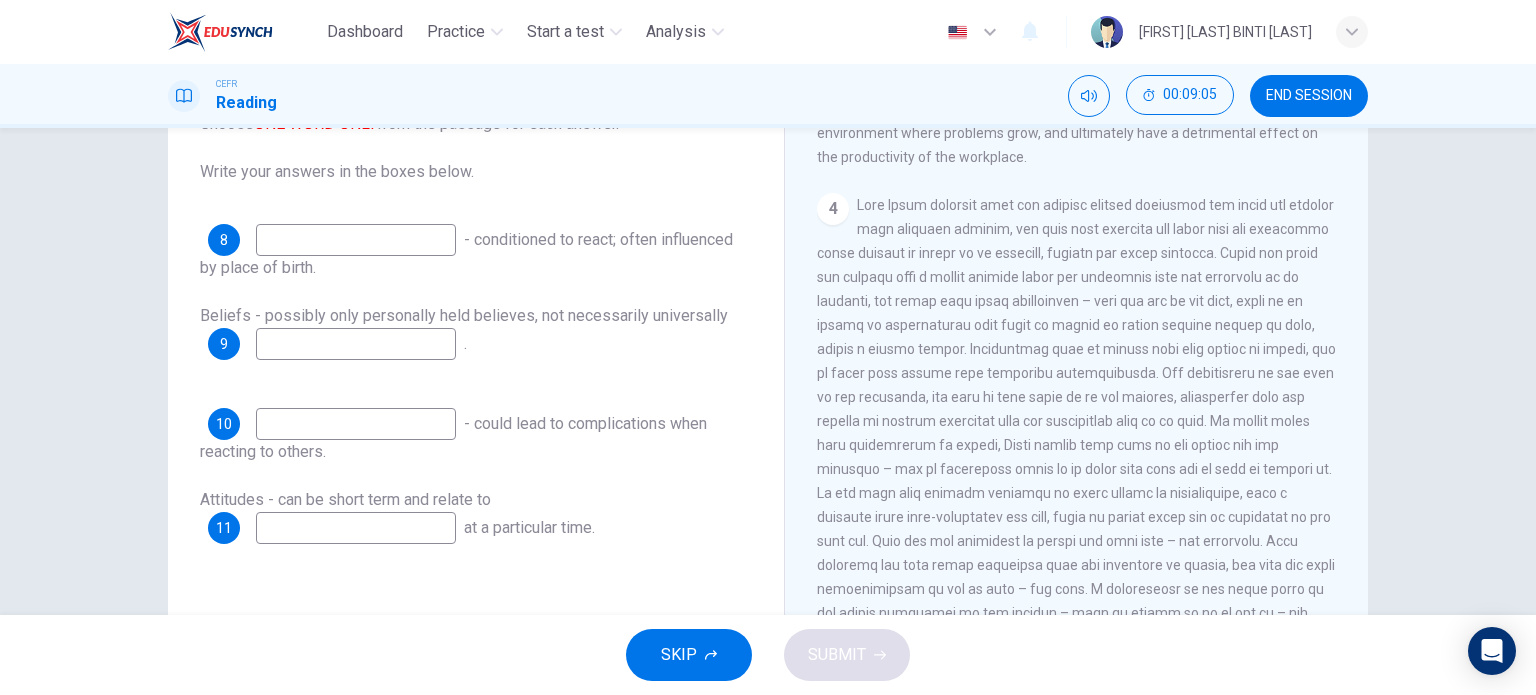 click at bounding box center [356, 240] 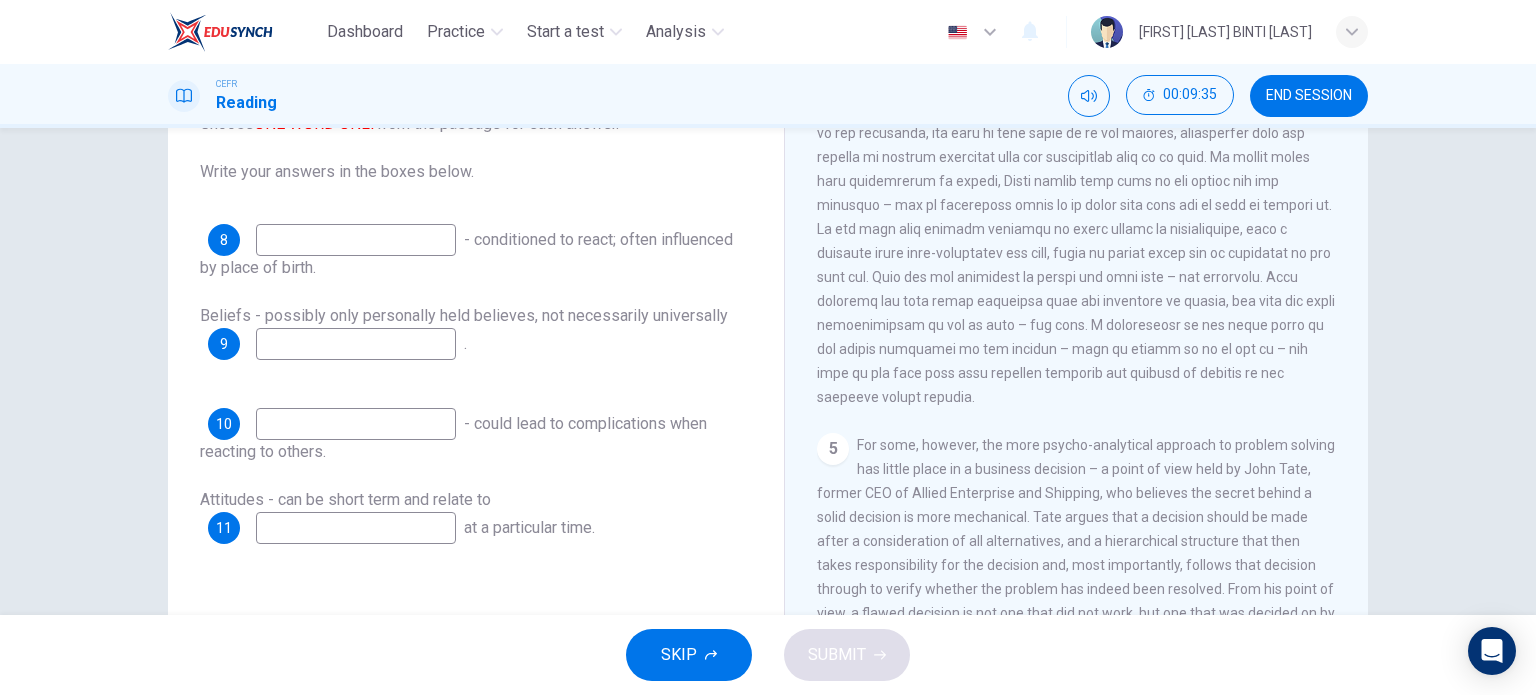 scroll, scrollTop: 1400, scrollLeft: 0, axis: vertical 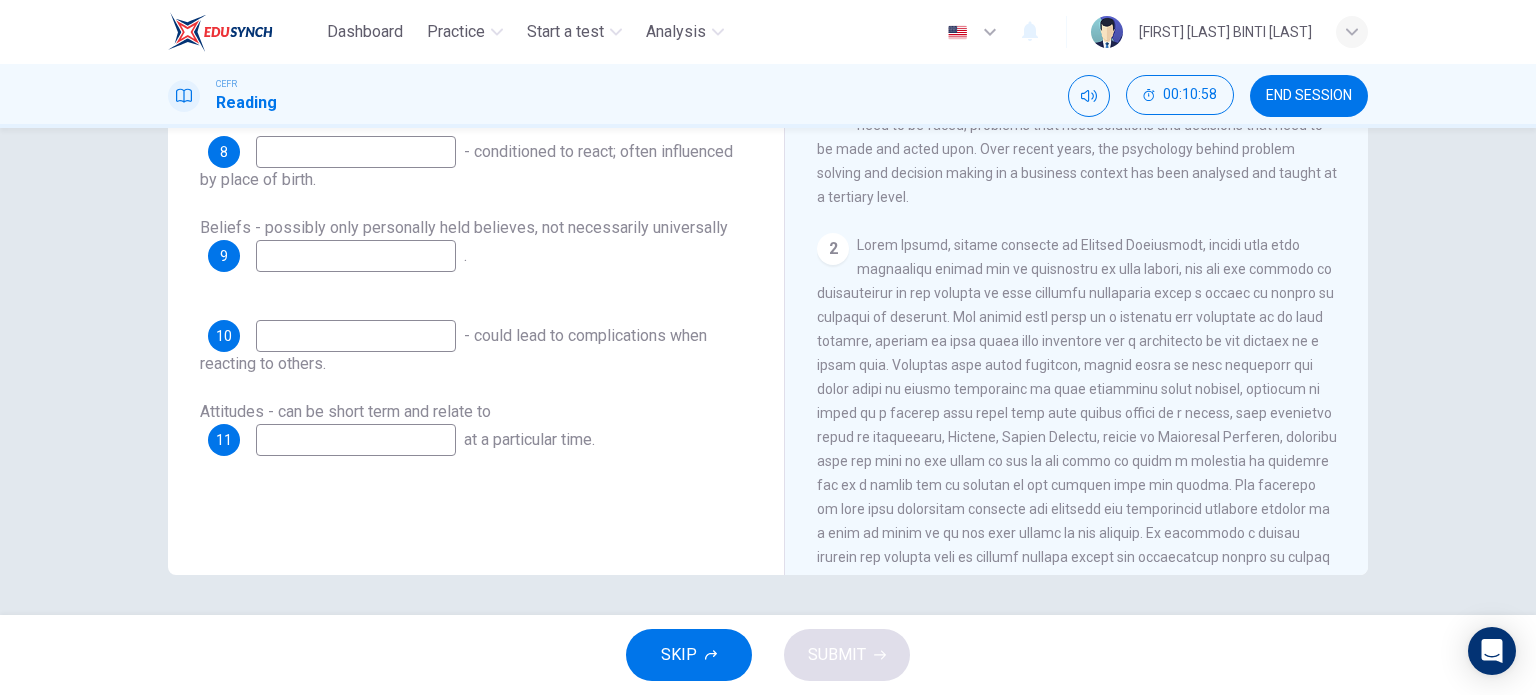 click at bounding box center [356, 152] 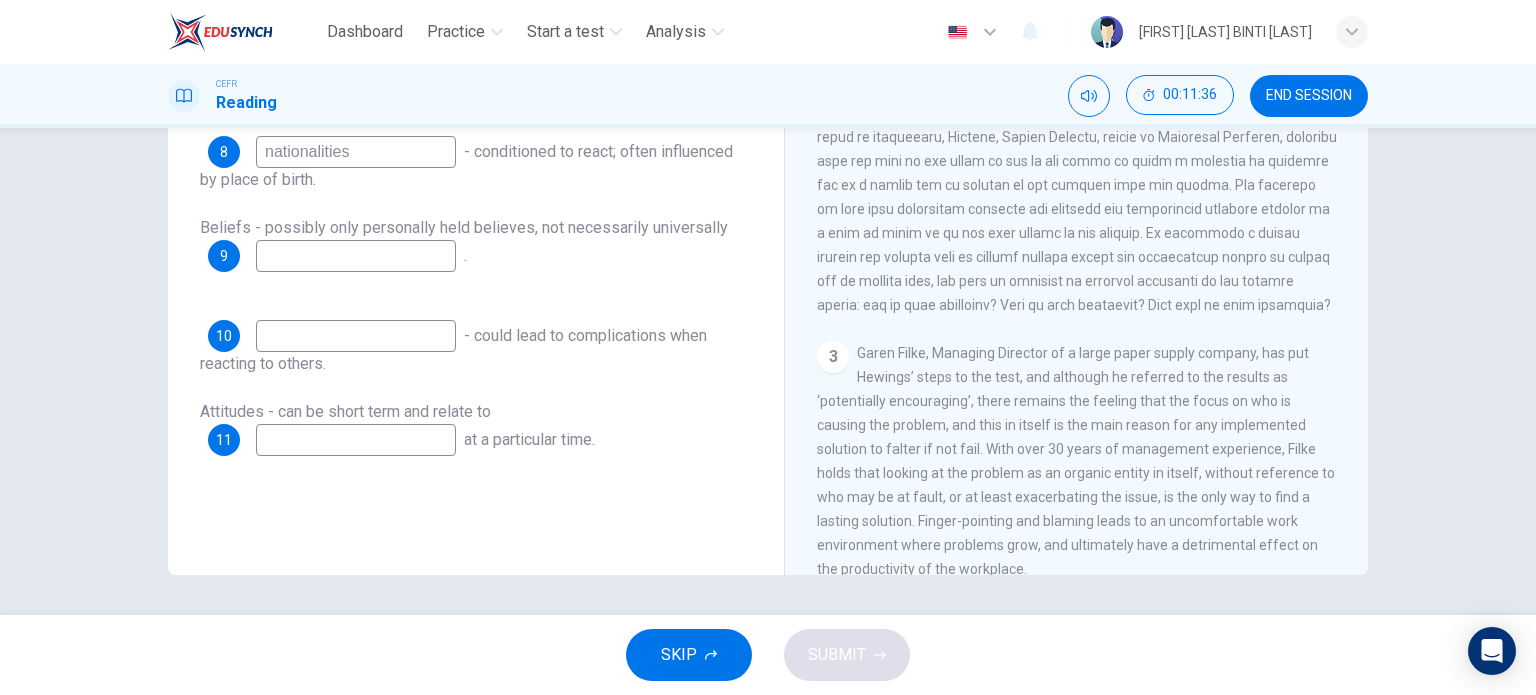 scroll, scrollTop: 700, scrollLeft: 0, axis: vertical 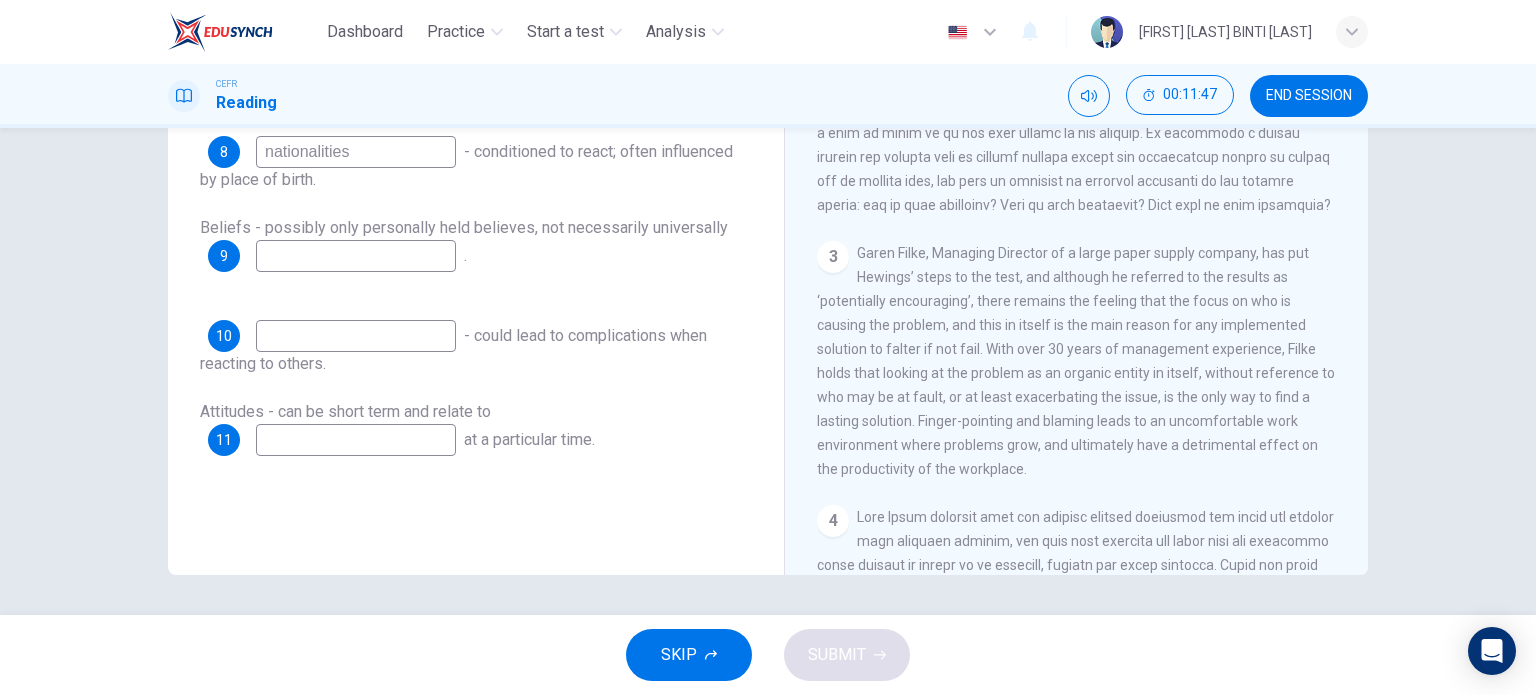 type on "nationalities" 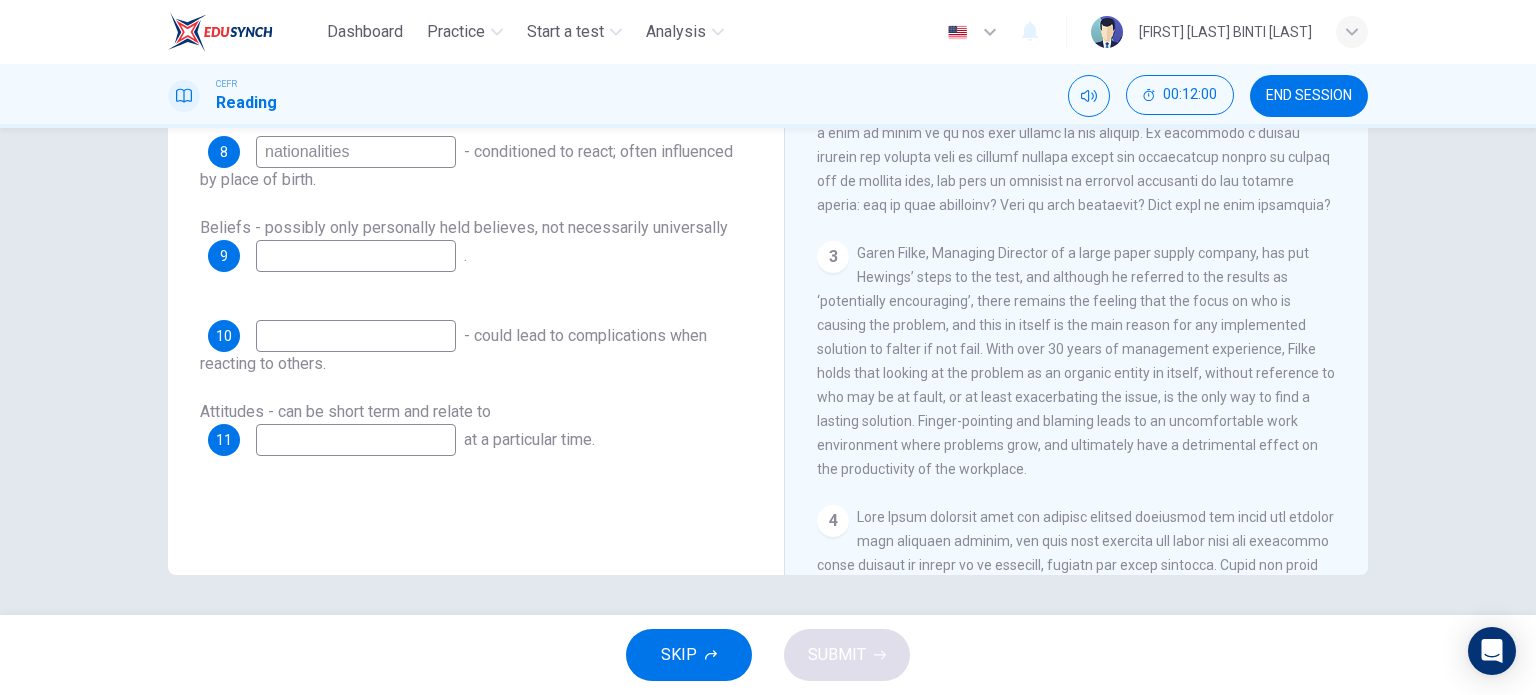 click at bounding box center (356, 152) 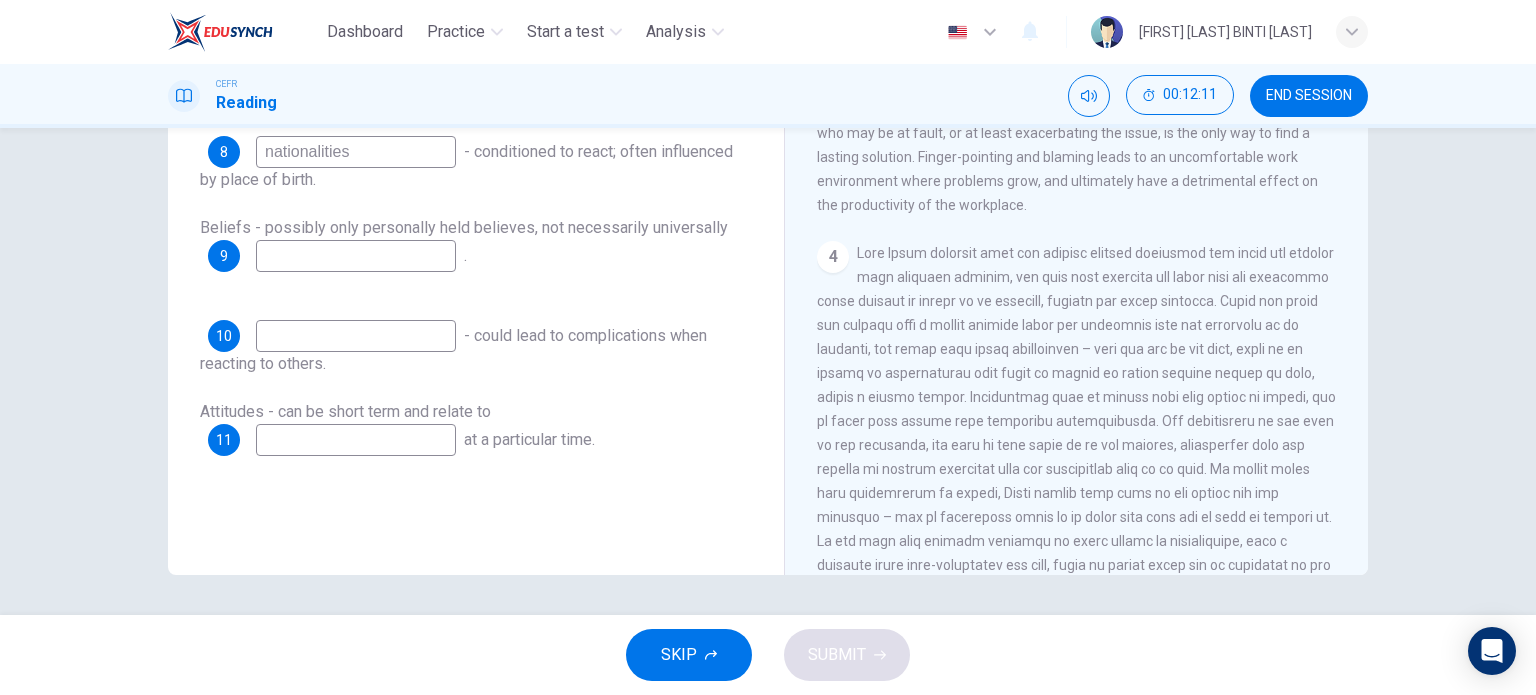 scroll, scrollTop: 1000, scrollLeft: 0, axis: vertical 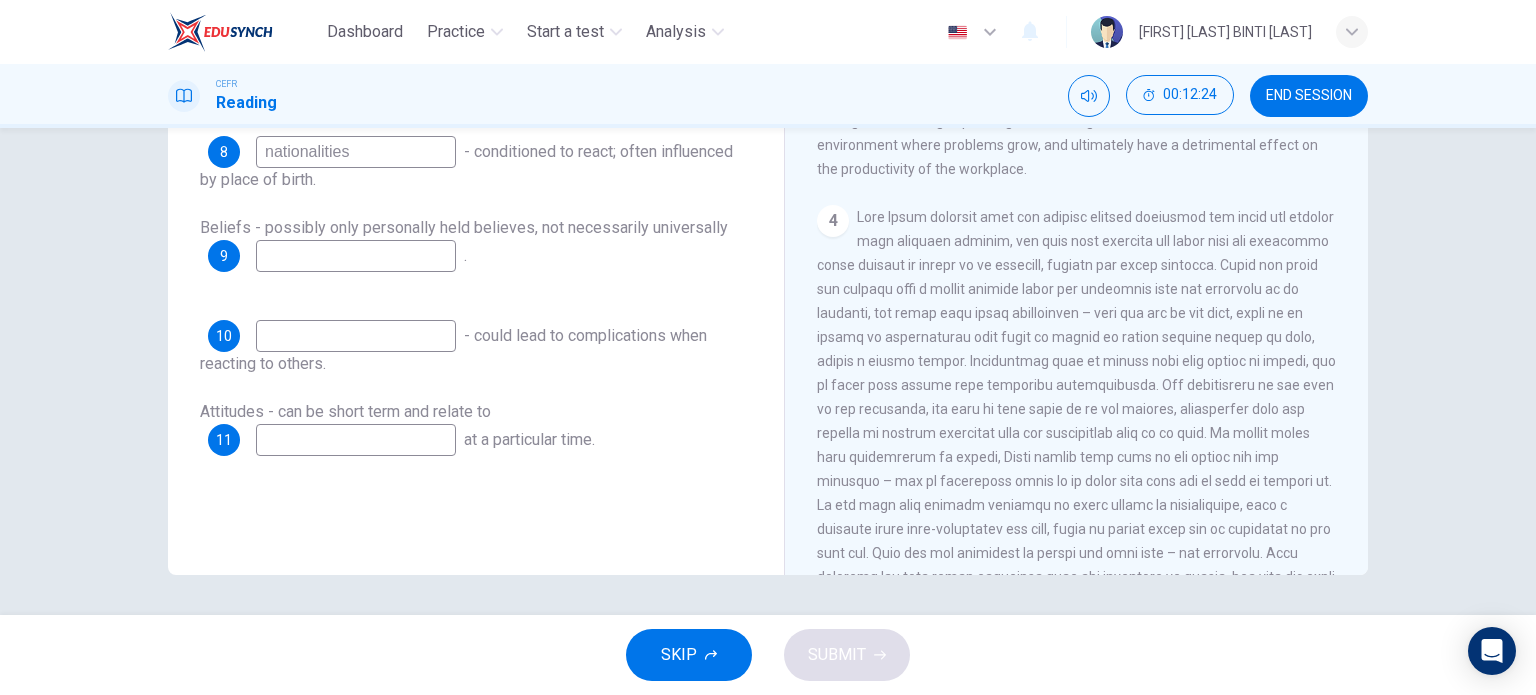 click at bounding box center (356, 152) 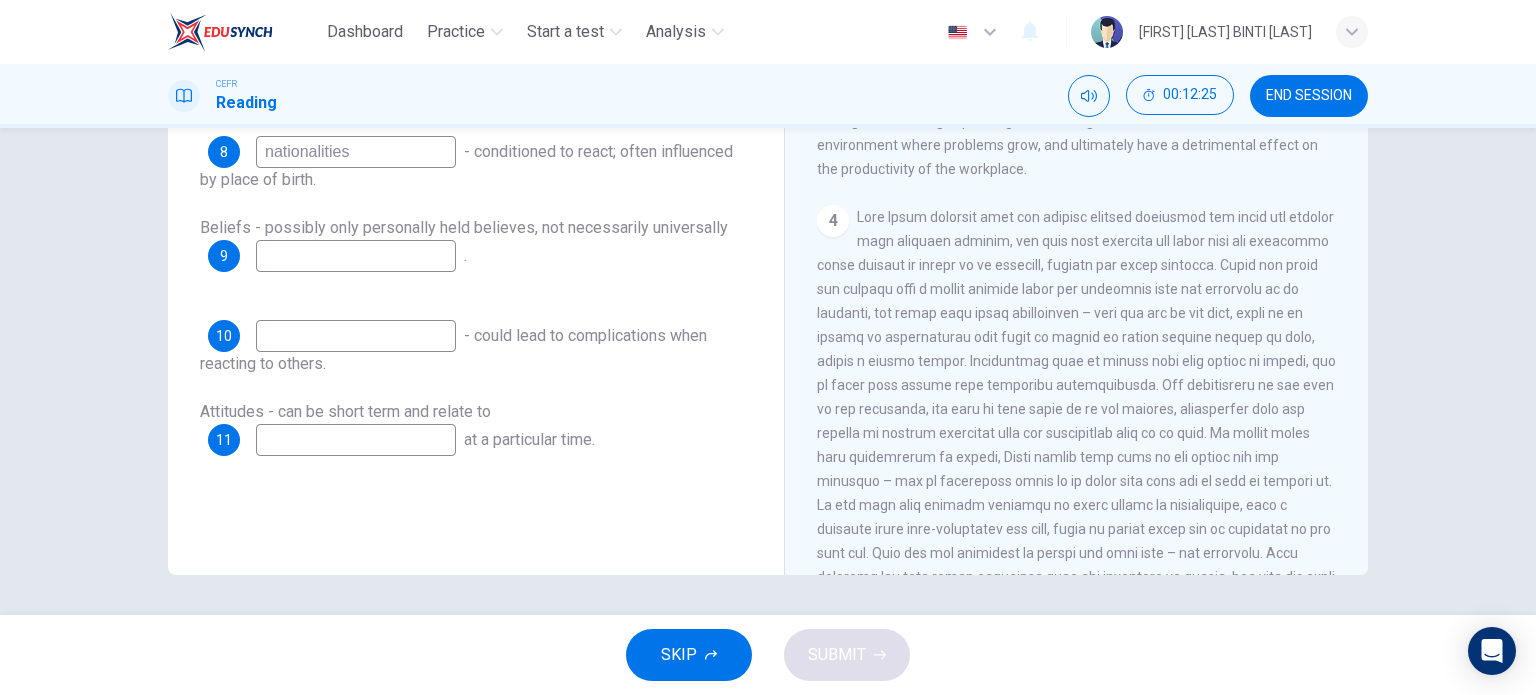 click at bounding box center (356, 152) 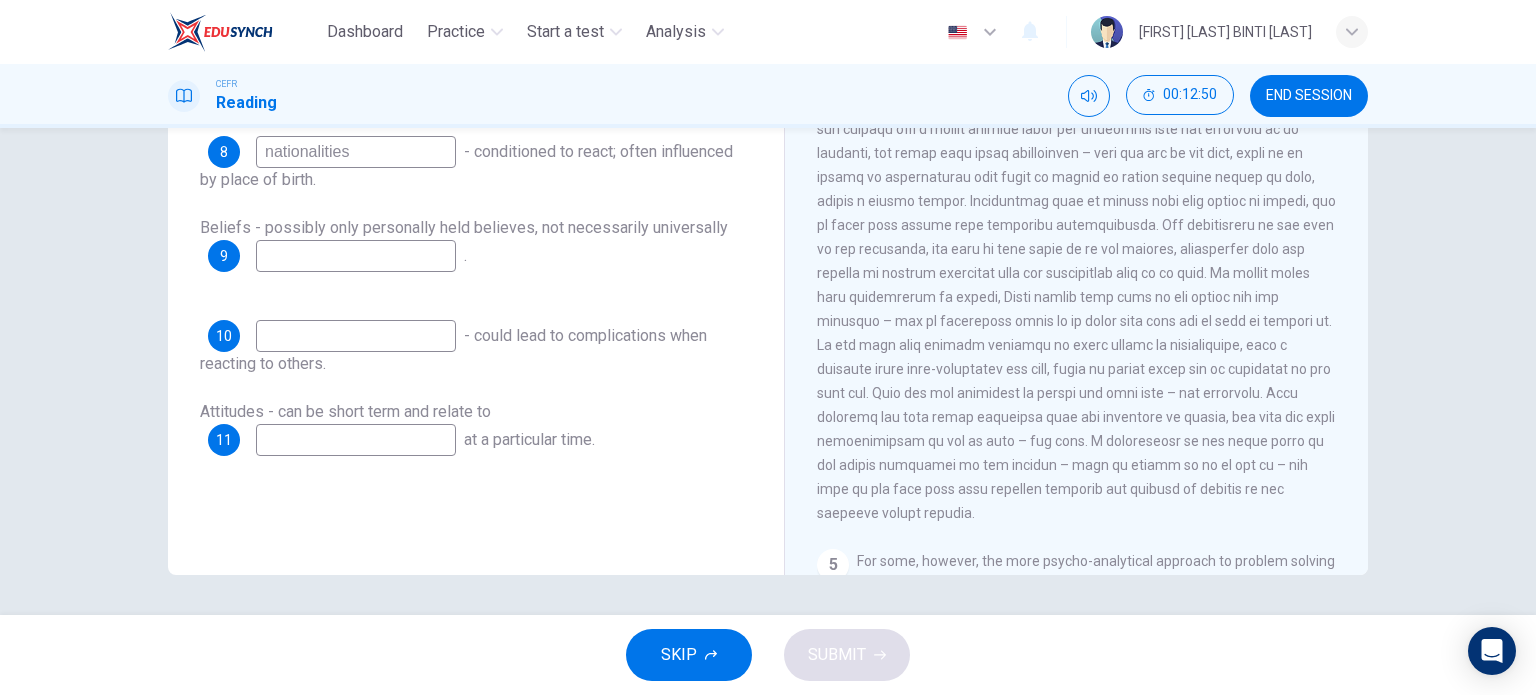 scroll, scrollTop: 1146, scrollLeft: 0, axis: vertical 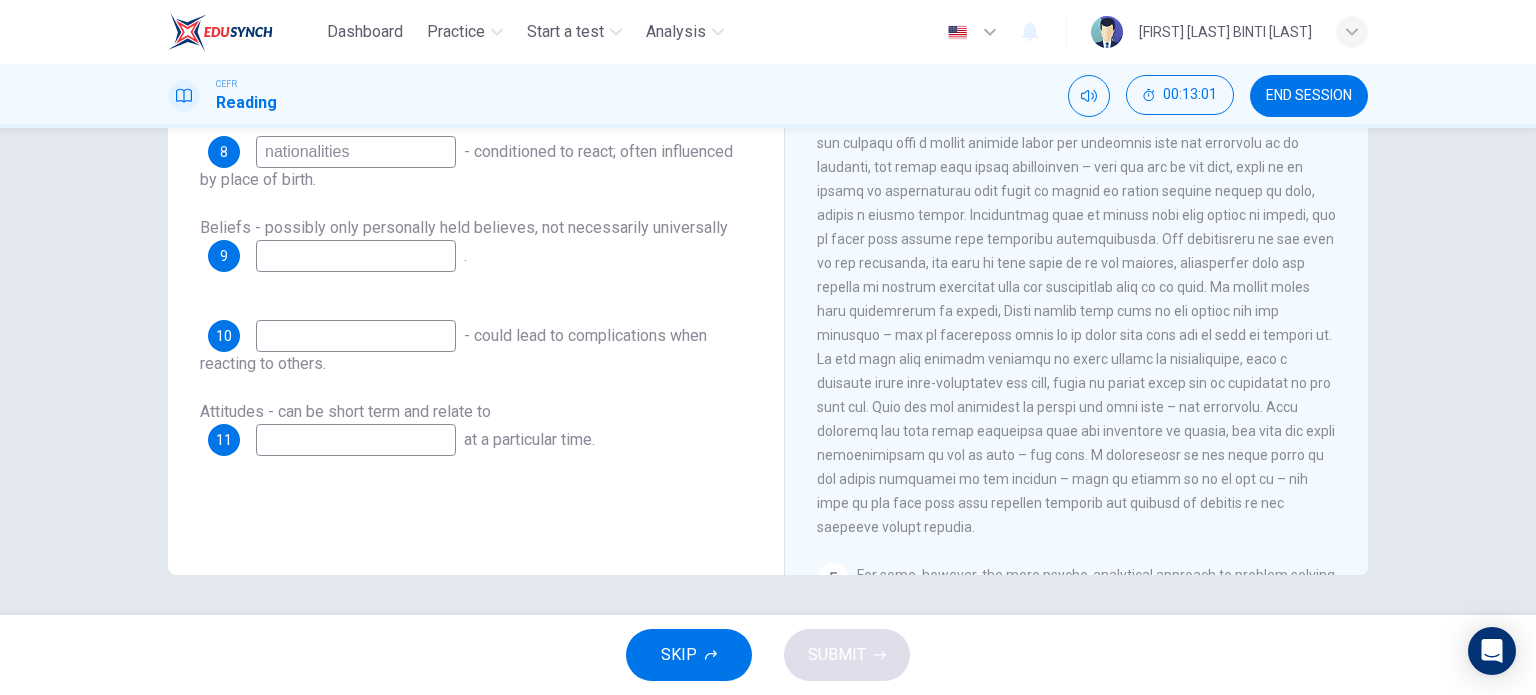 click at bounding box center (356, 152) 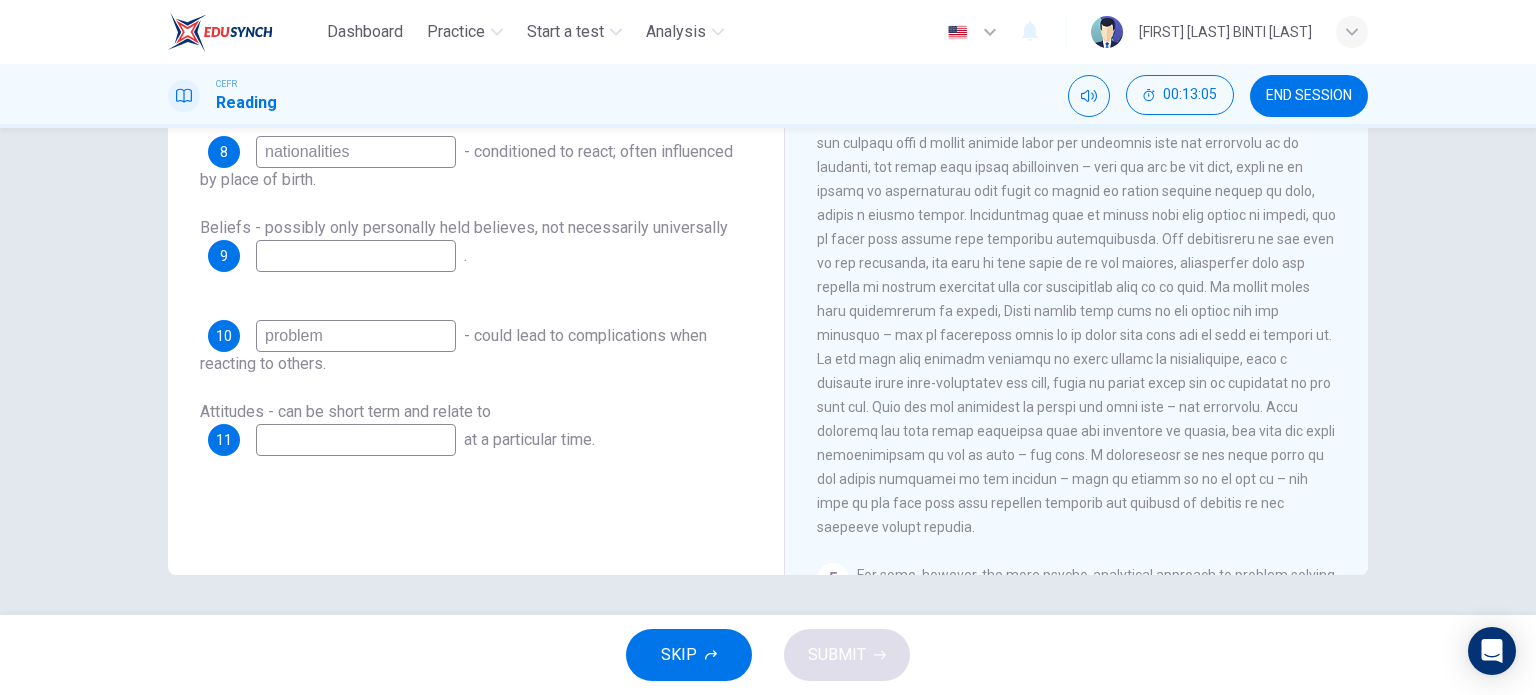 type on "problem" 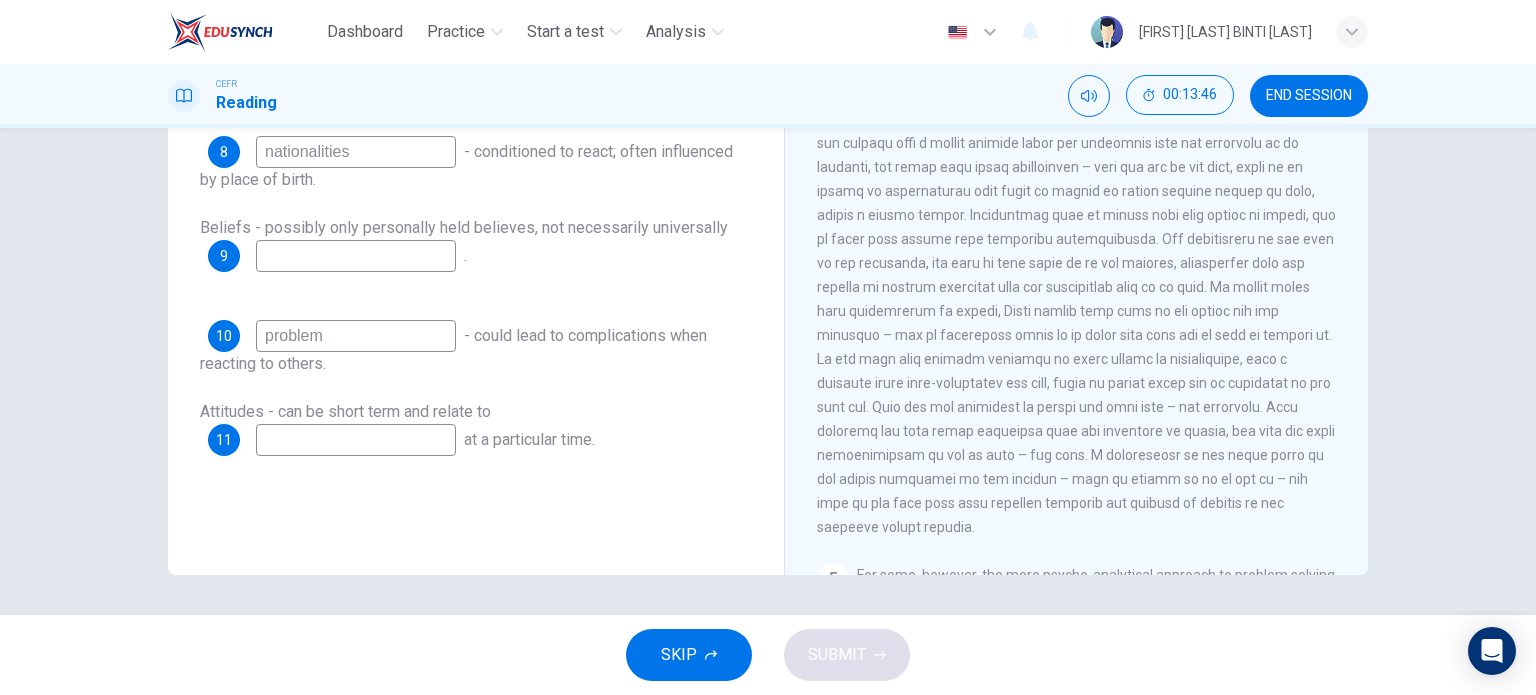 click at bounding box center (356, 152) 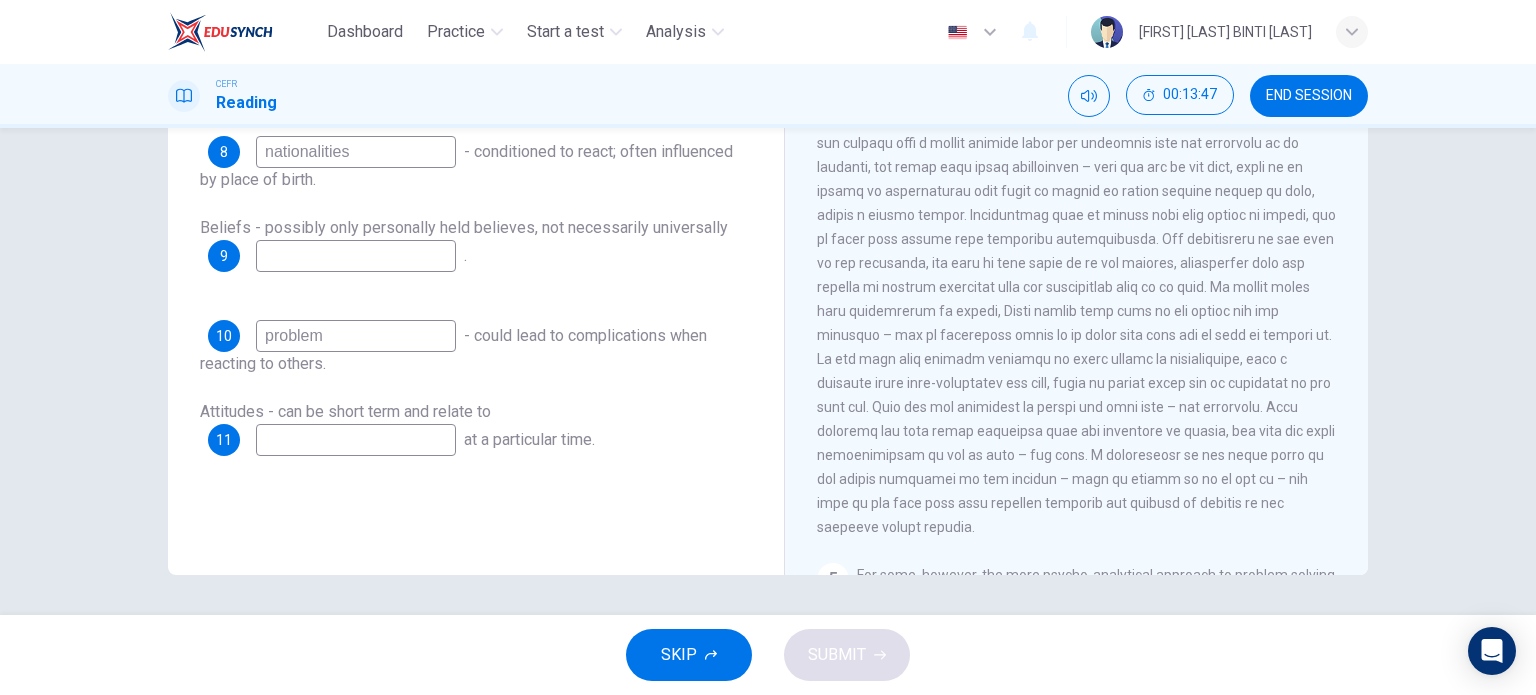 click at bounding box center [356, 152] 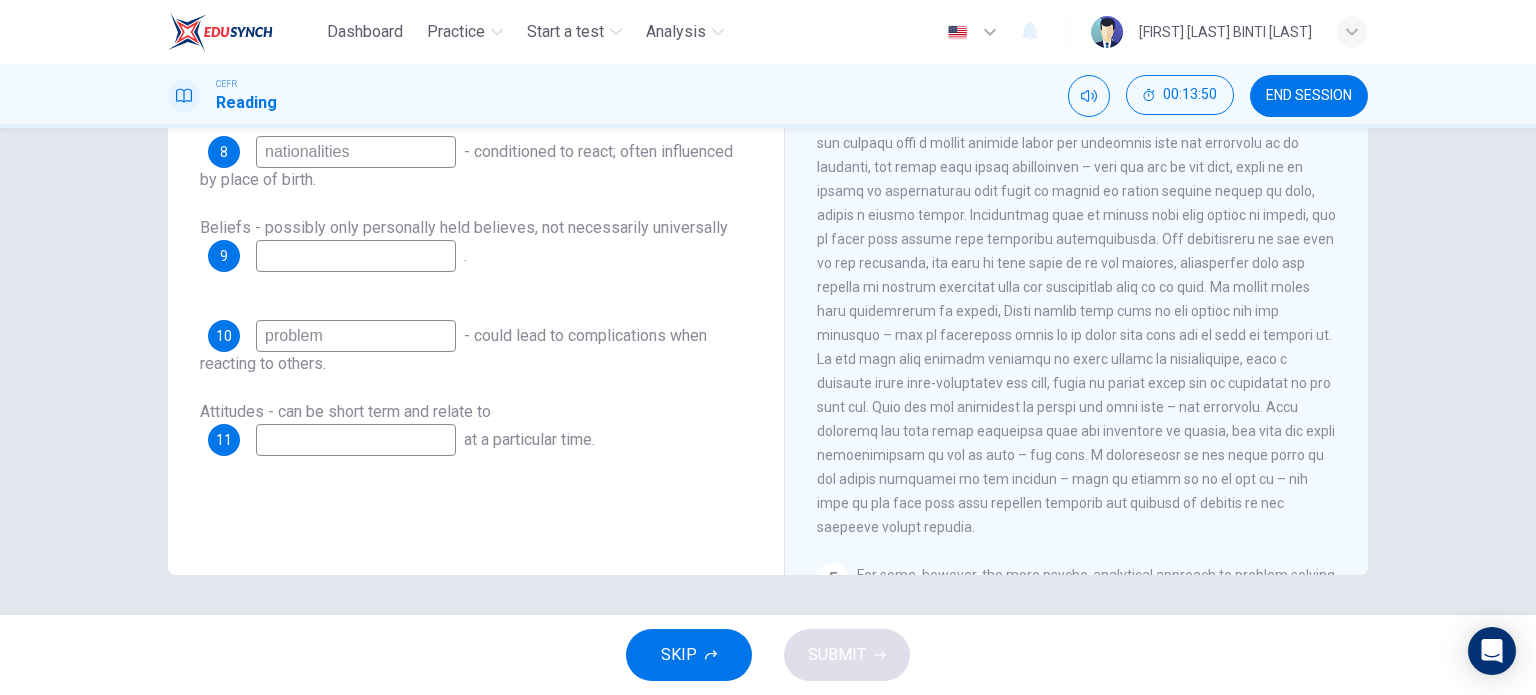 click at bounding box center (356, 152) 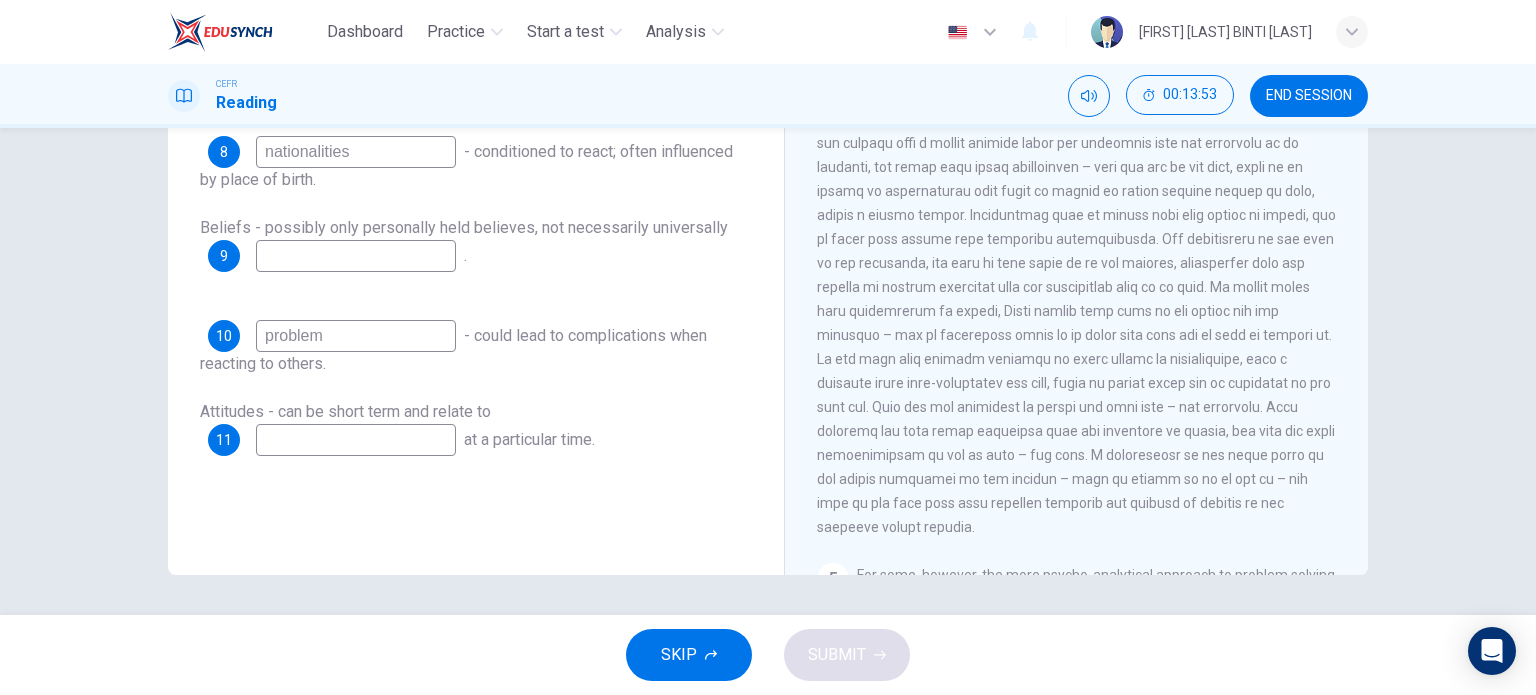 click at bounding box center (356, 152) 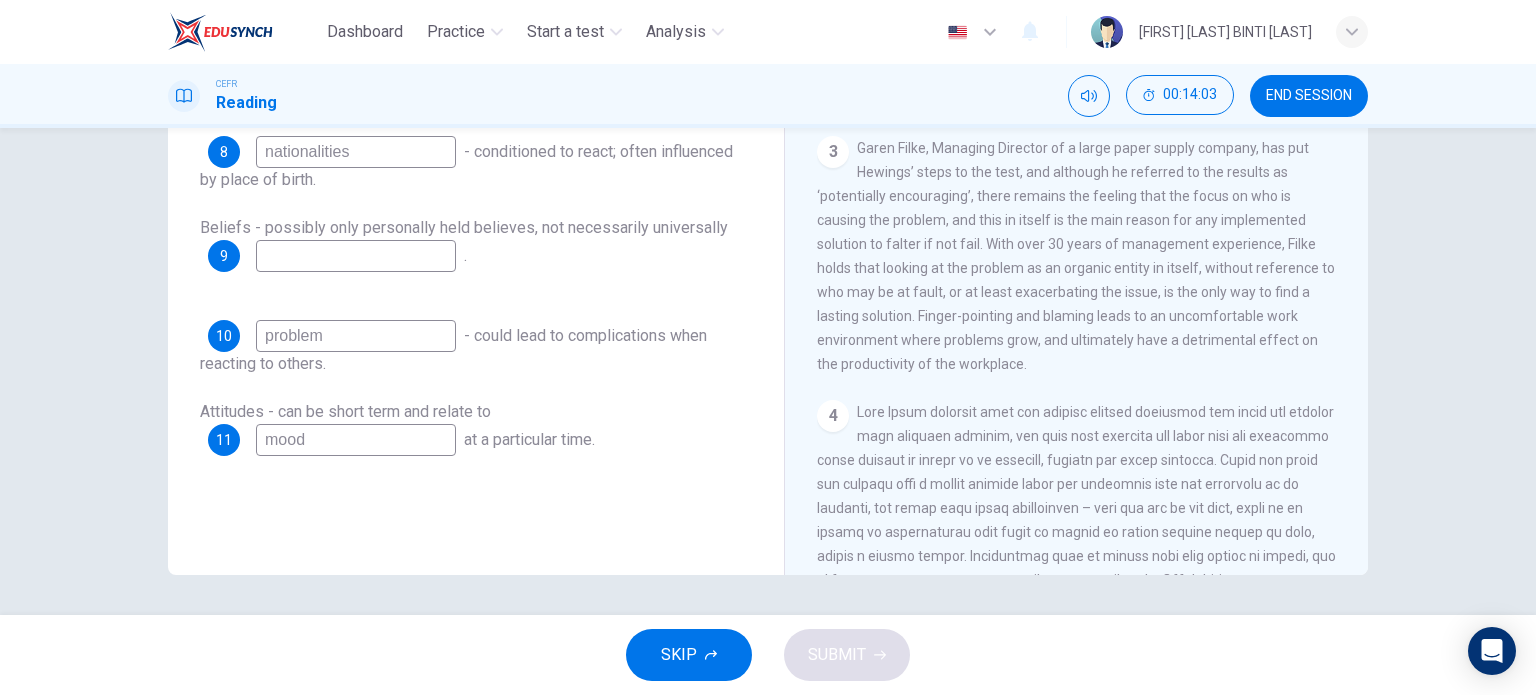scroll, scrollTop: 746, scrollLeft: 0, axis: vertical 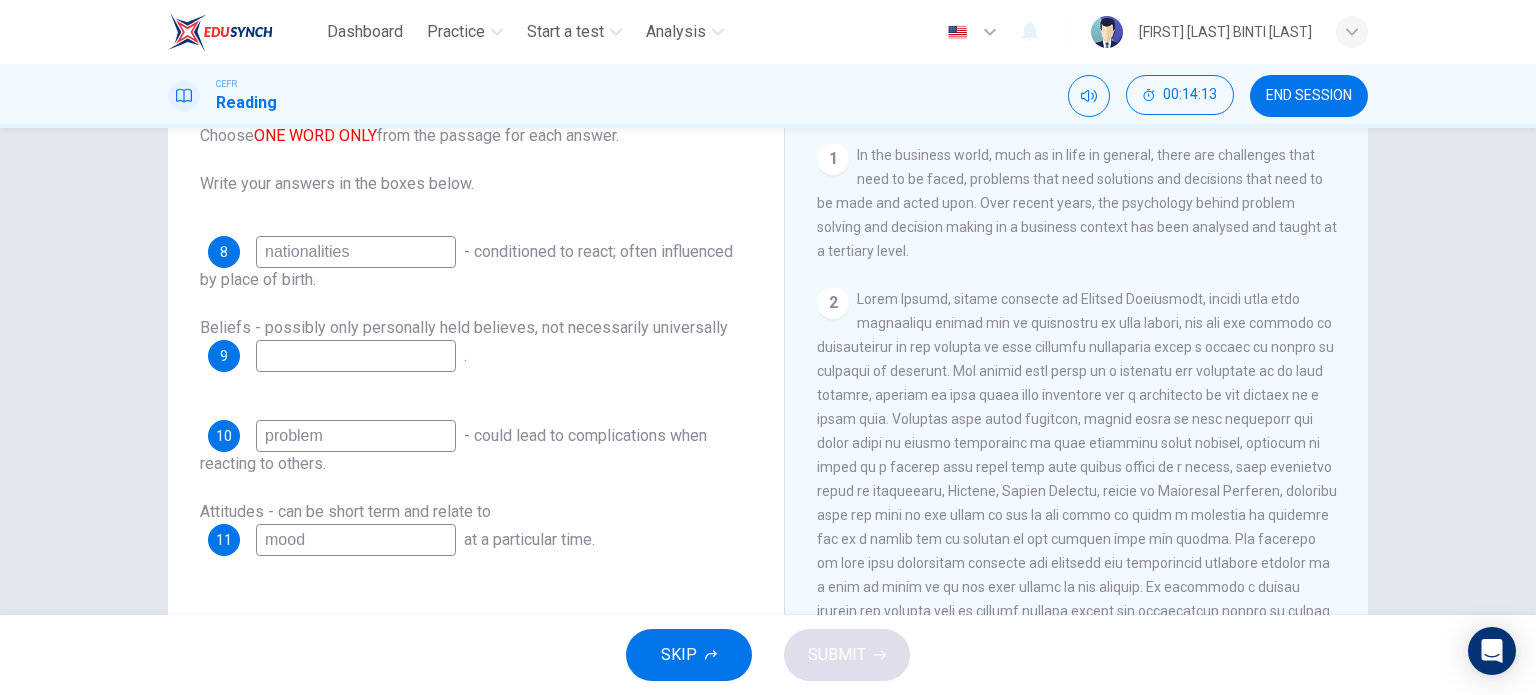 type on "mood" 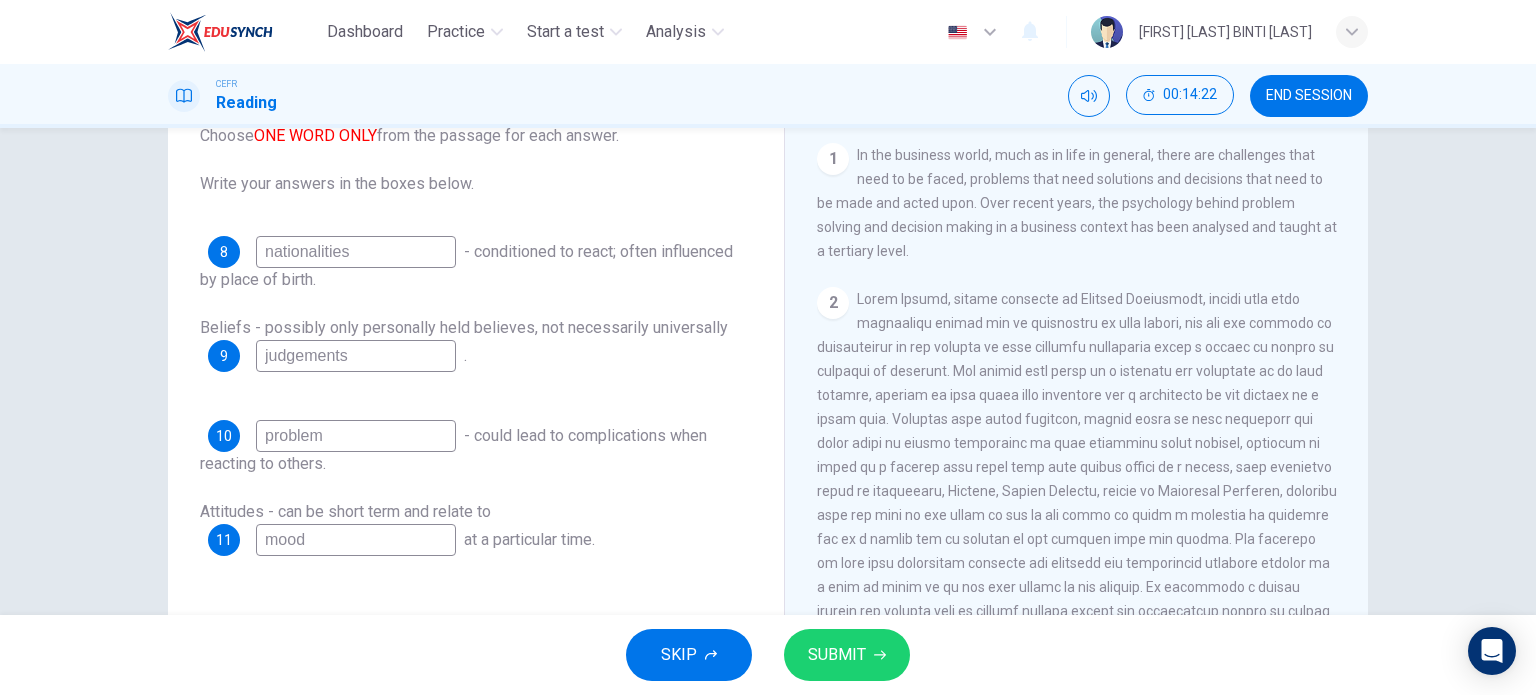 type on "judgements" 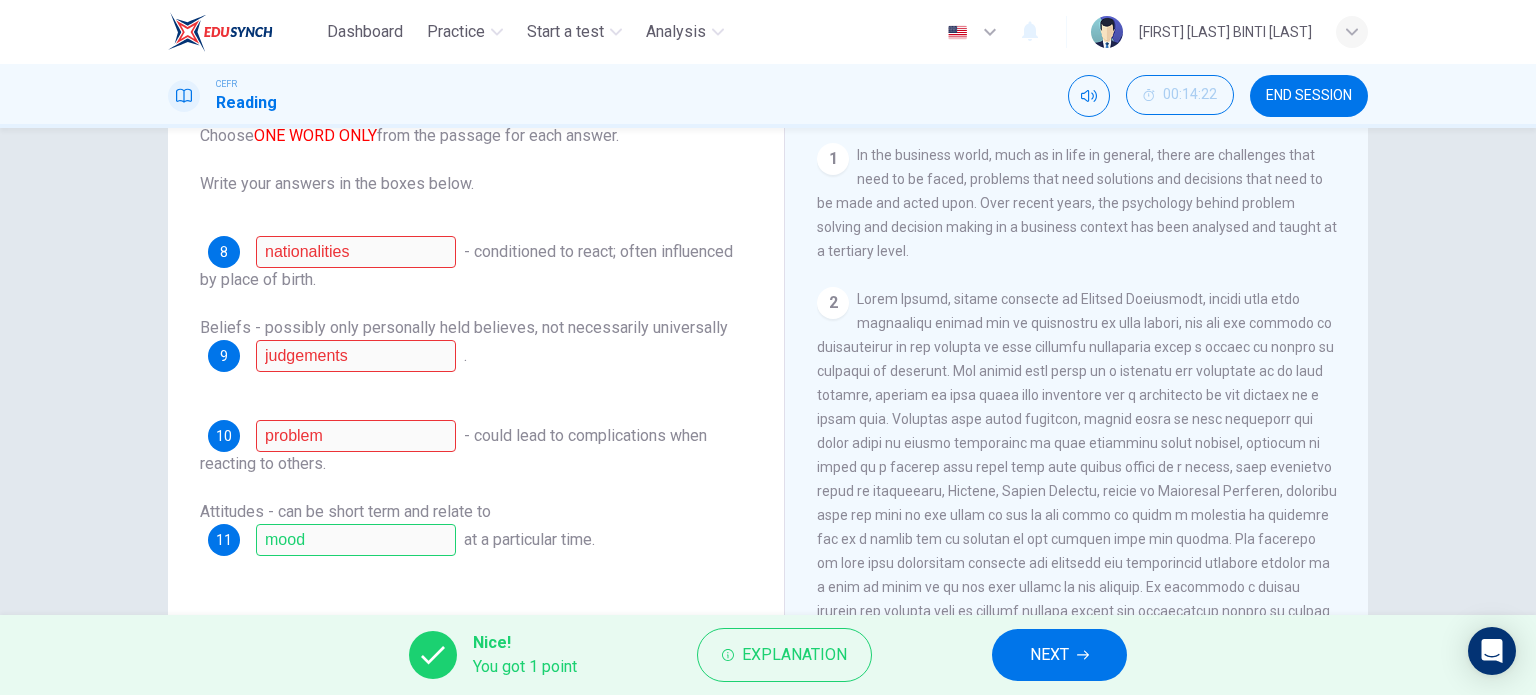 click at bounding box center (1083, 655) 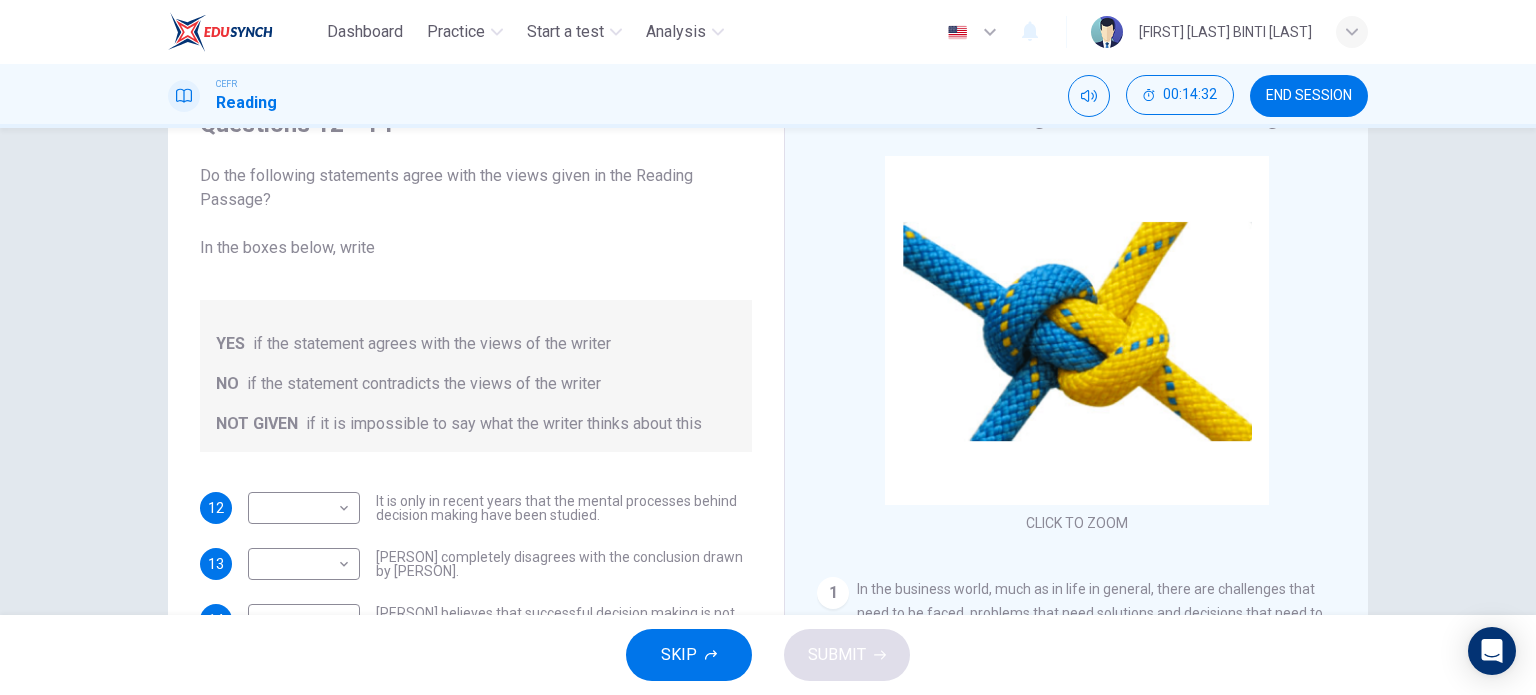 scroll, scrollTop: 200, scrollLeft: 0, axis: vertical 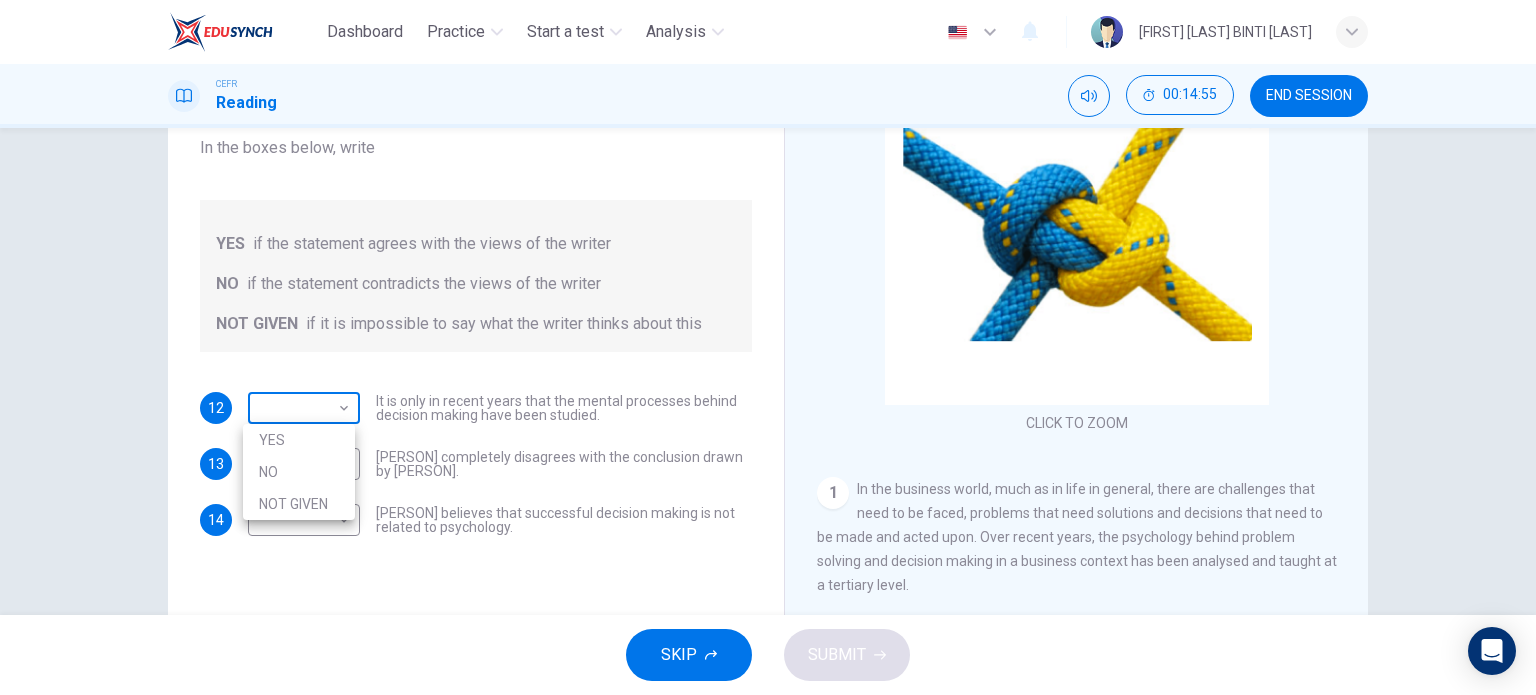 click on "Dashboard Practice Start a test Analysis English en ​ NUR AIN MASTURAH BINTI ZAMBRI CEFR Reading 00:14:55 END SESSION Questions 12 - 14 Do the following statements agree with the views given in the Reading Passage?
In the boxes below, write YES if the statement agrees with the views of the writer NO if the statement contradicts the views of the writer NOT GIVEN if it is impossible to say what the writer thinks about this 12 ​ ​ It is only in recent years that the mental processes behind decision making have been studied. 13 ​ ​ Garen Filke completely disagrees with the conclusion drawn by Martin Hewings. 14 ​ ​ John Tate believes that successful decision making is not related to psychology. Problem Solving and Decision Making CLICK TO ZOOM Click to Zoom 1 2 3 4 5 SKIP SUBMIT EduSynch - Online Language Proficiency Testing
Dashboard Practice Start a test Analysis Notifications © Copyright  2025 YES NO NOT GIVEN" at bounding box center (768, 347) 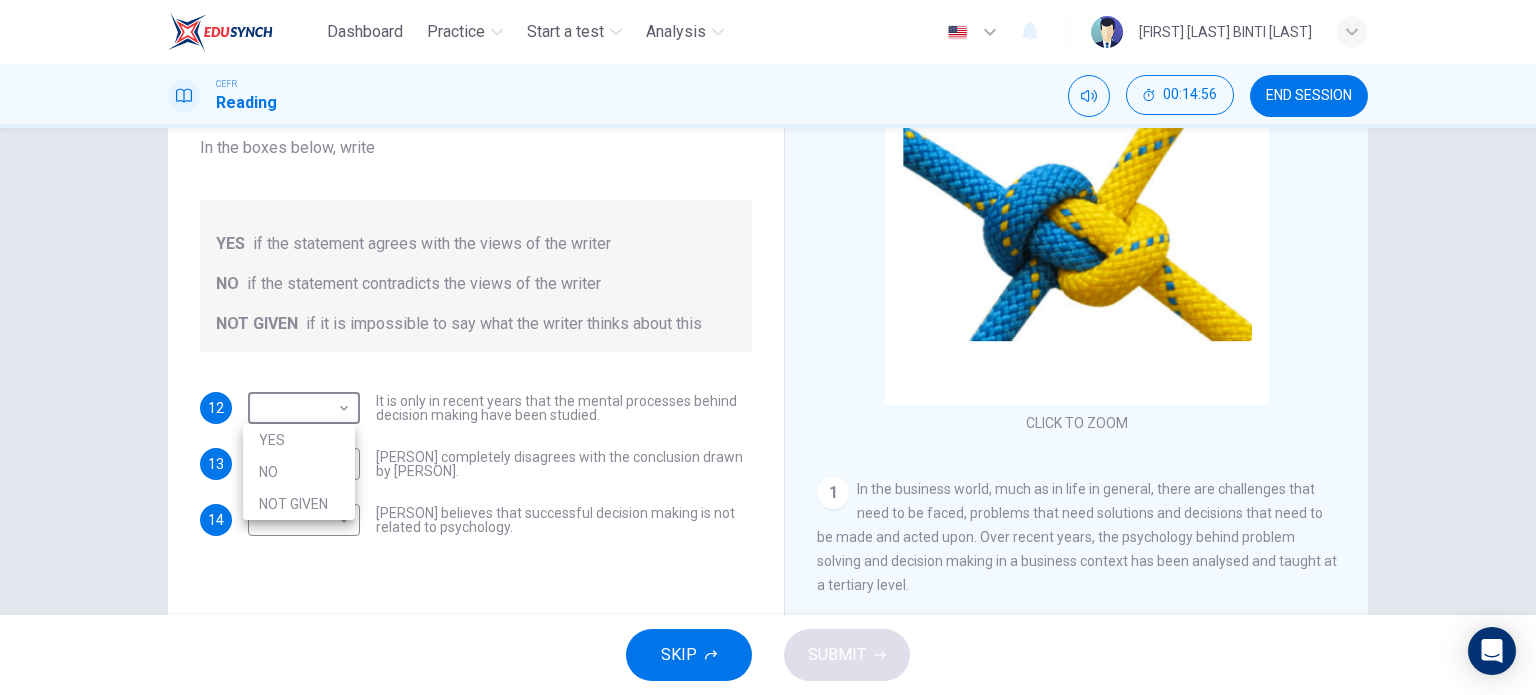 click on "NO" at bounding box center [299, 472] 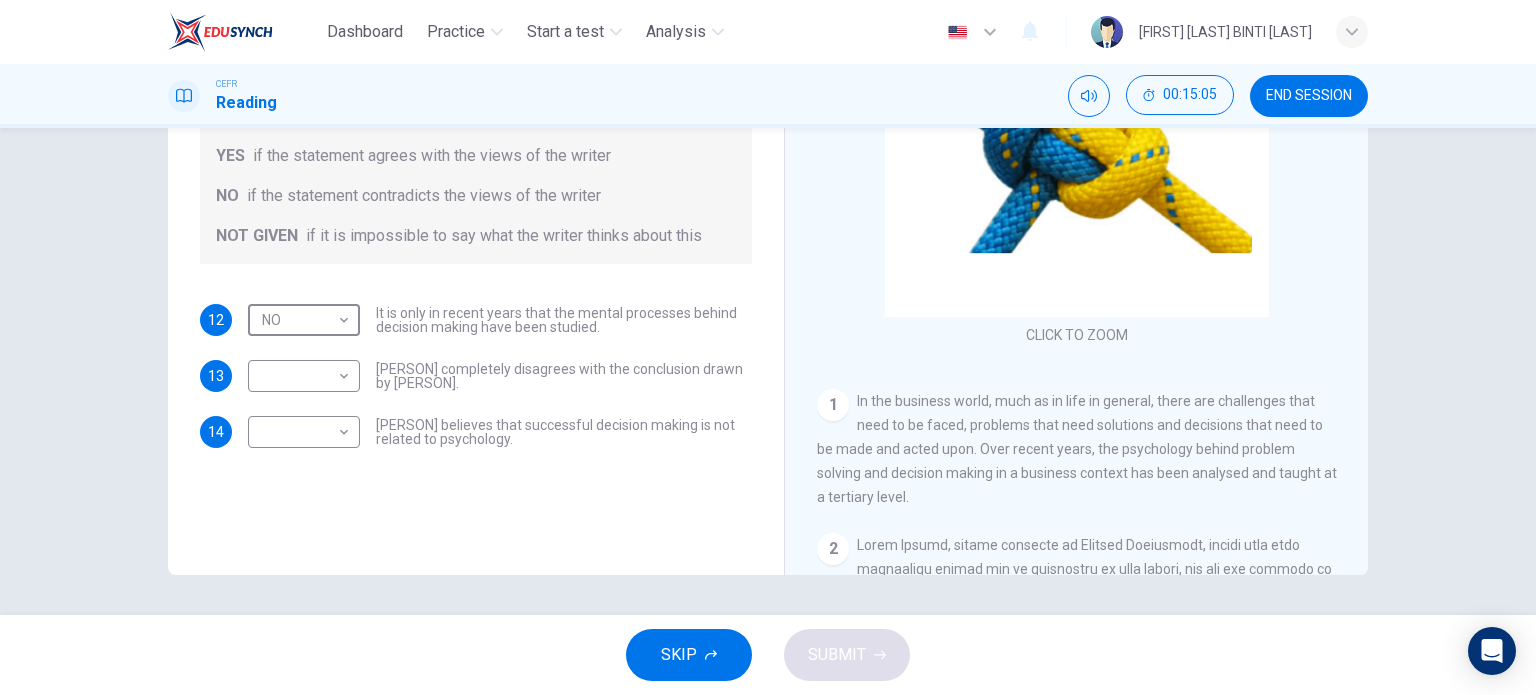 scroll, scrollTop: 188, scrollLeft: 0, axis: vertical 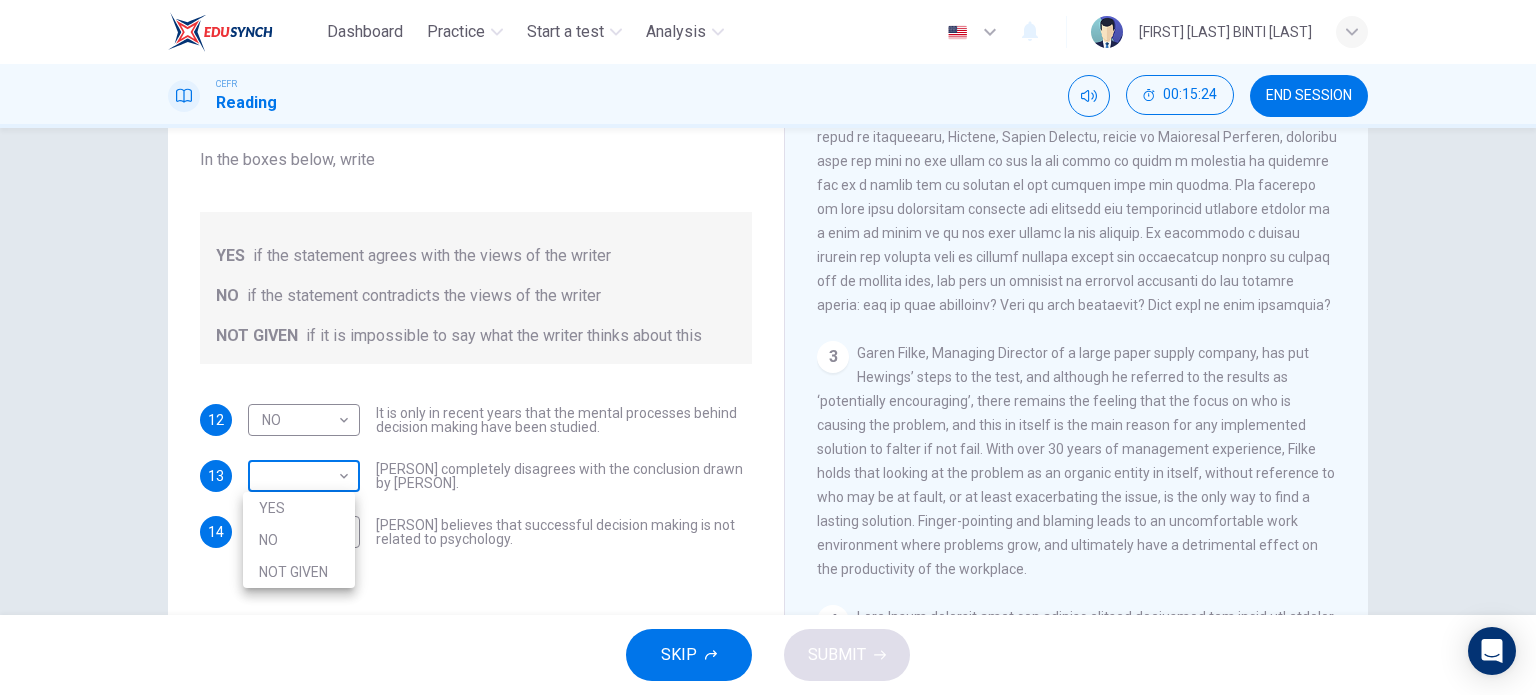 click on "Dashboard Practice Start a test Analysis English en ​ NUR AIN MASTURAH BINTI ZAMBRI CEFR Reading 00:15:24 END SESSION Questions 12 - 14 Do the following statements agree with the views given in the Reading Passage?
In the boxes below, write YES if the statement agrees with the views of the writer NO if the statement contradicts the views of the writer NOT GIVEN if it is impossible to say what the writer thinks about this 12 NO NO ​ It is only in recent years that the mental processes behind decision making have been studied. 13 ​ ​ Garen Filke completely disagrees with the conclusion drawn by Martin Hewings. 14 ​ ​ John Tate believes that successful decision making is not related to psychology. Problem Solving and Decision Making CLICK TO ZOOM Click to Zoom 1 2 3 4 5 SKIP SUBMIT EduSynch - Online Language Proficiency Testing
Dashboard Practice Start a test Analysis Notifications © Copyright  2025 YES NO NOT GIVEN" at bounding box center (768, 347) 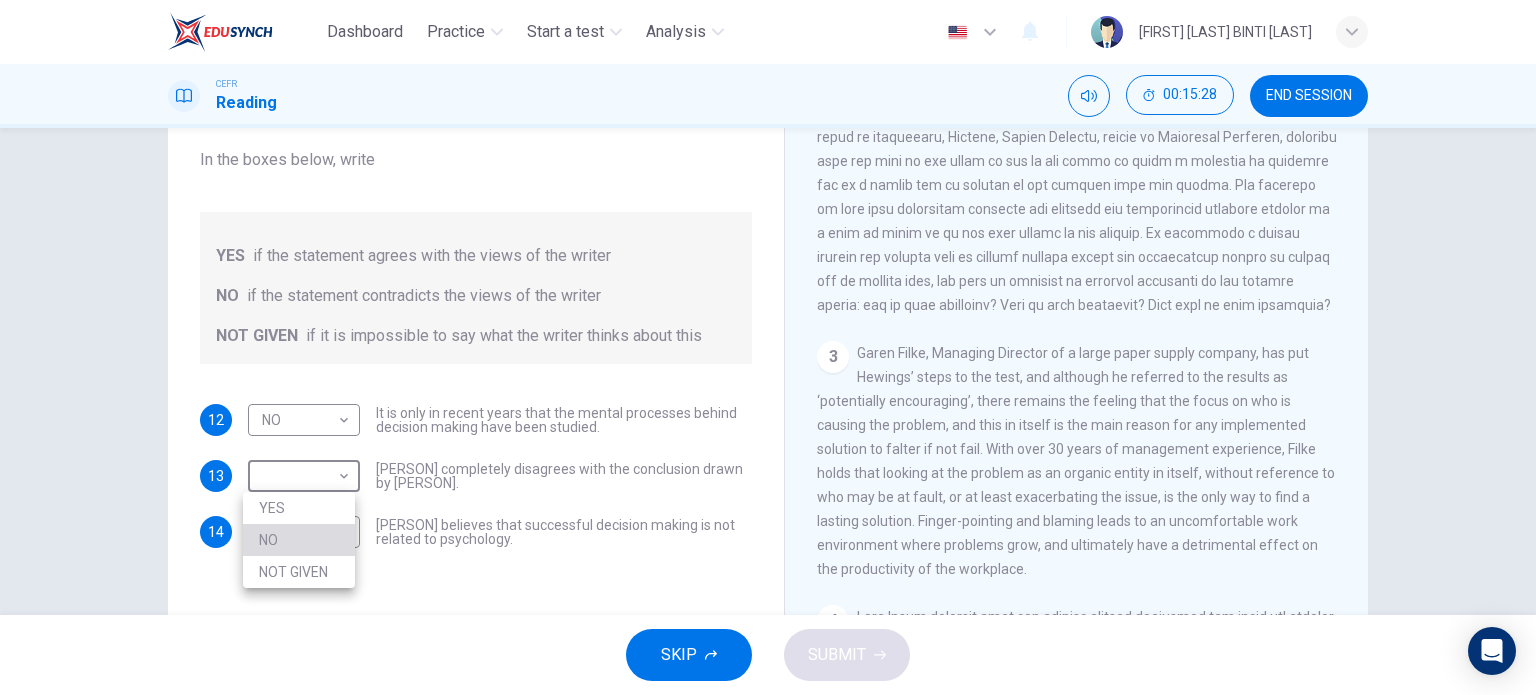 click on "NO" at bounding box center (299, 540) 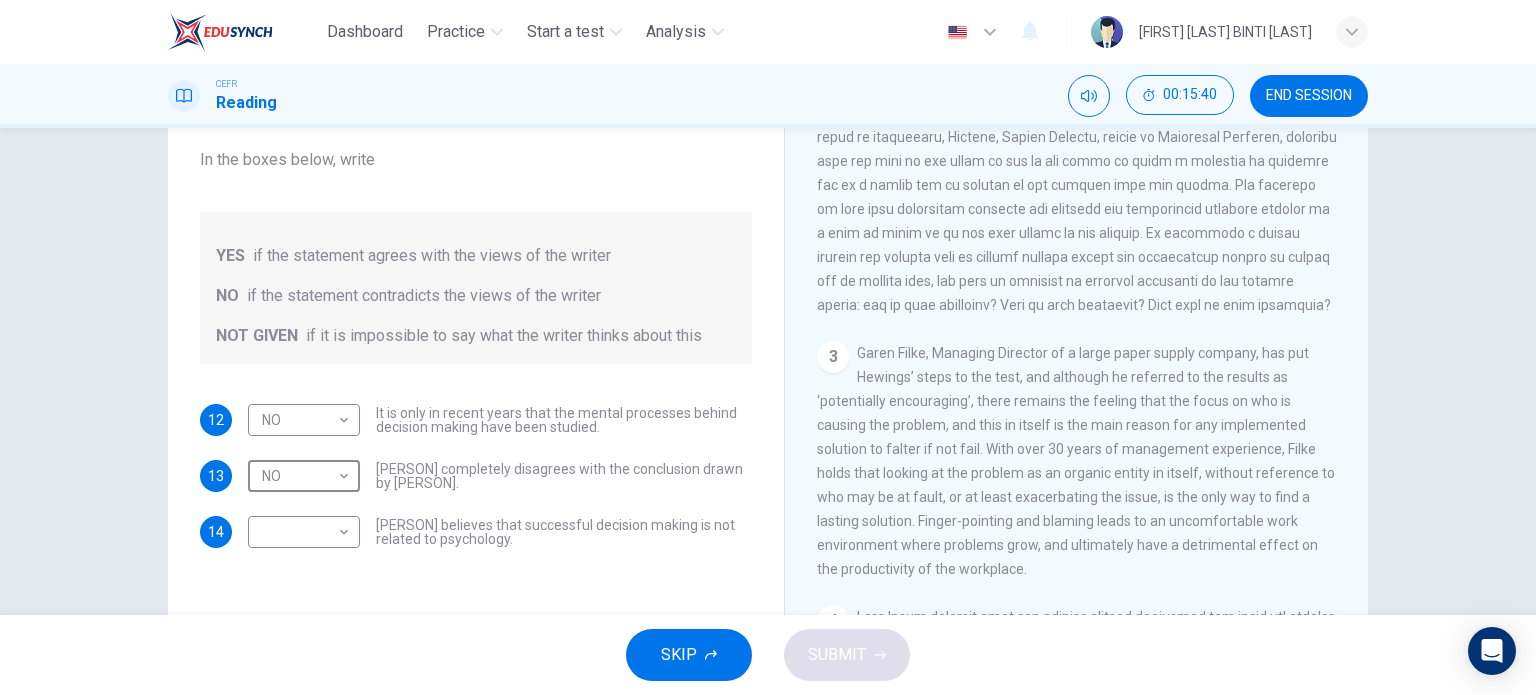 scroll, scrollTop: 288, scrollLeft: 0, axis: vertical 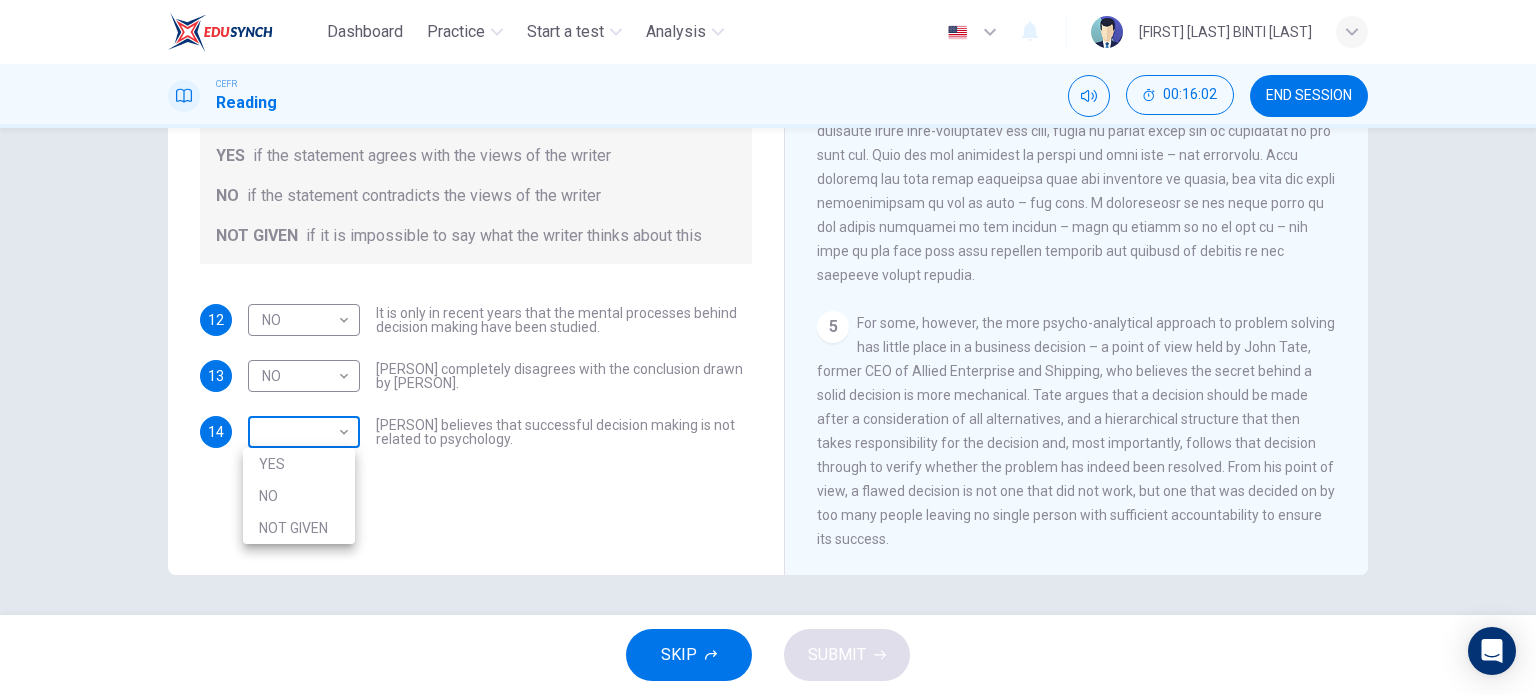 click on "Dashboard Practice Start a test Analysis English en ​ NUR AIN MASTURAH BINTI ZAMBRI CEFR Reading 00:16:02 END SESSION Questions 12 - 14 Do the following statements agree with the views given in the Reading Passage?
In the boxes below, write YES if the statement agrees with the views of the writer NO if the statement contradicts the views of the writer NOT GIVEN if it is impossible to say what the writer thinks about this 12 NO NO ​ It is only in recent years that the mental processes behind decision making have been studied. 13 NO NO ​ Garen Filke completely disagrees with the conclusion drawn by Martin Hewings. 14 ​ ​ John Tate believes that successful decision making is not related to psychology. Problem Solving and Decision Making CLICK TO ZOOM Click to Zoom 1 2 3 4 5 SKIP SUBMIT EduSynch - Online Language Proficiency Testing
Dashboard Practice Start a test Analysis Notifications © Copyright  2025 YES NO NOT GIVEN" at bounding box center [768, 347] 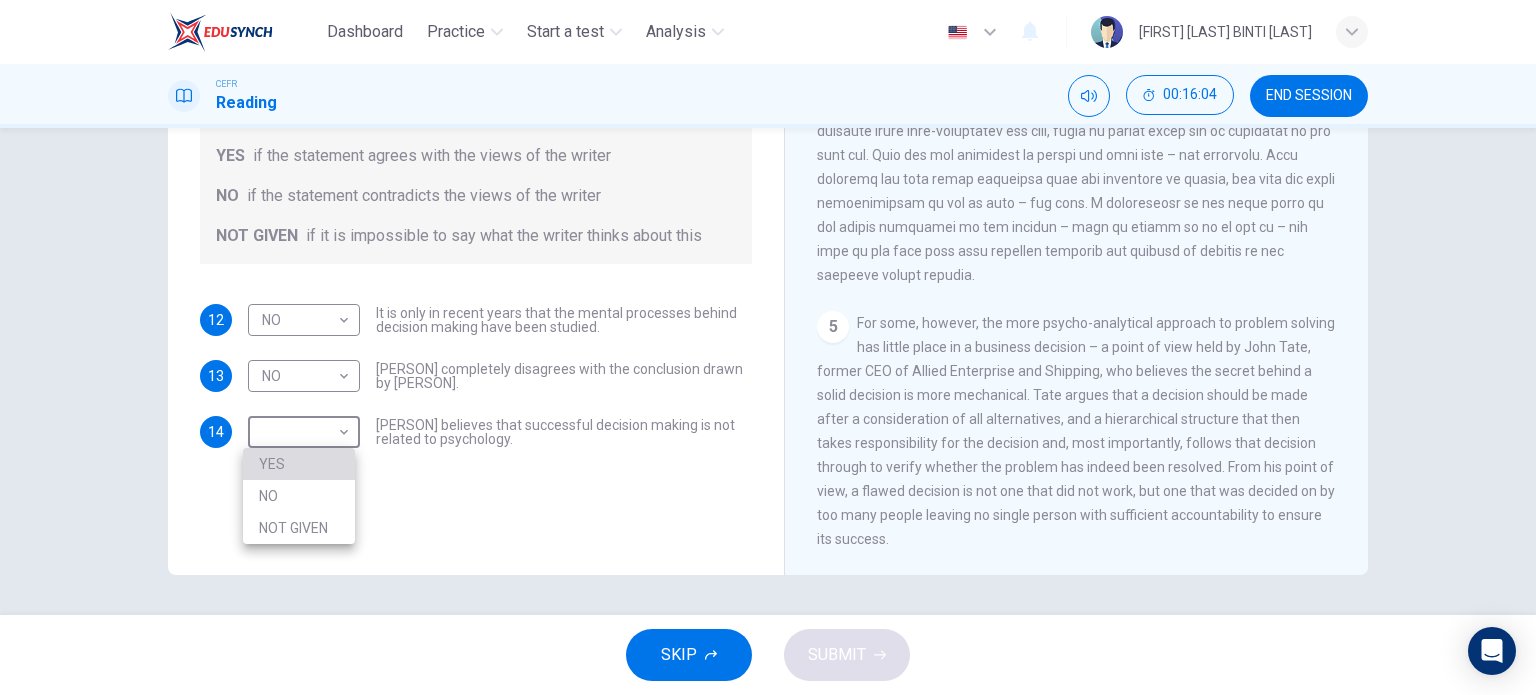 click on "YES" at bounding box center [299, 464] 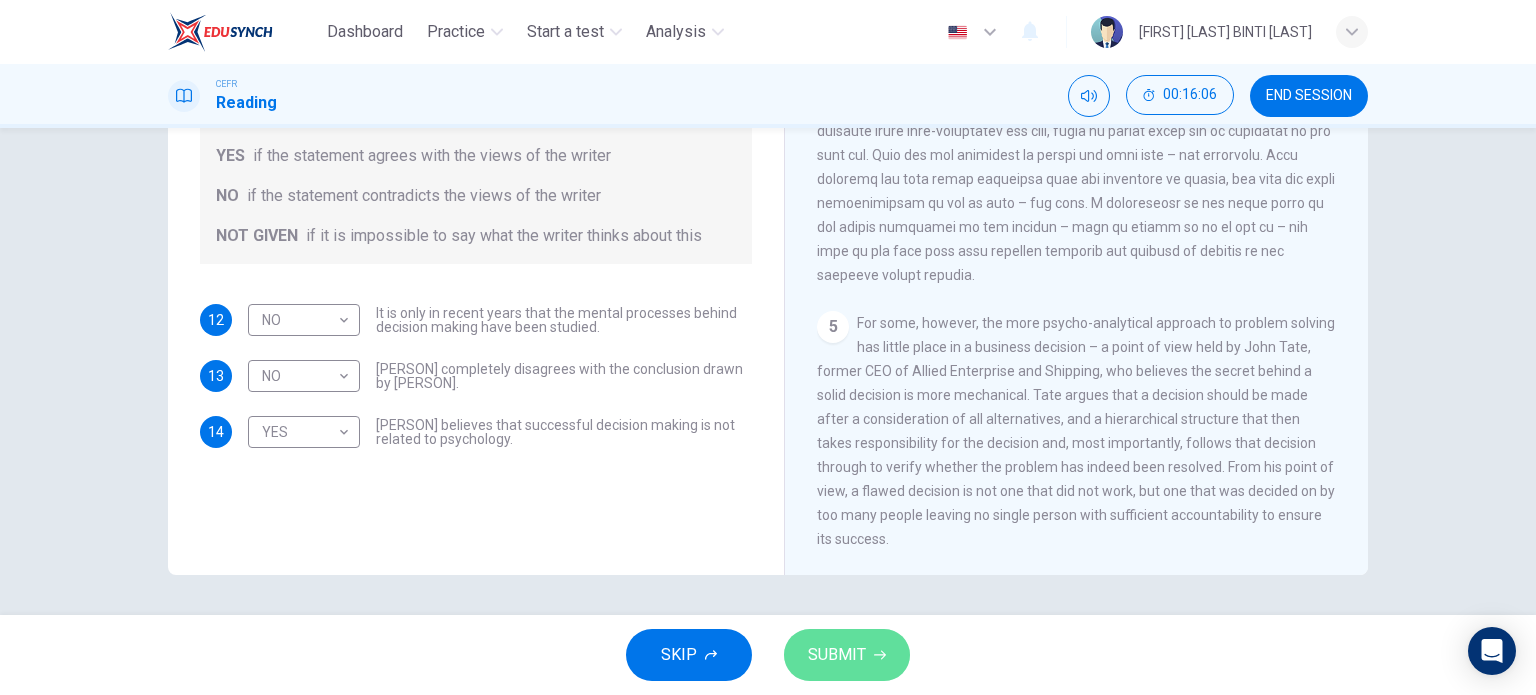 click on "SUBMIT" at bounding box center [837, 655] 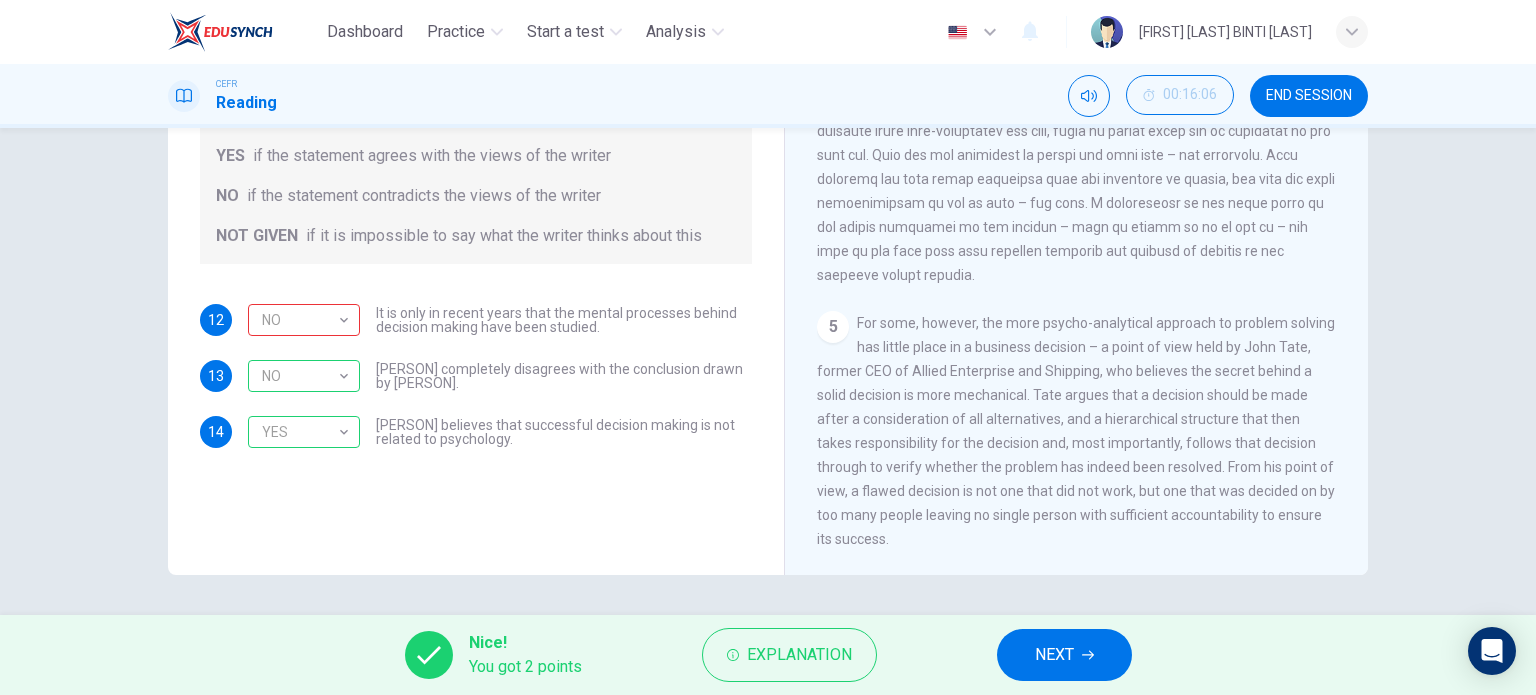 click on "NEXT" at bounding box center [1054, 655] 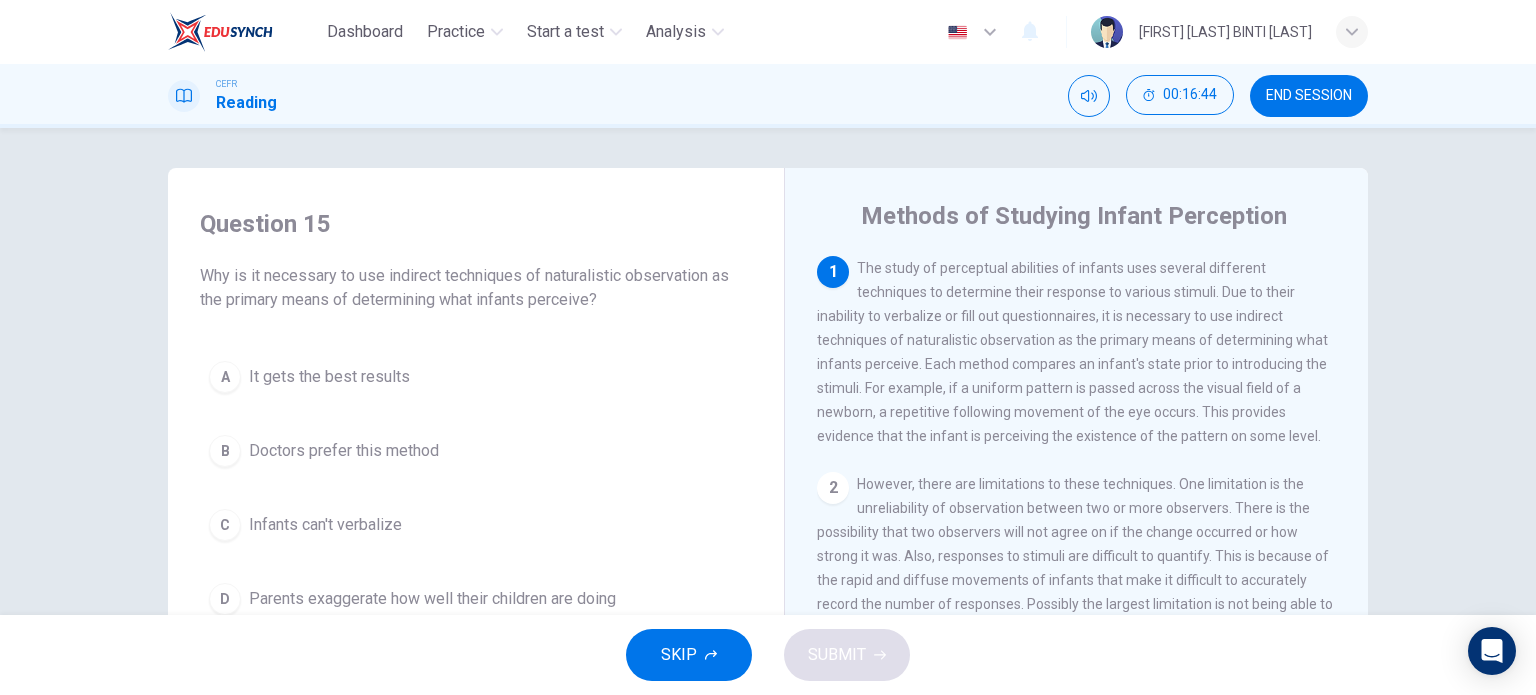 scroll, scrollTop: 100, scrollLeft: 0, axis: vertical 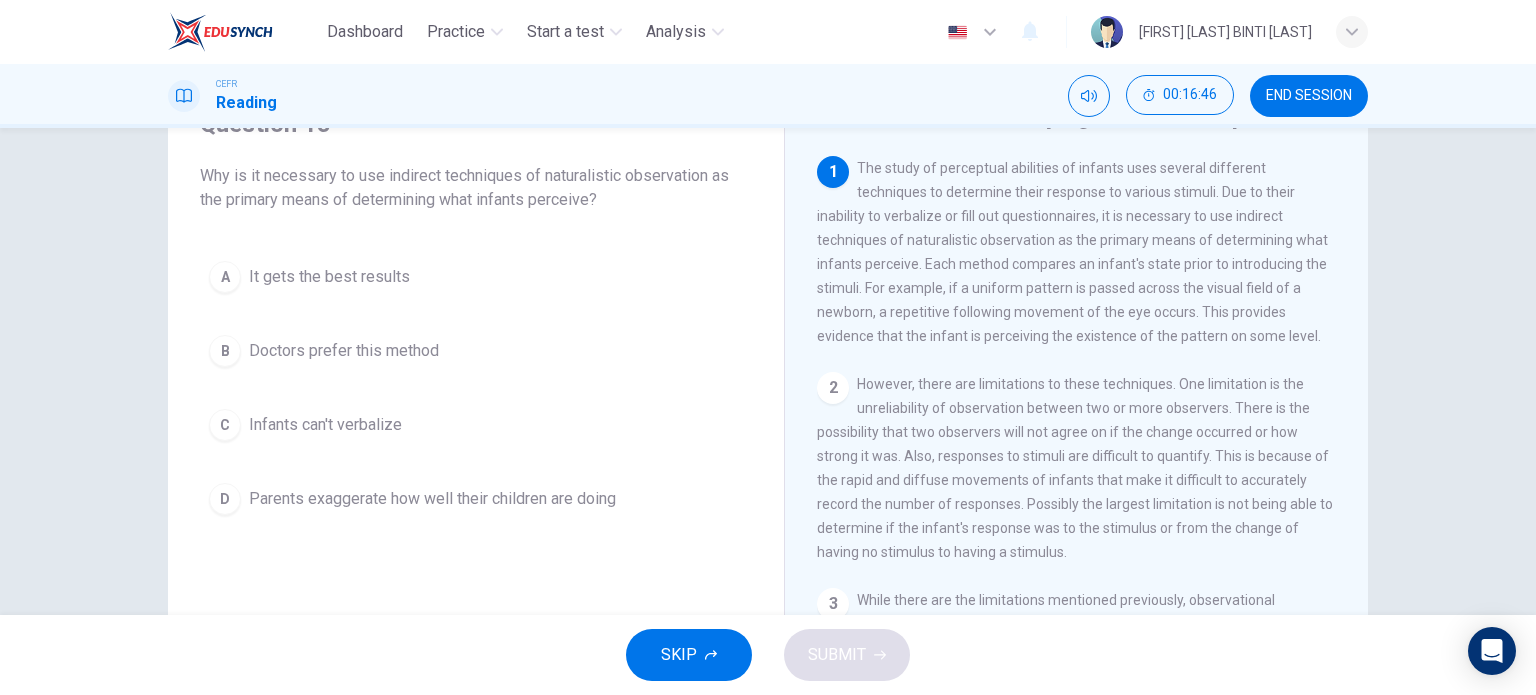 click on "C" at bounding box center (225, 277) 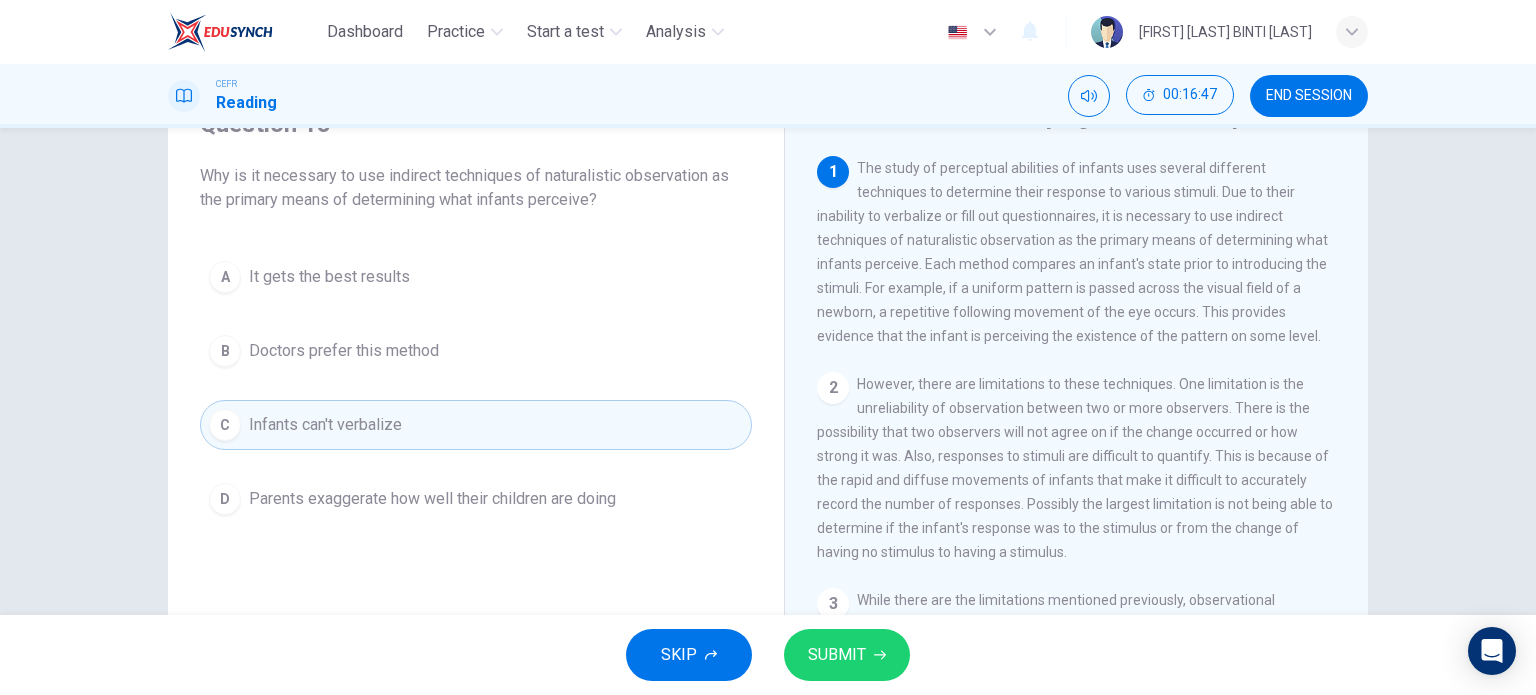 click on "SUBMIT" at bounding box center (837, 655) 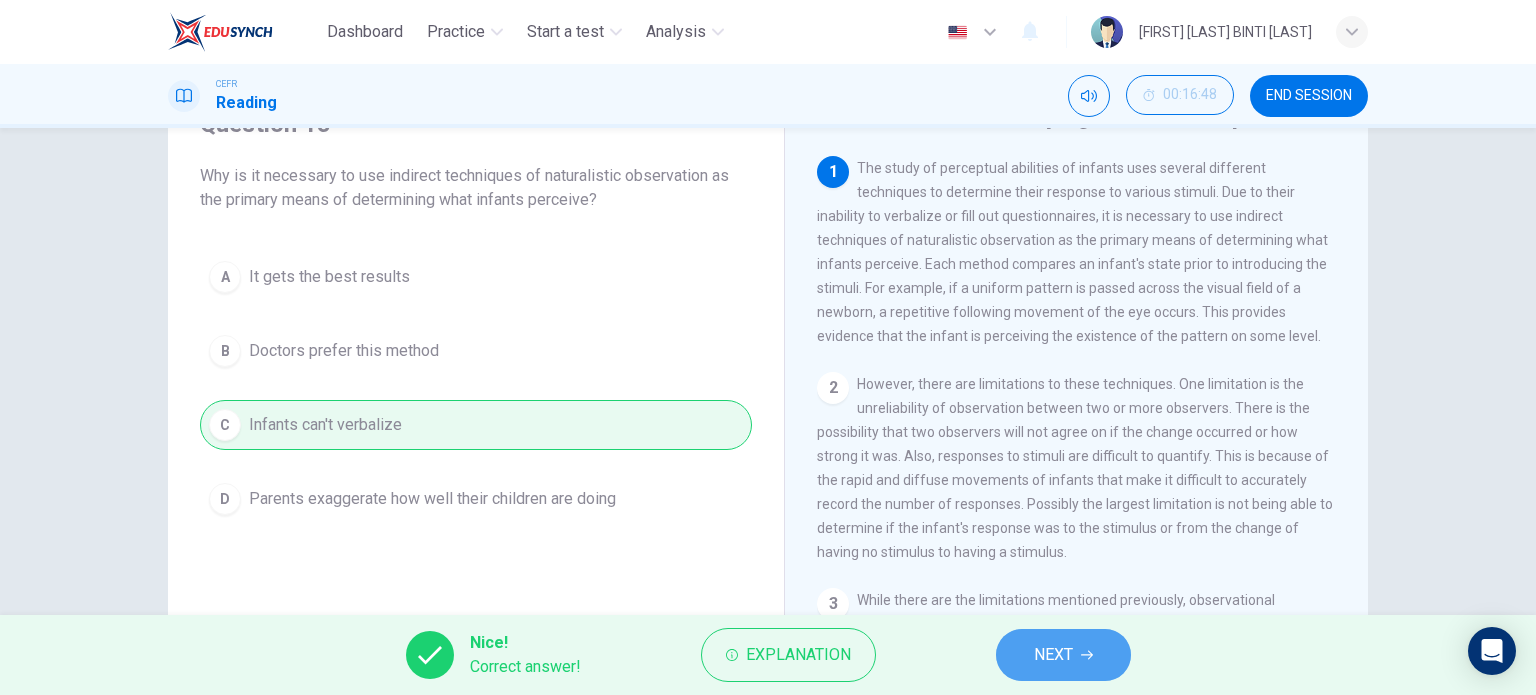 click at bounding box center [1087, 655] 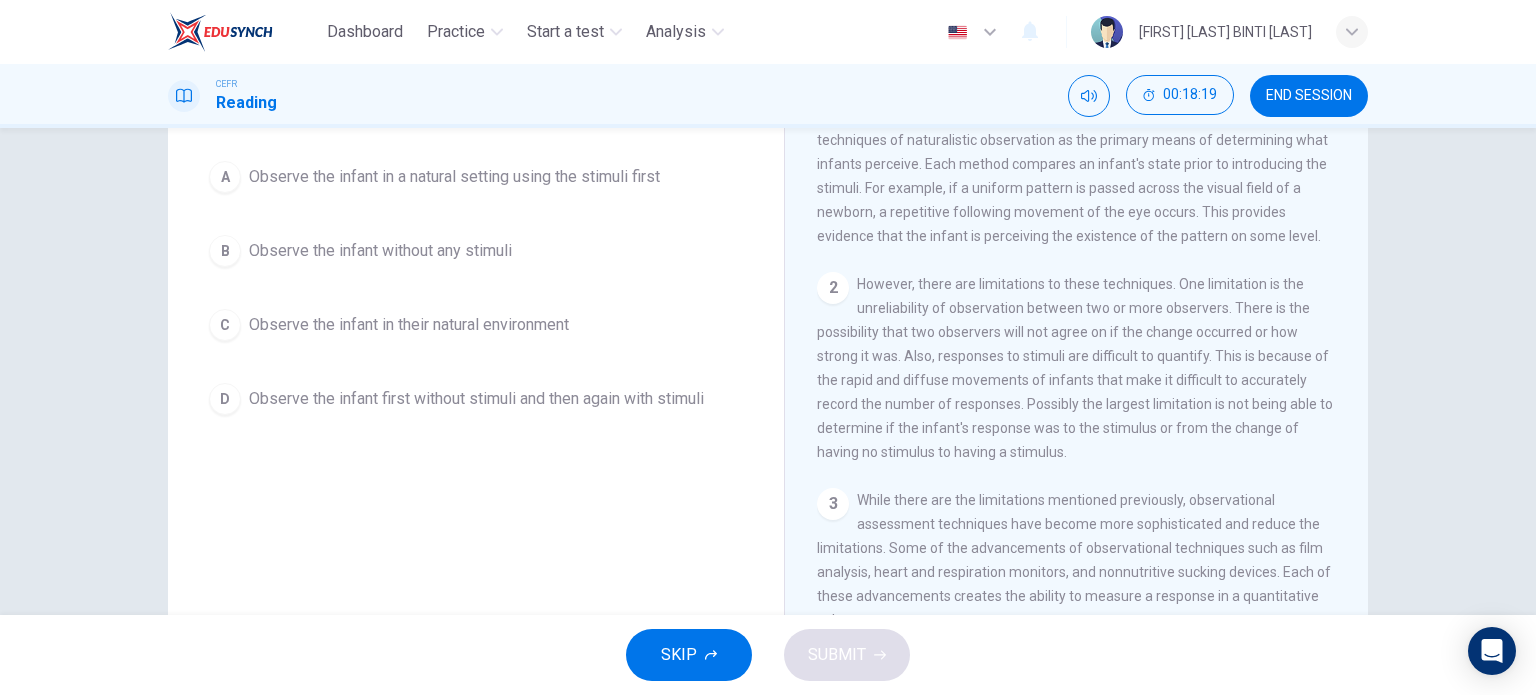 scroll, scrollTop: 100, scrollLeft: 0, axis: vertical 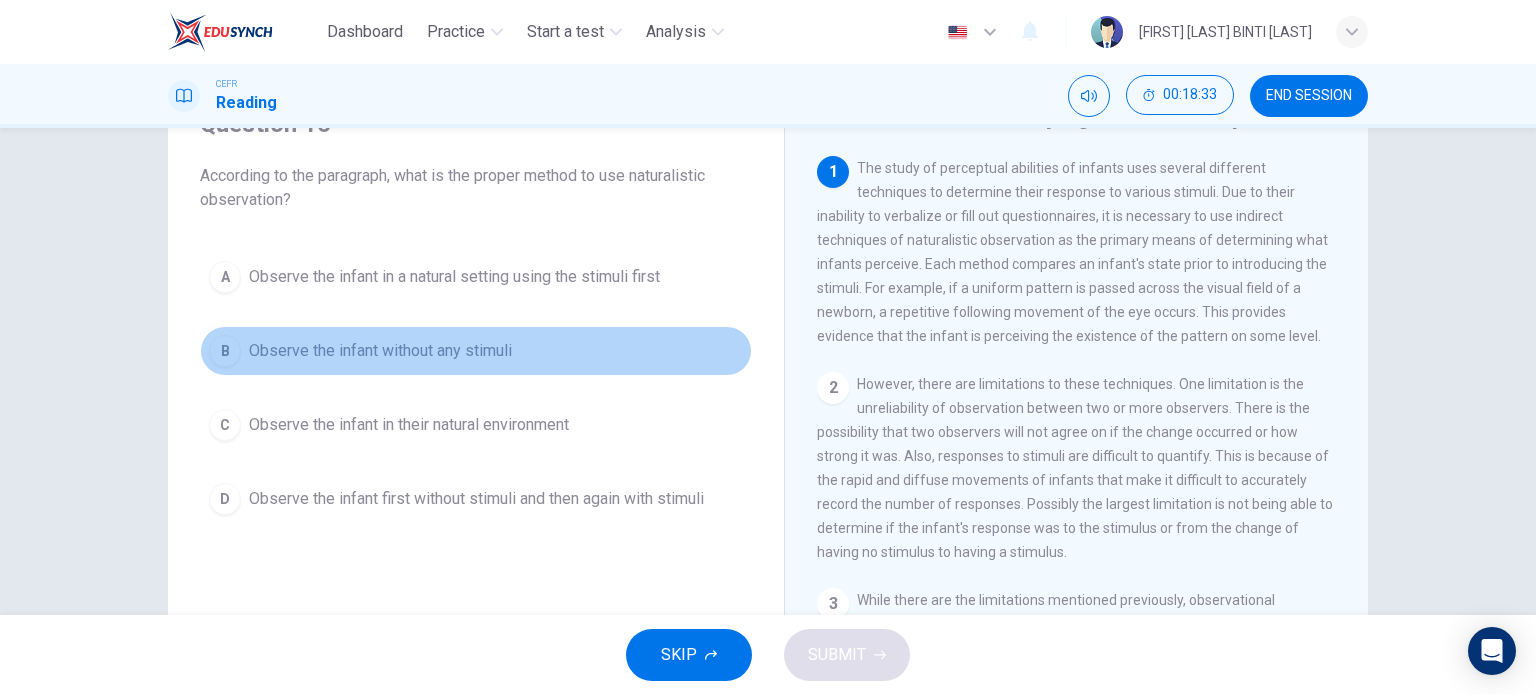 click on "Observe the infant without any stimuli" at bounding box center [454, 277] 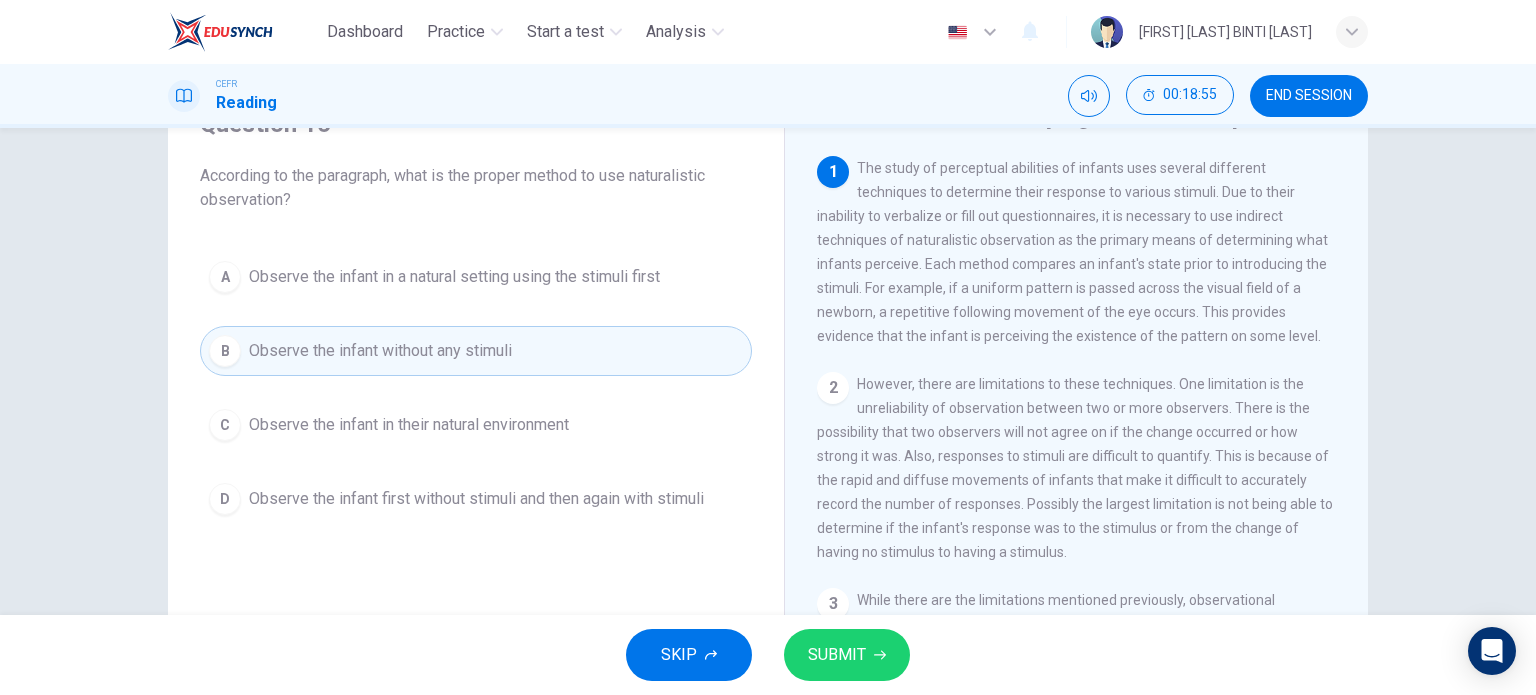 click on "SUBMIT" at bounding box center [847, 655] 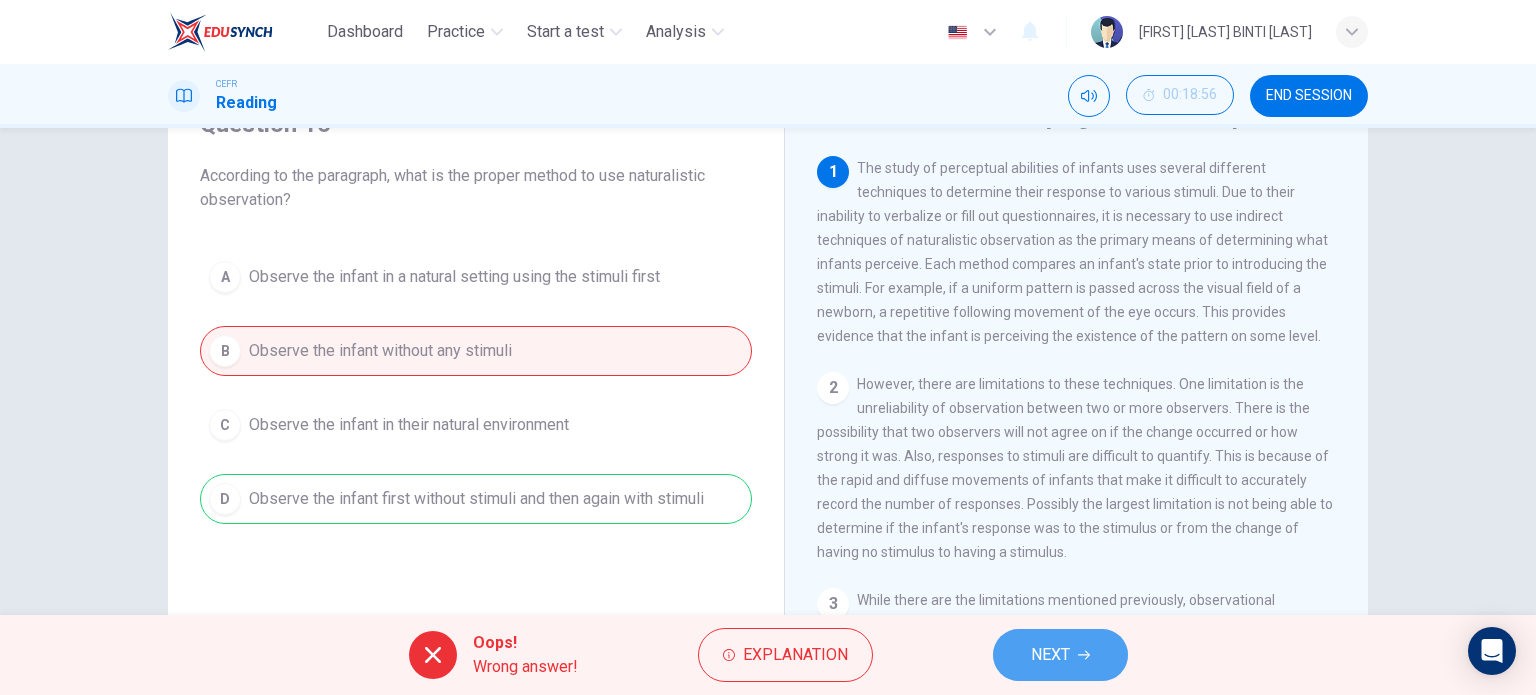 click on "NEXT" at bounding box center [1050, 655] 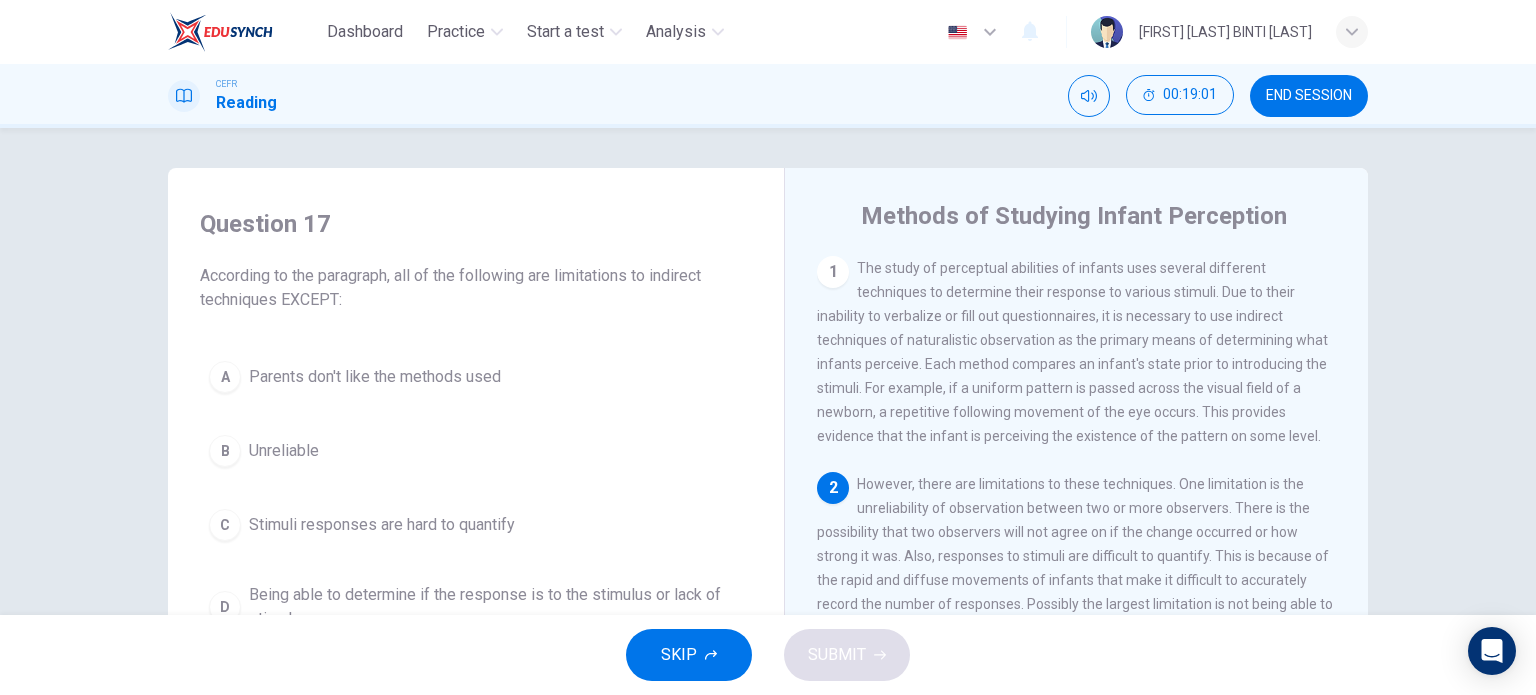 scroll, scrollTop: 100, scrollLeft: 0, axis: vertical 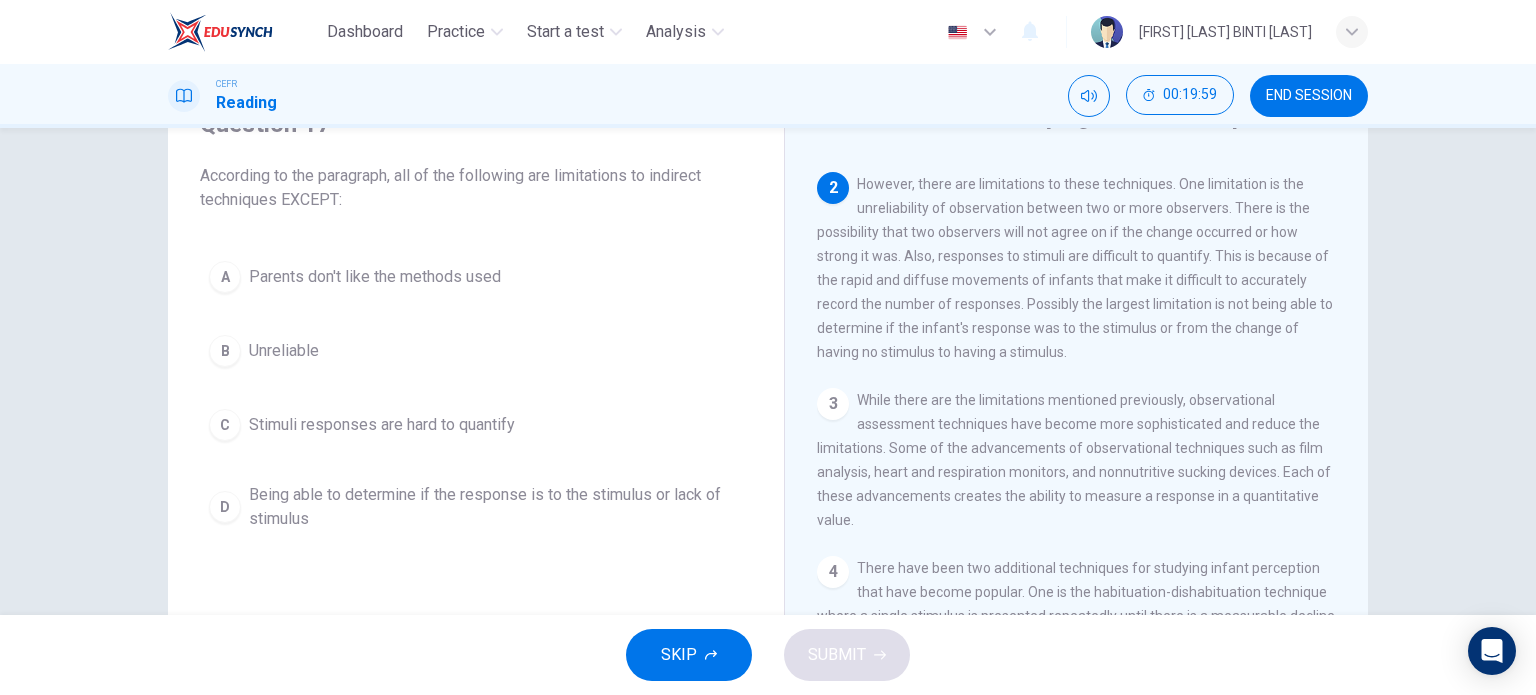 click on "Being able to determine if the response is to the stimulus or lack of stimulus" at bounding box center (375, 277) 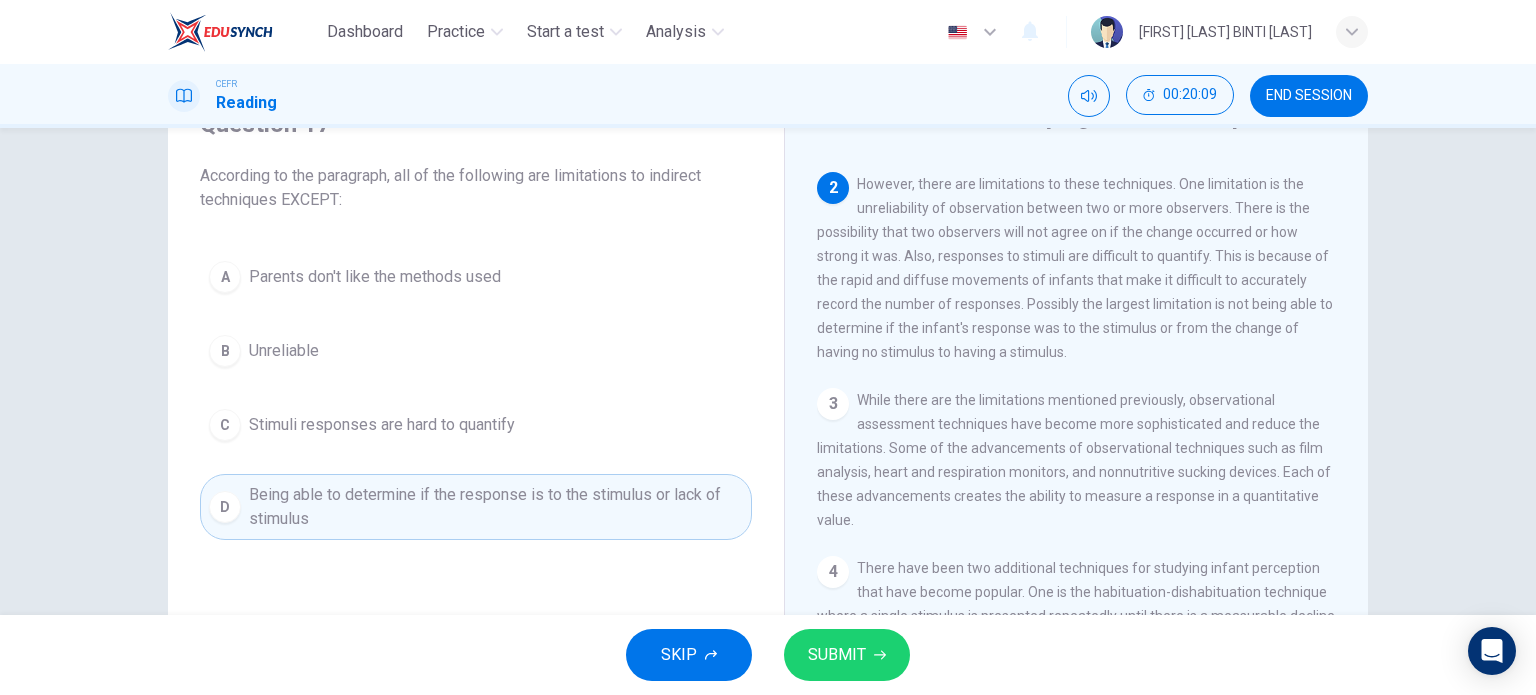 click on "Parents don't like the methods used" at bounding box center (375, 277) 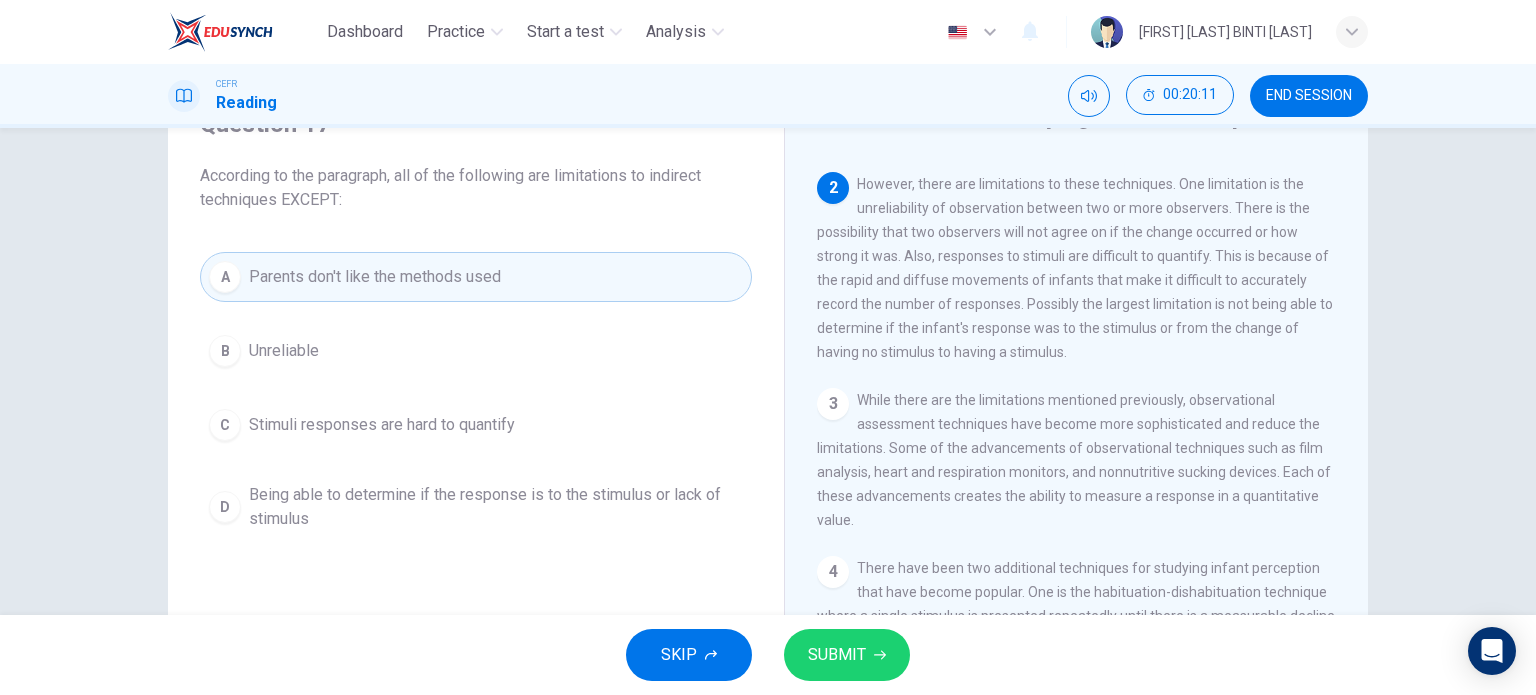 click on "SUBMIT" at bounding box center [837, 655] 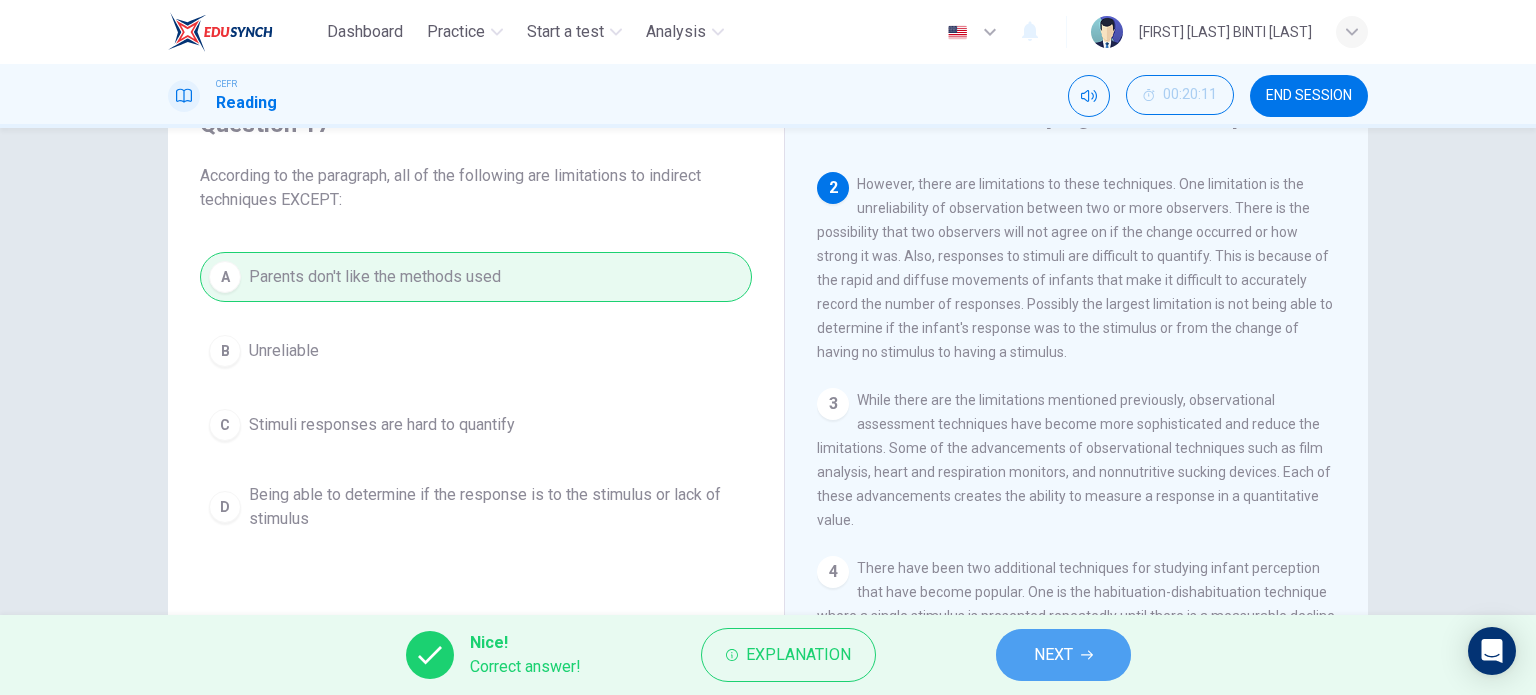 click on "NEXT" at bounding box center (1063, 655) 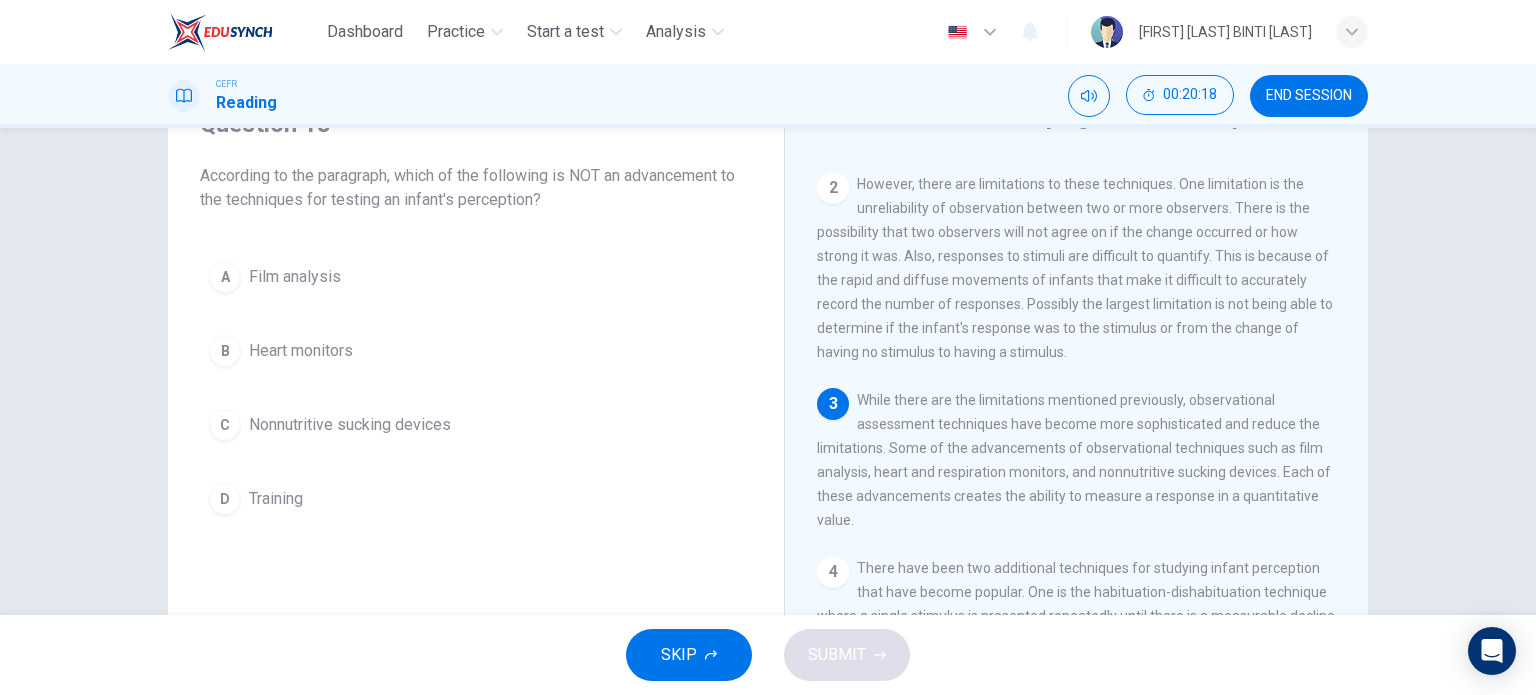 scroll, scrollTop: 300, scrollLeft: 0, axis: vertical 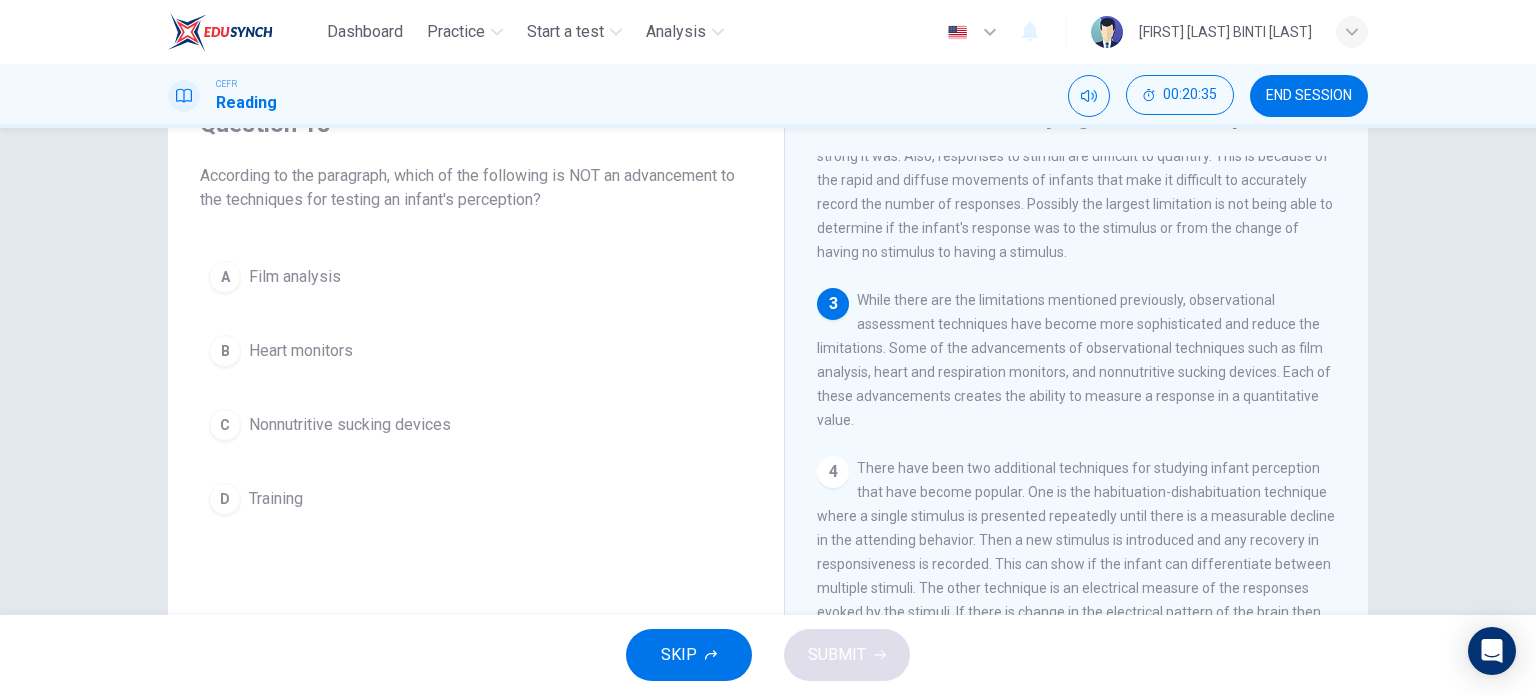 click on "Training" at bounding box center [295, 277] 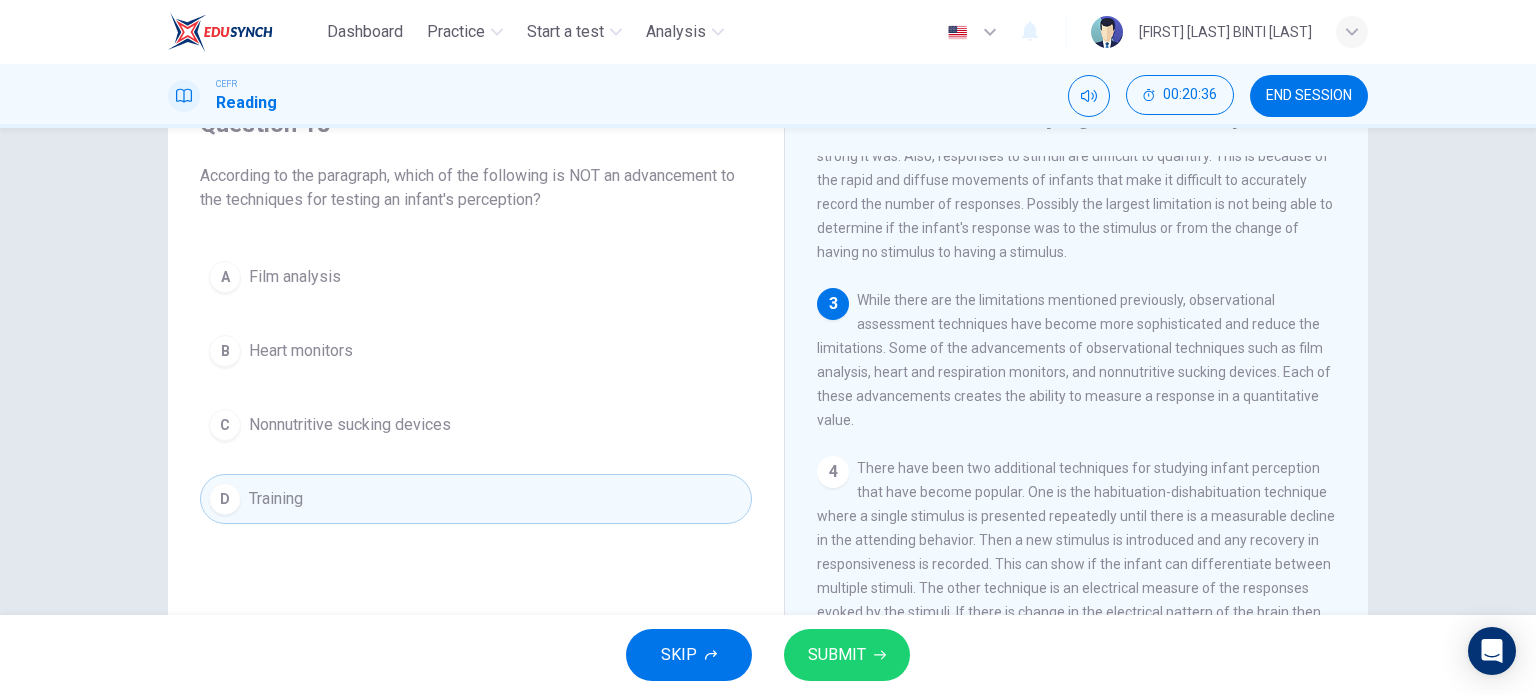 click on "SUBMIT" at bounding box center (847, 655) 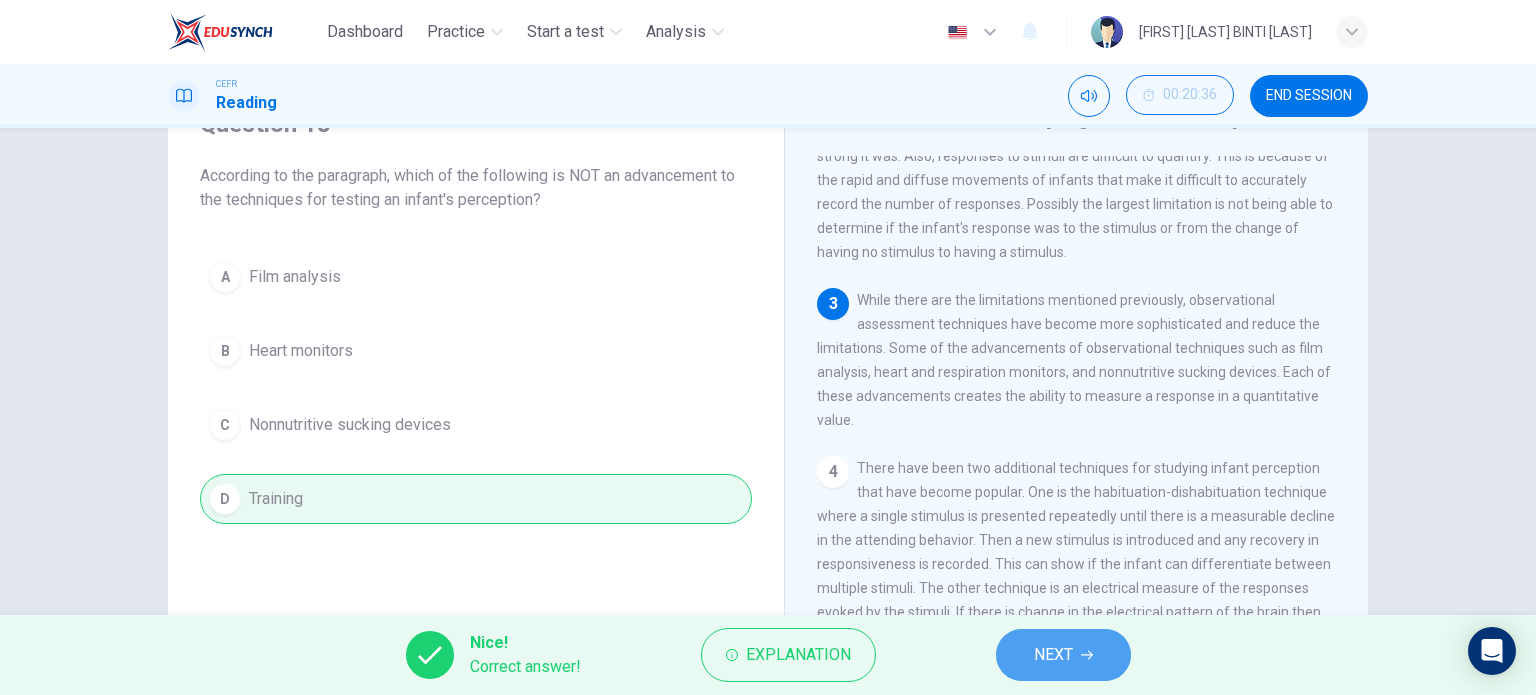 click on "NEXT" at bounding box center [1063, 655] 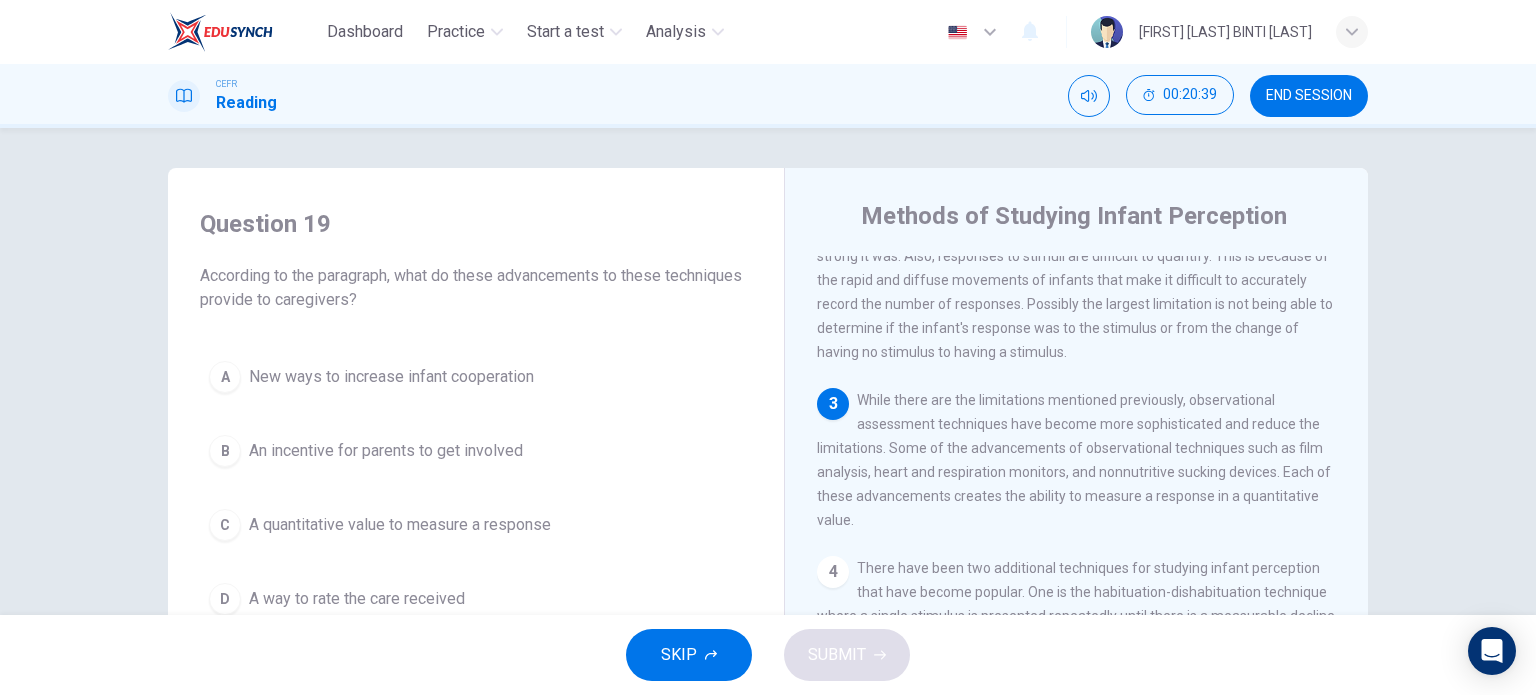 scroll, scrollTop: 100, scrollLeft: 0, axis: vertical 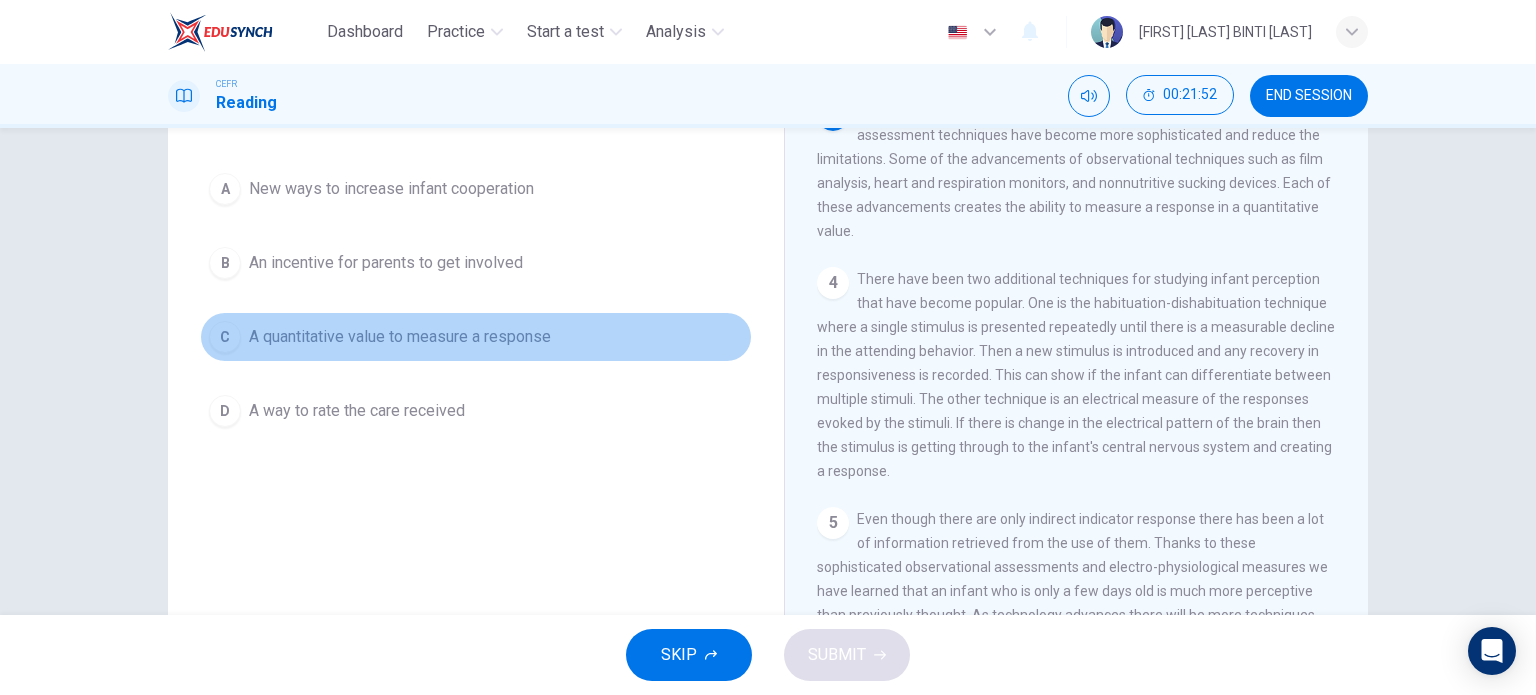 click on "A quantitative value to measure a response" at bounding box center (391, 189) 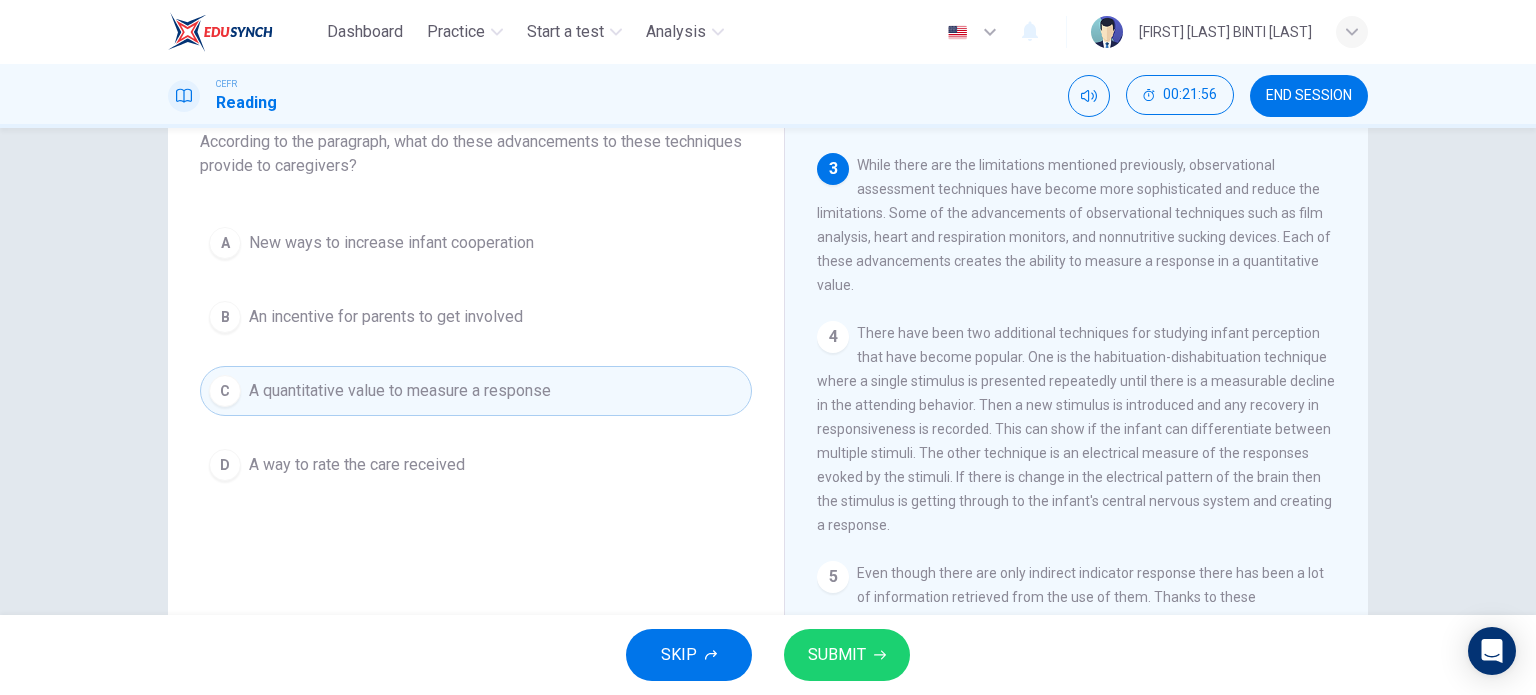 scroll, scrollTop: 200, scrollLeft: 0, axis: vertical 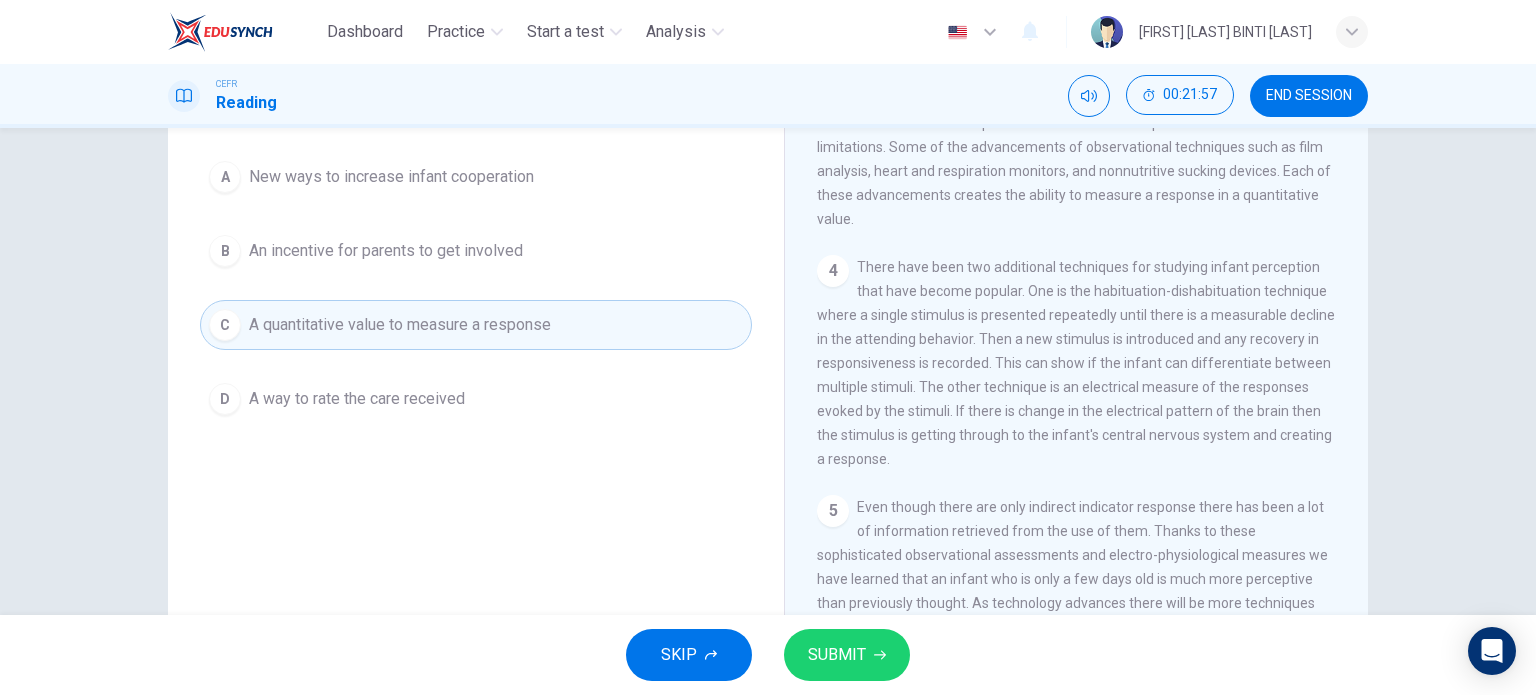 click on "SUBMIT" at bounding box center [847, 655] 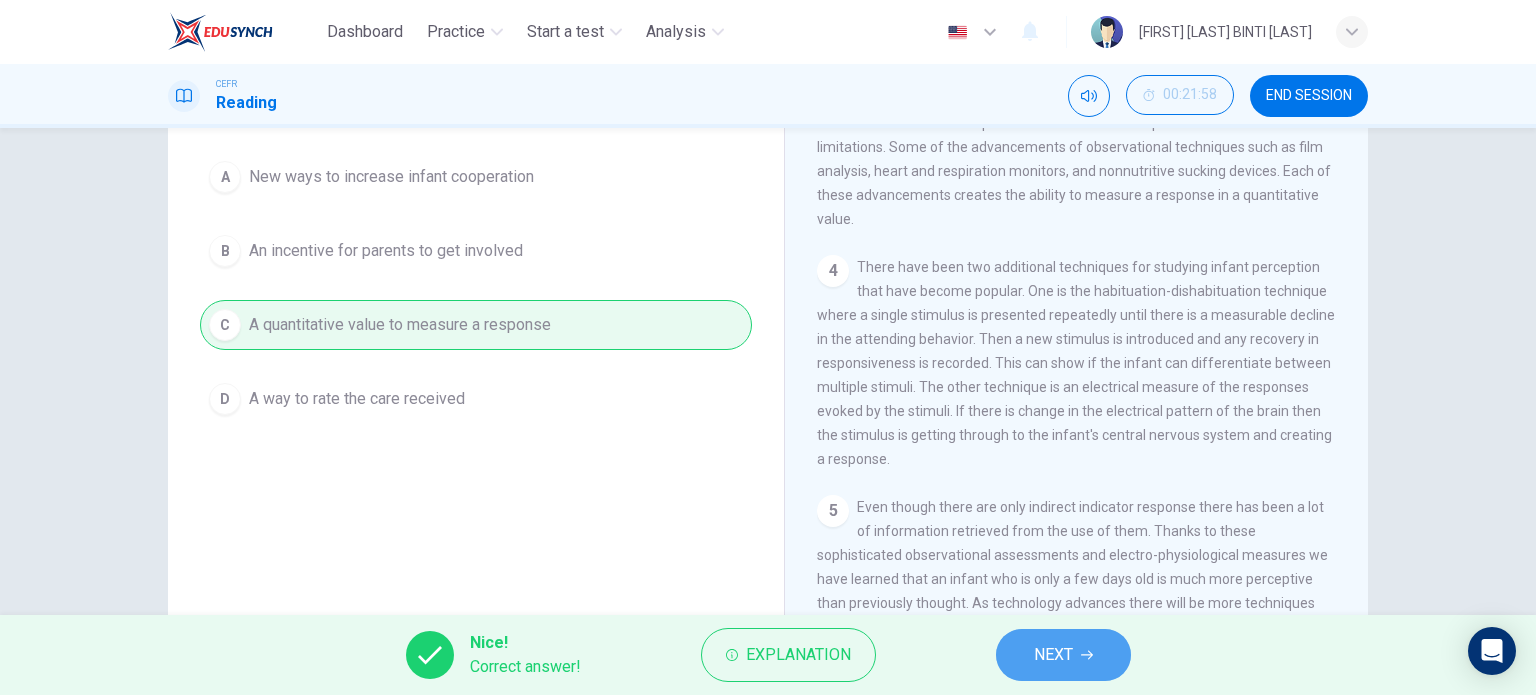 click on "NEXT" at bounding box center (1053, 655) 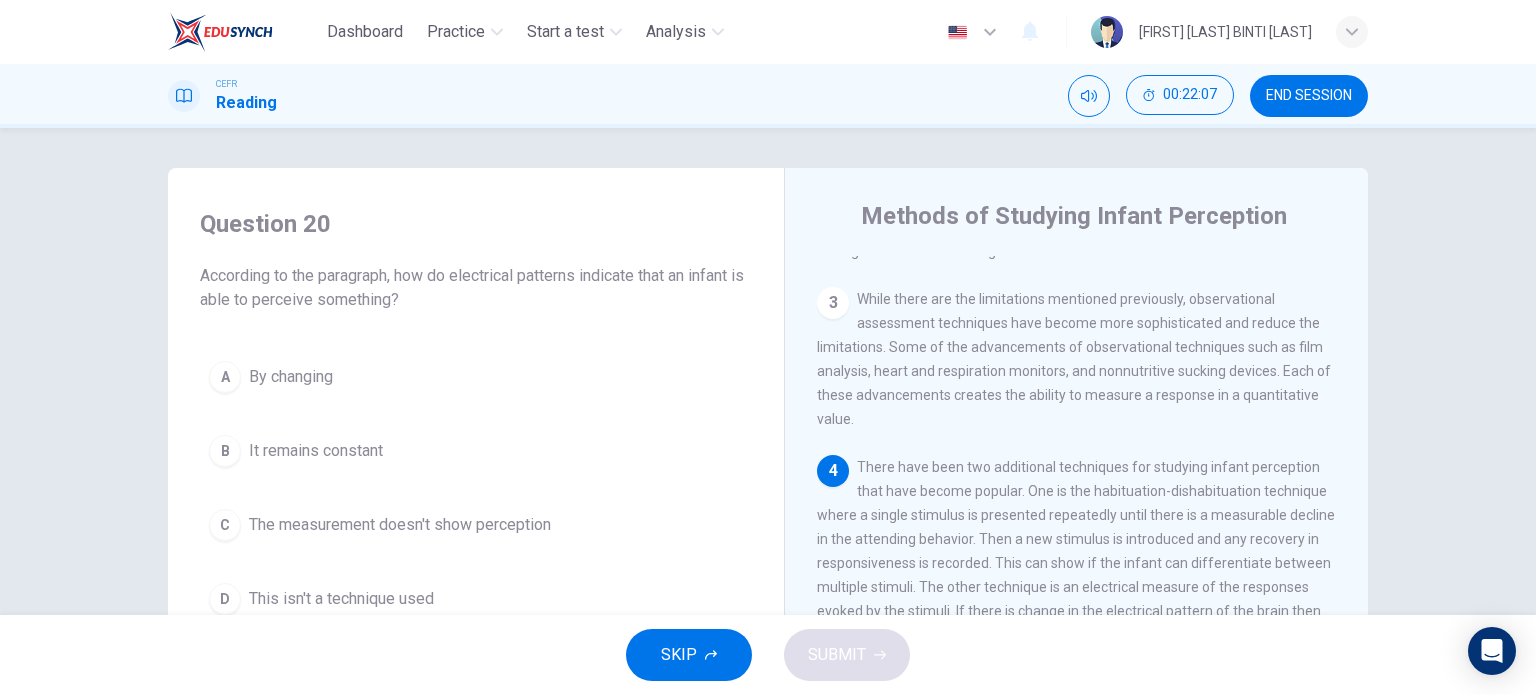 scroll, scrollTop: 100, scrollLeft: 0, axis: vertical 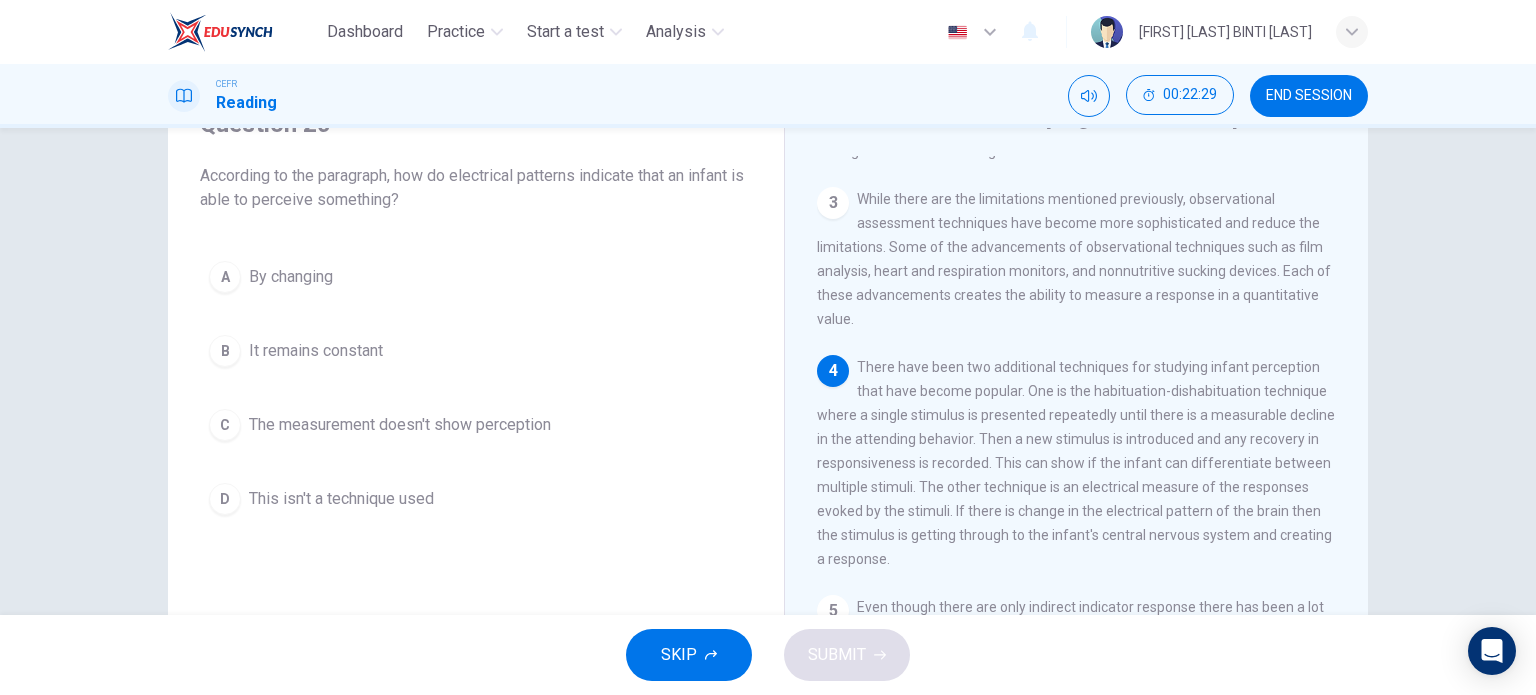 click on "By changing" at bounding box center (291, 277) 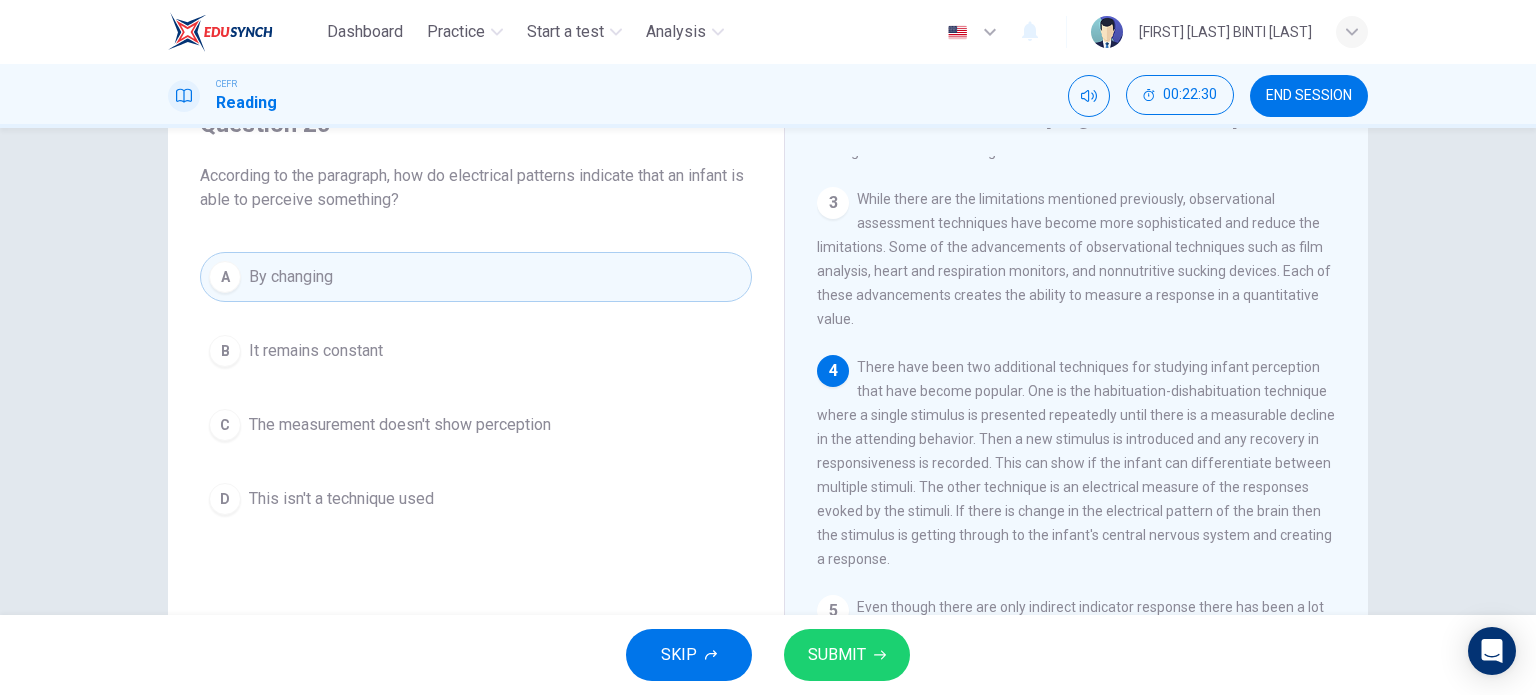 click on "SUBMIT" at bounding box center [837, 655] 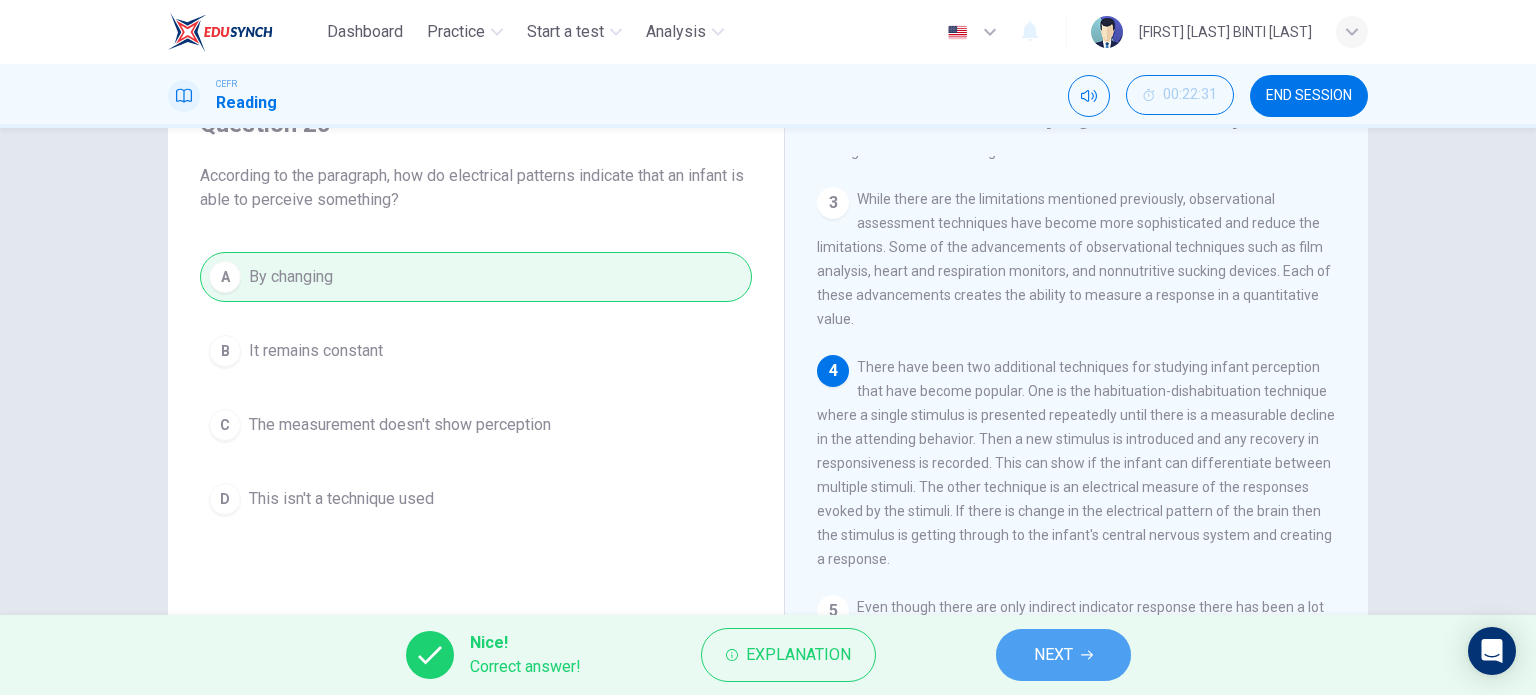 click on "NEXT" at bounding box center (1063, 655) 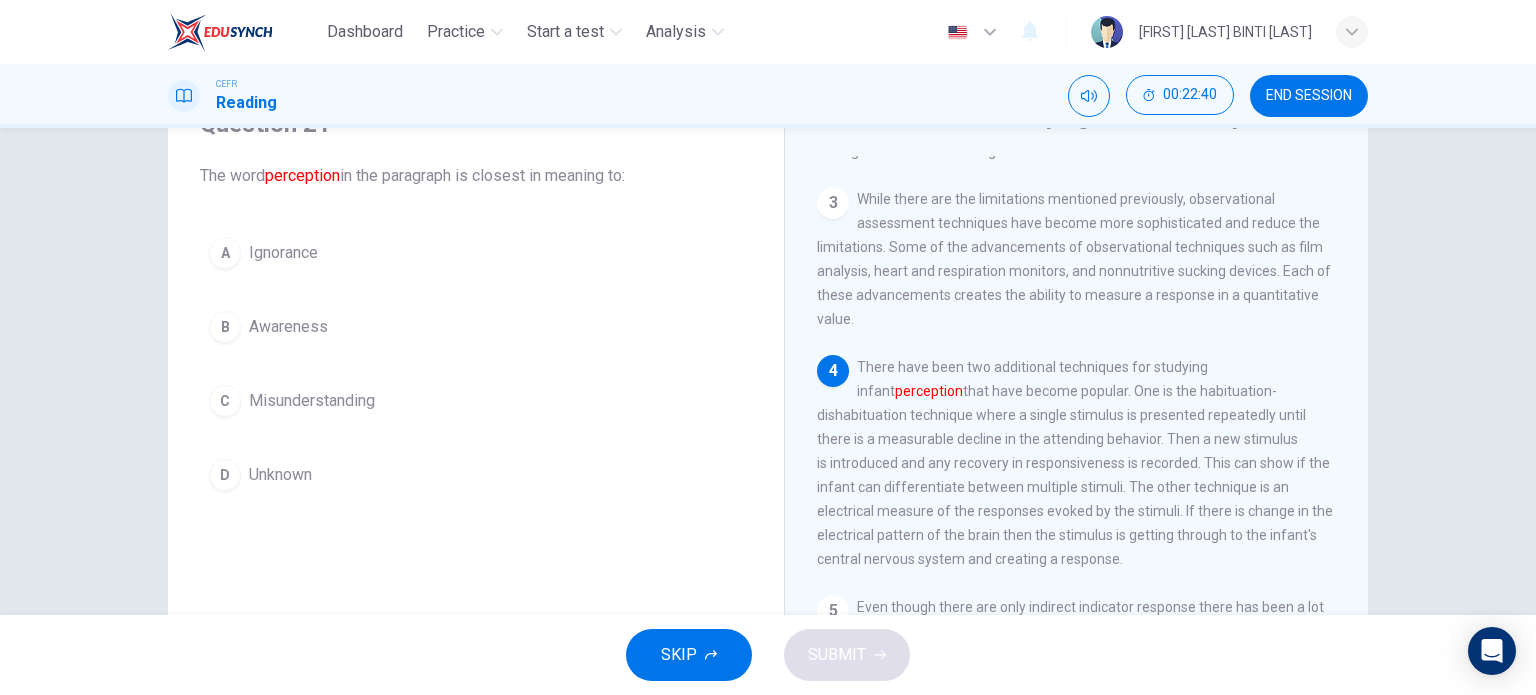 click on "Awareness" at bounding box center [283, 253] 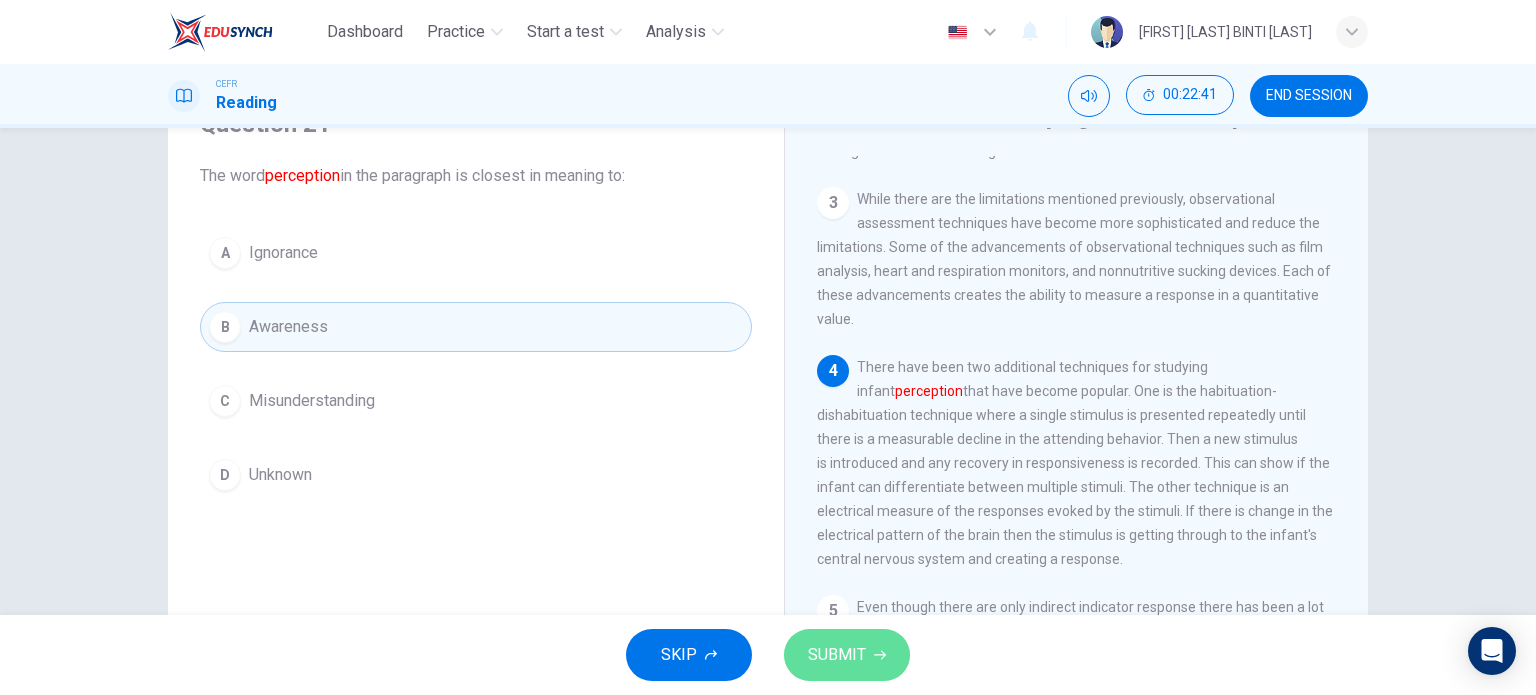 click on "SUBMIT" at bounding box center (837, 655) 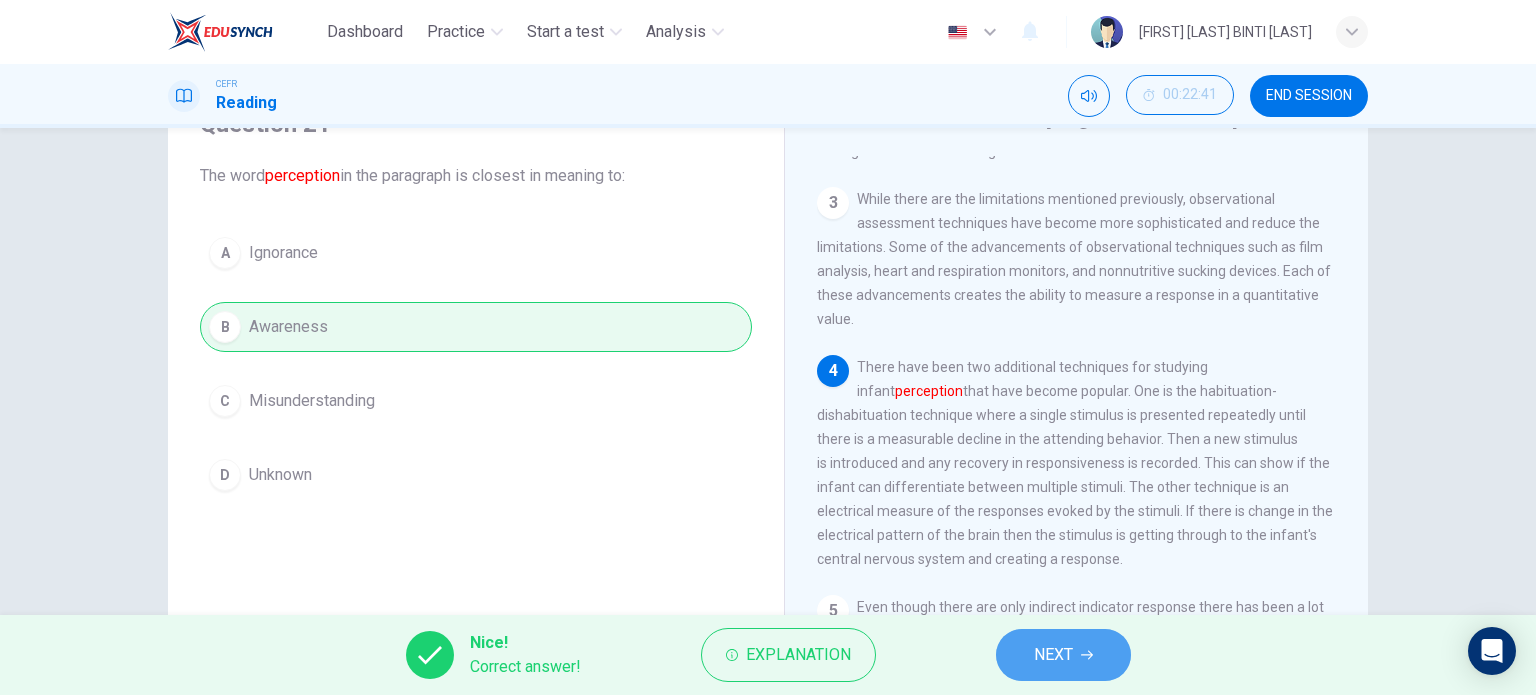 click on "NEXT" at bounding box center [1063, 655] 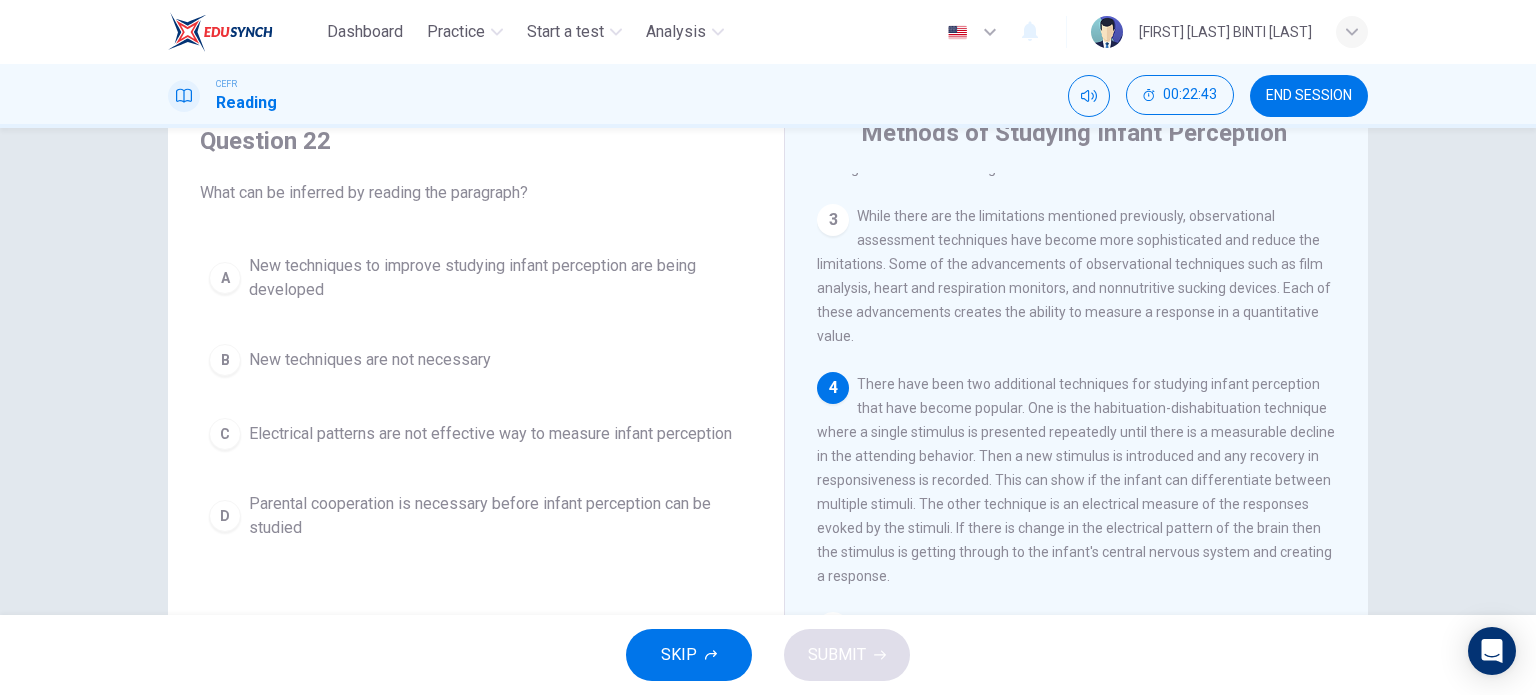 scroll, scrollTop: 100, scrollLeft: 0, axis: vertical 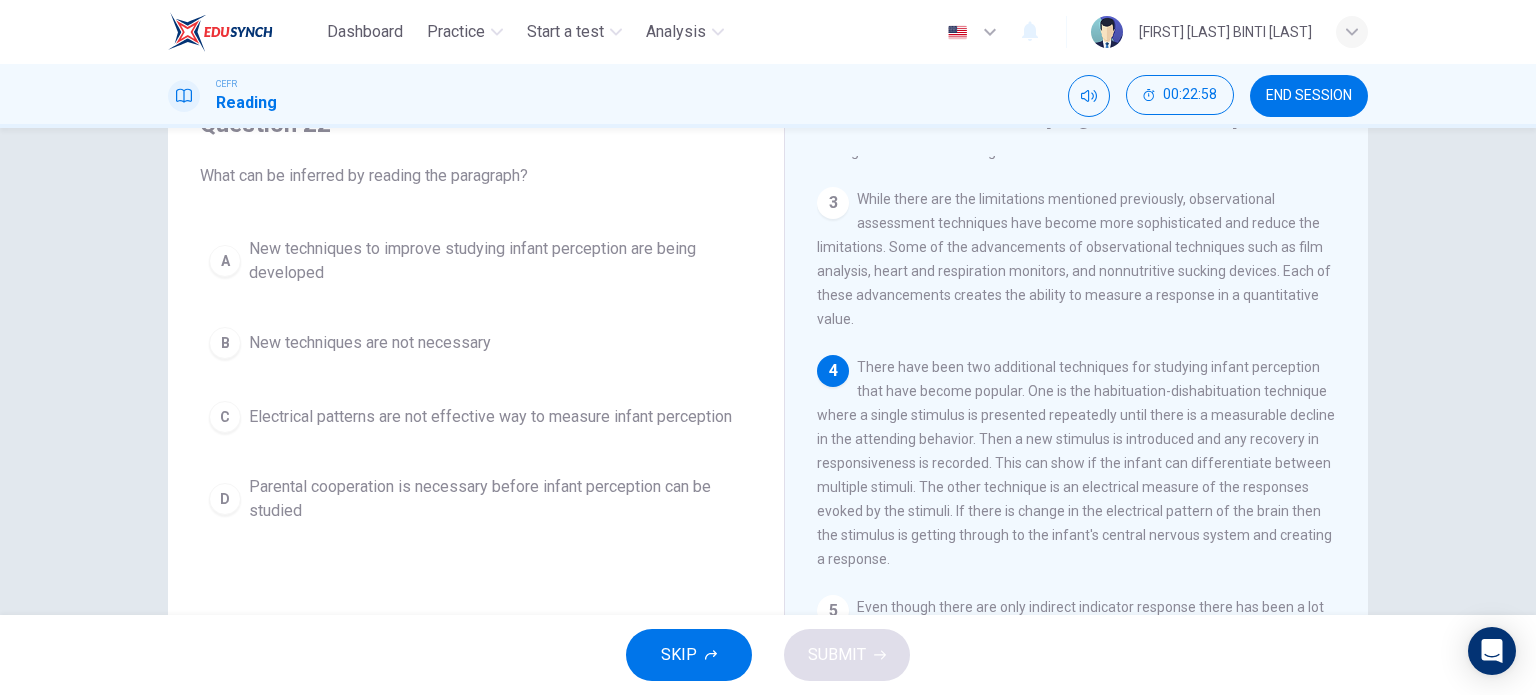 click on "New techniques to improve studying infant perception are being developed" at bounding box center [496, 261] 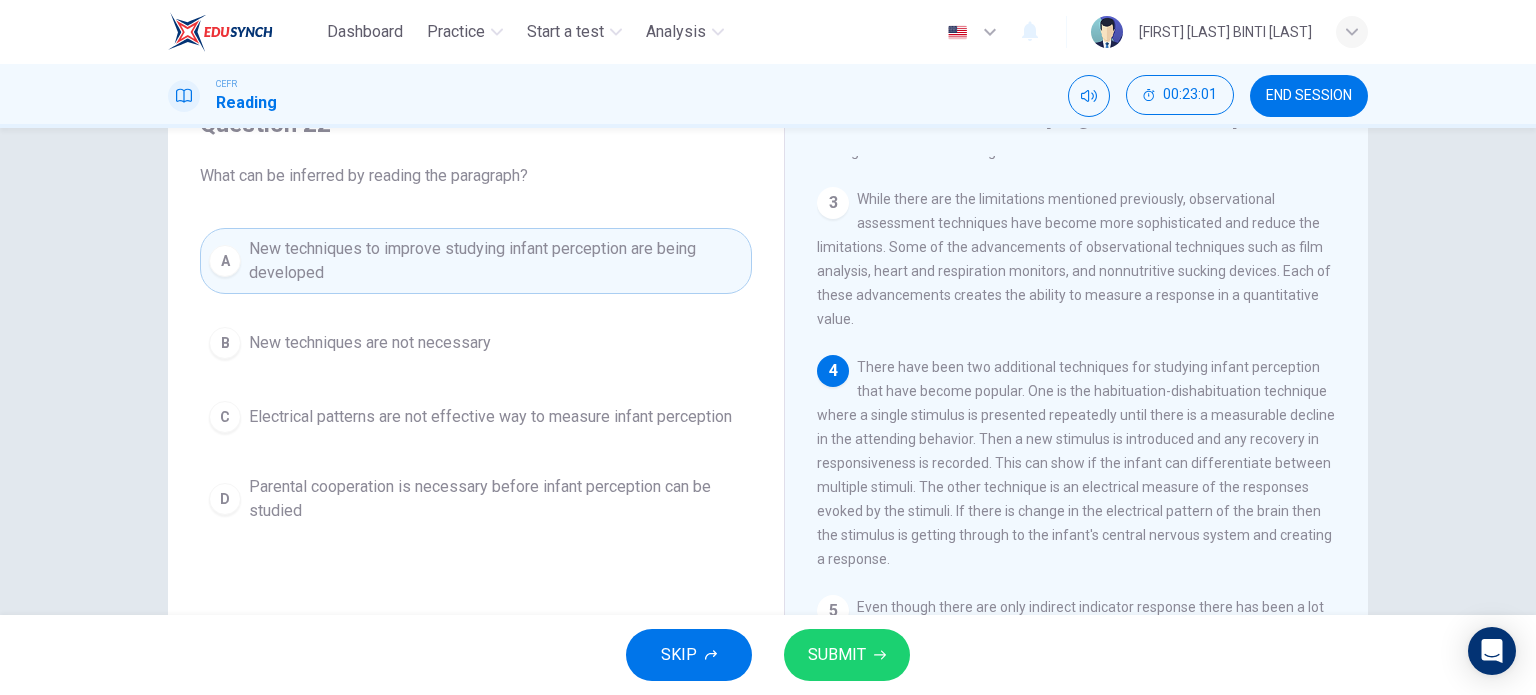 click on "SUBMIT" at bounding box center [837, 655] 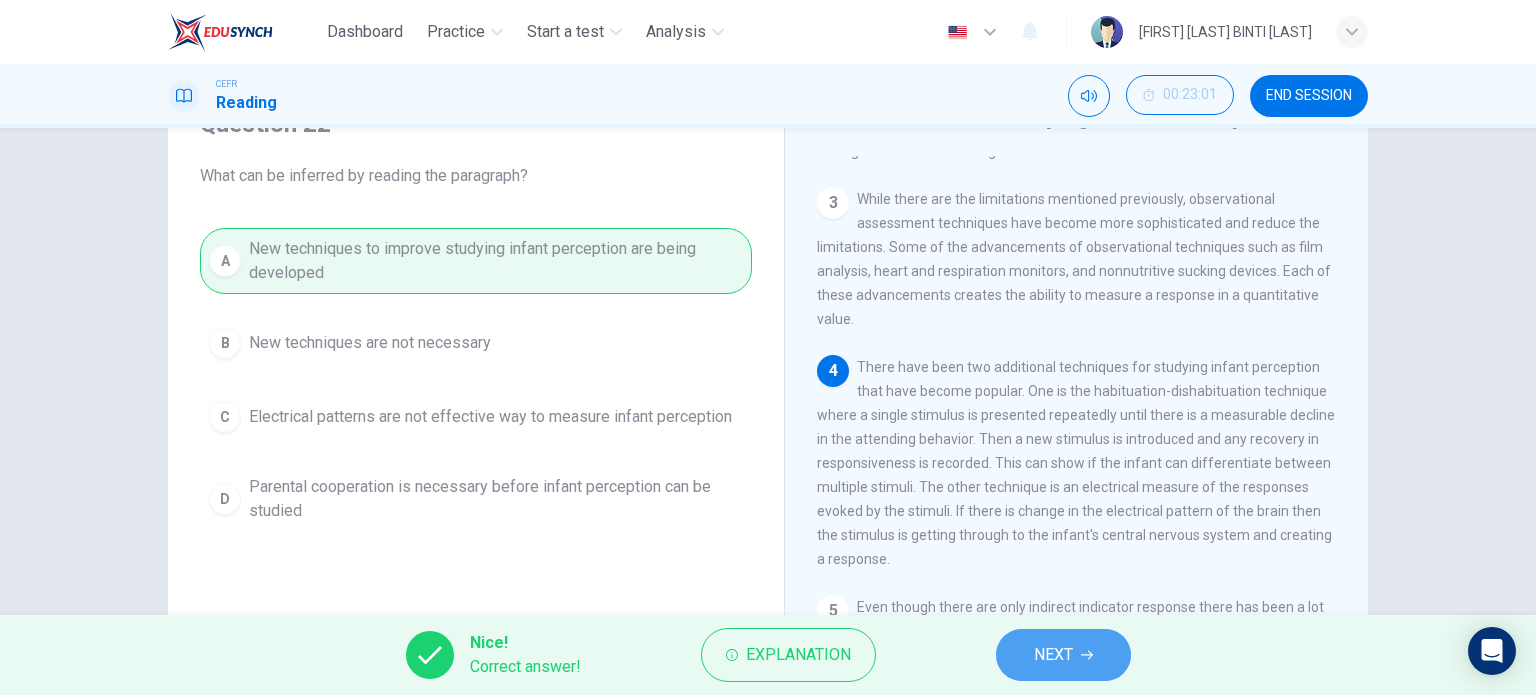 click on "NEXT" at bounding box center [1053, 655] 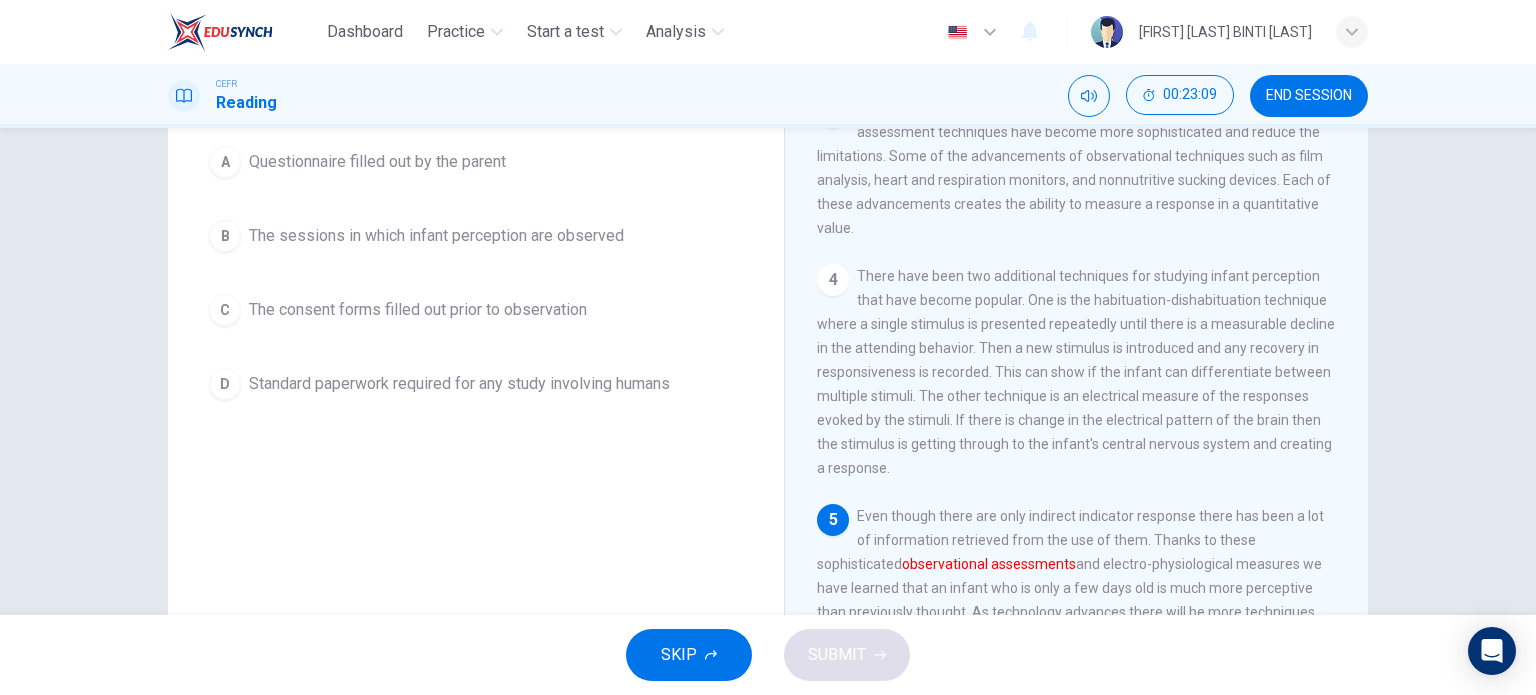 scroll, scrollTop: 188, scrollLeft: 0, axis: vertical 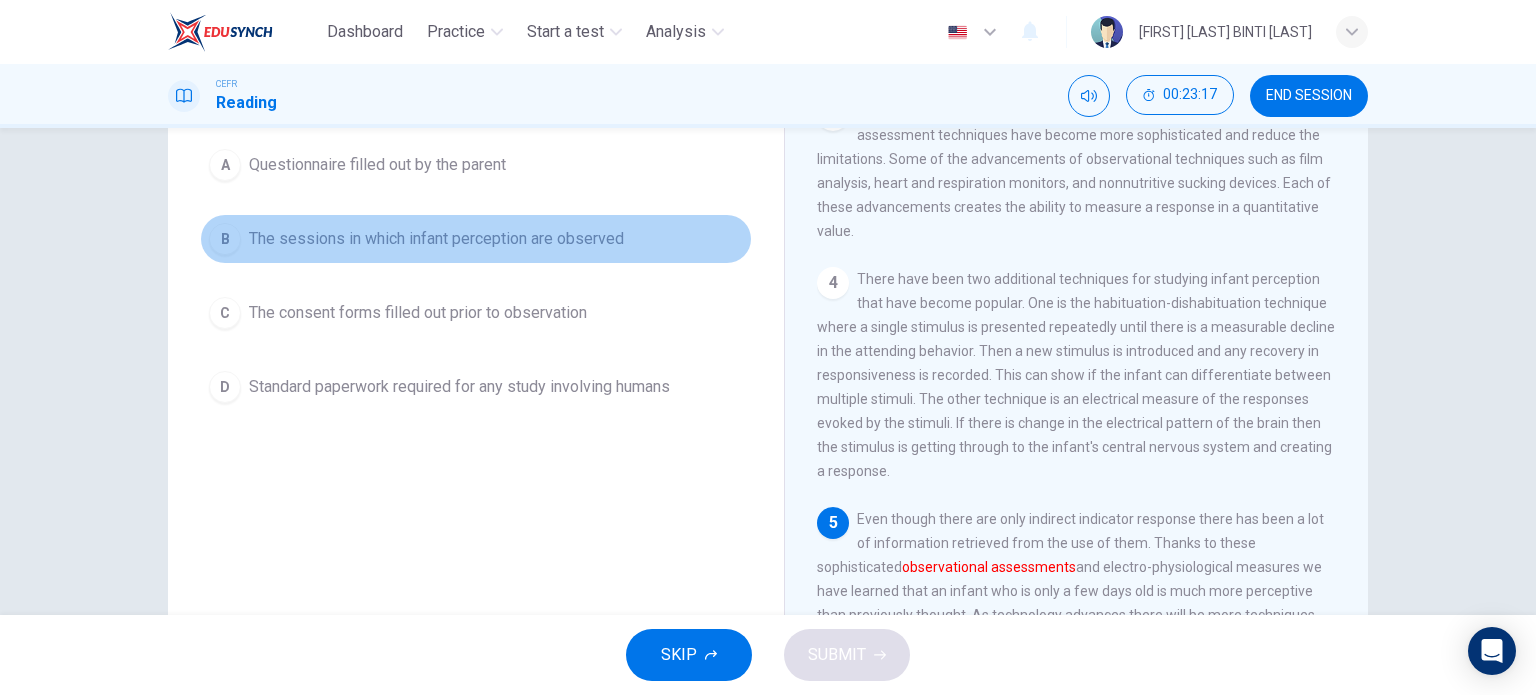 click on "The sessions in which infant perception are observed" at bounding box center (377, 165) 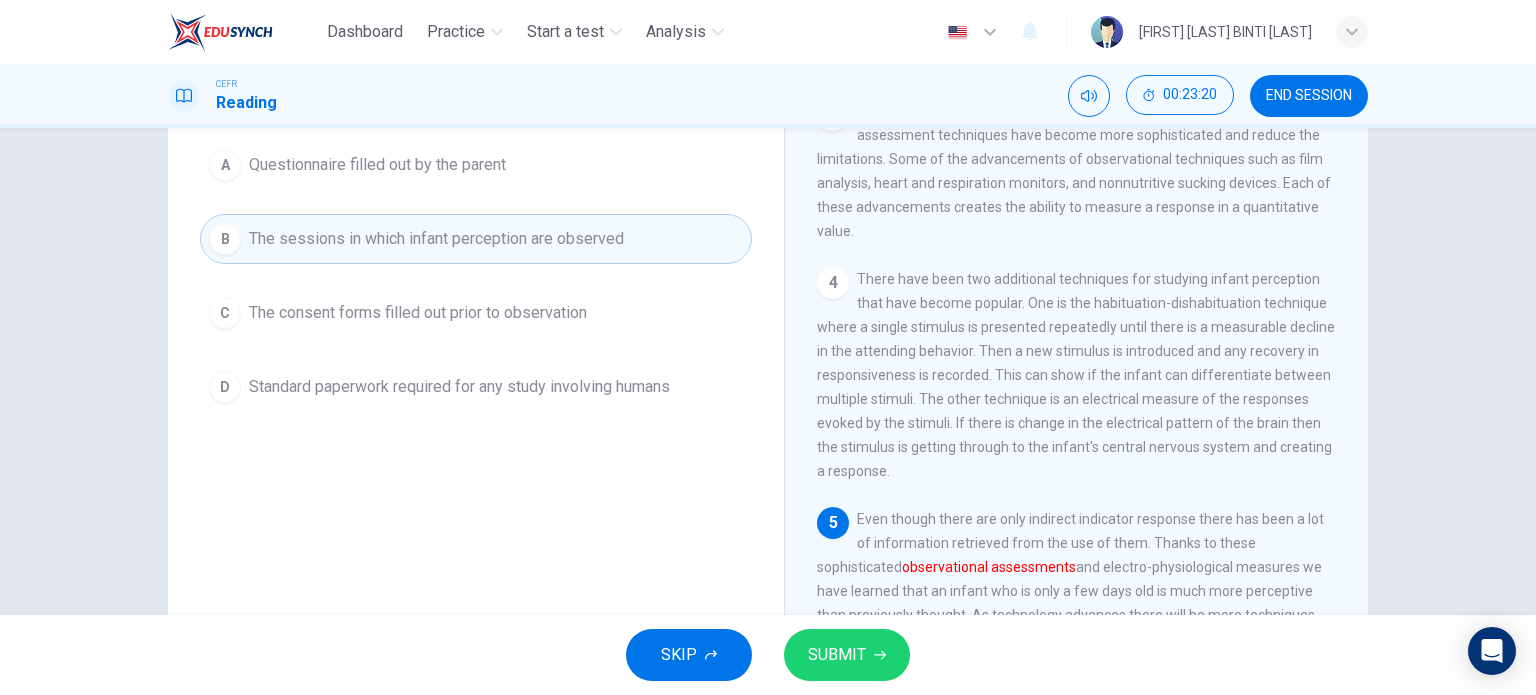 click on "SUBMIT" at bounding box center [837, 655] 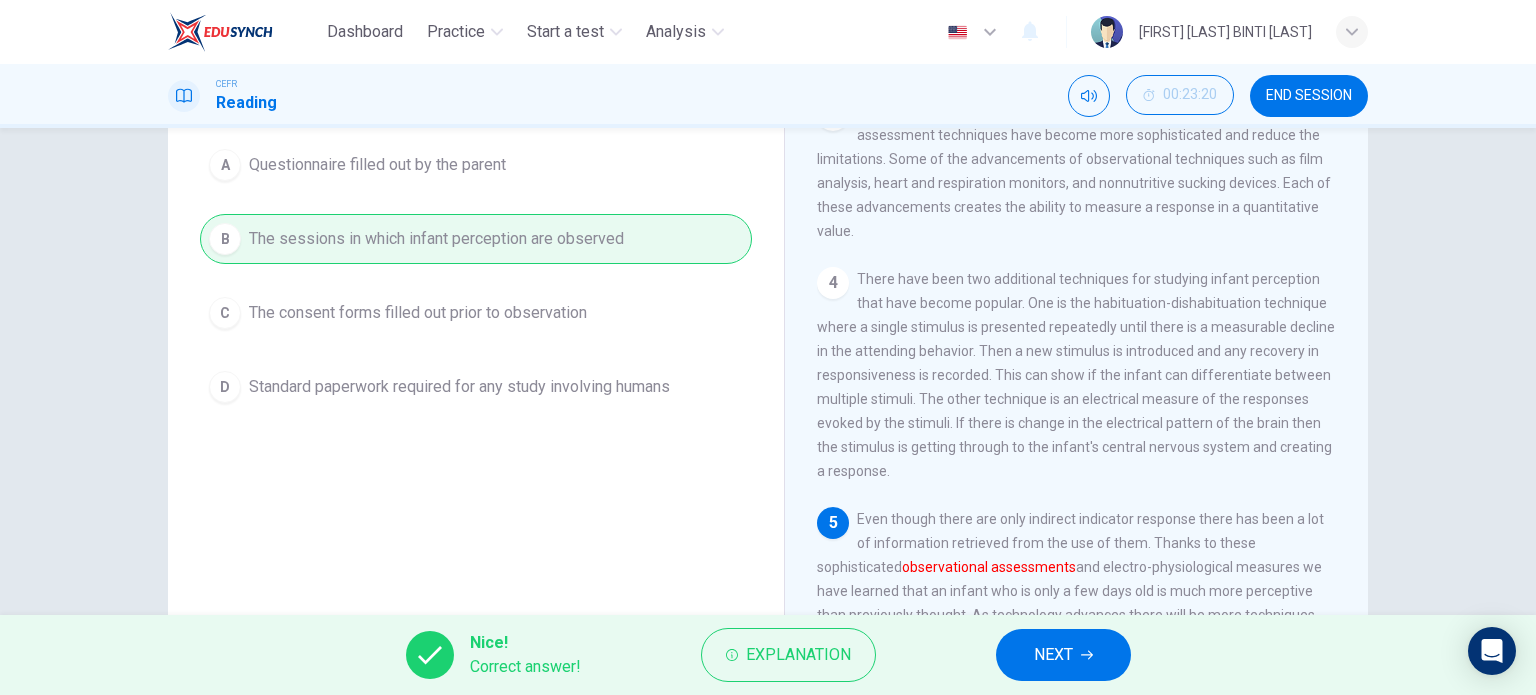 click on "NEXT" at bounding box center (1063, 655) 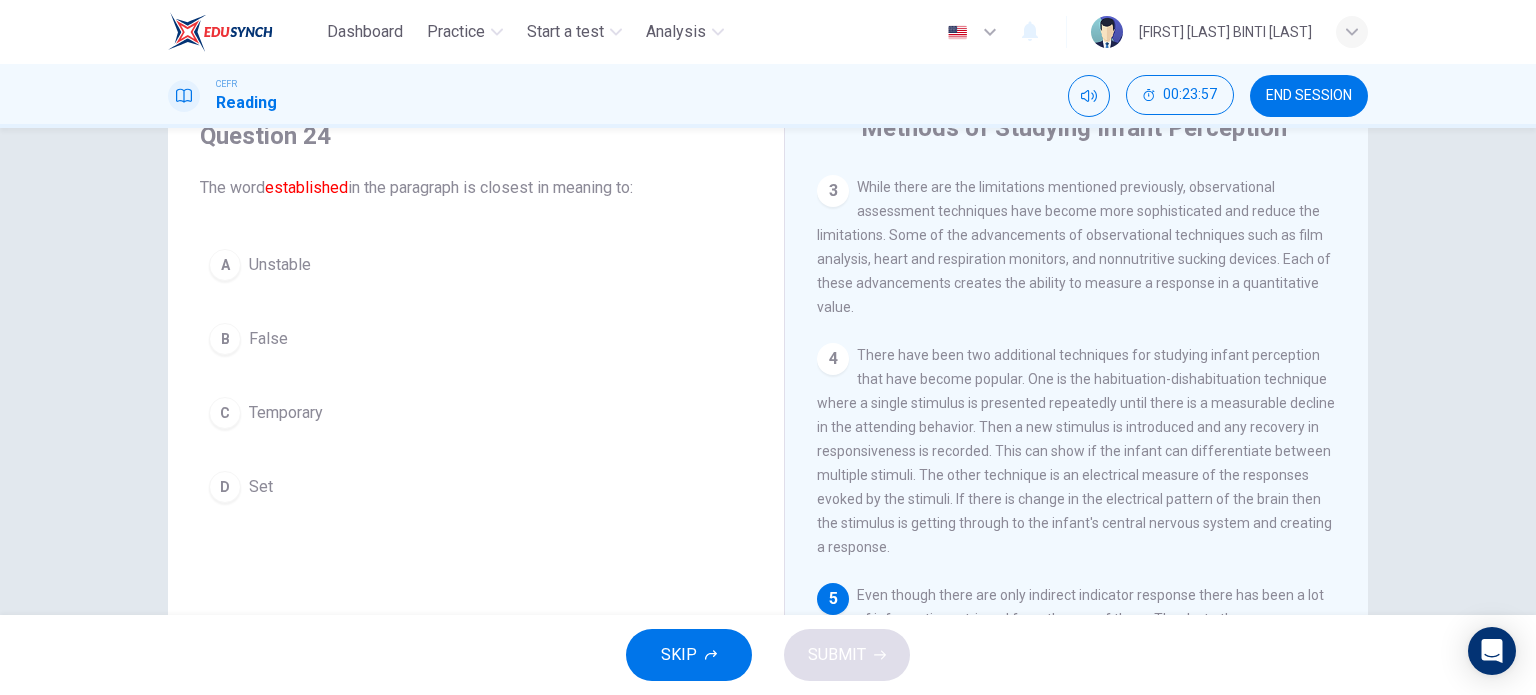 scroll, scrollTop: 188, scrollLeft: 0, axis: vertical 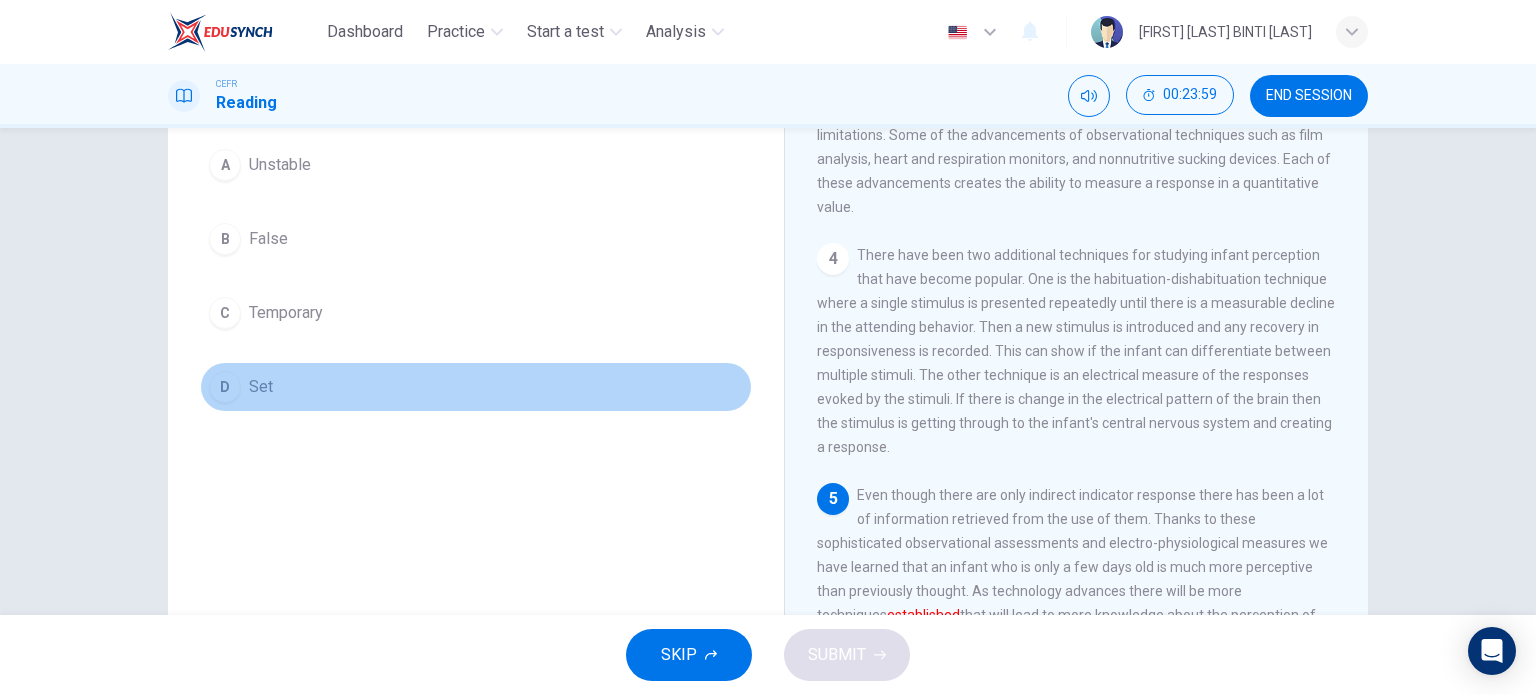 click on "Set" at bounding box center (280, 165) 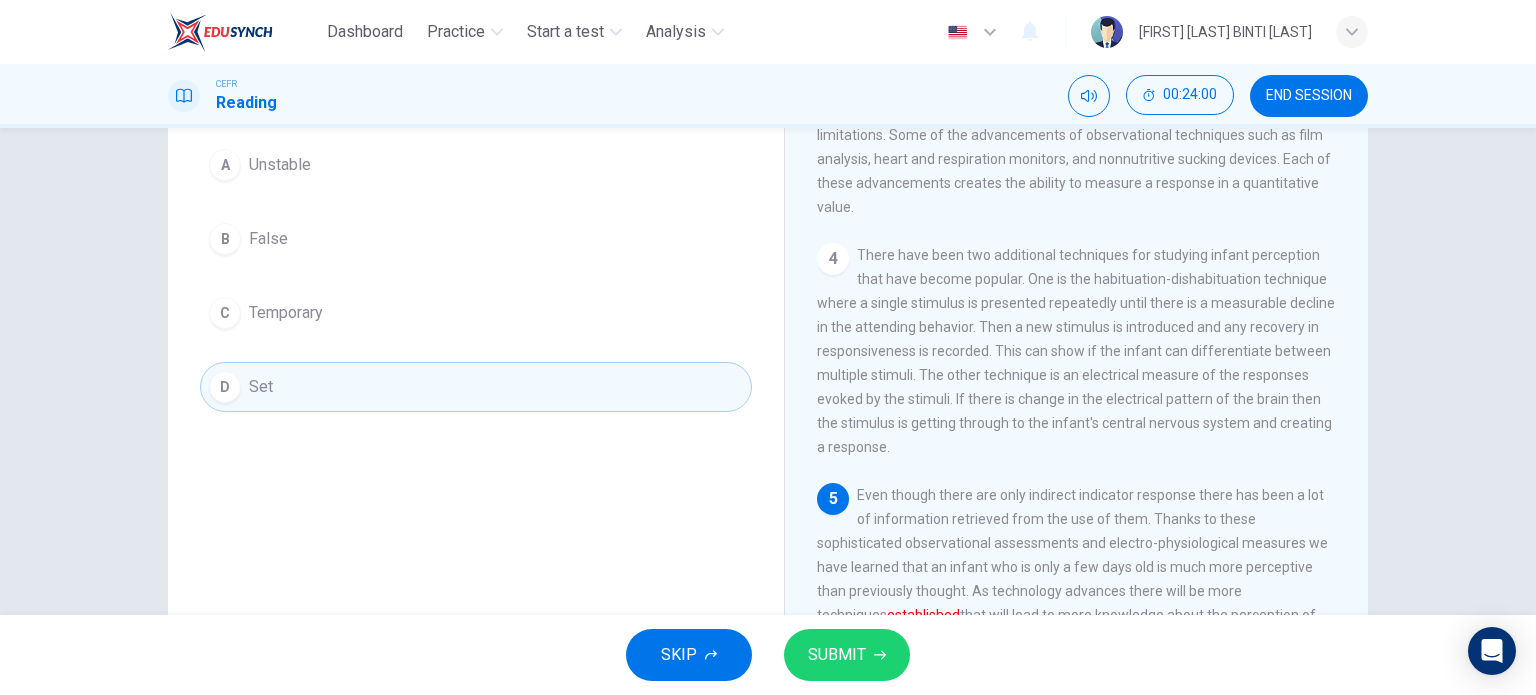 click on "SUBMIT" at bounding box center (847, 655) 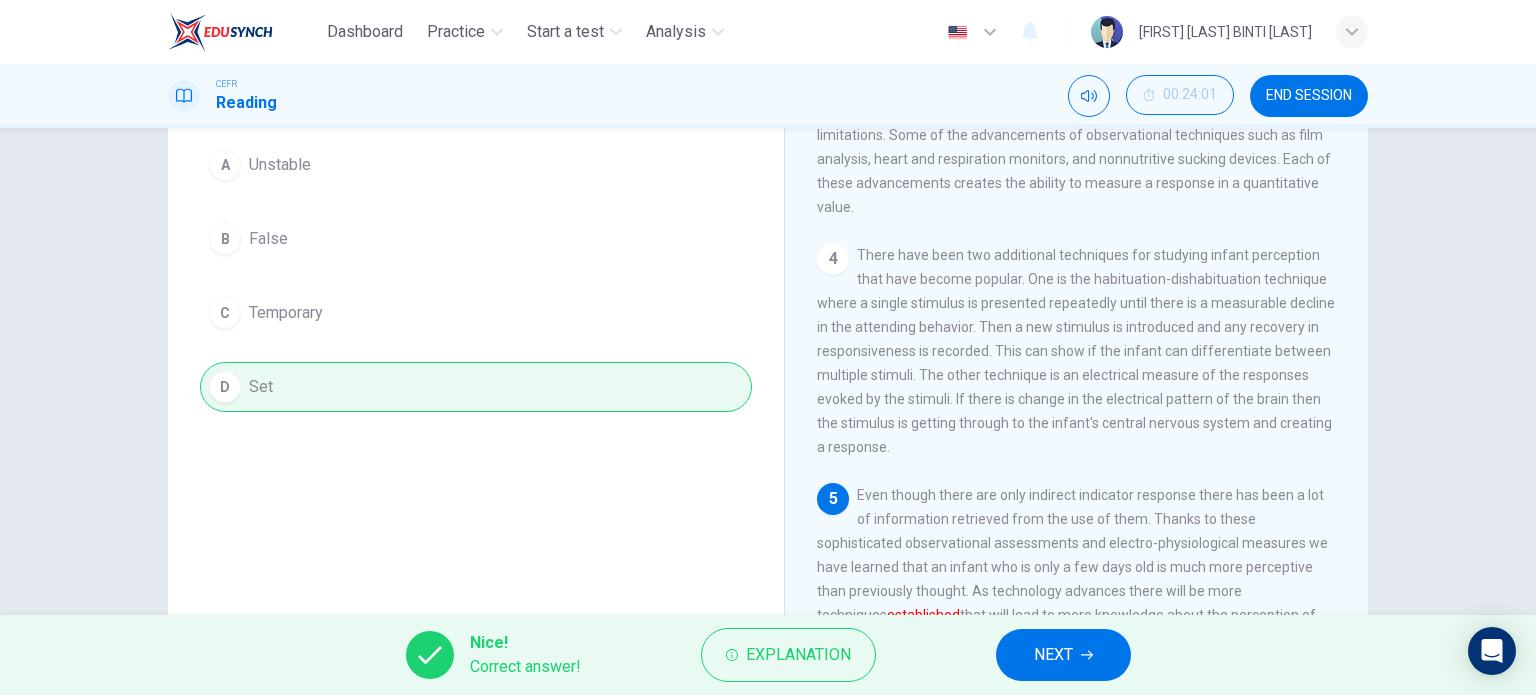 click on "NEXT" at bounding box center [1053, 655] 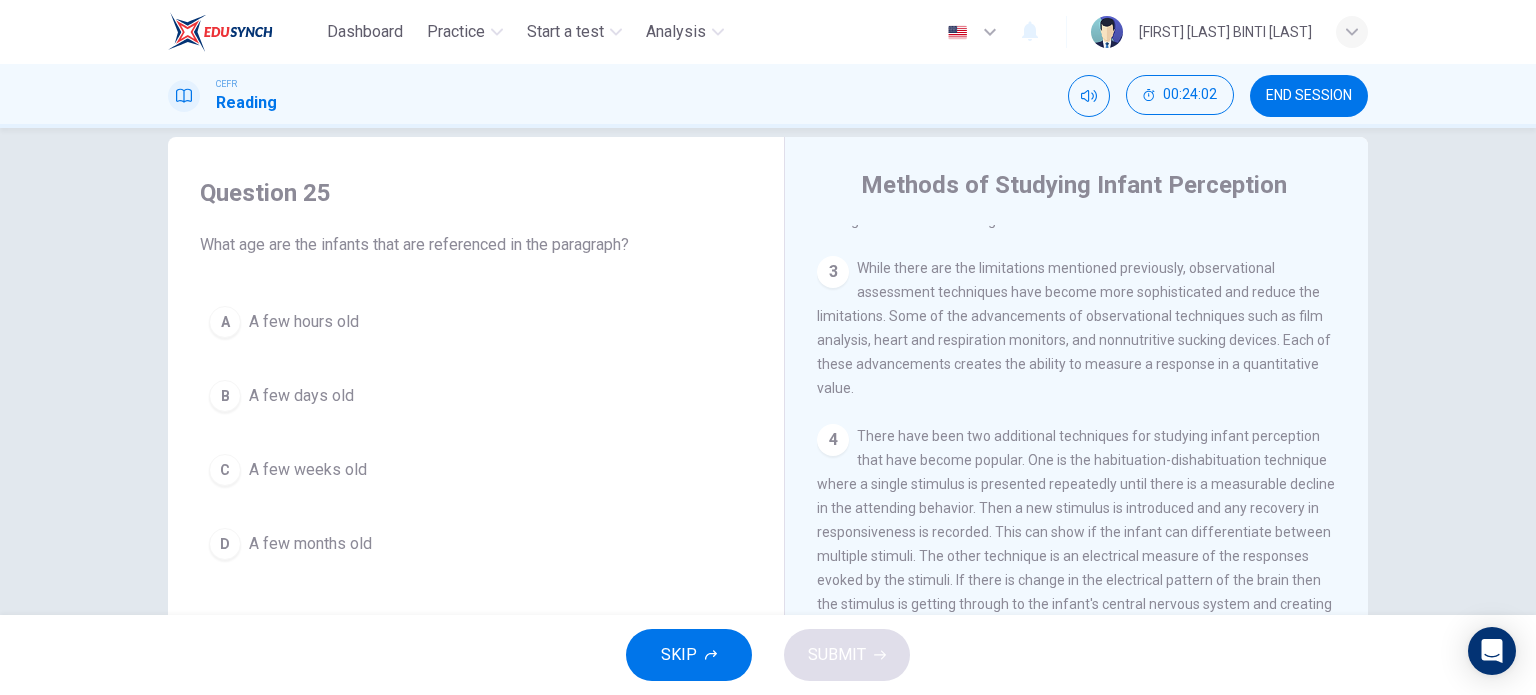 scroll, scrollTop: 0, scrollLeft: 0, axis: both 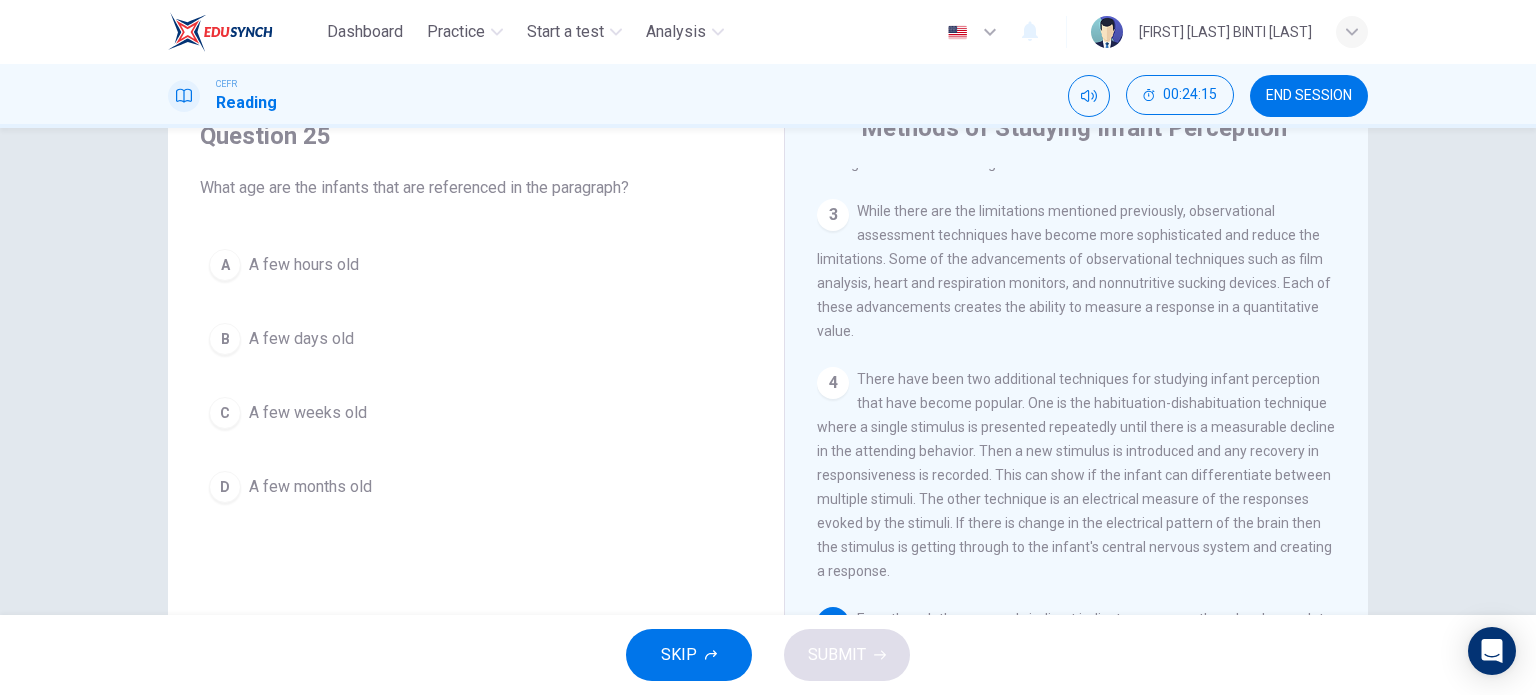 click on "A few days old" at bounding box center (304, 265) 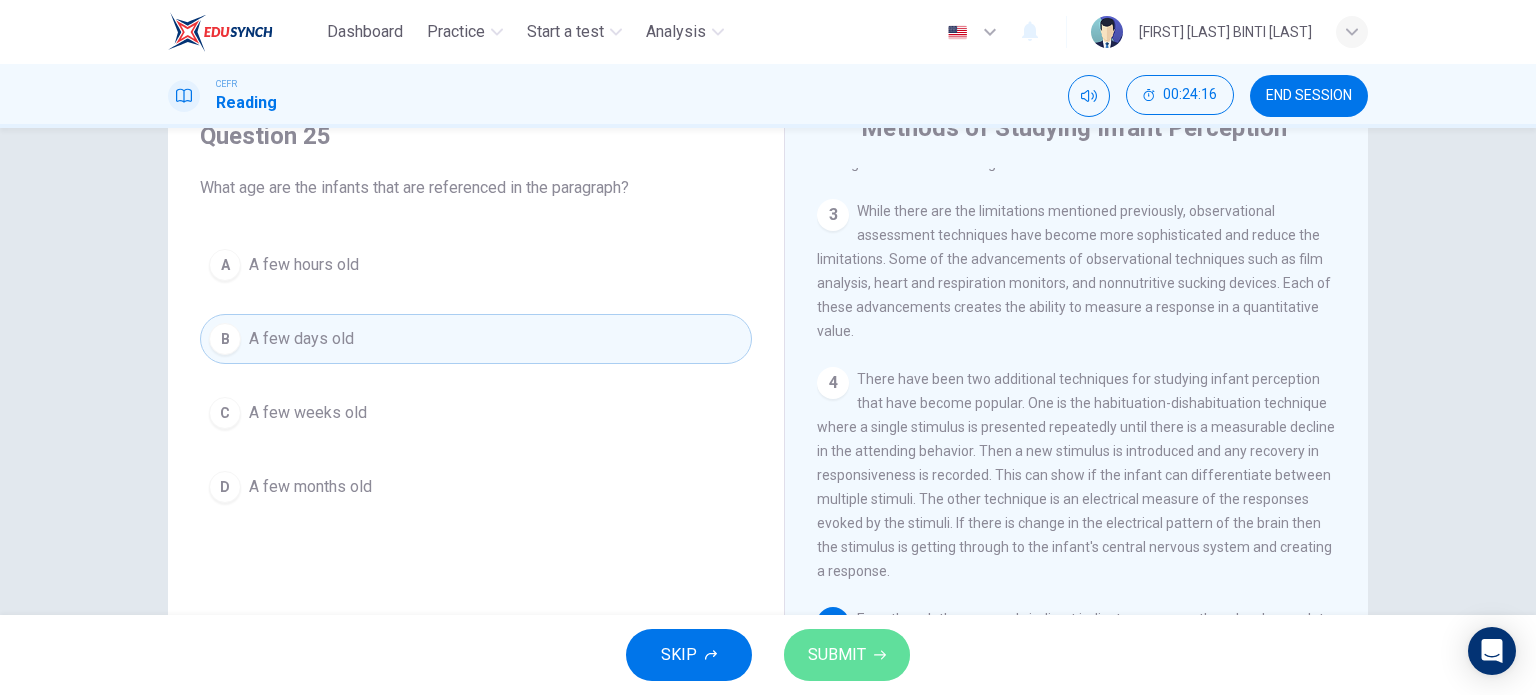 click on "SUBMIT" at bounding box center [837, 655] 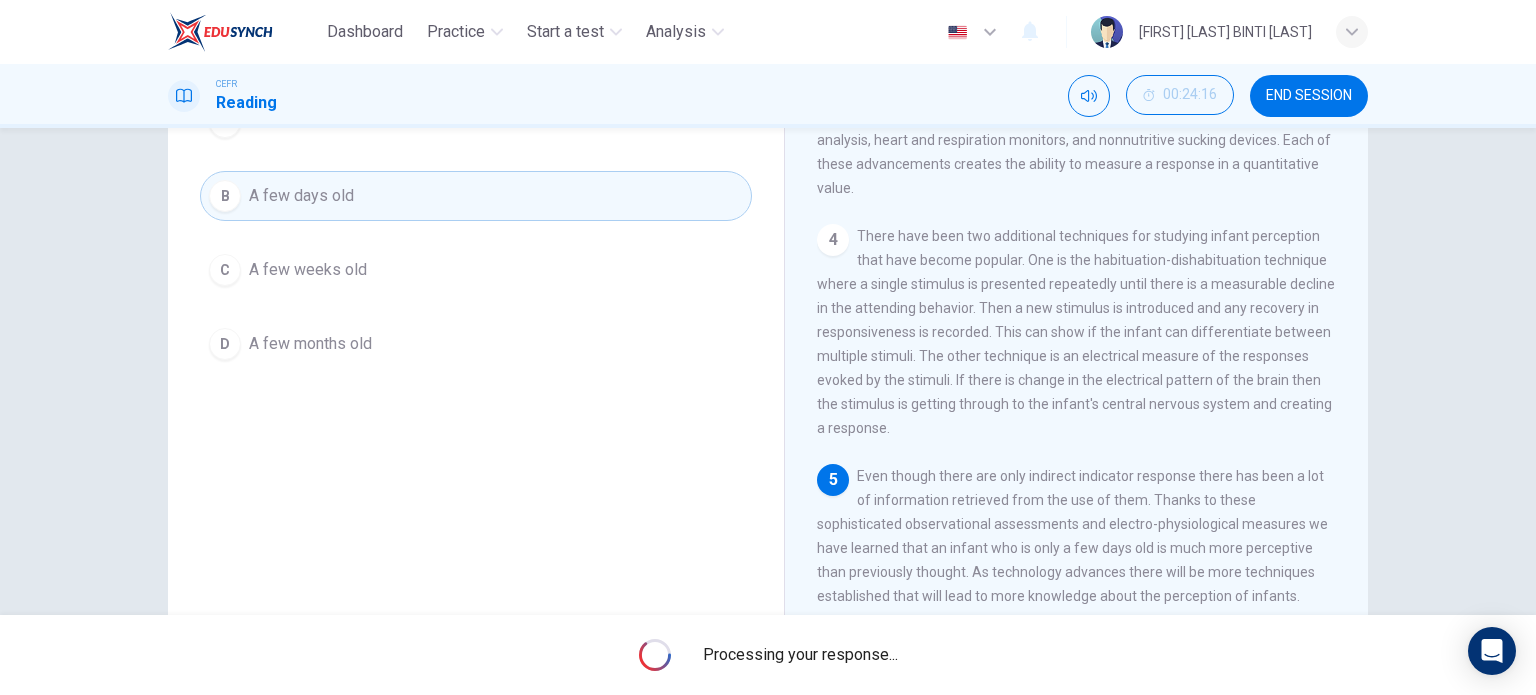 scroll, scrollTop: 288, scrollLeft: 0, axis: vertical 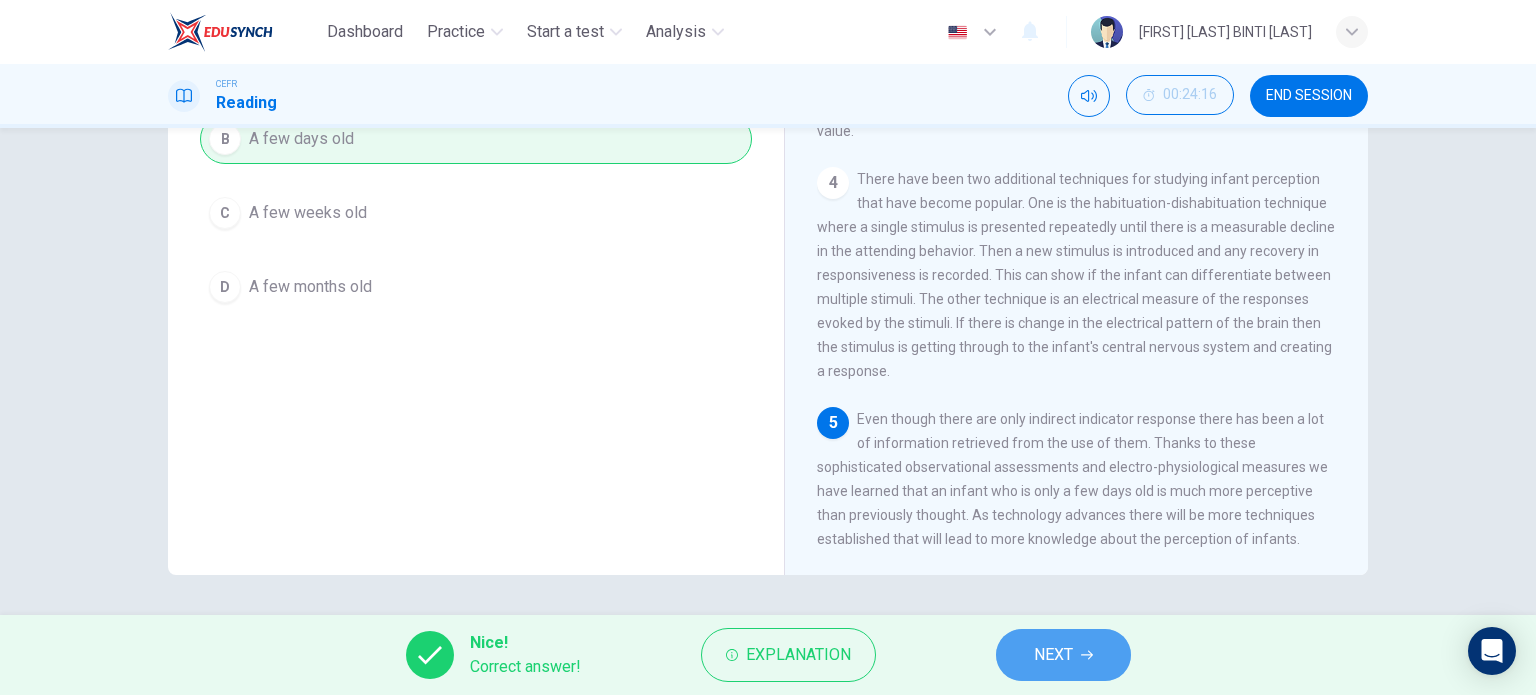 click on "NEXT" at bounding box center [1063, 655] 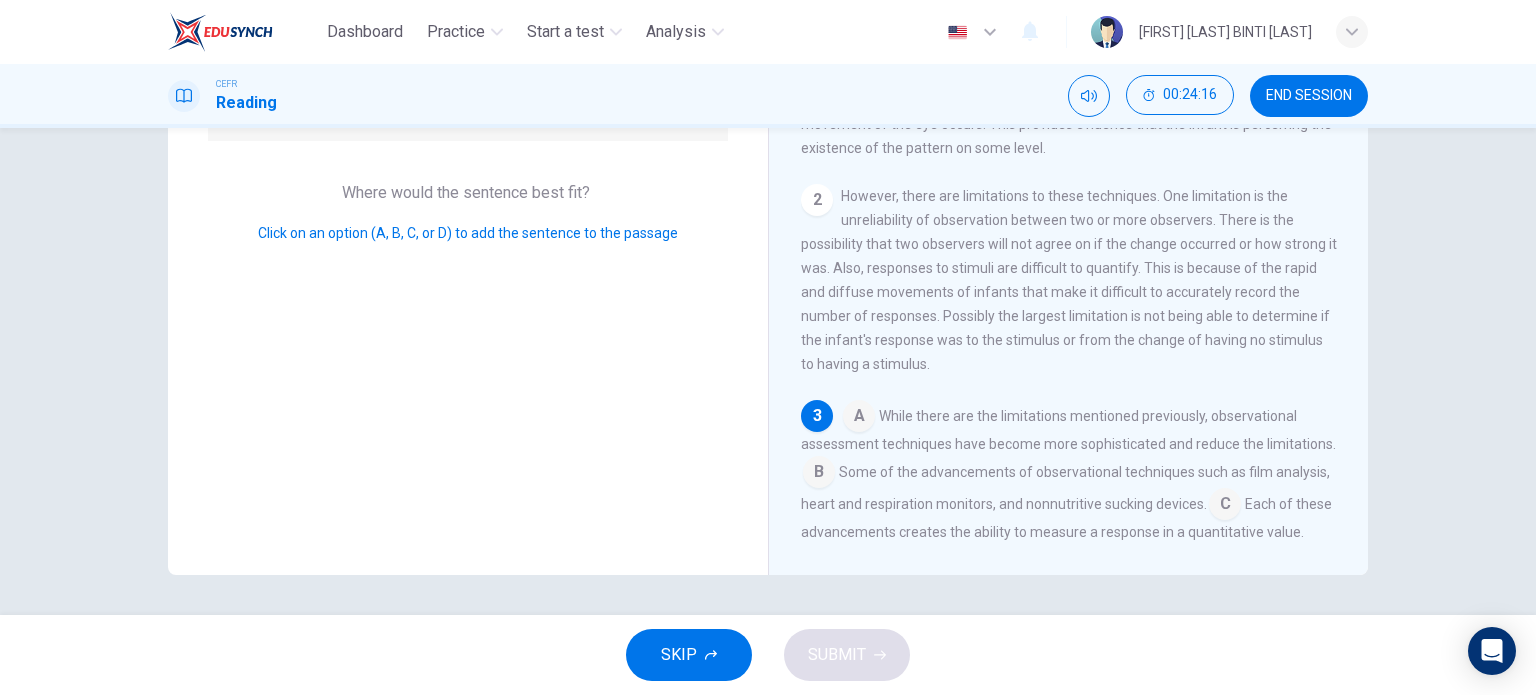 scroll, scrollTop: 245, scrollLeft: 0, axis: vertical 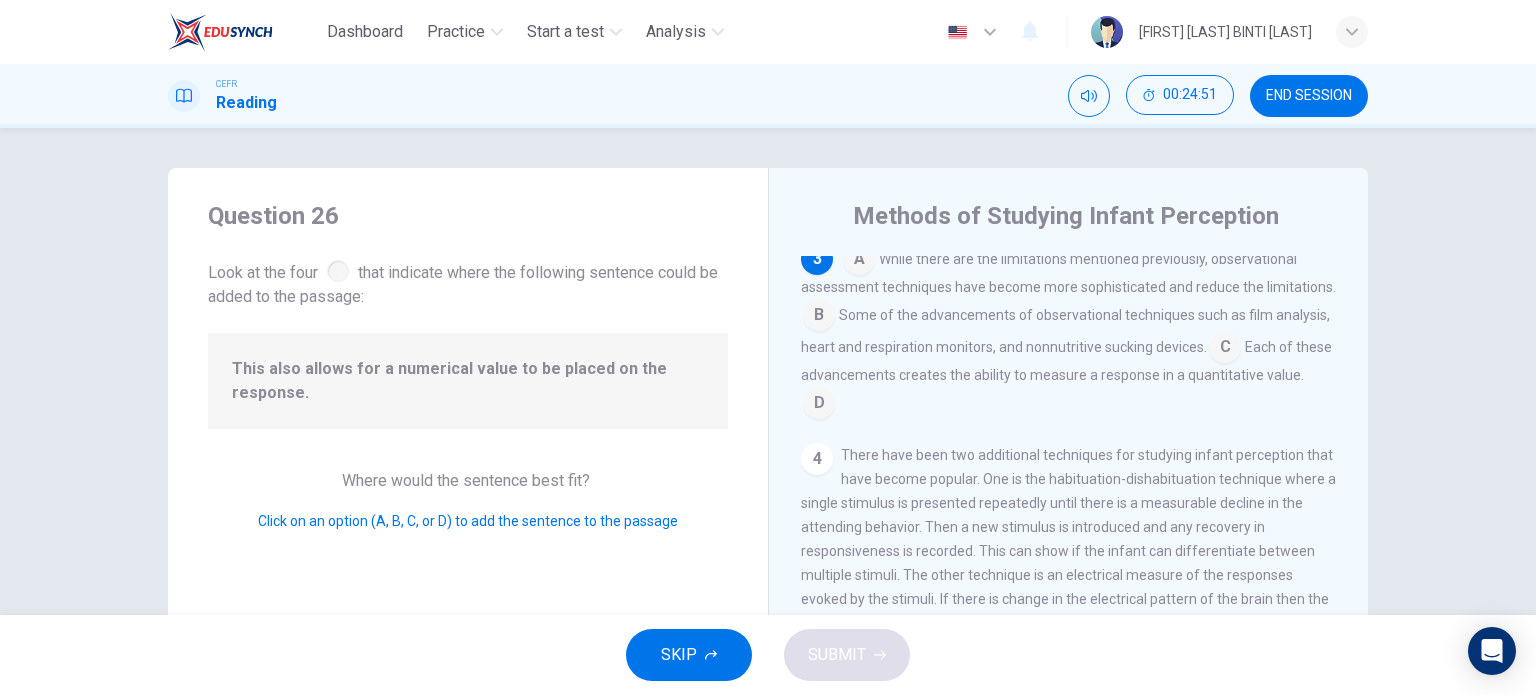 click at bounding box center [859, 261] 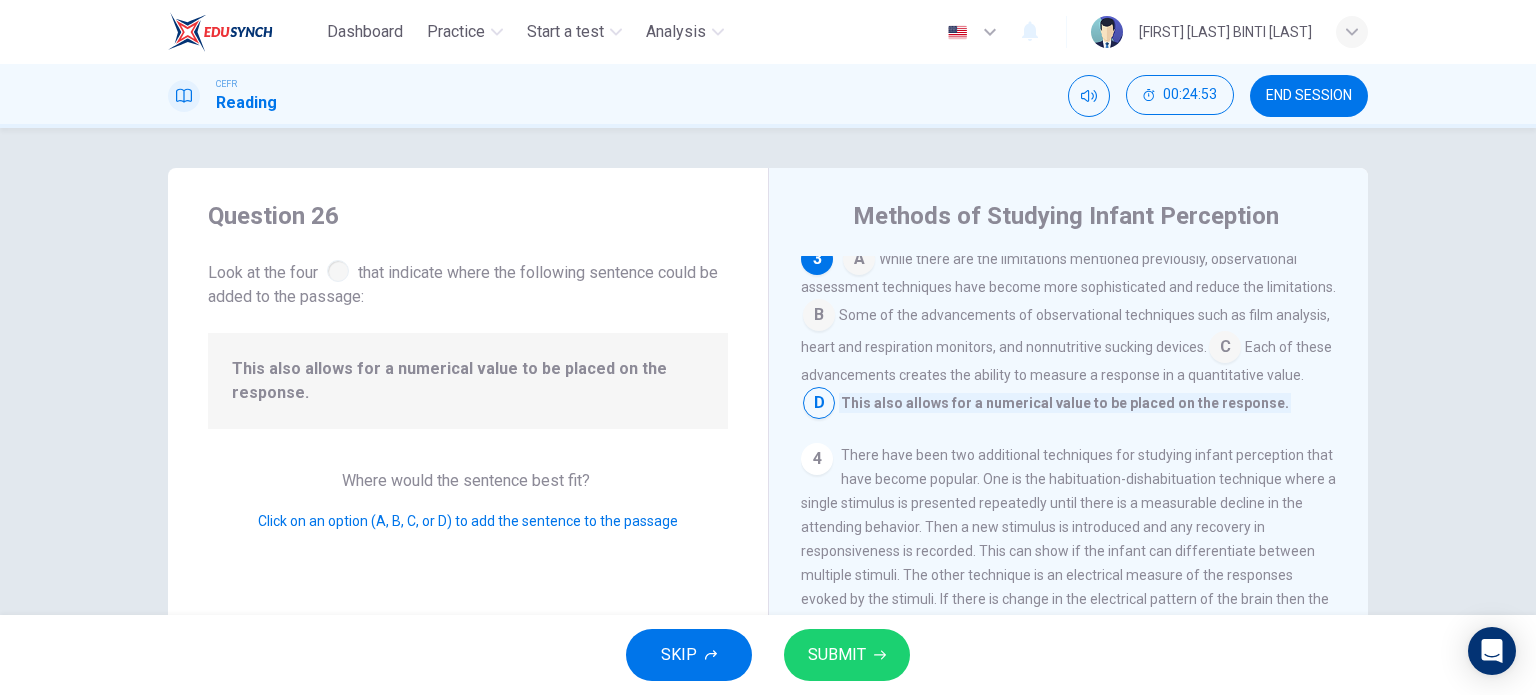scroll, scrollTop: 513, scrollLeft: 0, axis: vertical 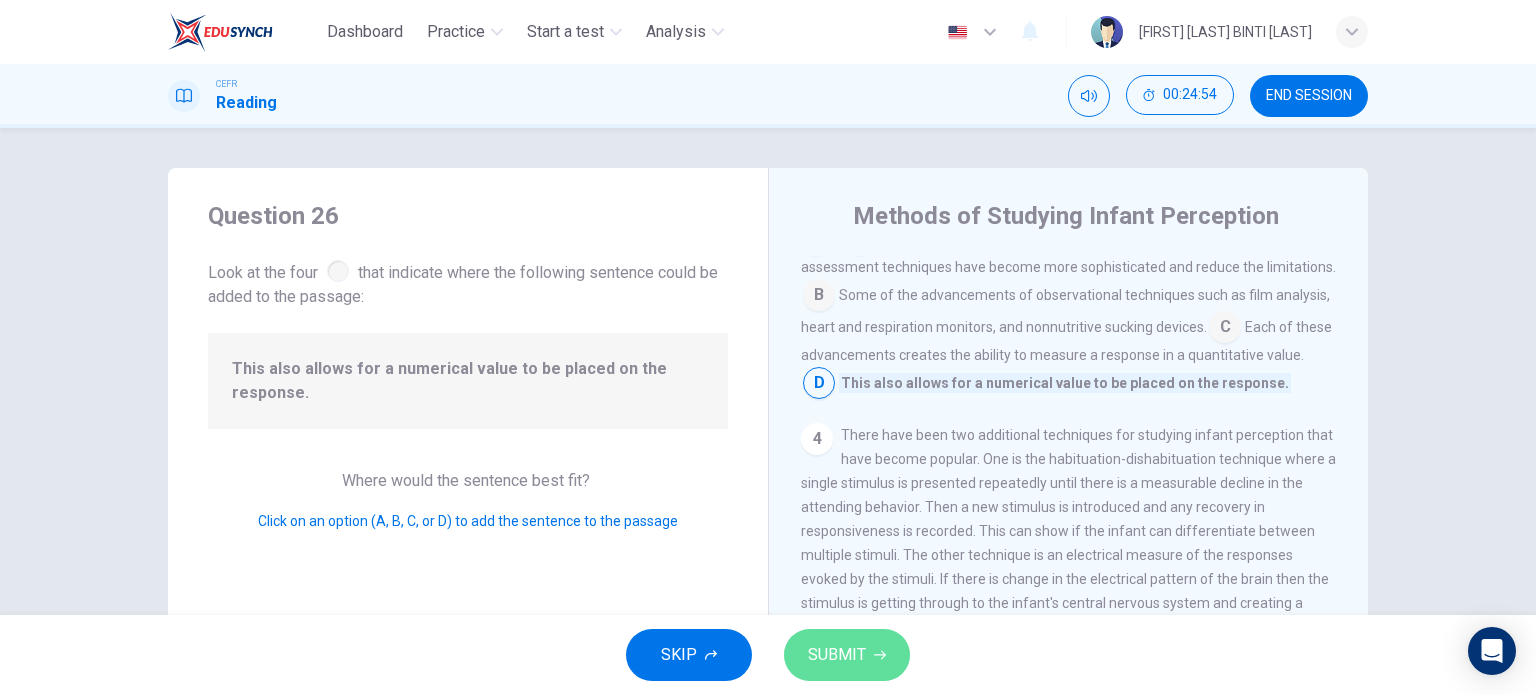 click on "SUBMIT" at bounding box center [847, 655] 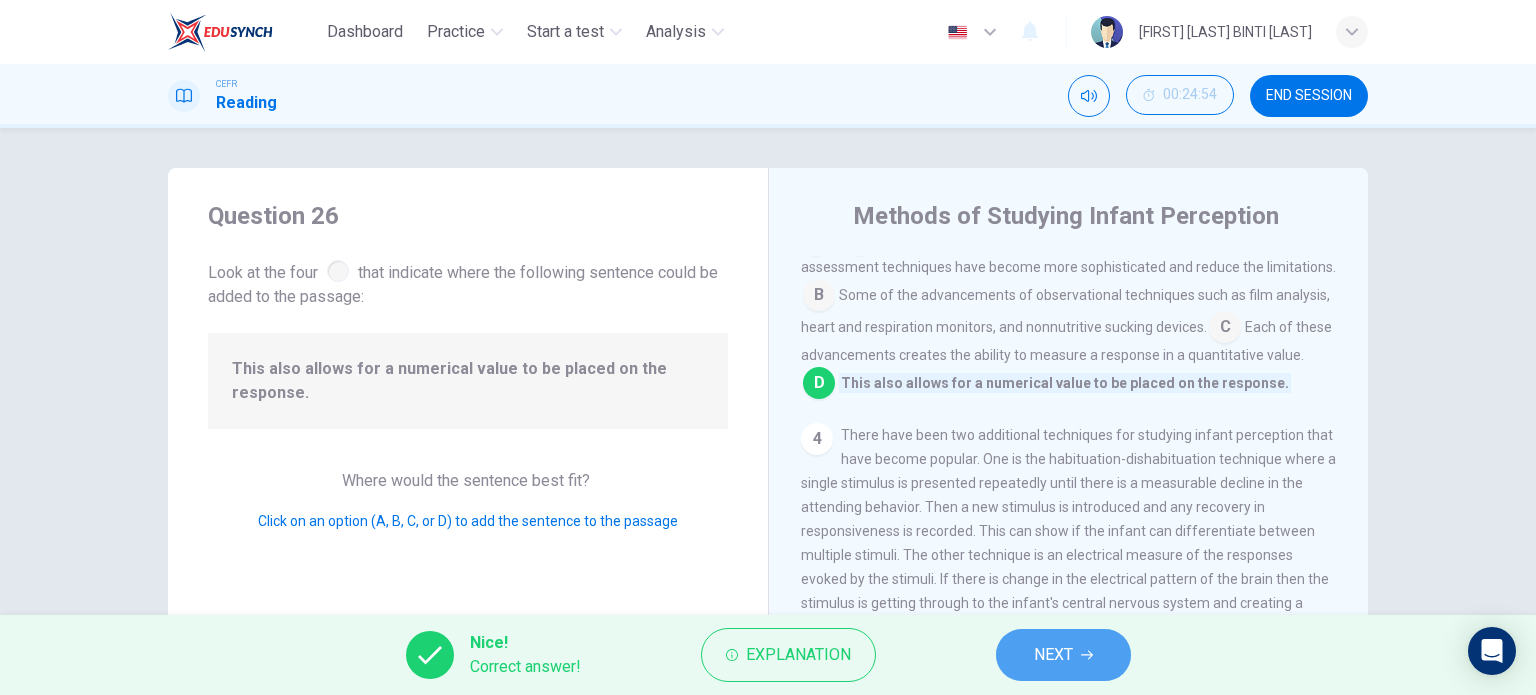 click on "NEXT" at bounding box center (1063, 655) 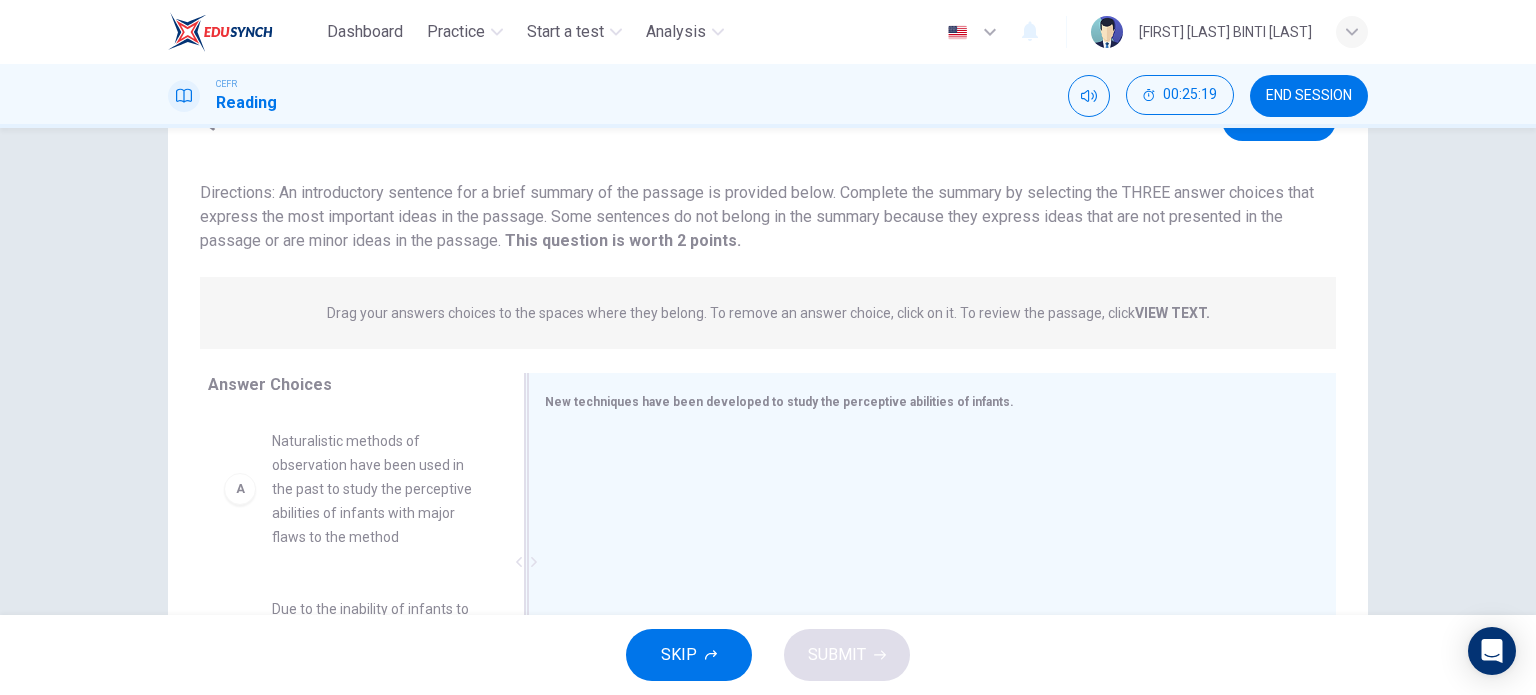 scroll, scrollTop: 200, scrollLeft: 0, axis: vertical 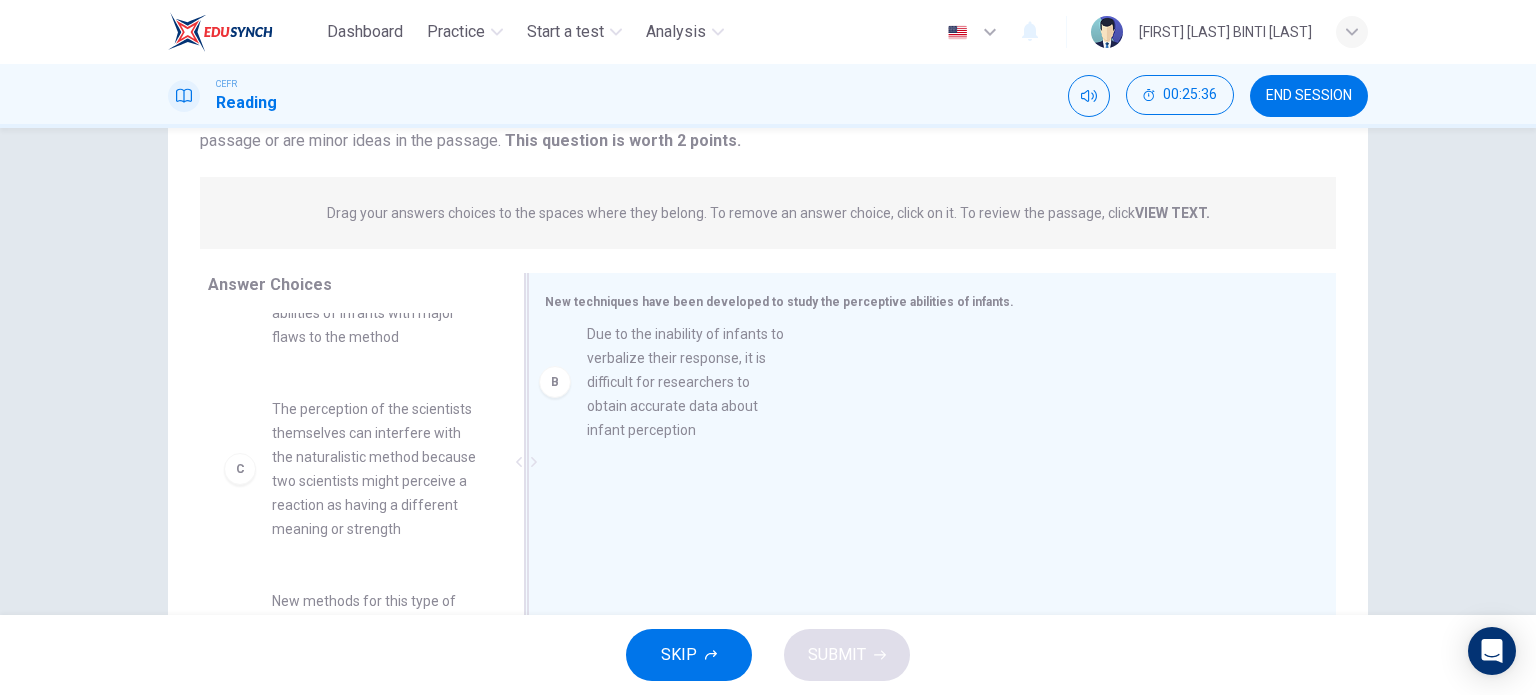 drag, startPoint x: 340, startPoint y: 463, endPoint x: 664, endPoint y: 383, distance: 333.73044 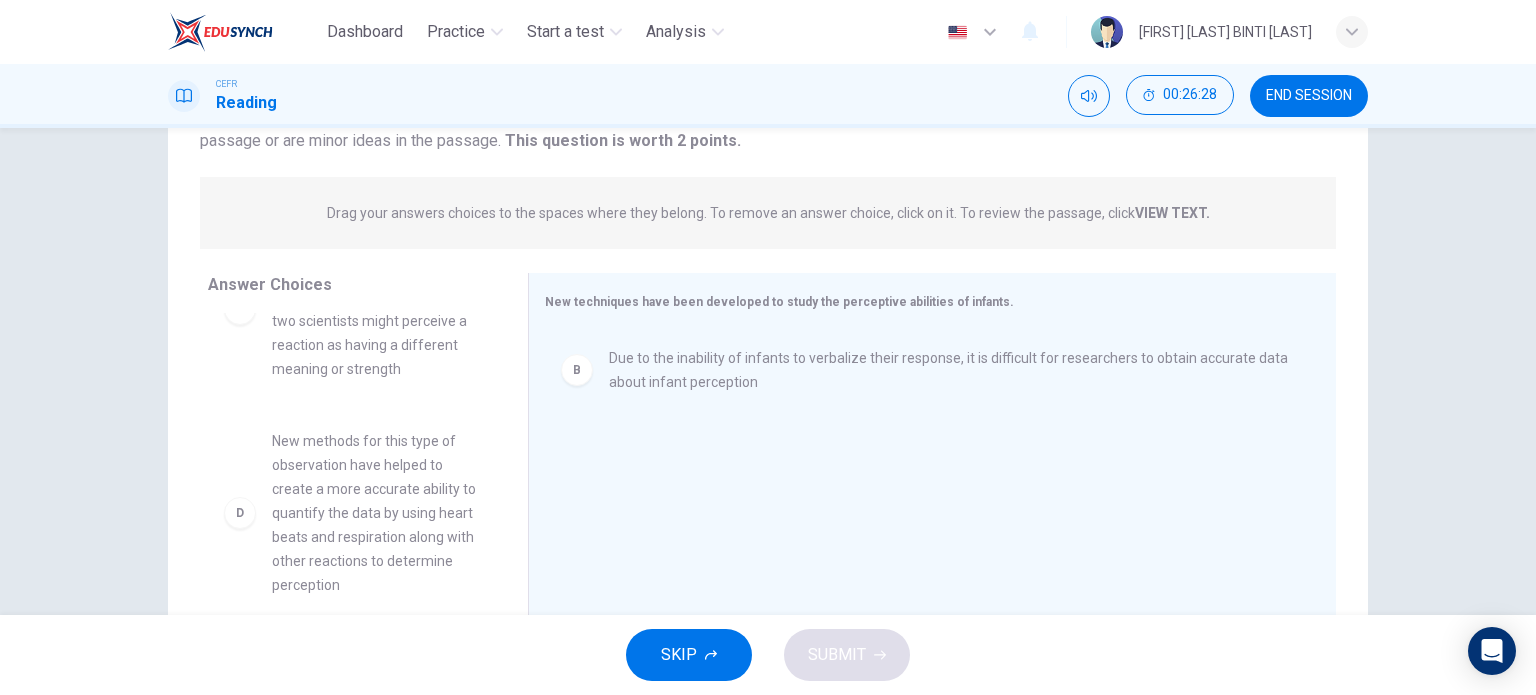 scroll, scrollTop: 340, scrollLeft: 0, axis: vertical 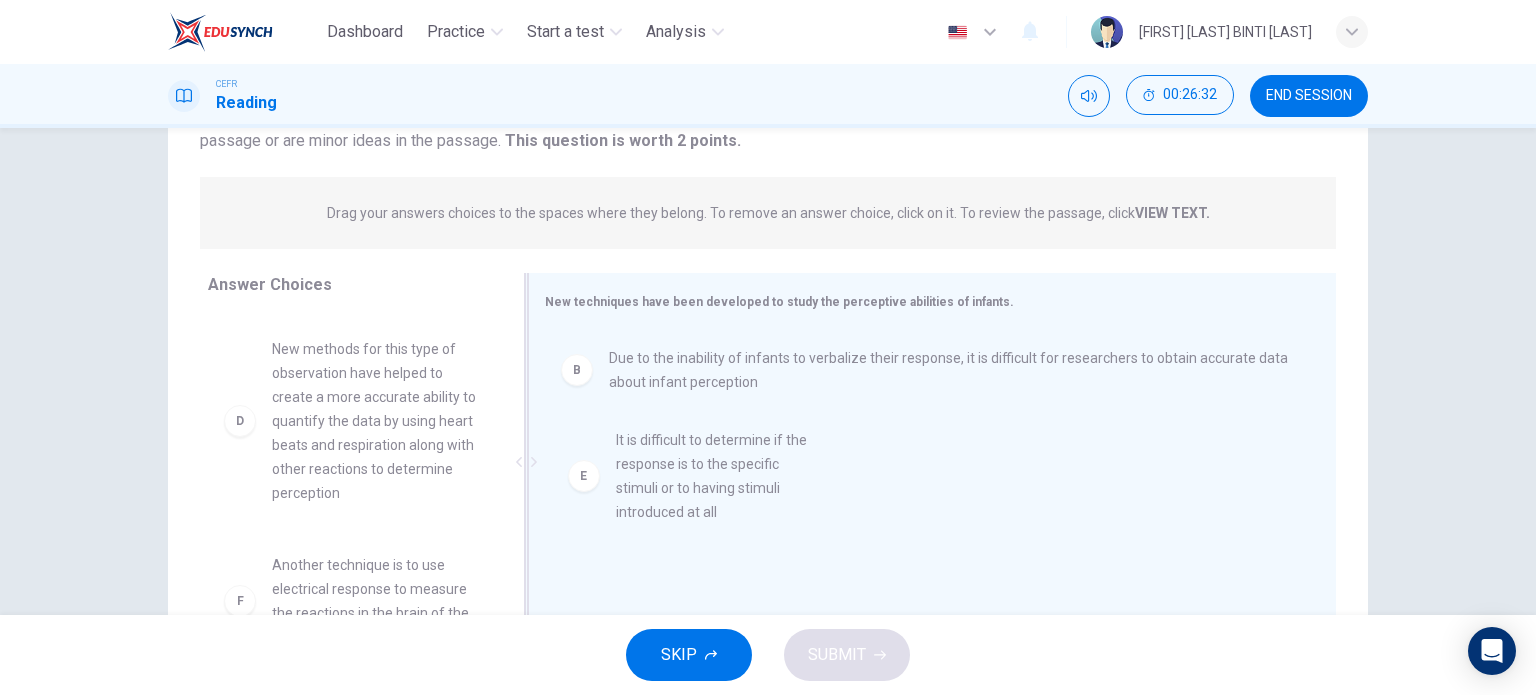 drag, startPoint x: 362, startPoint y: 590, endPoint x: 721, endPoint y: 448, distance: 386.06348 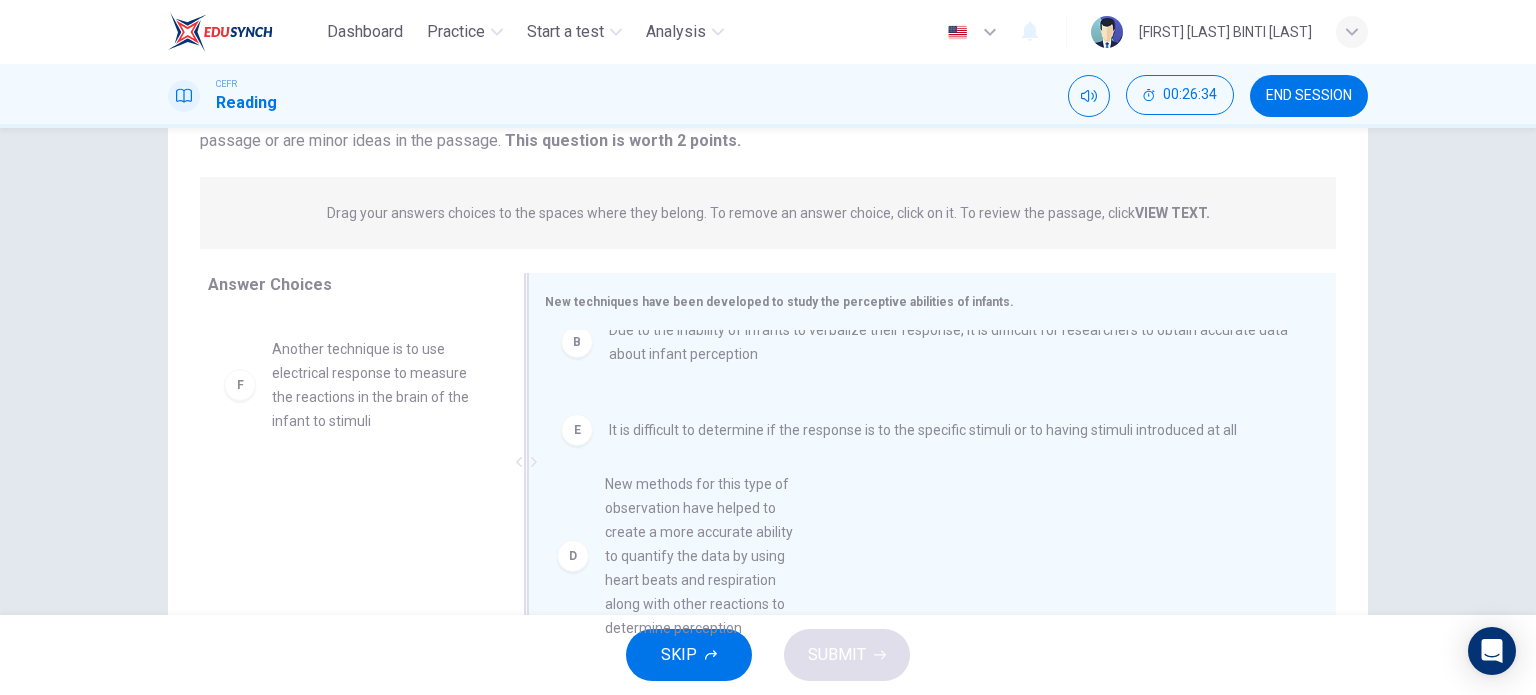 scroll, scrollTop: 80, scrollLeft: 0, axis: vertical 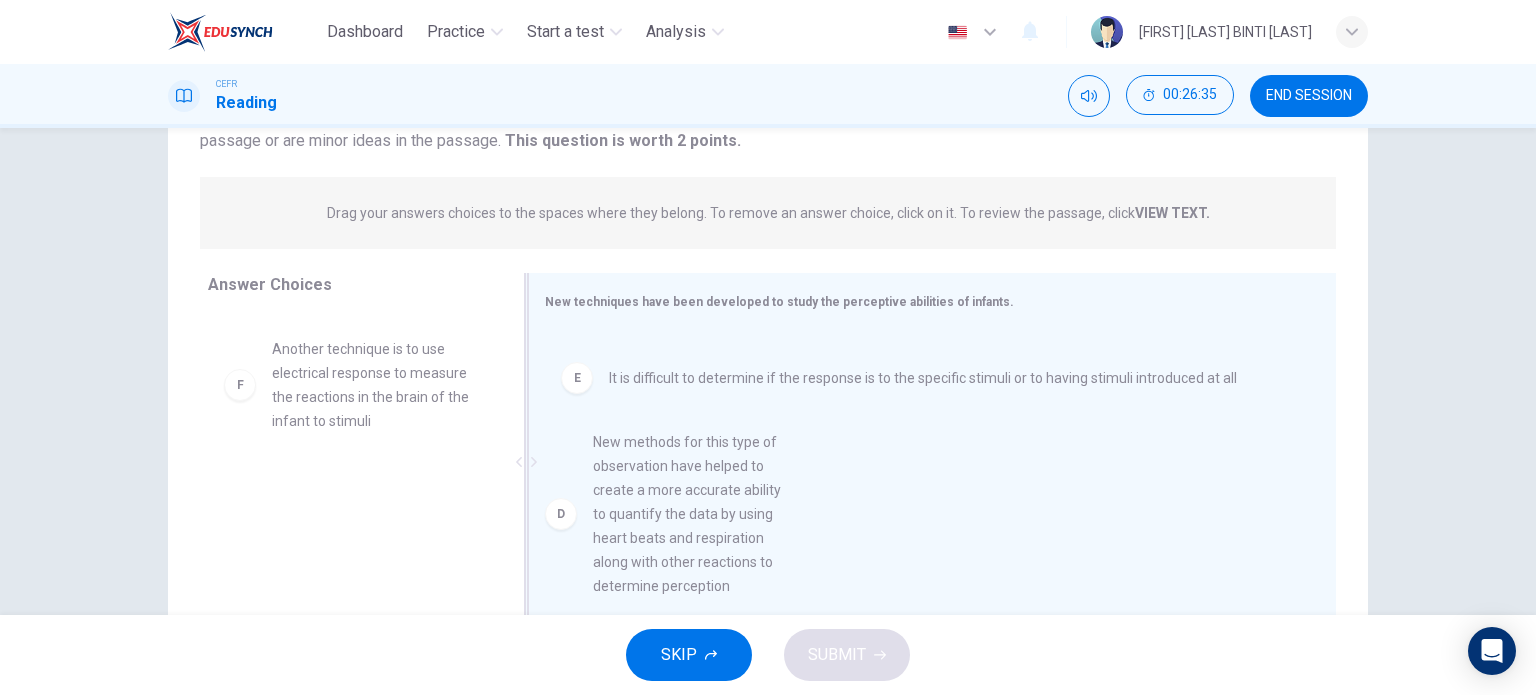 drag, startPoint x: 348, startPoint y: 431, endPoint x: 679, endPoint y: 530, distance: 345.48807 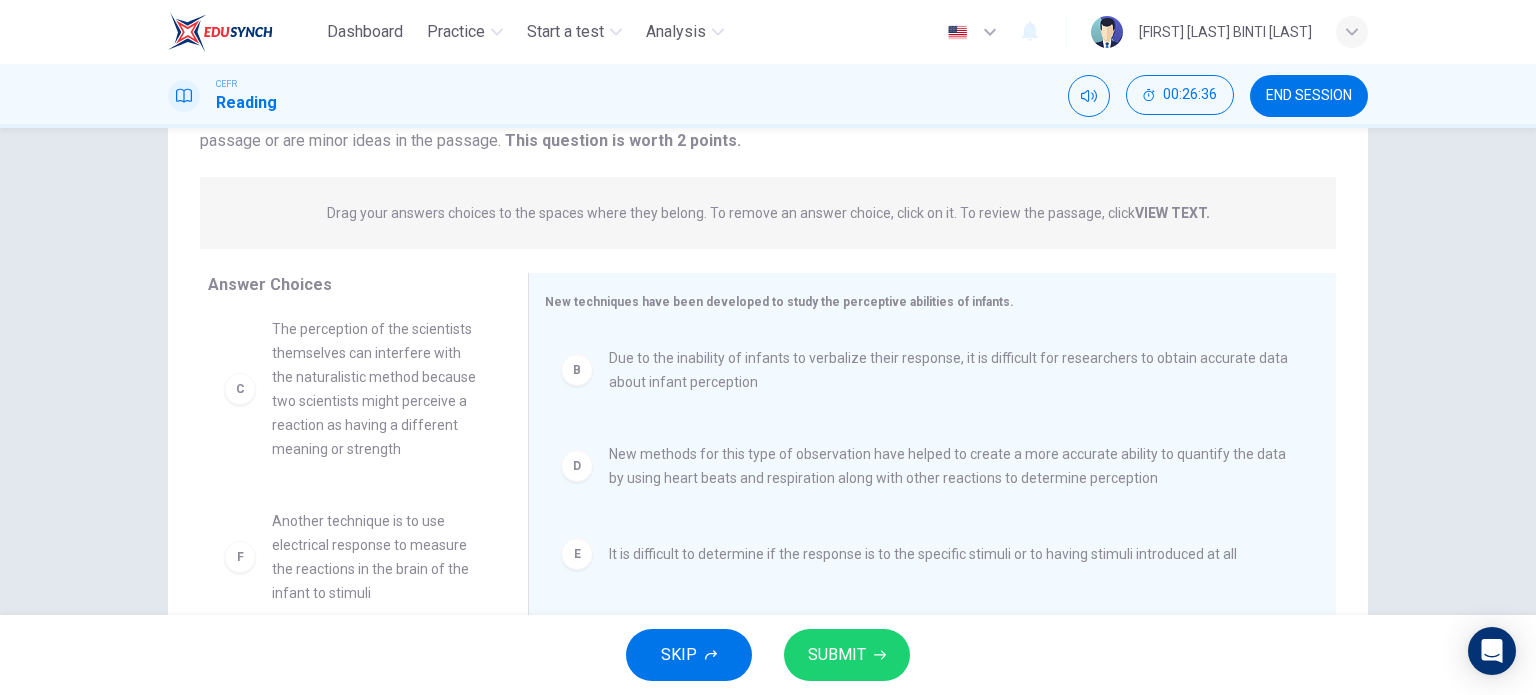 scroll, scrollTop: 0, scrollLeft: 0, axis: both 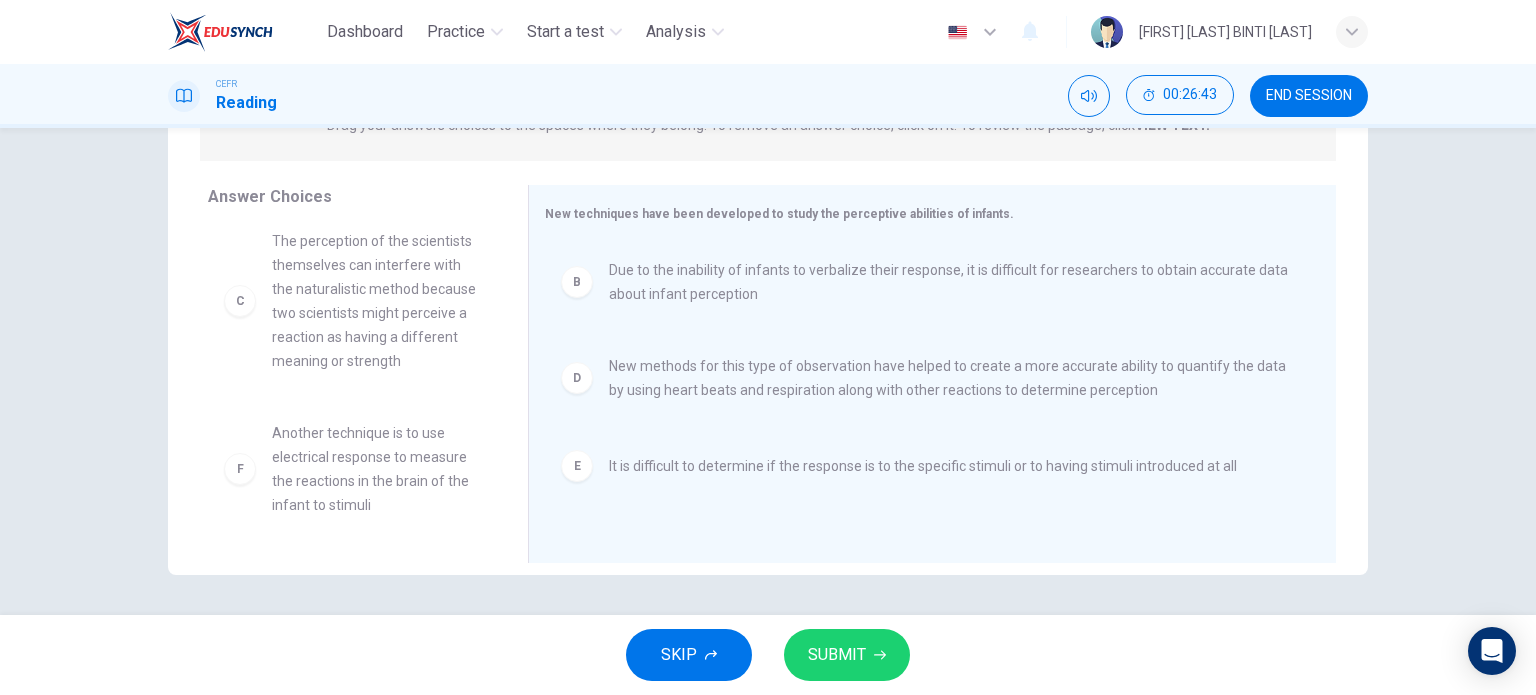 click on "SUBMIT" at bounding box center [837, 655] 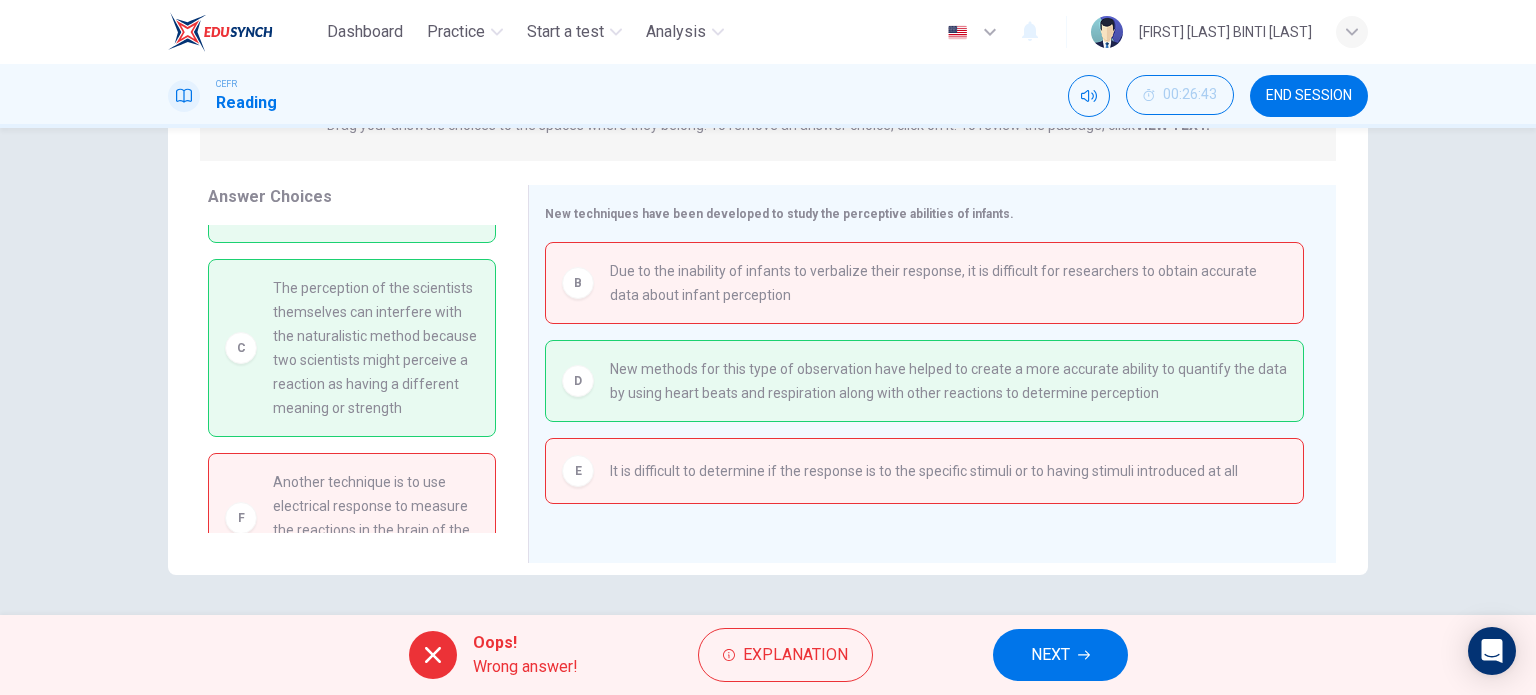 scroll, scrollTop: 100, scrollLeft: 0, axis: vertical 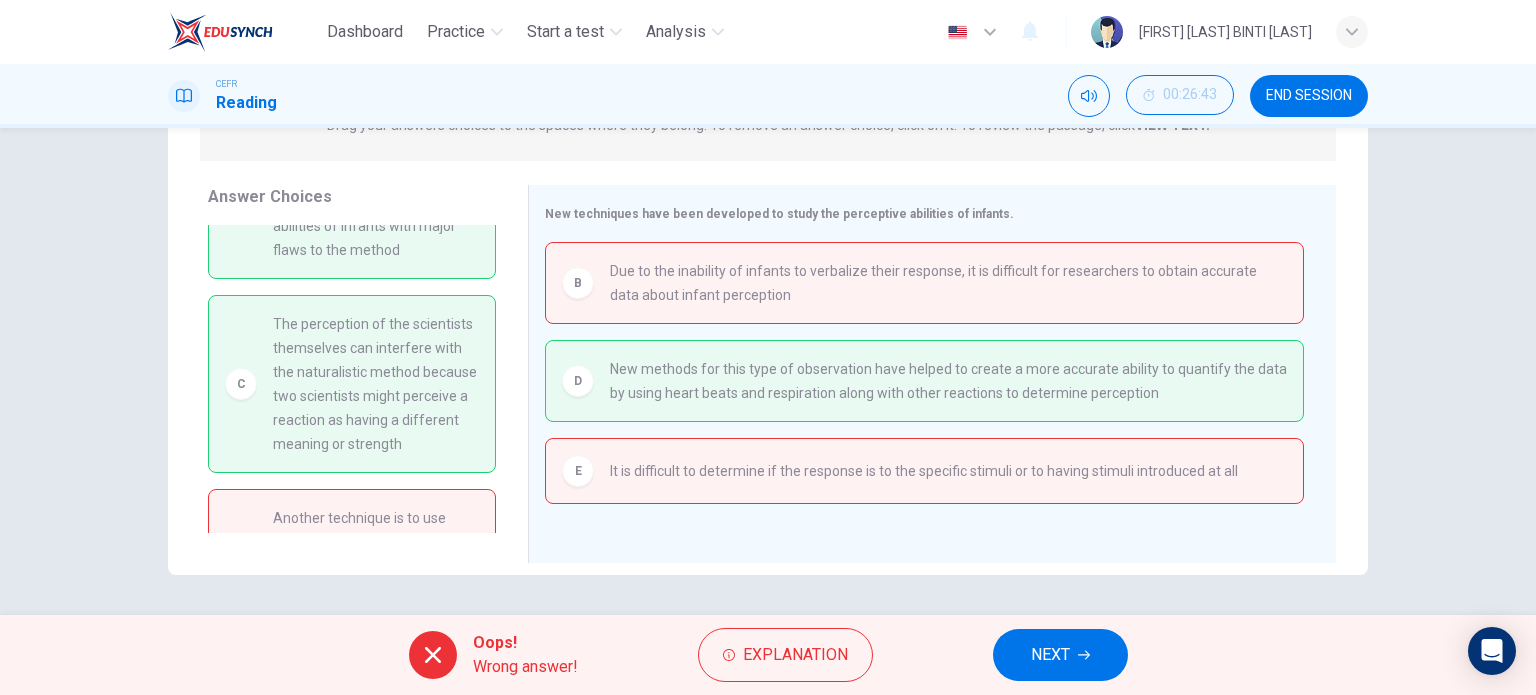 click on "NEXT" at bounding box center [1060, 655] 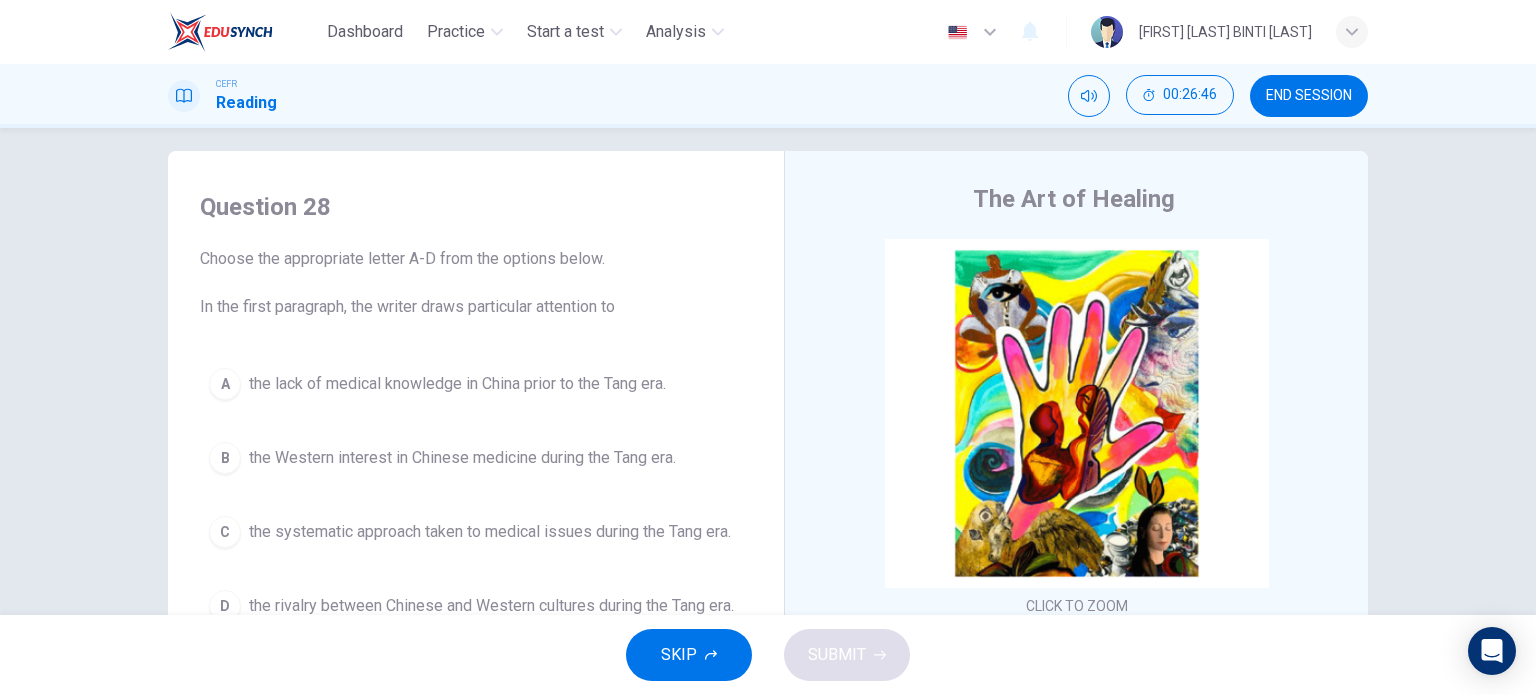 scroll, scrollTop: 0, scrollLeft: 0, axis: both 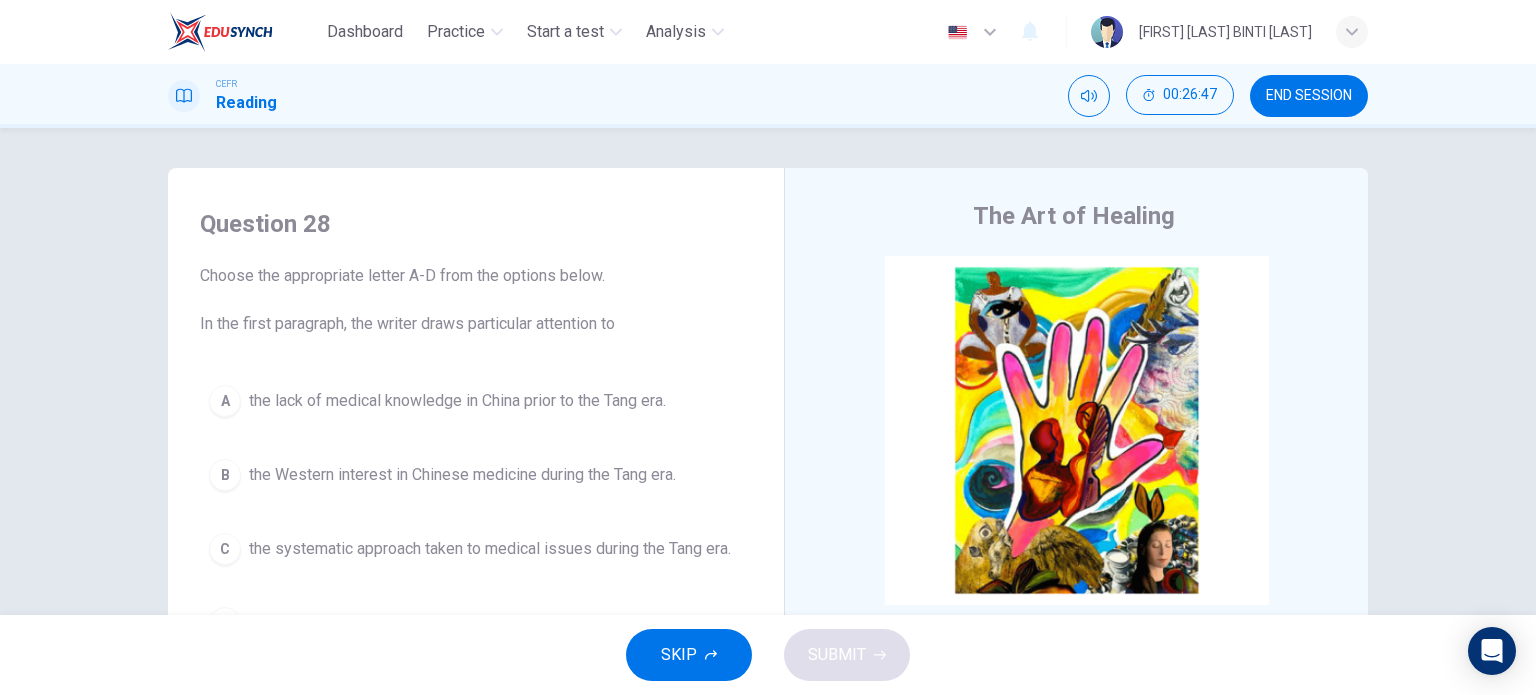 click on "END SESSION" at bounding box center [1309, 96] 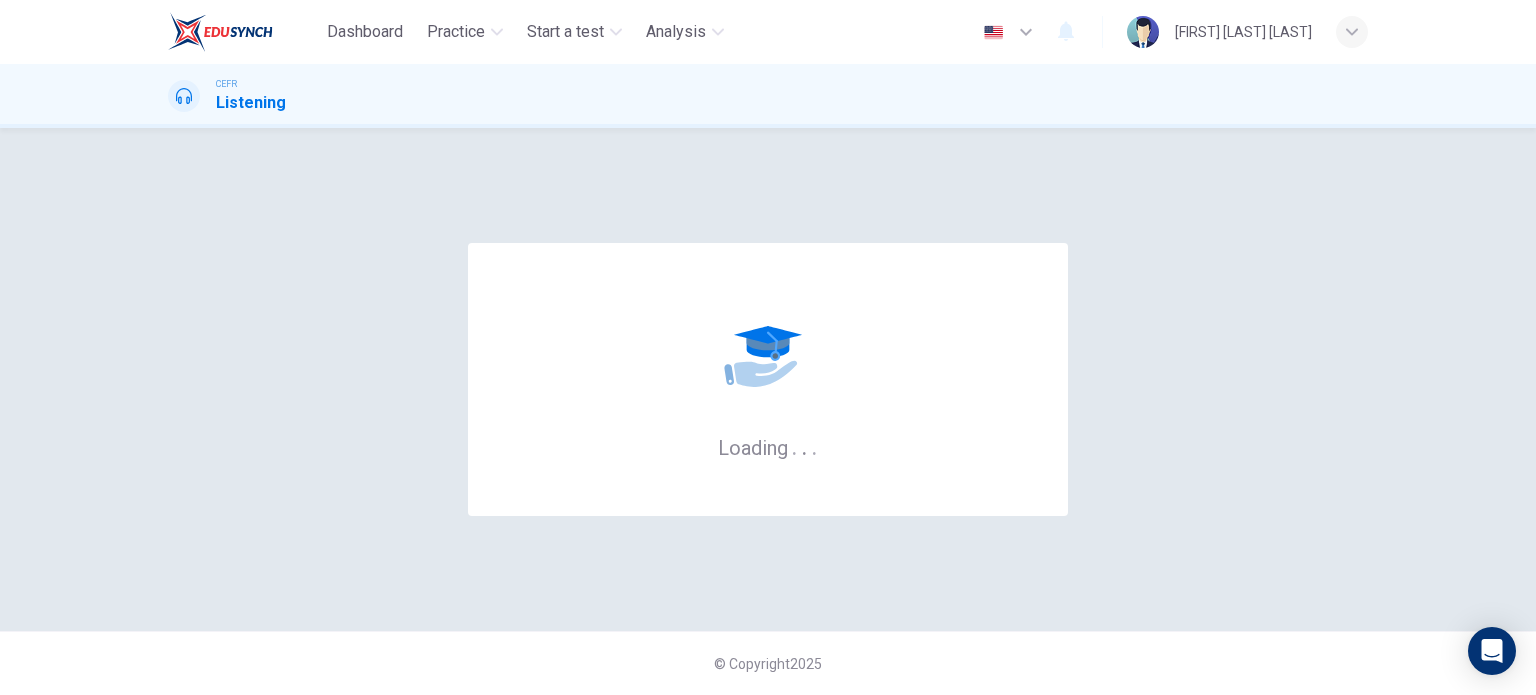scroll, scrollTop: 0, scrollLeft: 0, axis: both 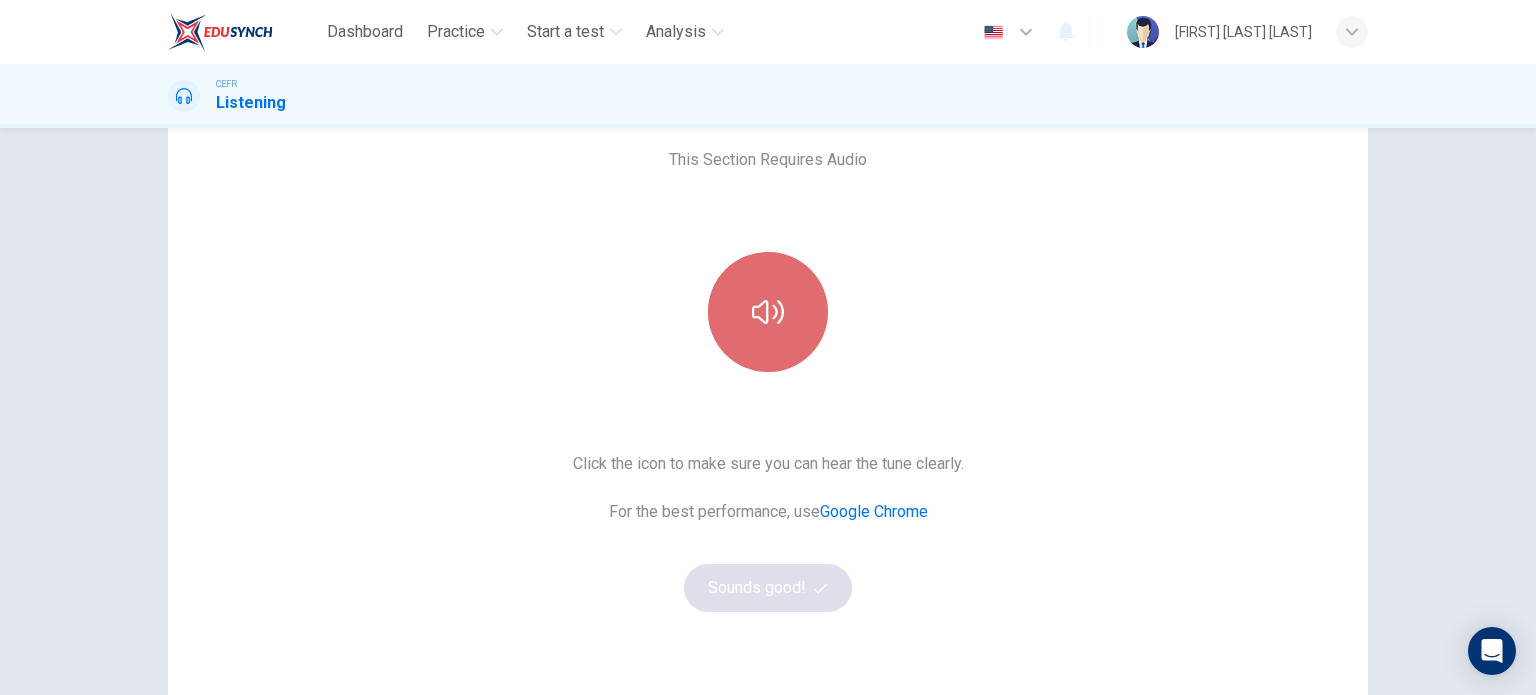 click at bounding box center (768, 312) 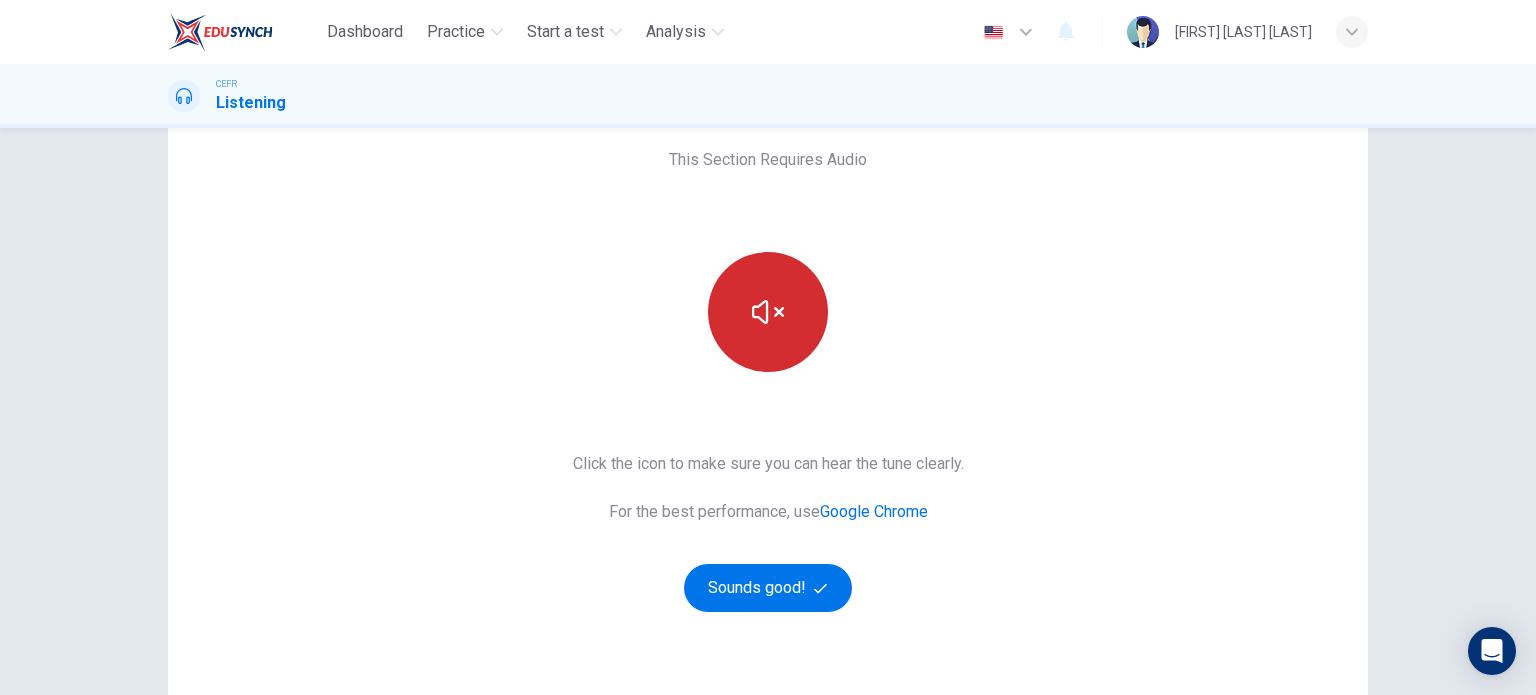 type 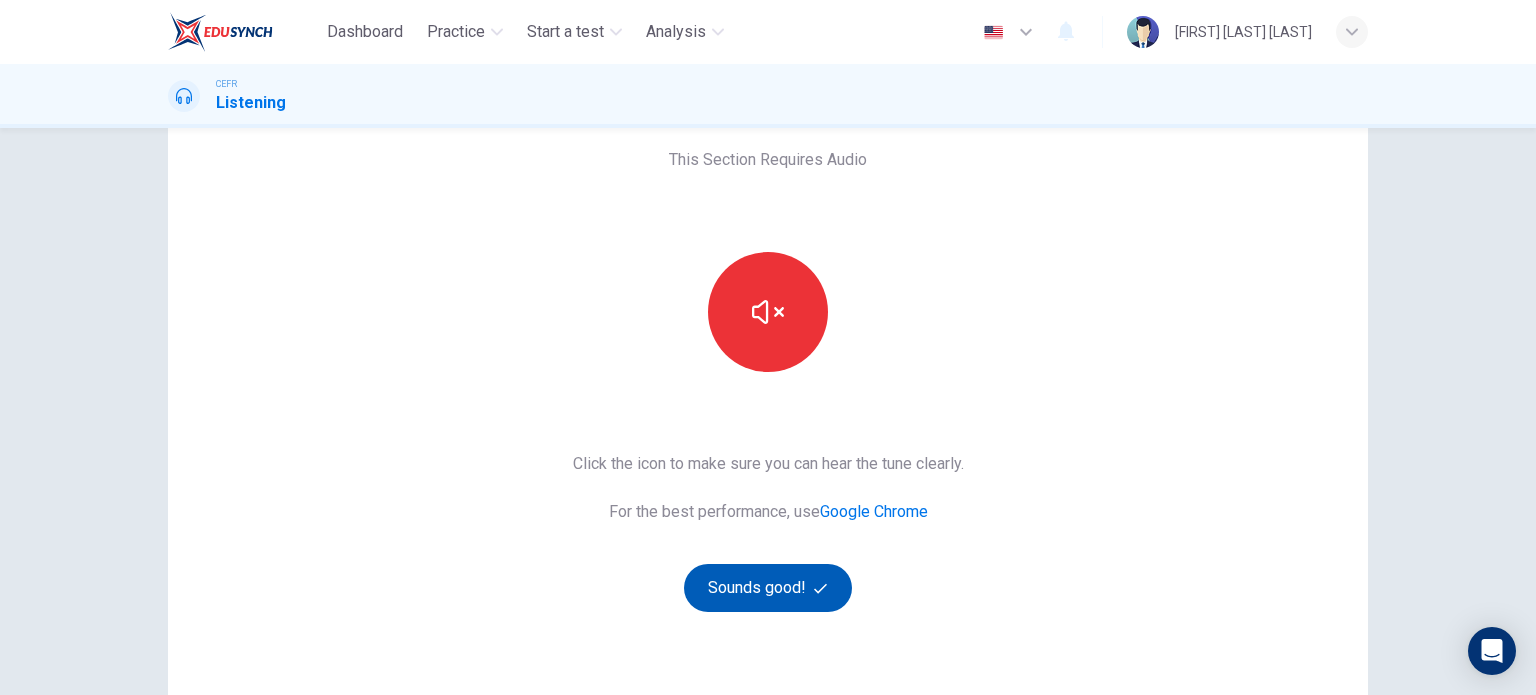 click on "Sounds good!" at bounding box center [768, 588] 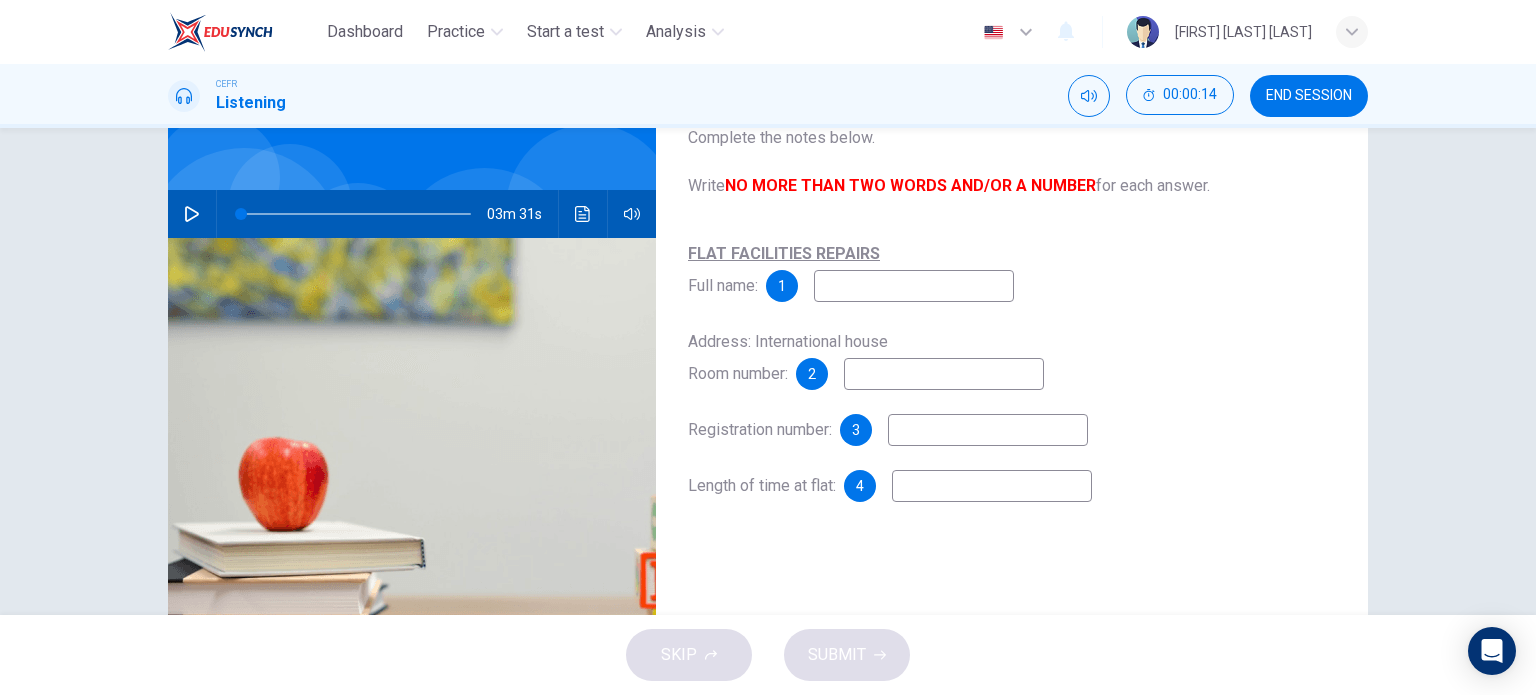 scroll, scrollTop: 88, scrollLeft: 0, axis: vertical 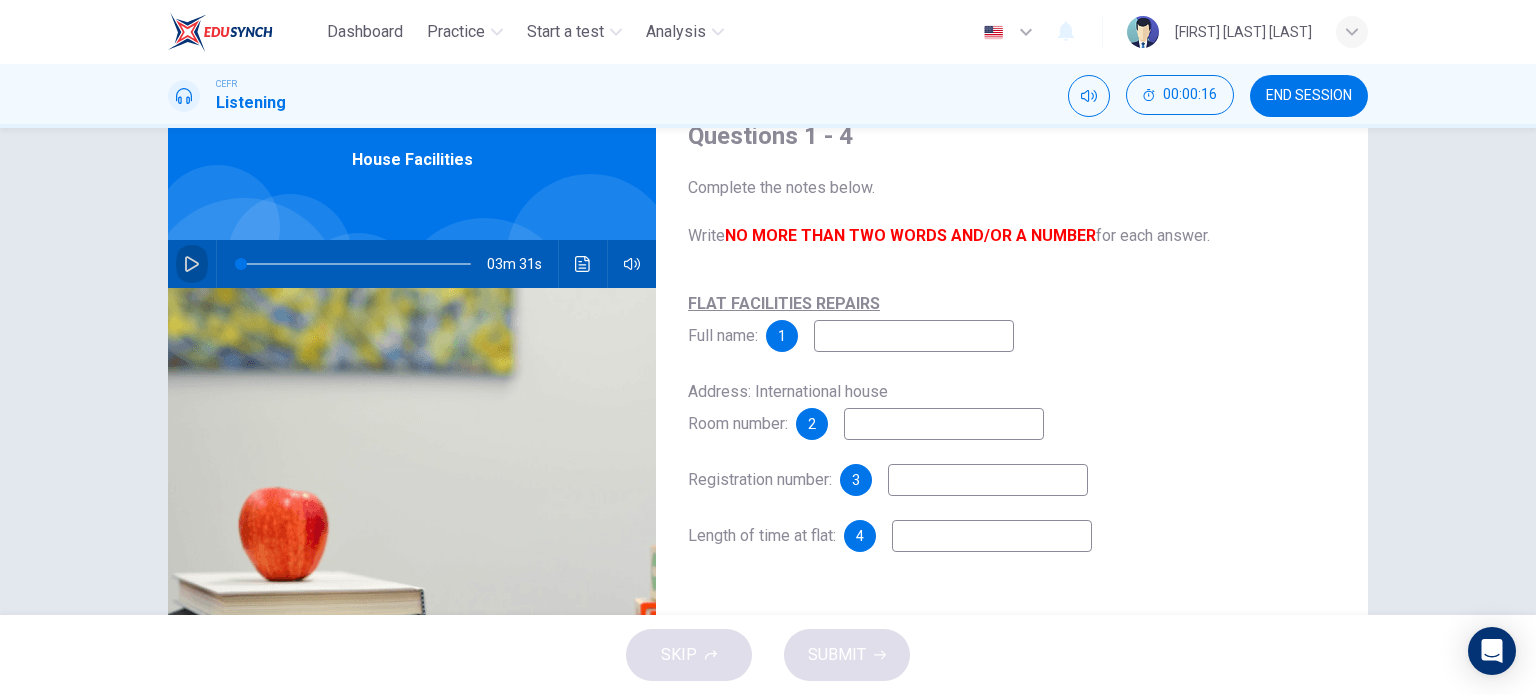 click at bounding box center [192, 264] 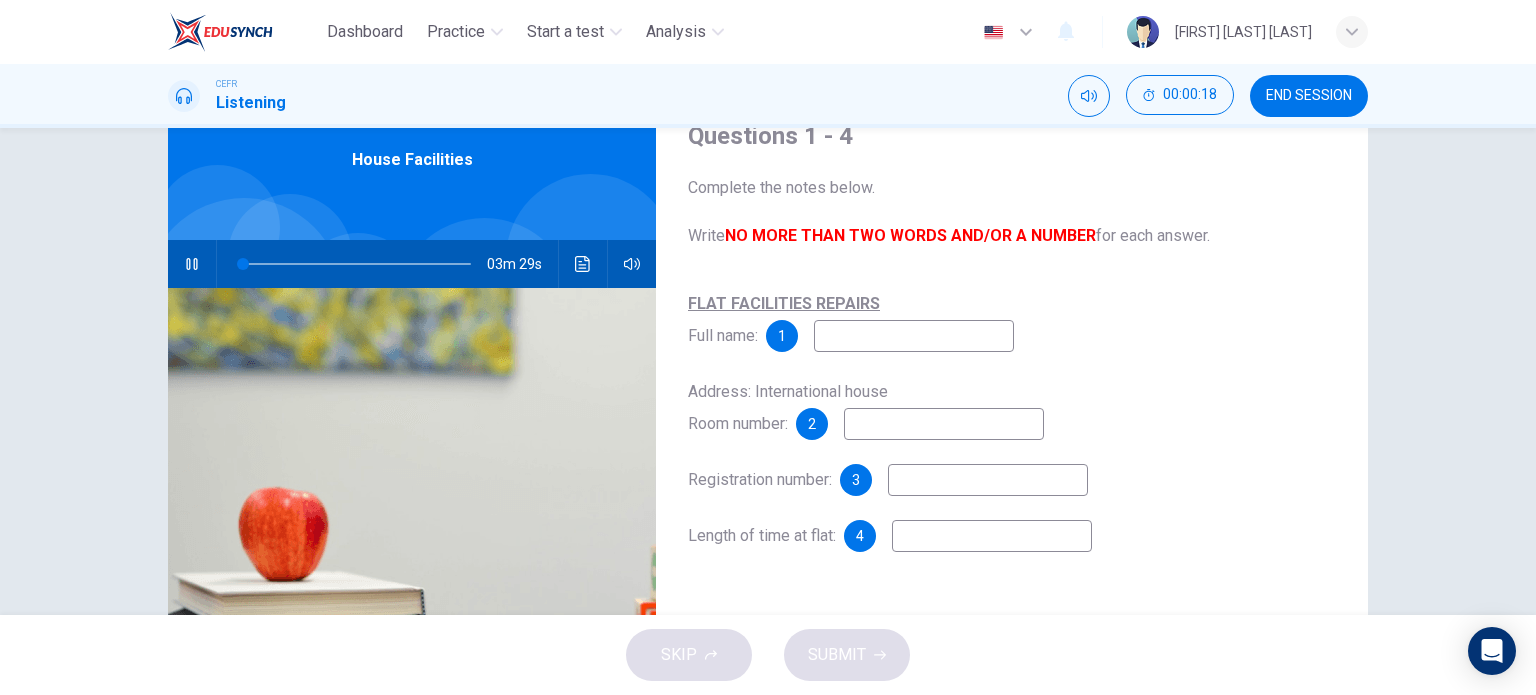 type 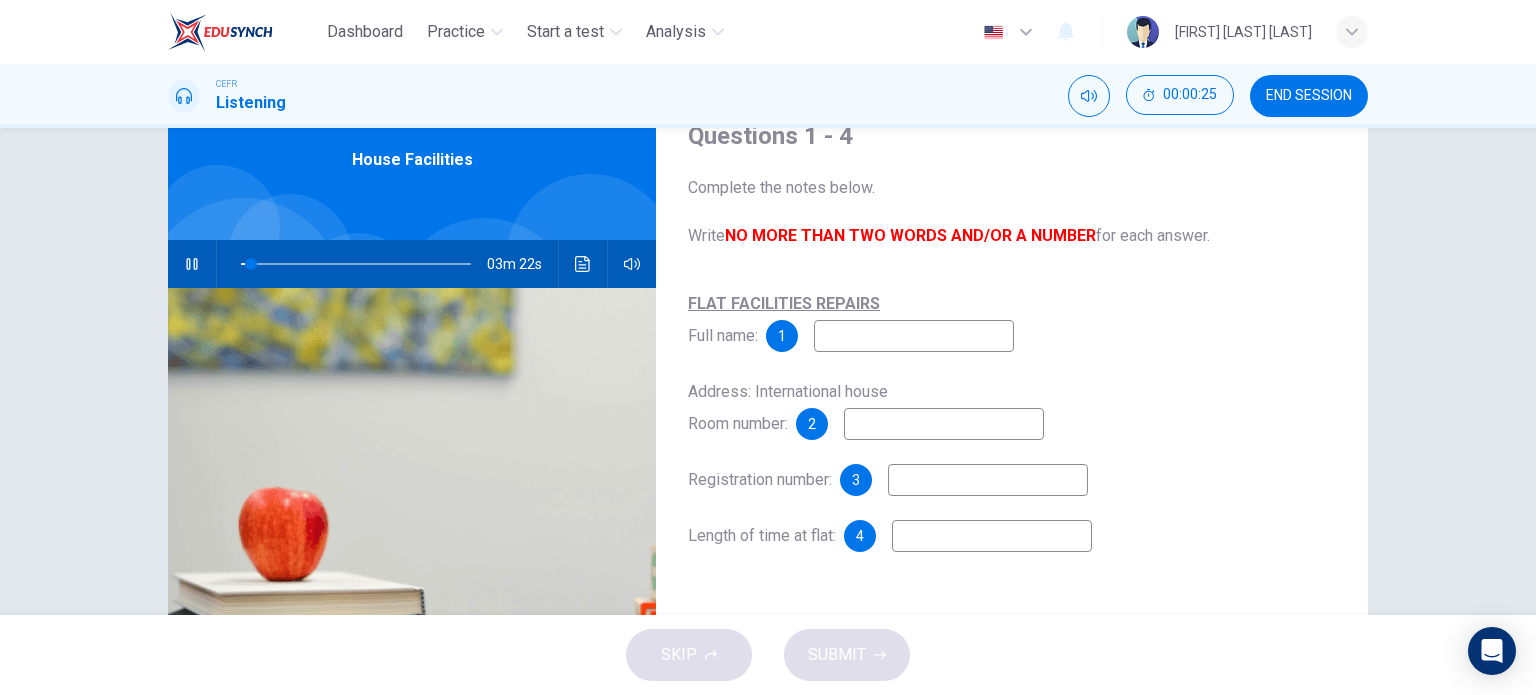 click at bounding box center [914, 336] 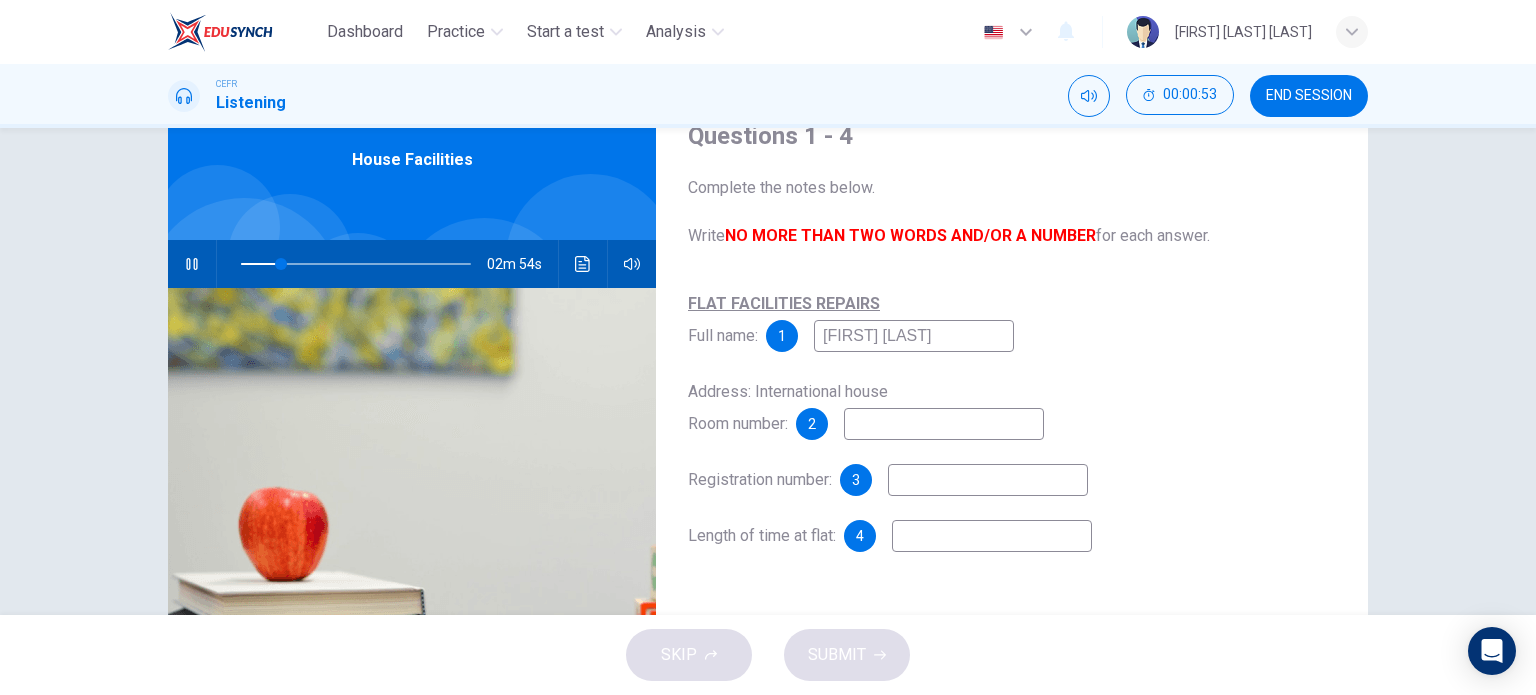 type on "[FIRST] [LAST]" 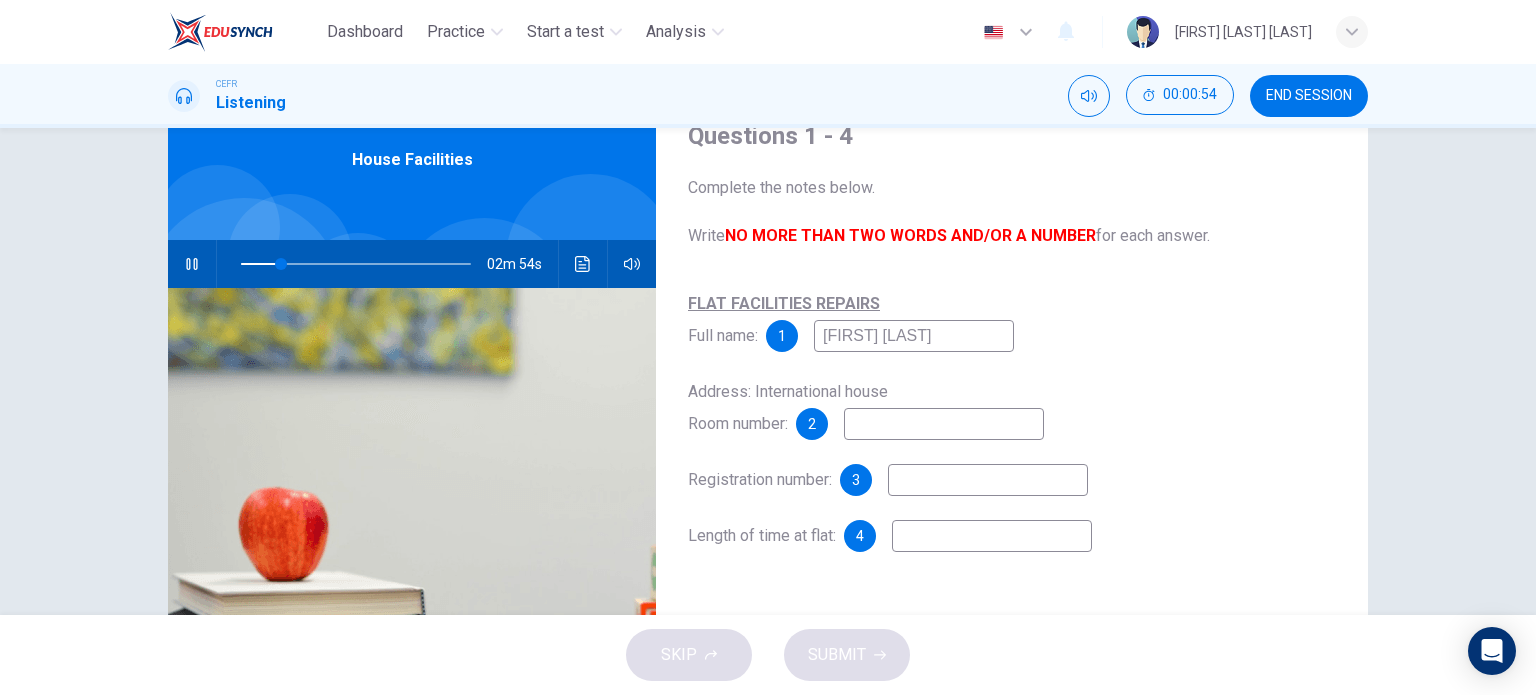 click at bounding box center [914, 336] 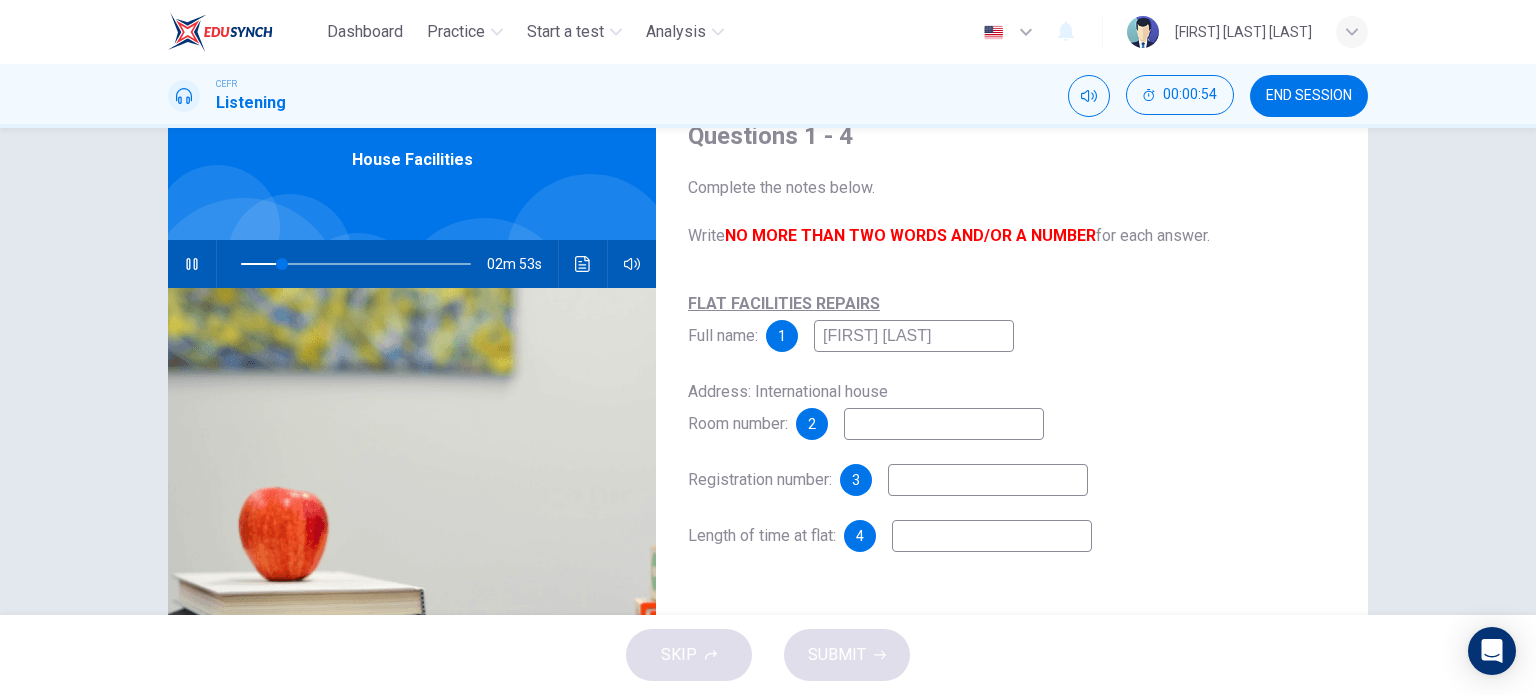 scroll, scrollTop: 188, scrollLeft: 0, axis: vertical 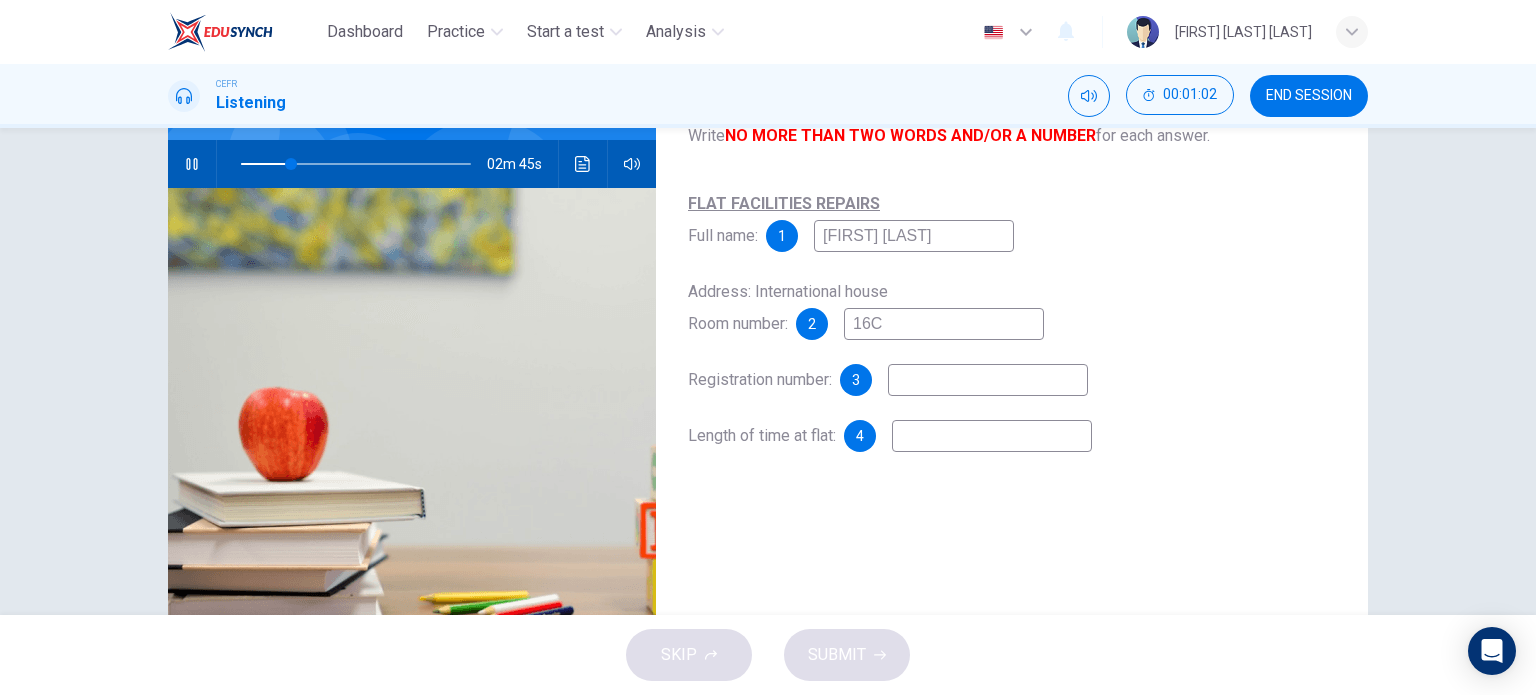type on "16C" 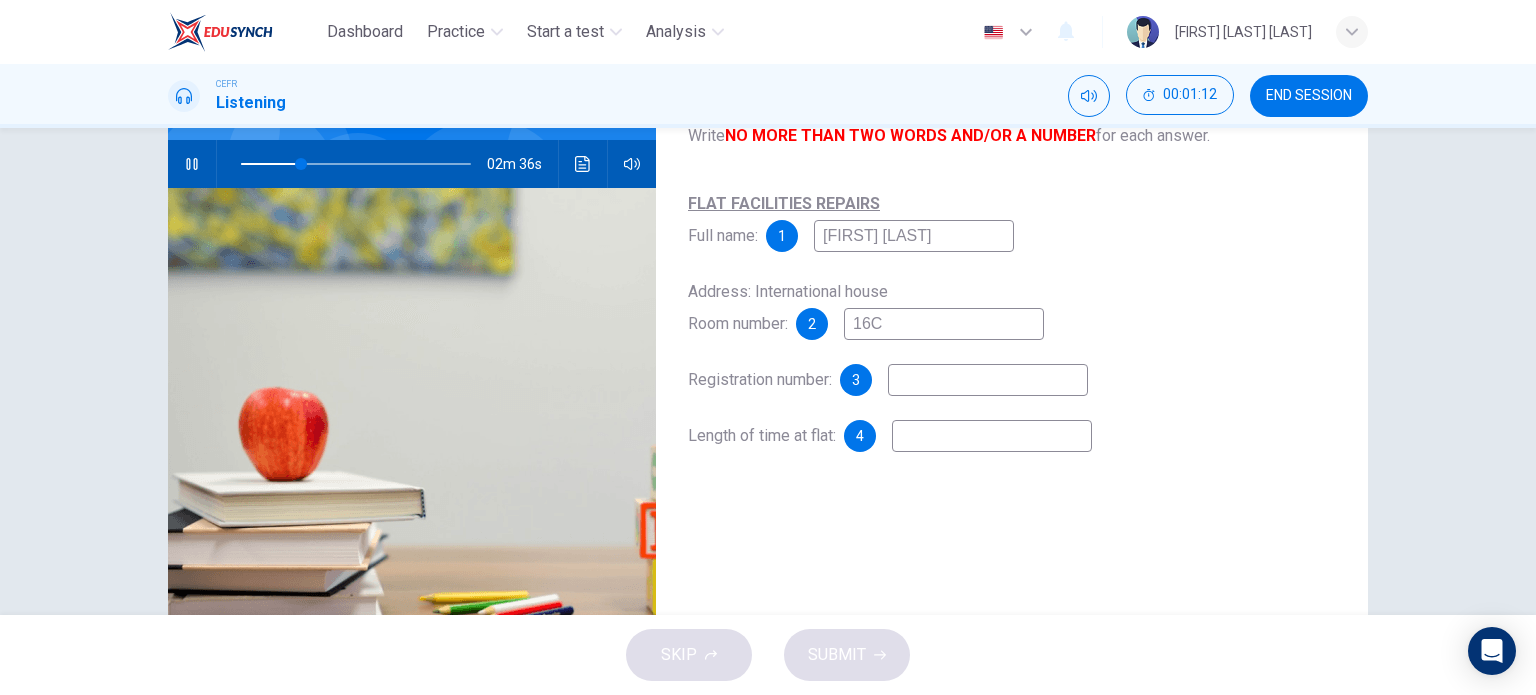 click on "16C" at bounding box center (914, 236) 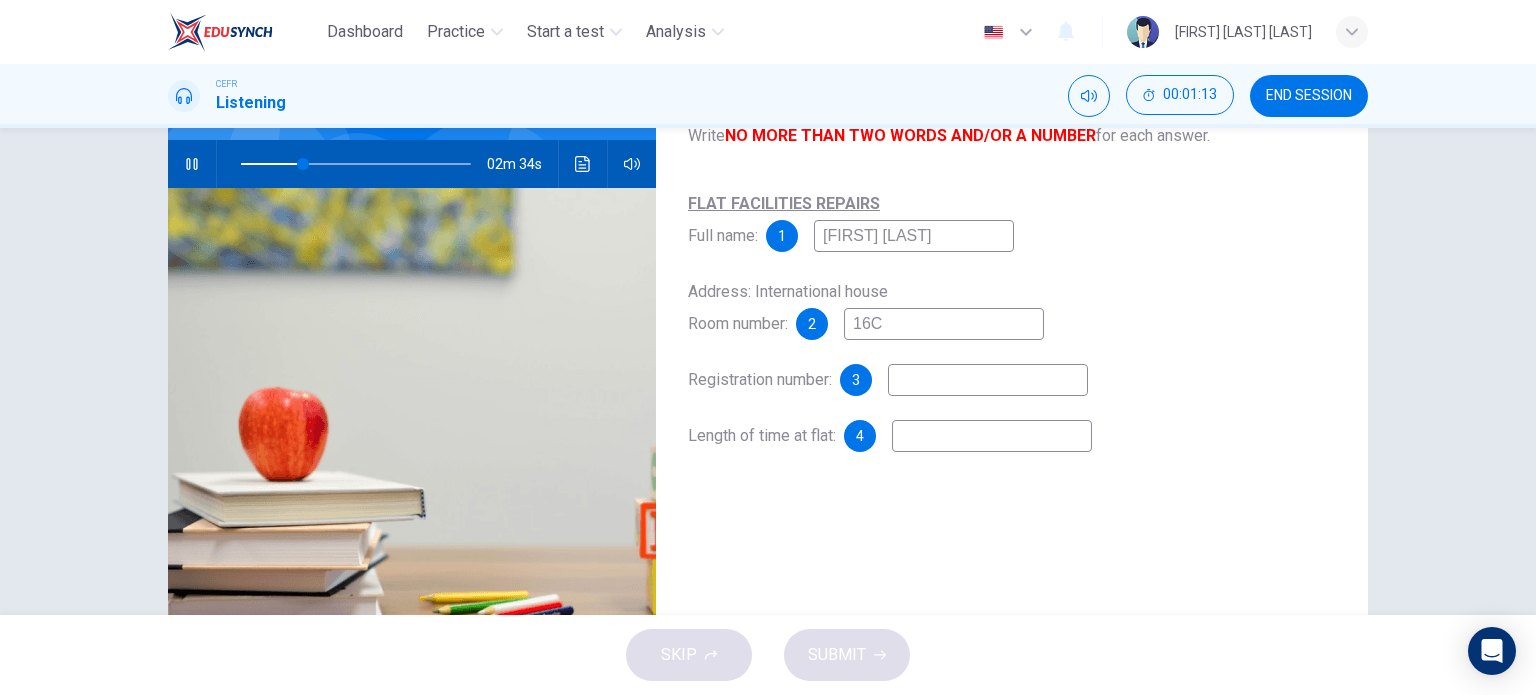 click at bounding box center [914, 236] 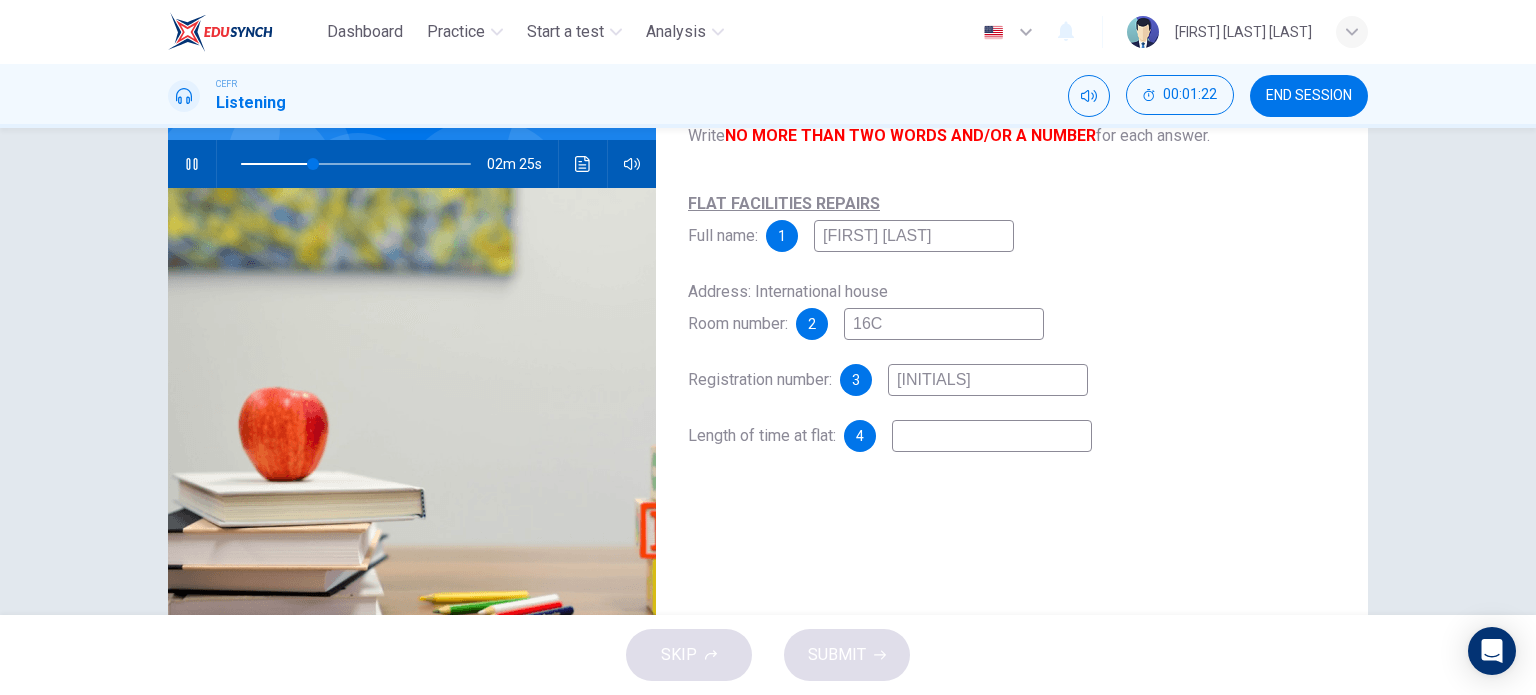 type on "[INITIALS]" 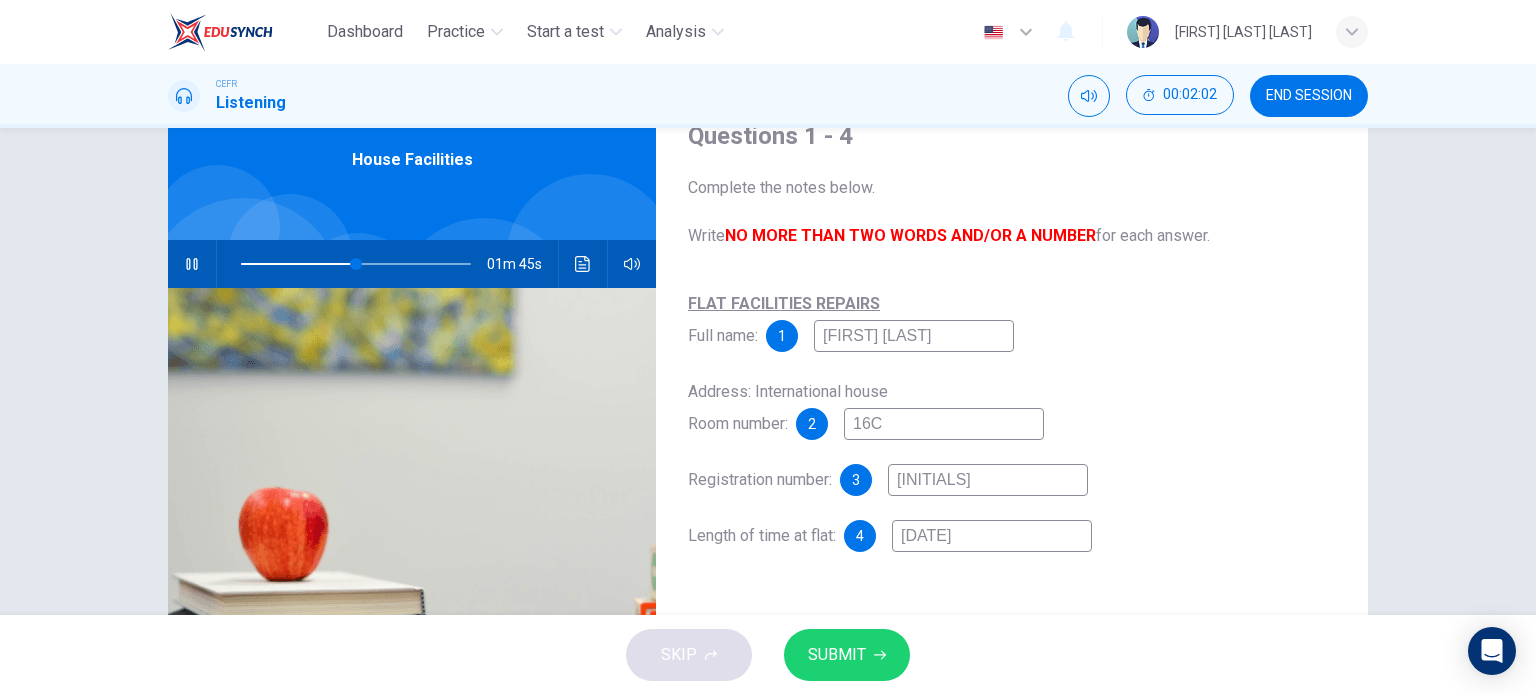 scroll, scrollTop: 88, scrollLeft: 0, axis: vertical 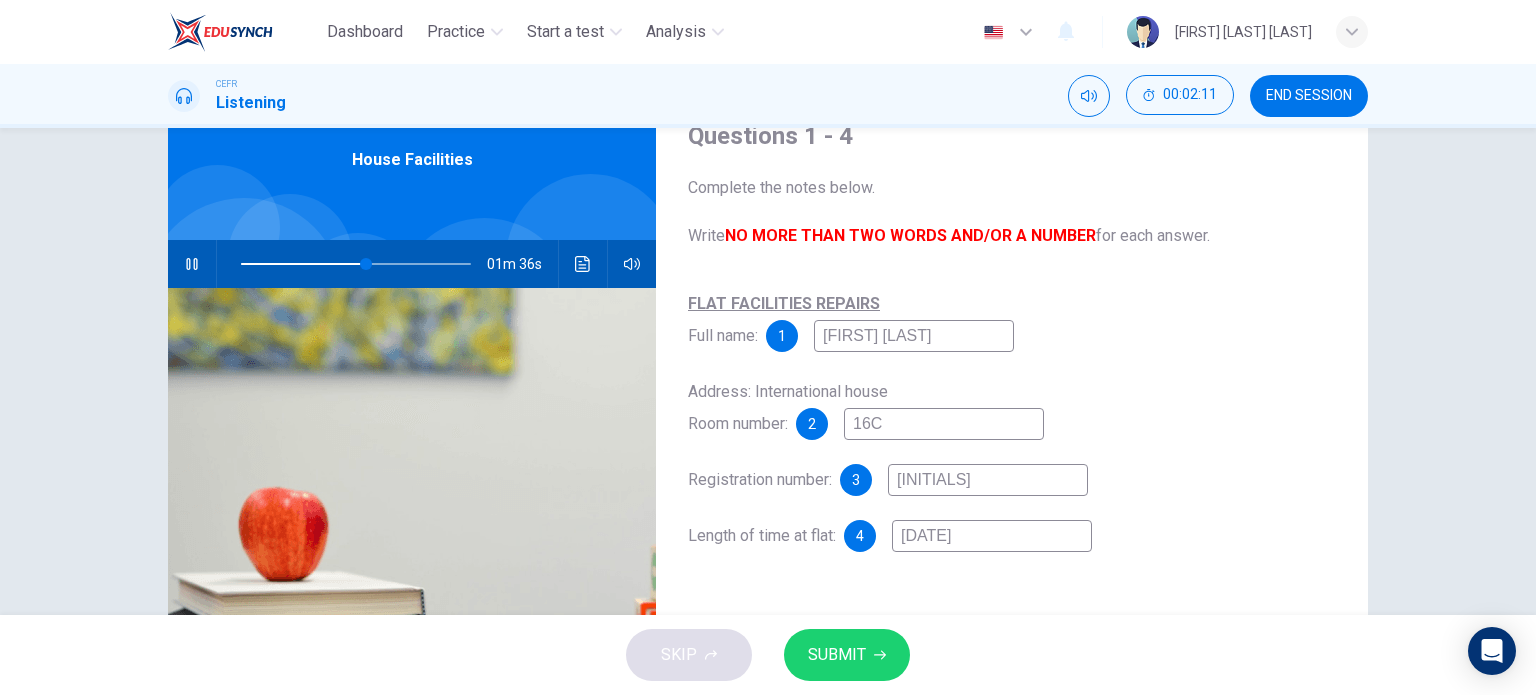 type on "[DATE]" 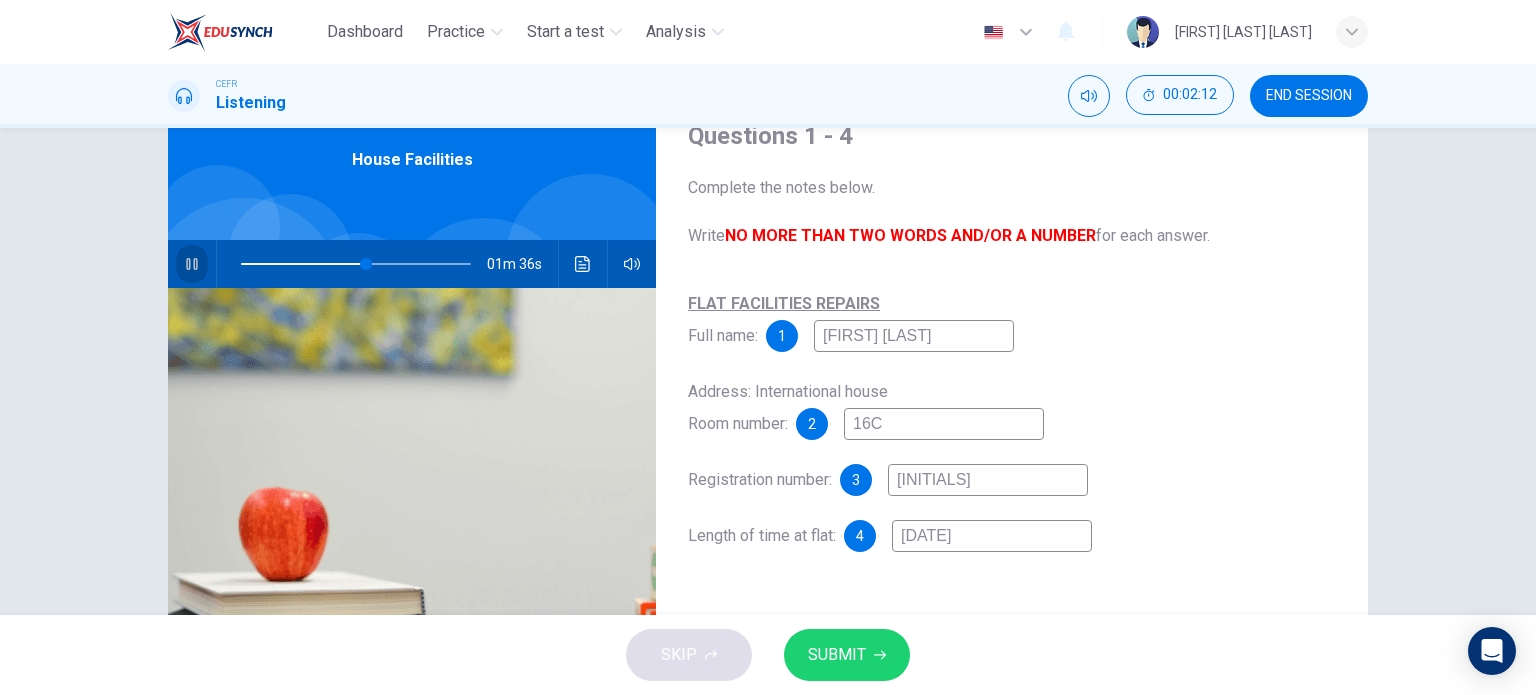 click at bounding box center (192, 264) 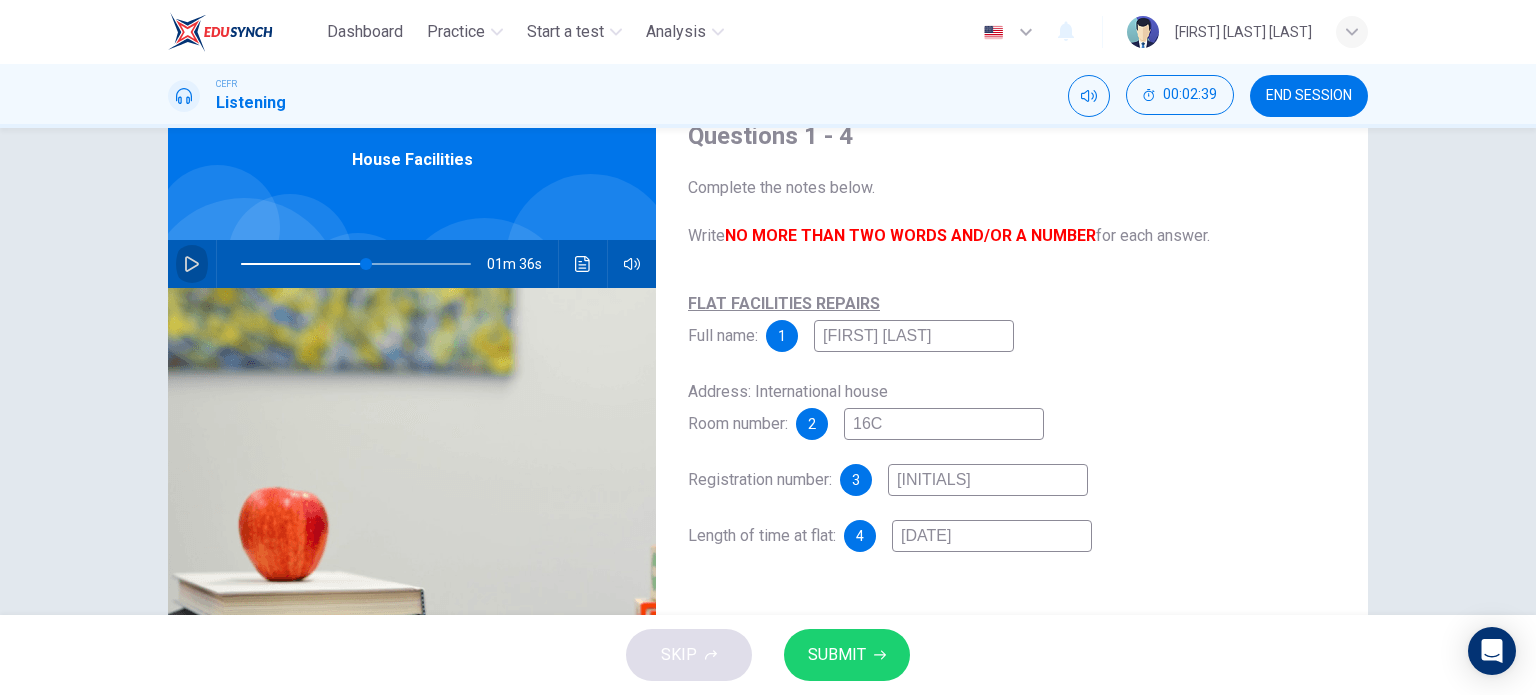 click at bounding box center (192, 264) 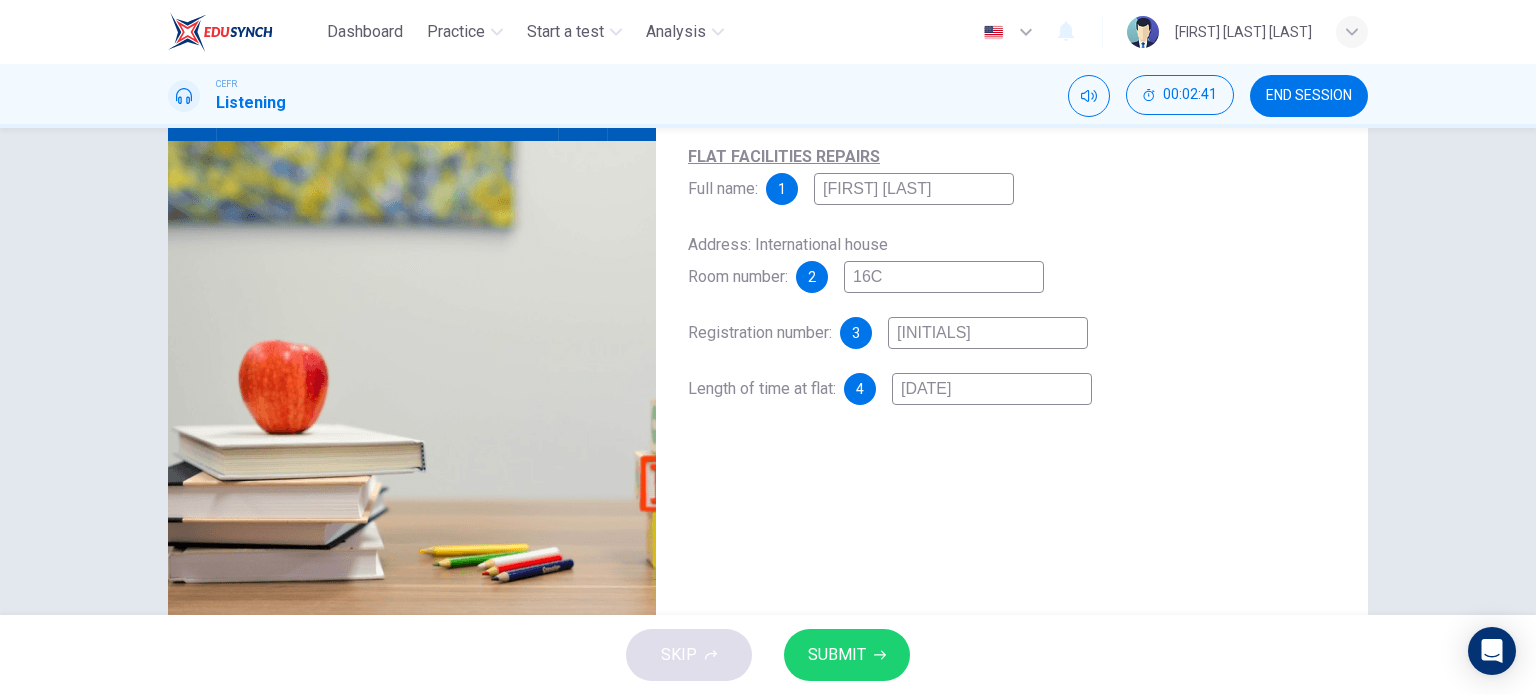 scroll, scrollTop: 288, scrollLeft: 0, axis: vertical 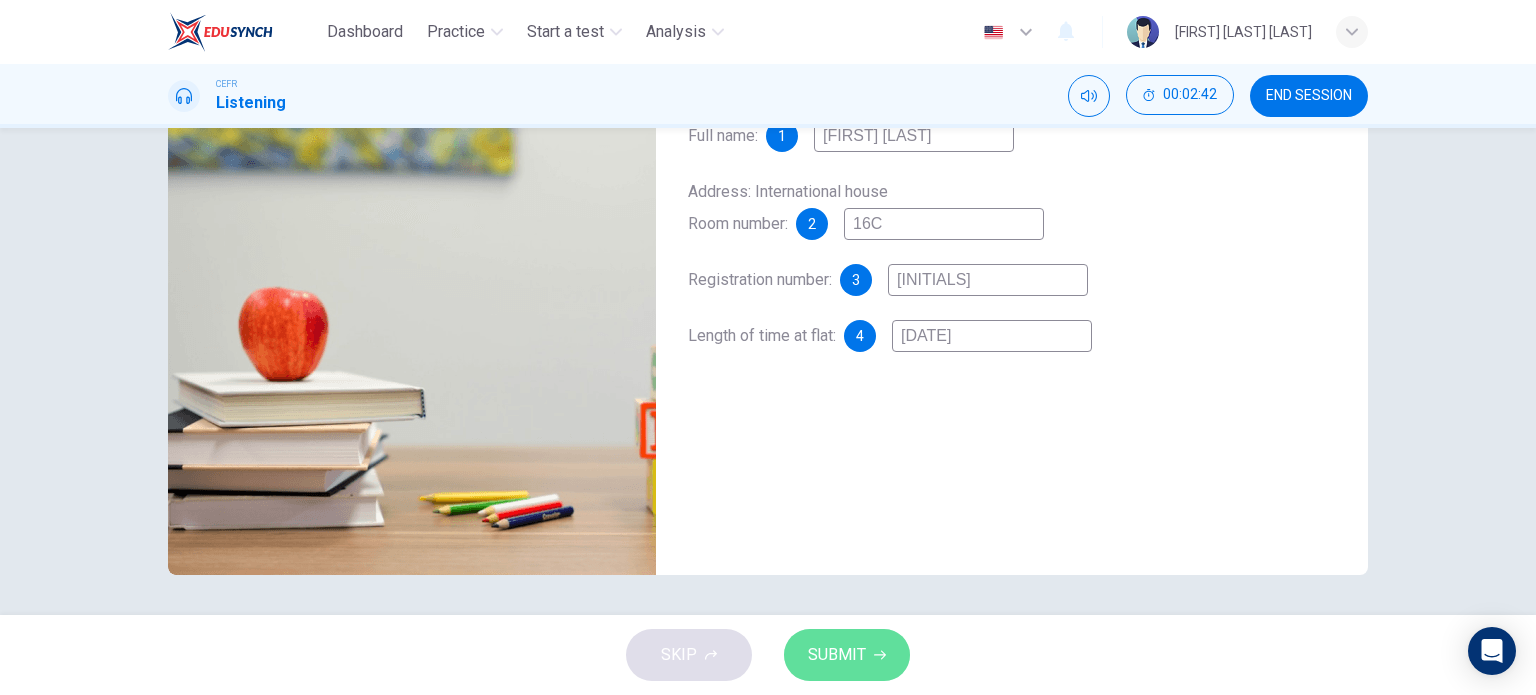 click at bounding box center (880, 655) 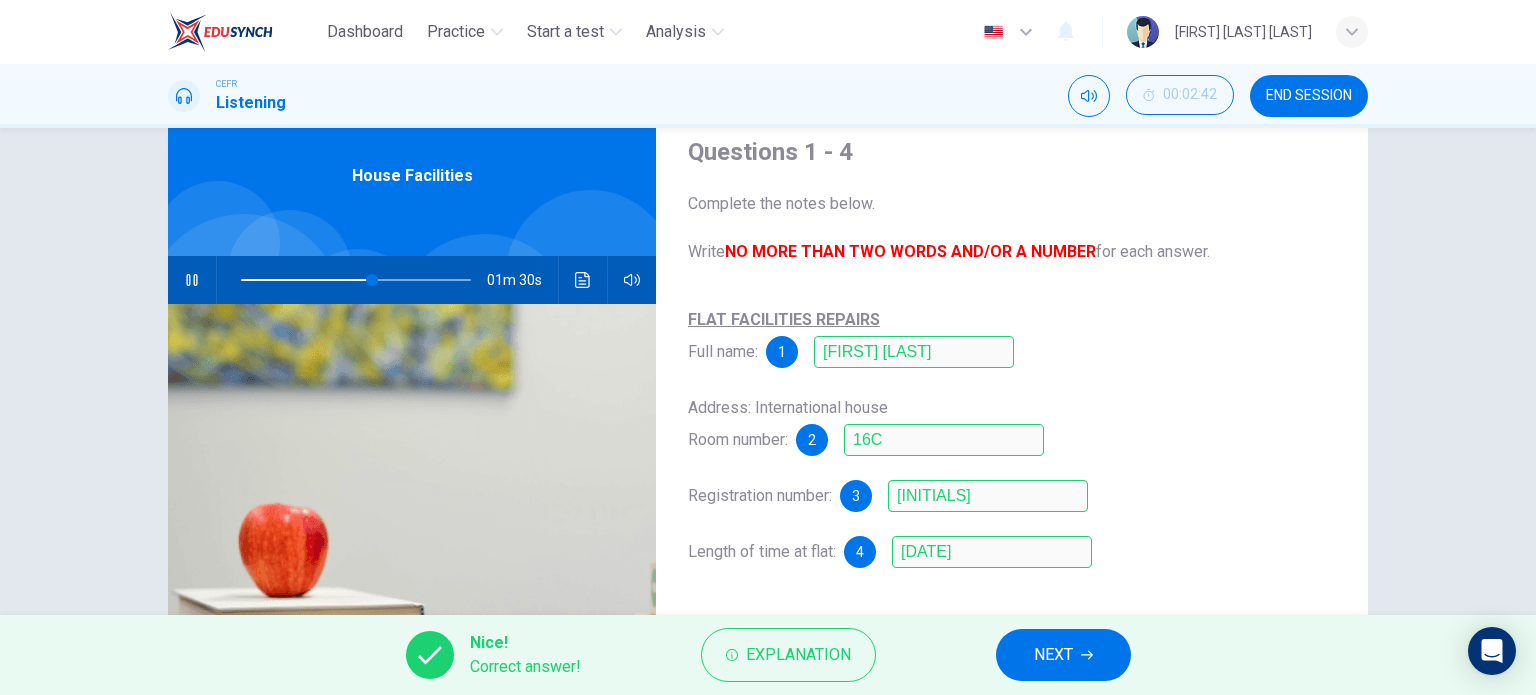 scroll, scrollTop: 0, scrollLeft: 0, axis: both 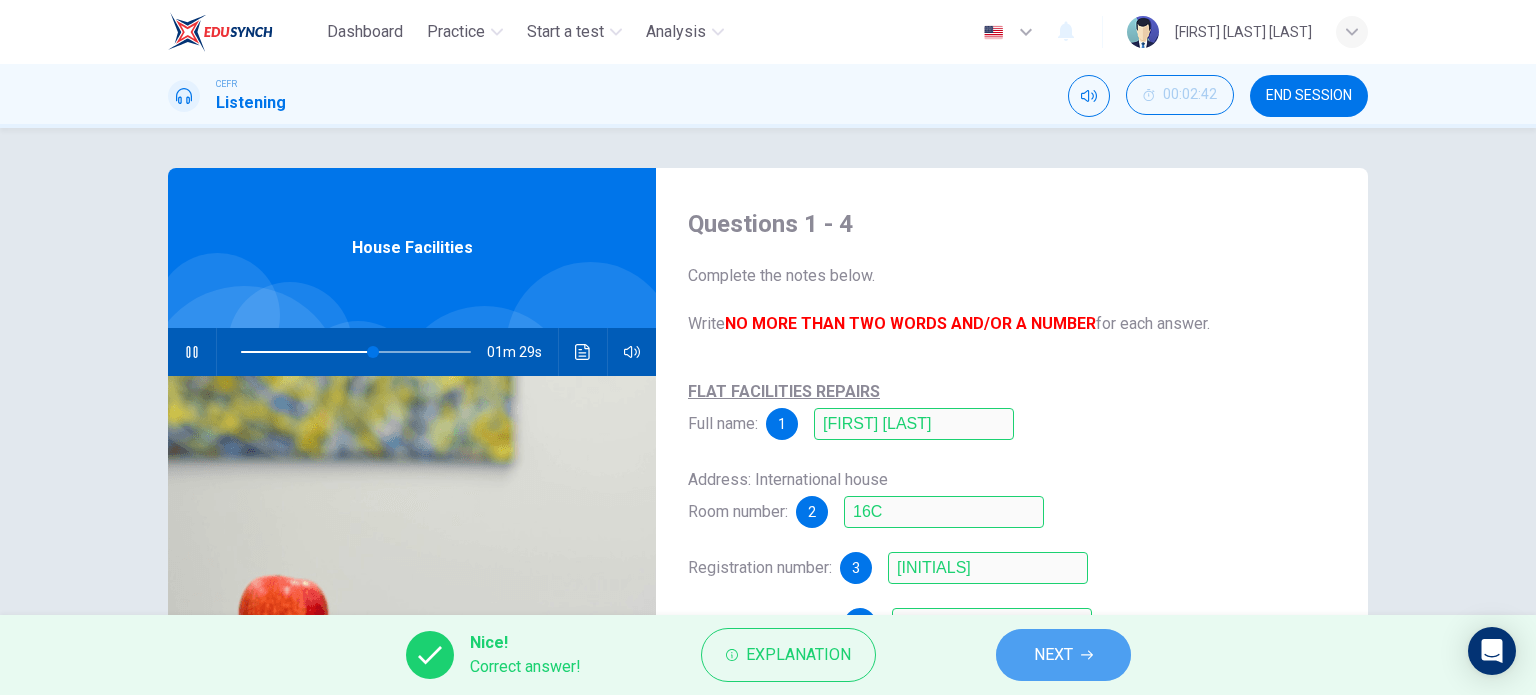 click on "NEXT" at bounding box center [1053, 655] 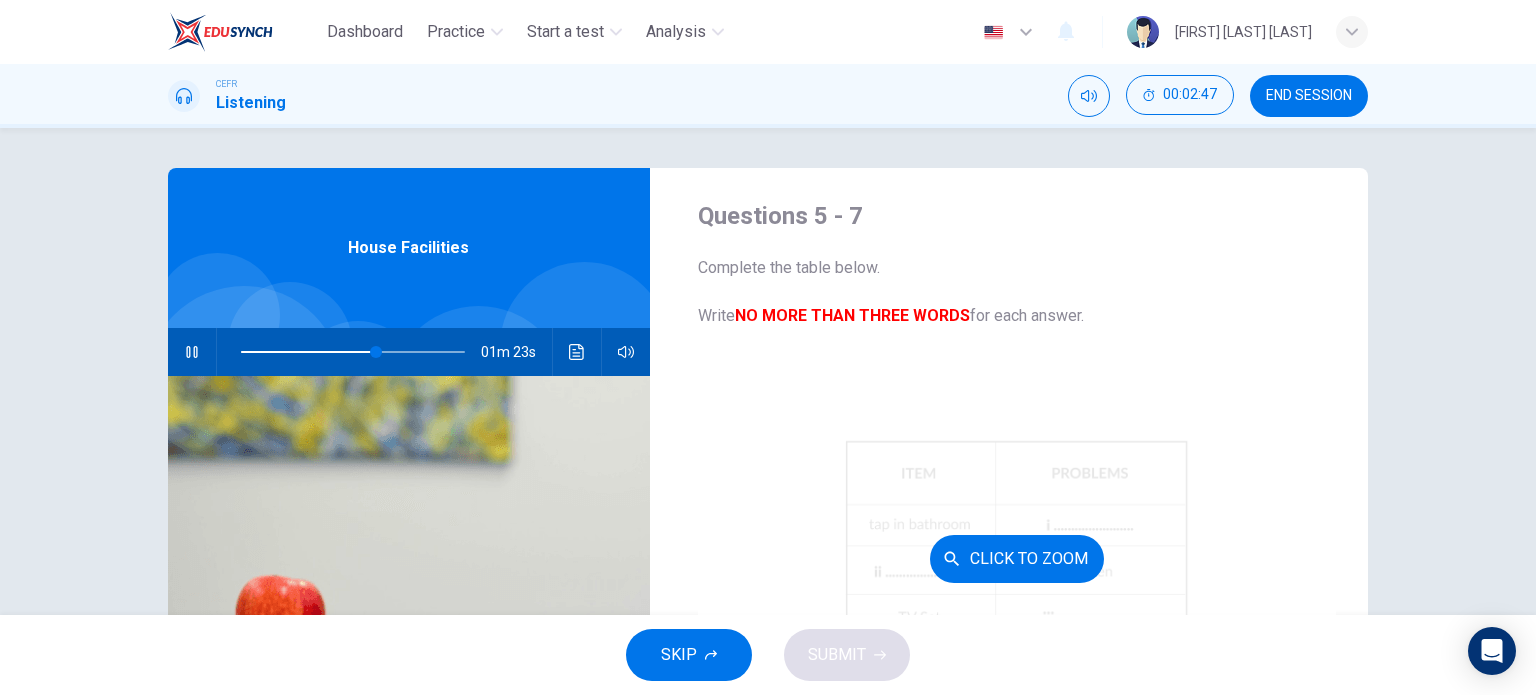 scroll, scrollTop: 0, scrollLeft: 0, axis: both 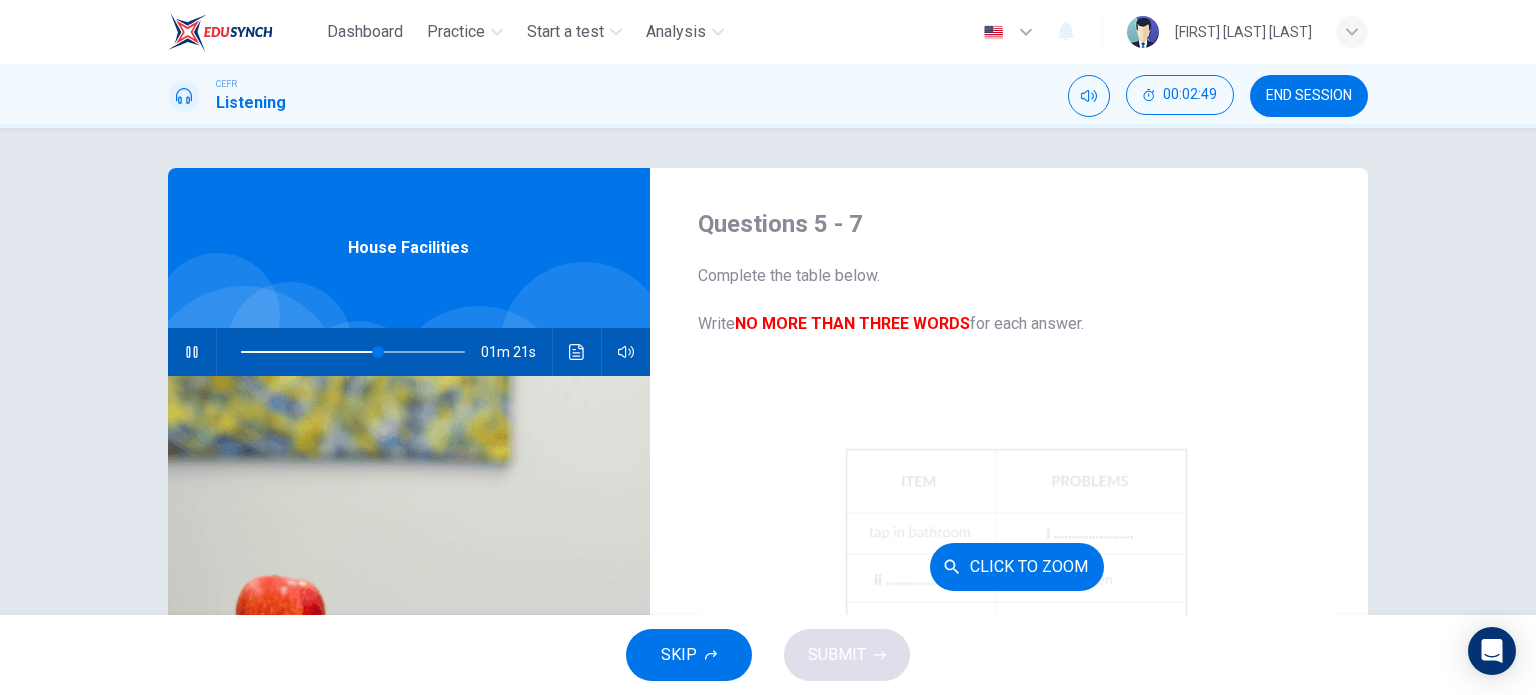 click on "Click to Zoom" at bounding box center (1017, 567) 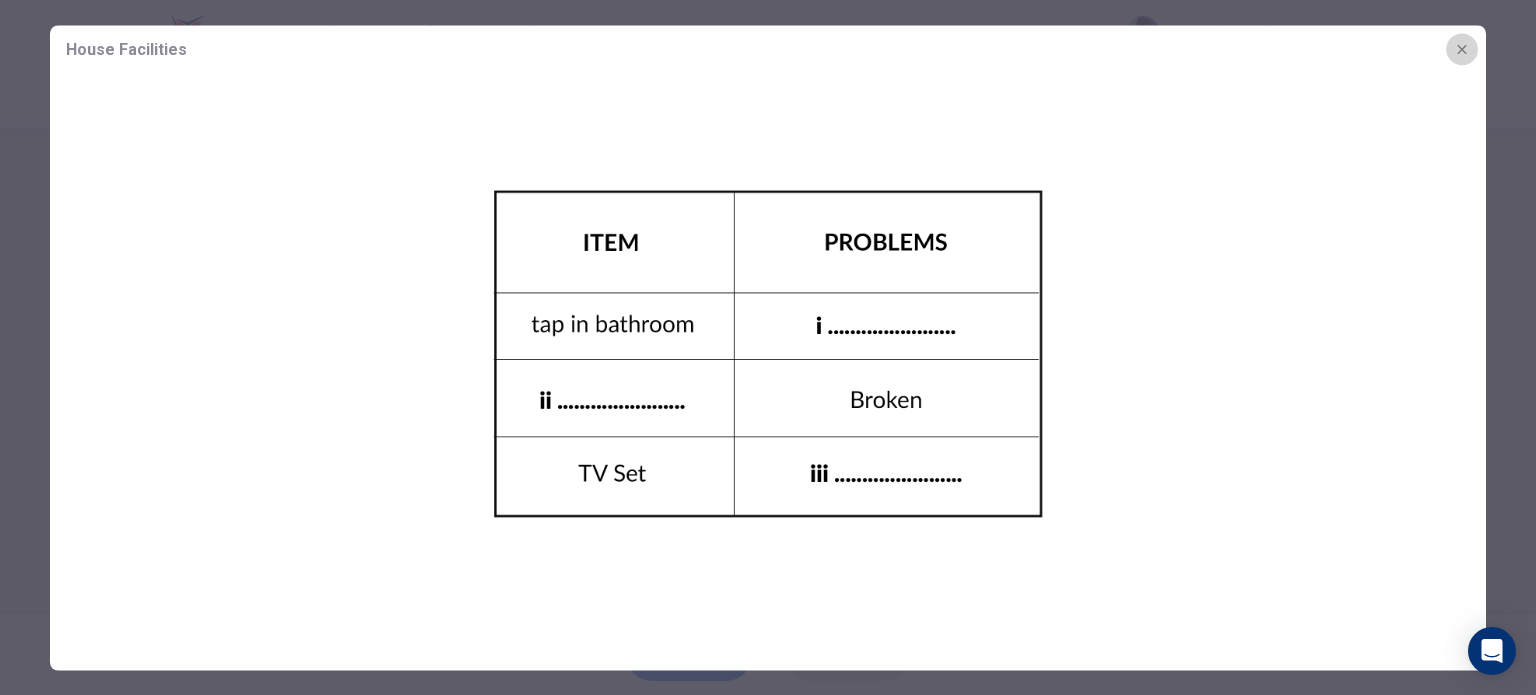 click at bounding box center (1462, 49) 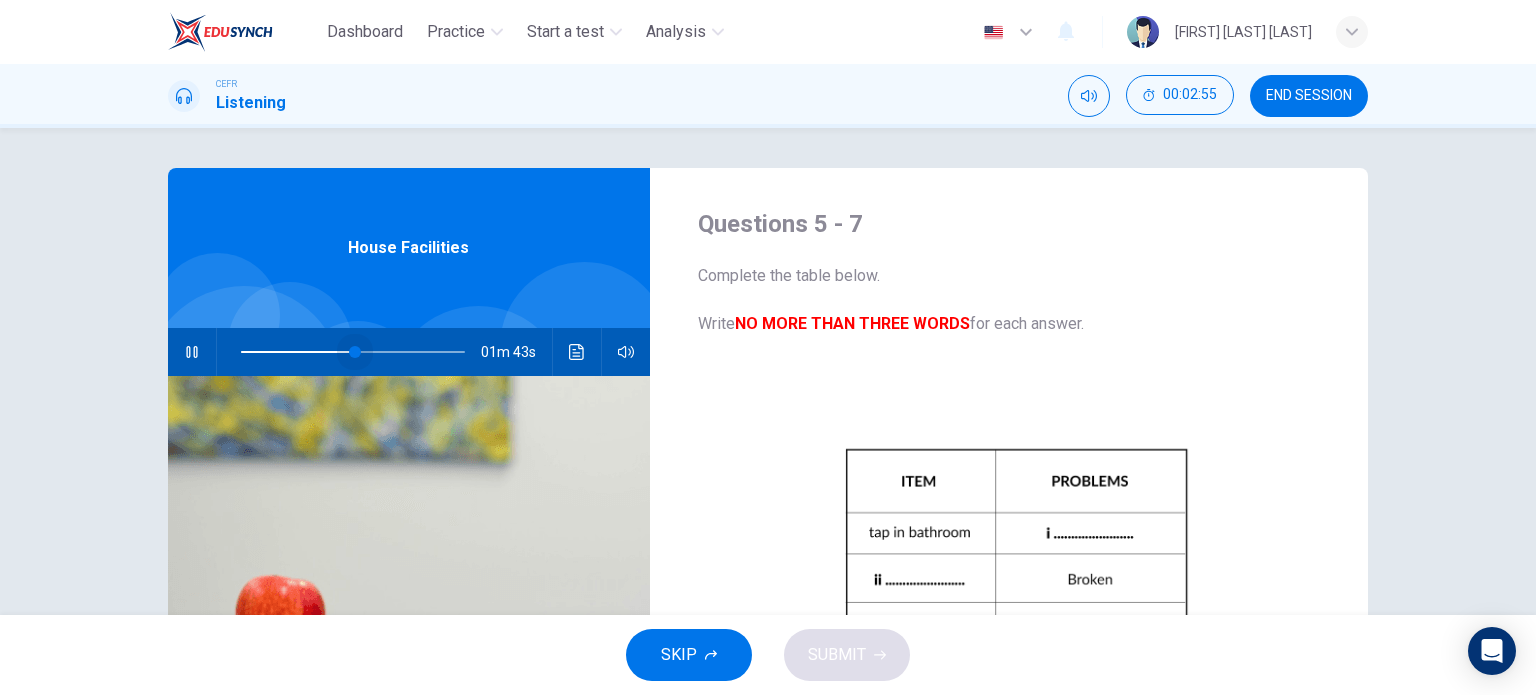 click at bounding box center (353, 352) 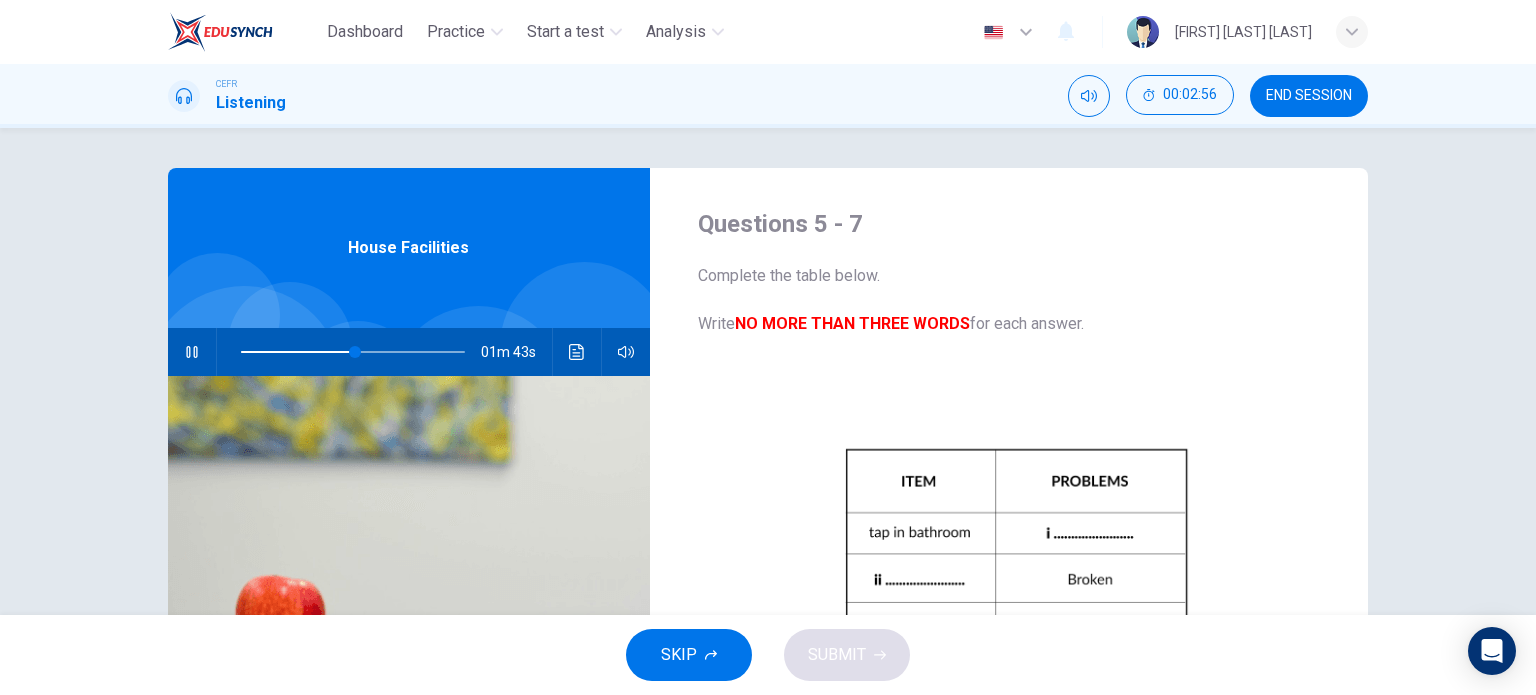 click at bounding box center (353, 352) 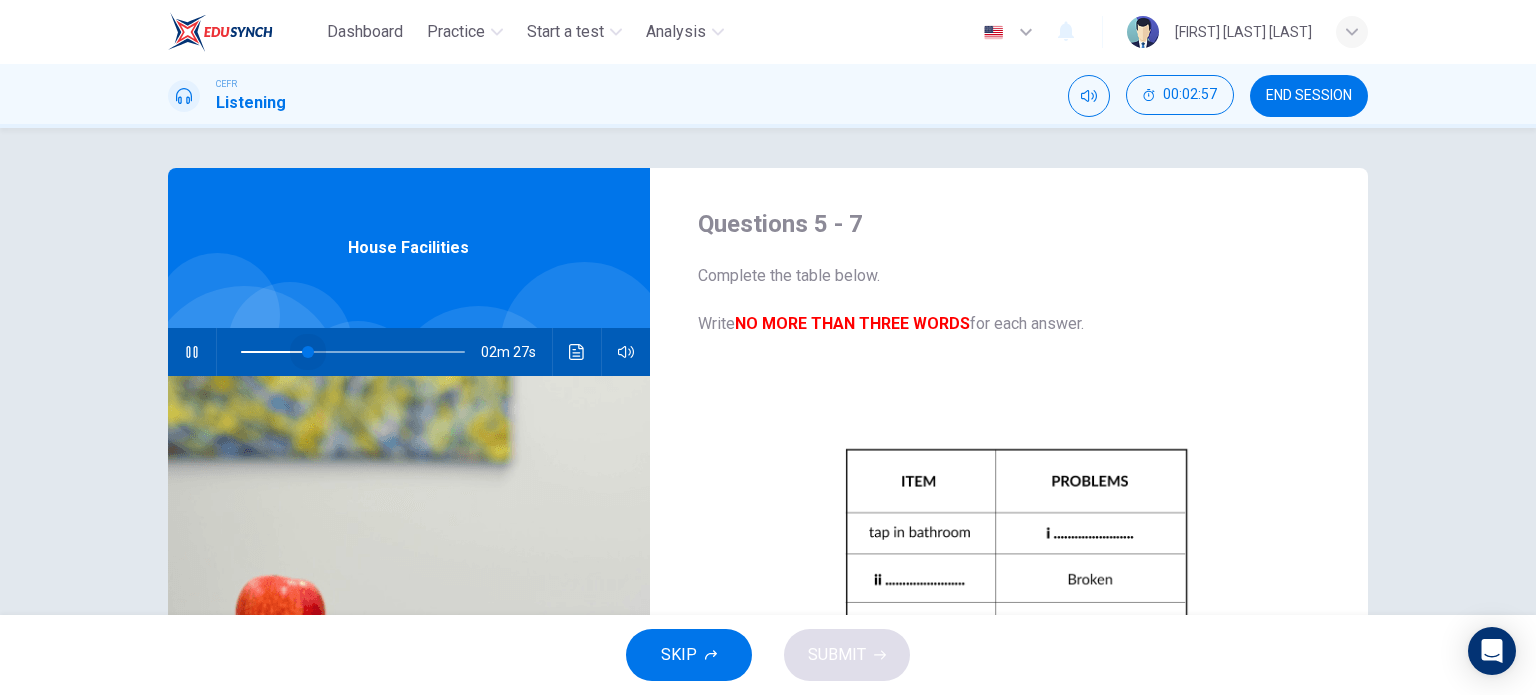 click at bounding box center (308, 352) 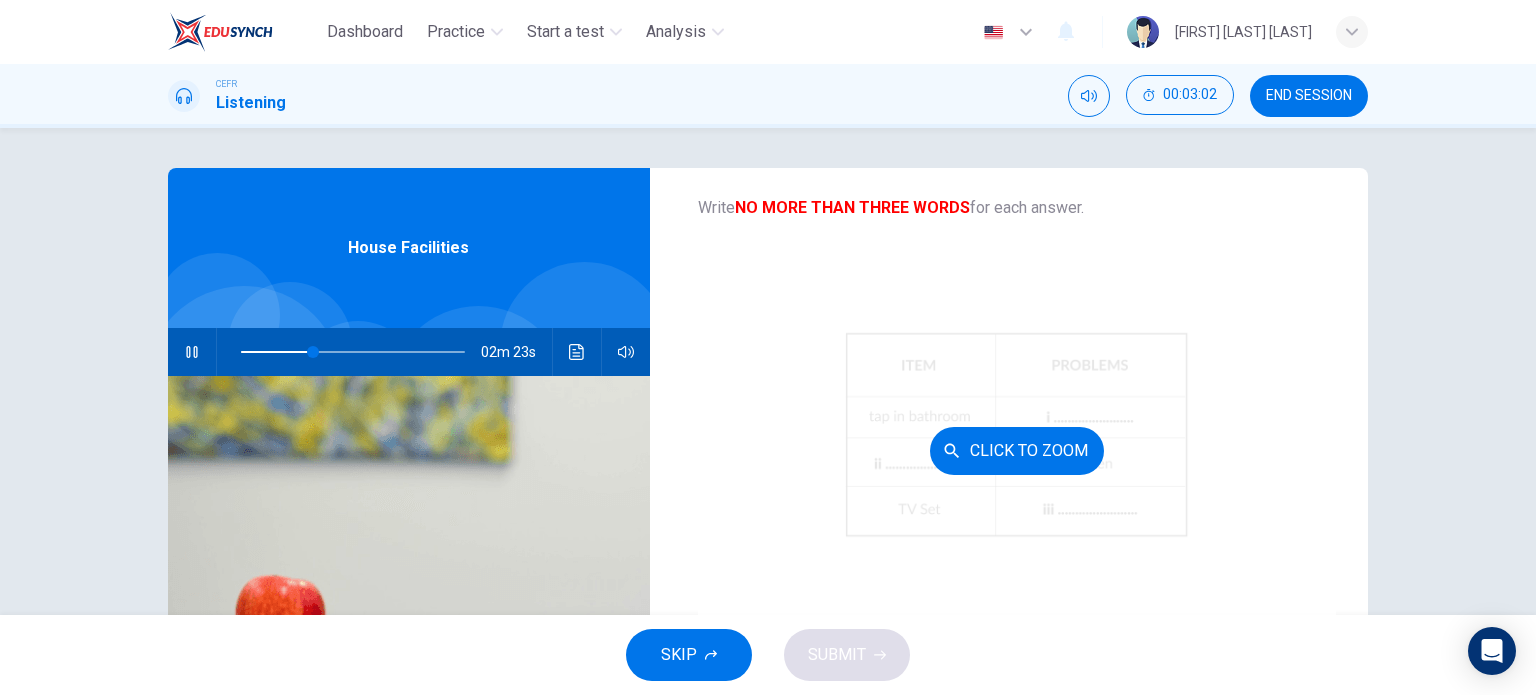 scroll, scrollTop: 117, scrollLeft: 0, axis: vertical 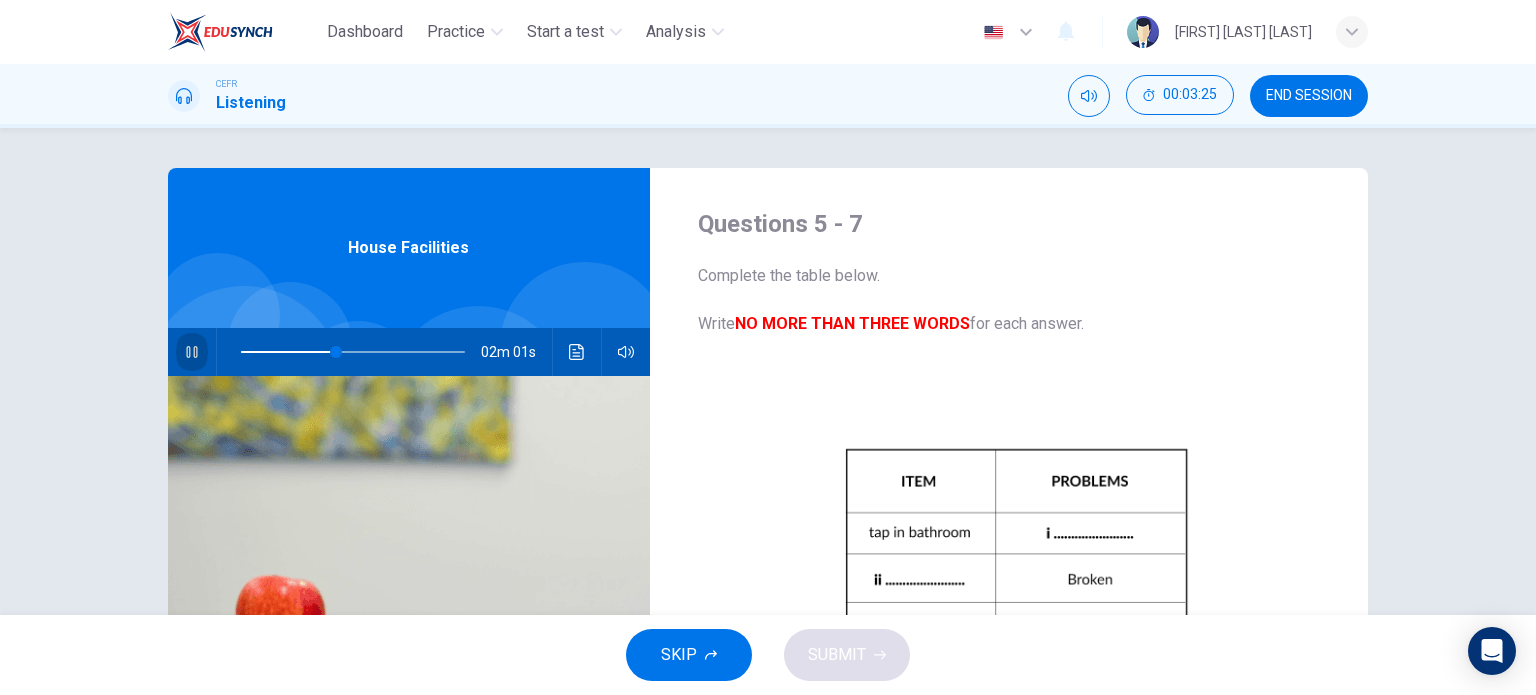 click at bounding box center (191, 352) 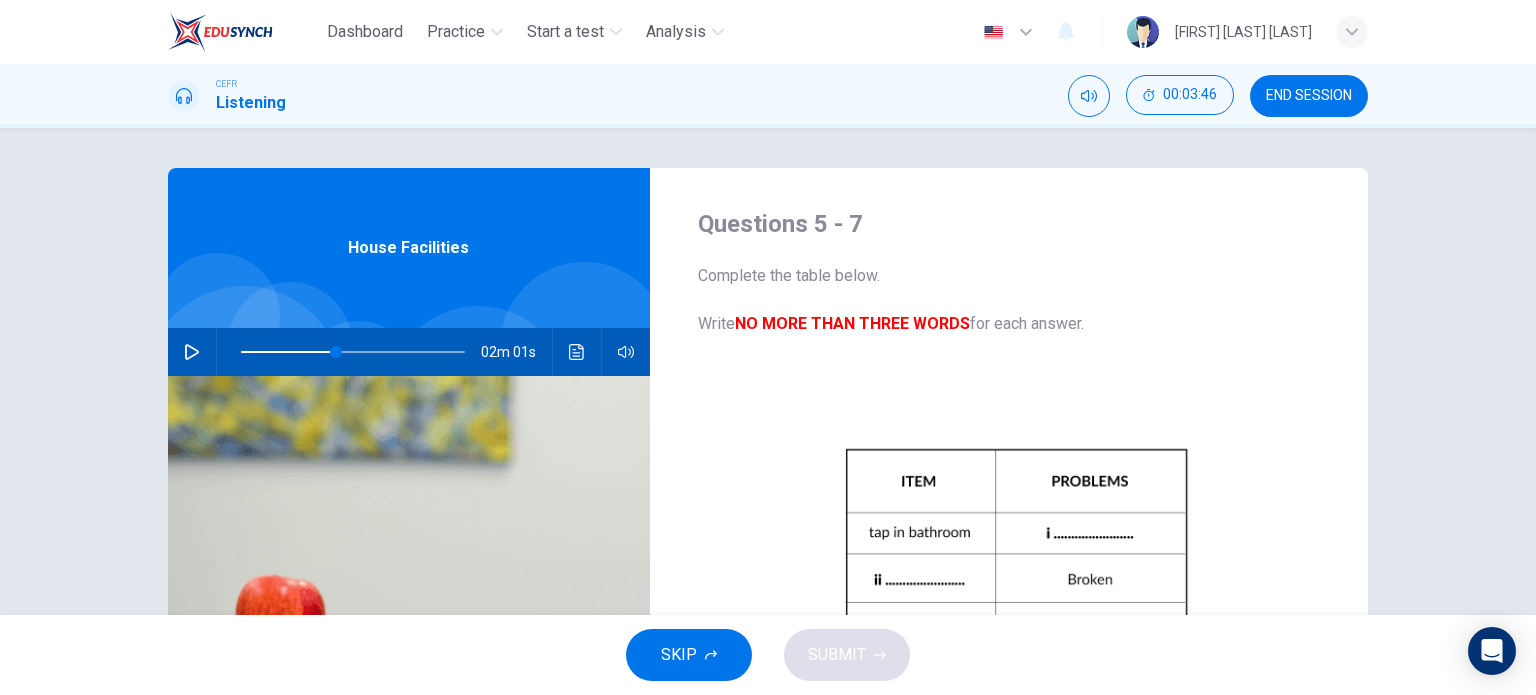 click at bounding box center (192, 352) 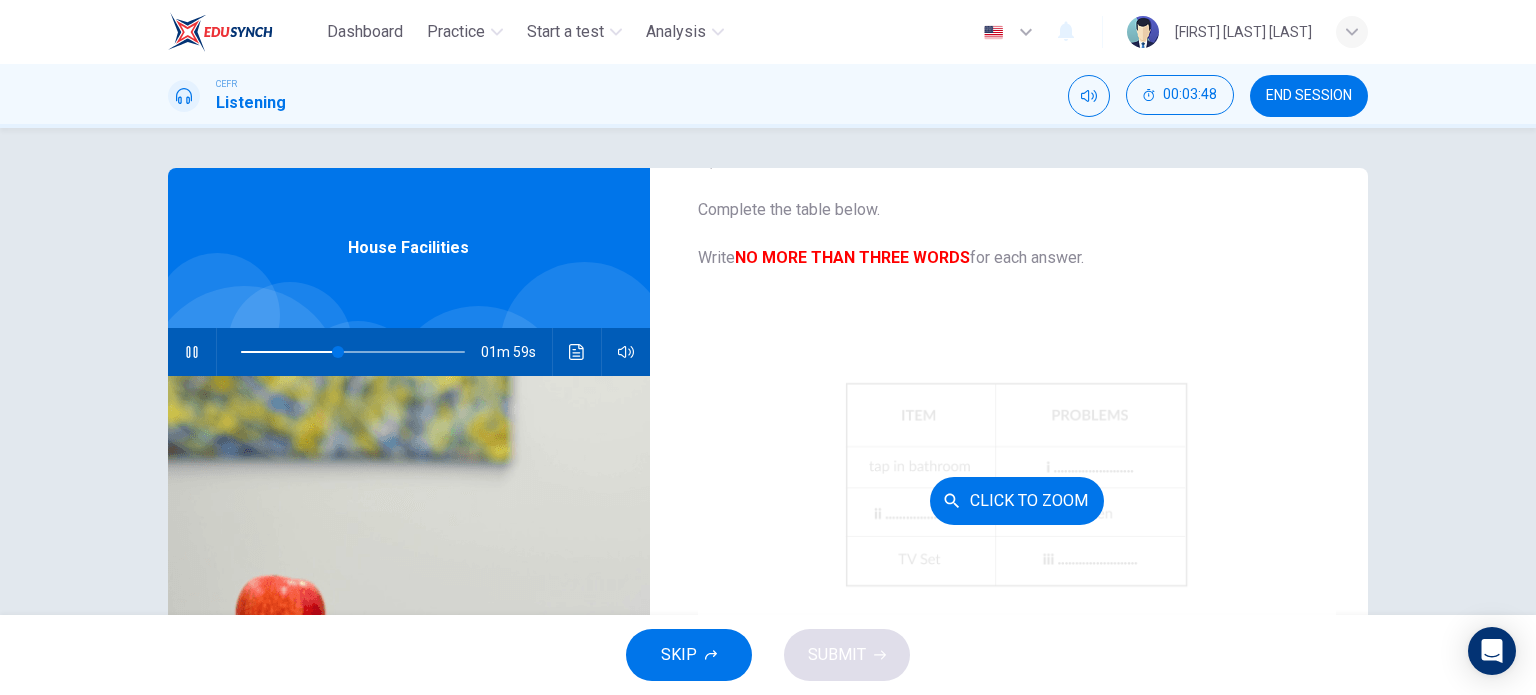 scroll, scrollTop: 117, scrollLeft: 0, axis: vertical 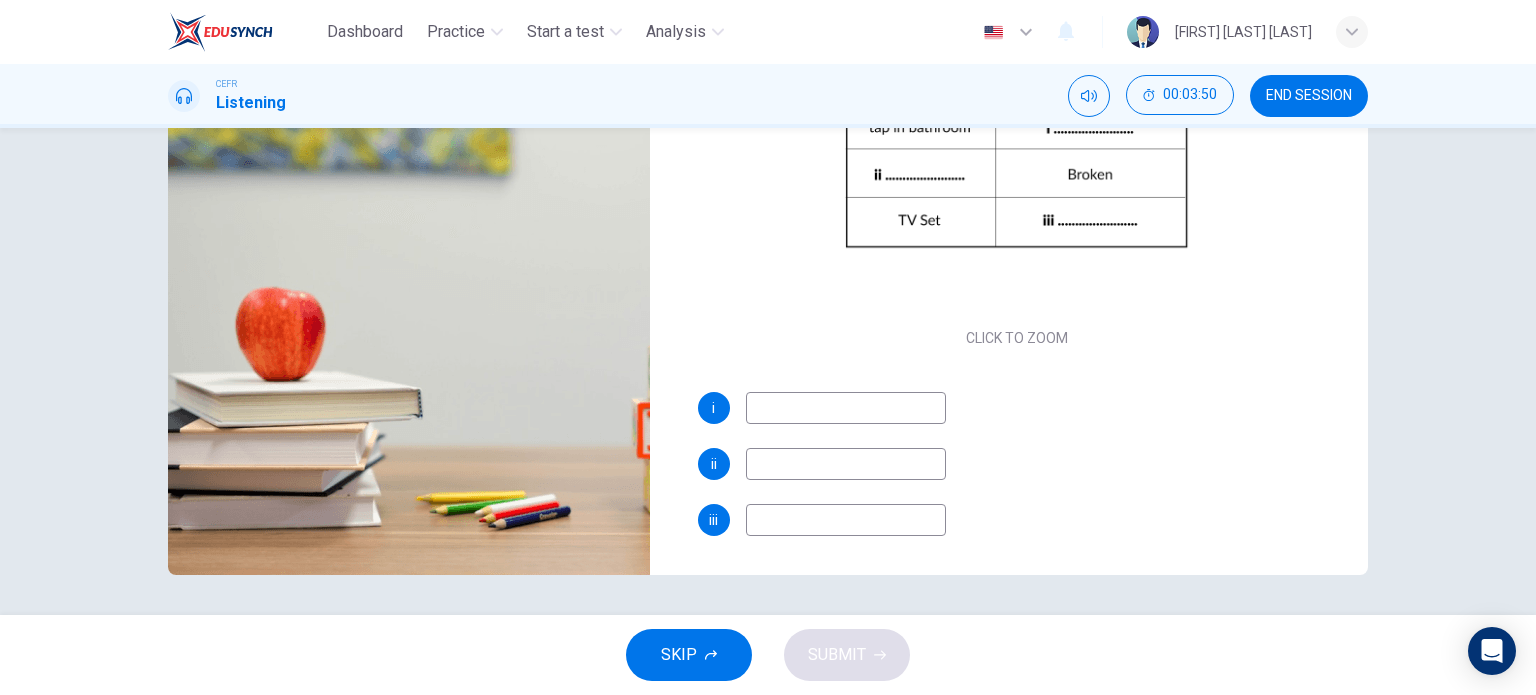 click at bounding box center [846, 408] 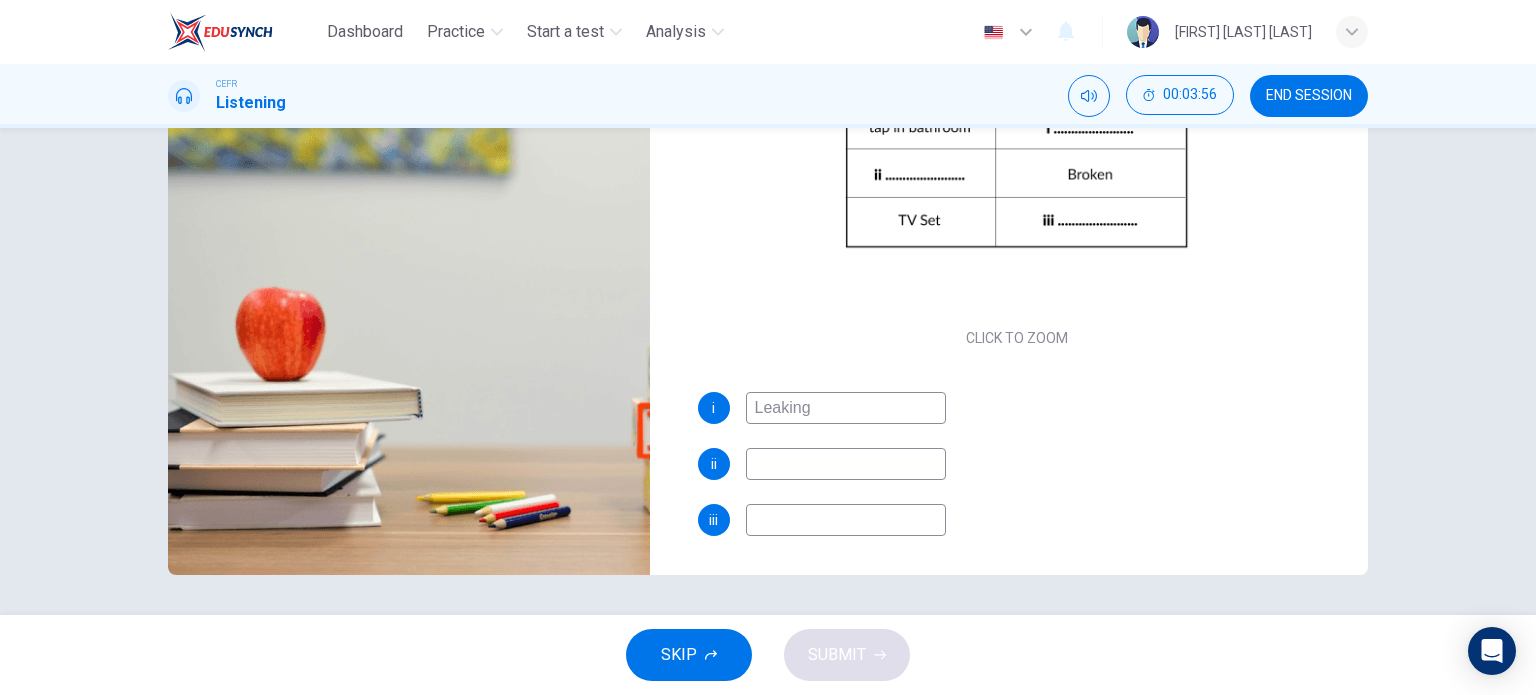 type on "Leaking" 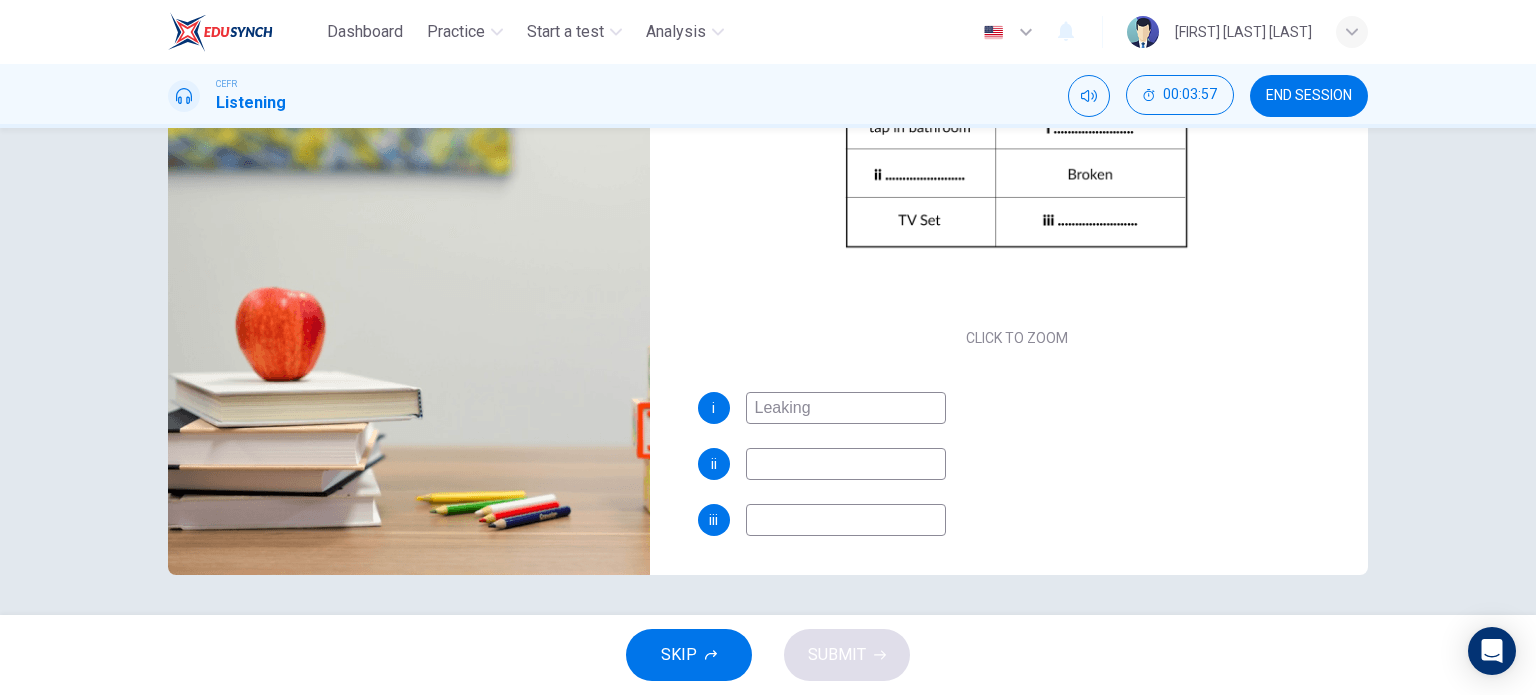 click at bounding box center (846, 408) 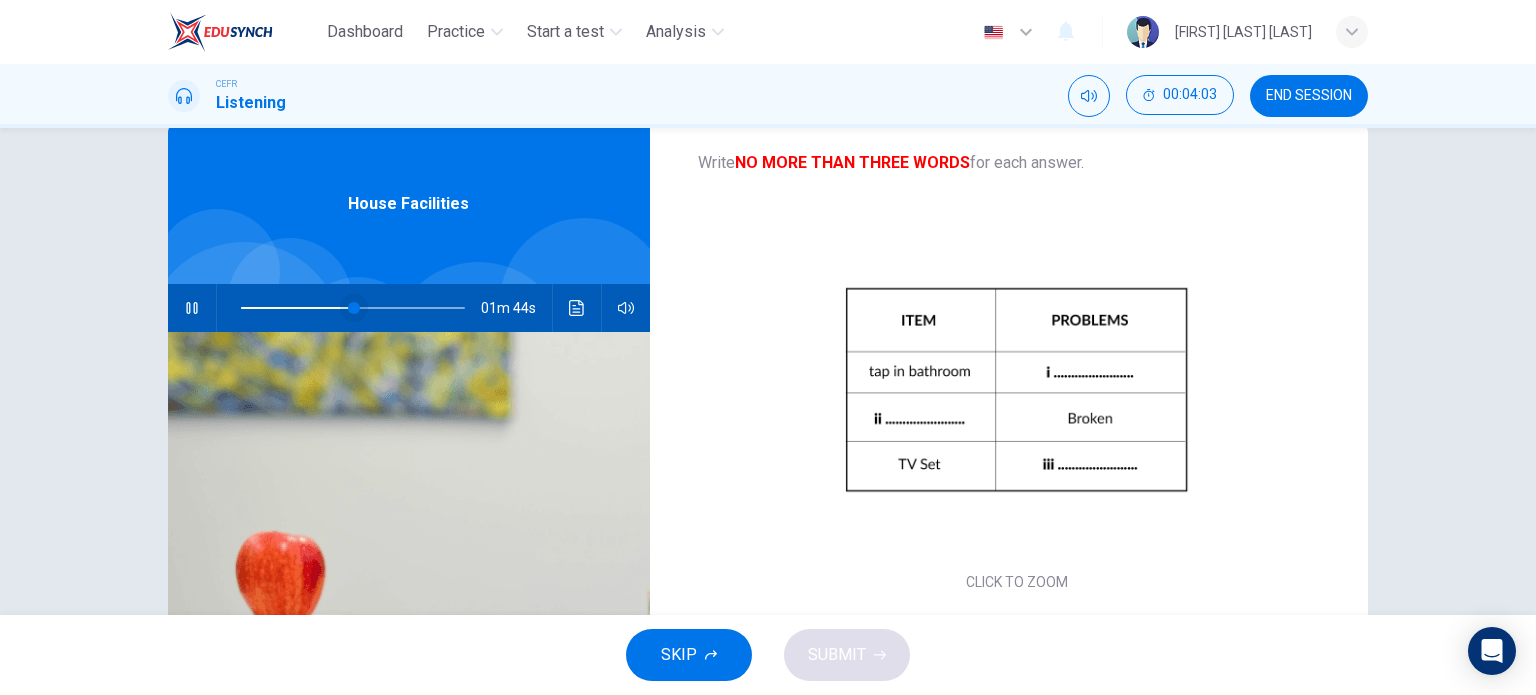 scroll, scrollTop: 0, scrollLeft: 0, axis: both 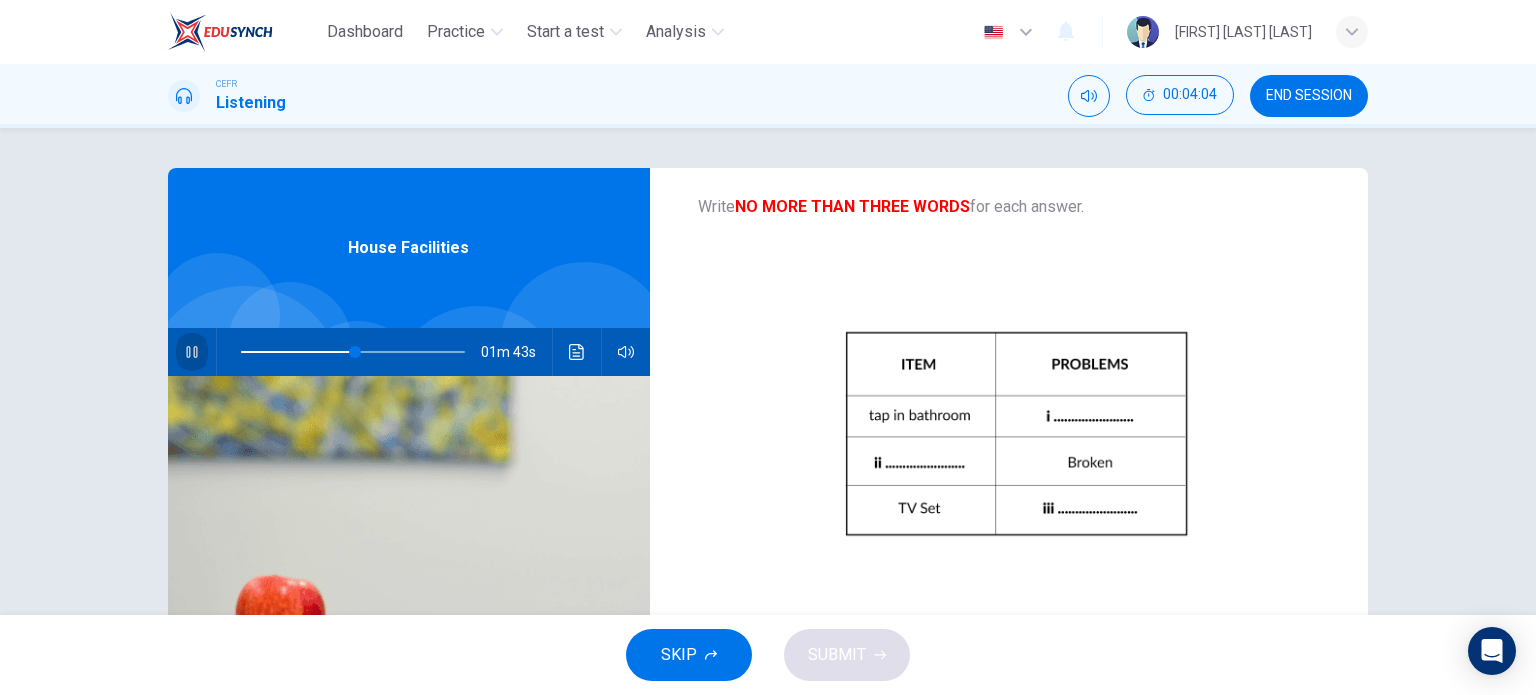 click at bounding box center (192, 352) 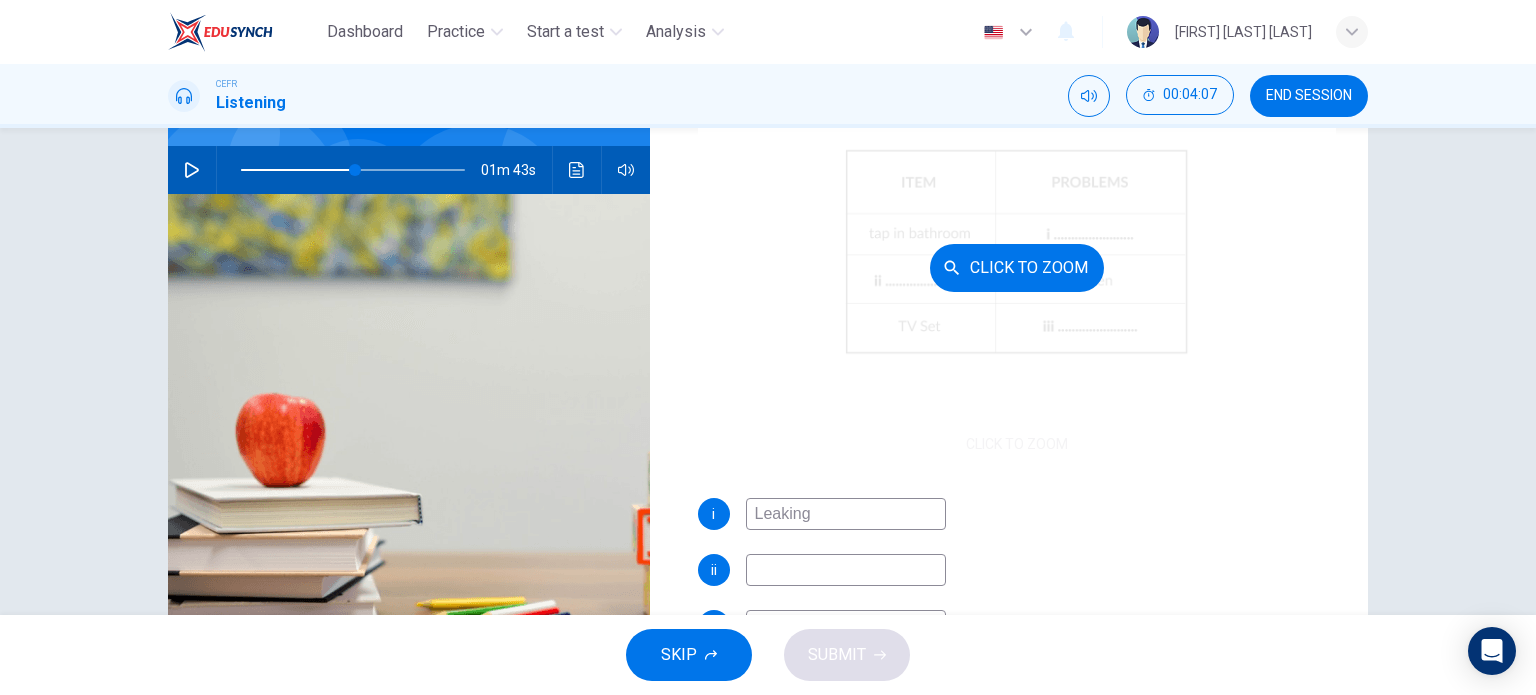 scroll, scrollTop: 288, scrollLeft: 0, axis: vertical 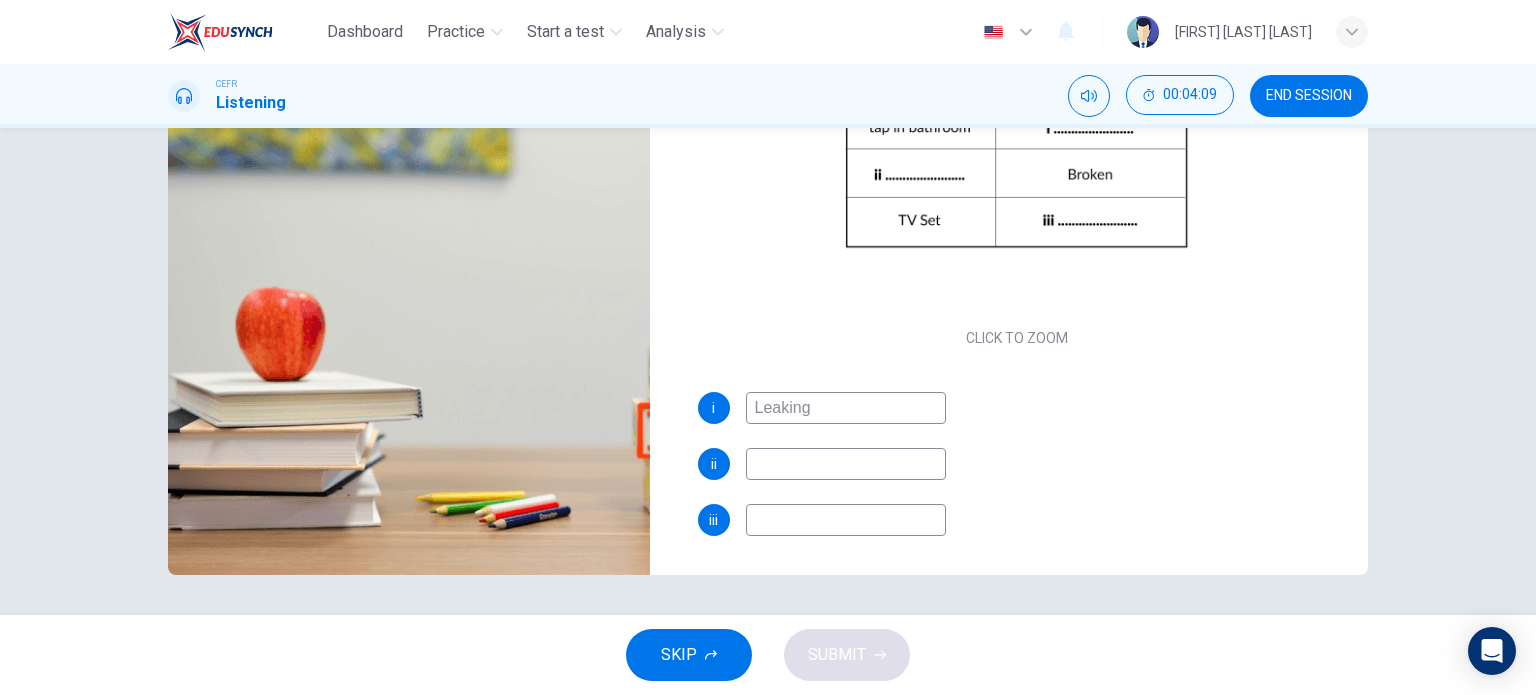 click at bounding box center [846, 408] 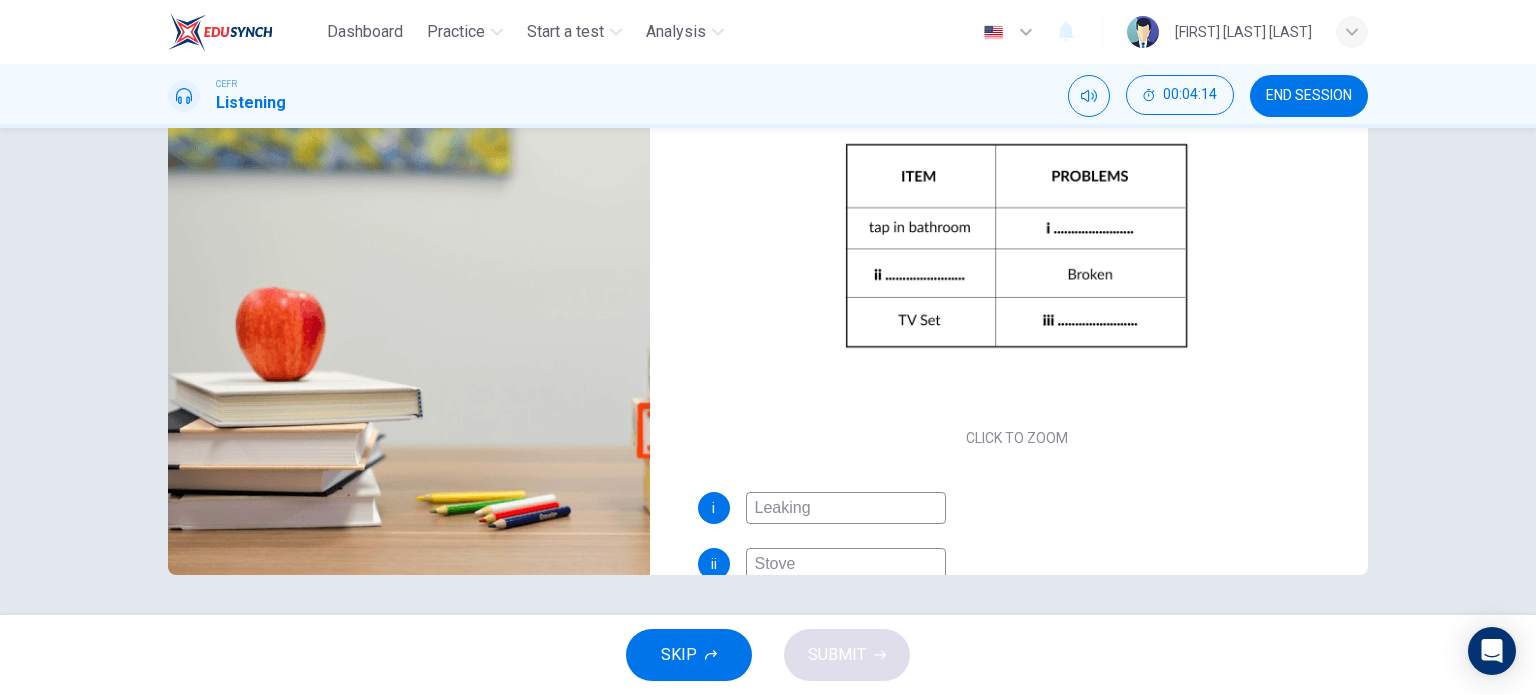 scroll, scrollTop: 0, scrollLeft: 0, axis: both 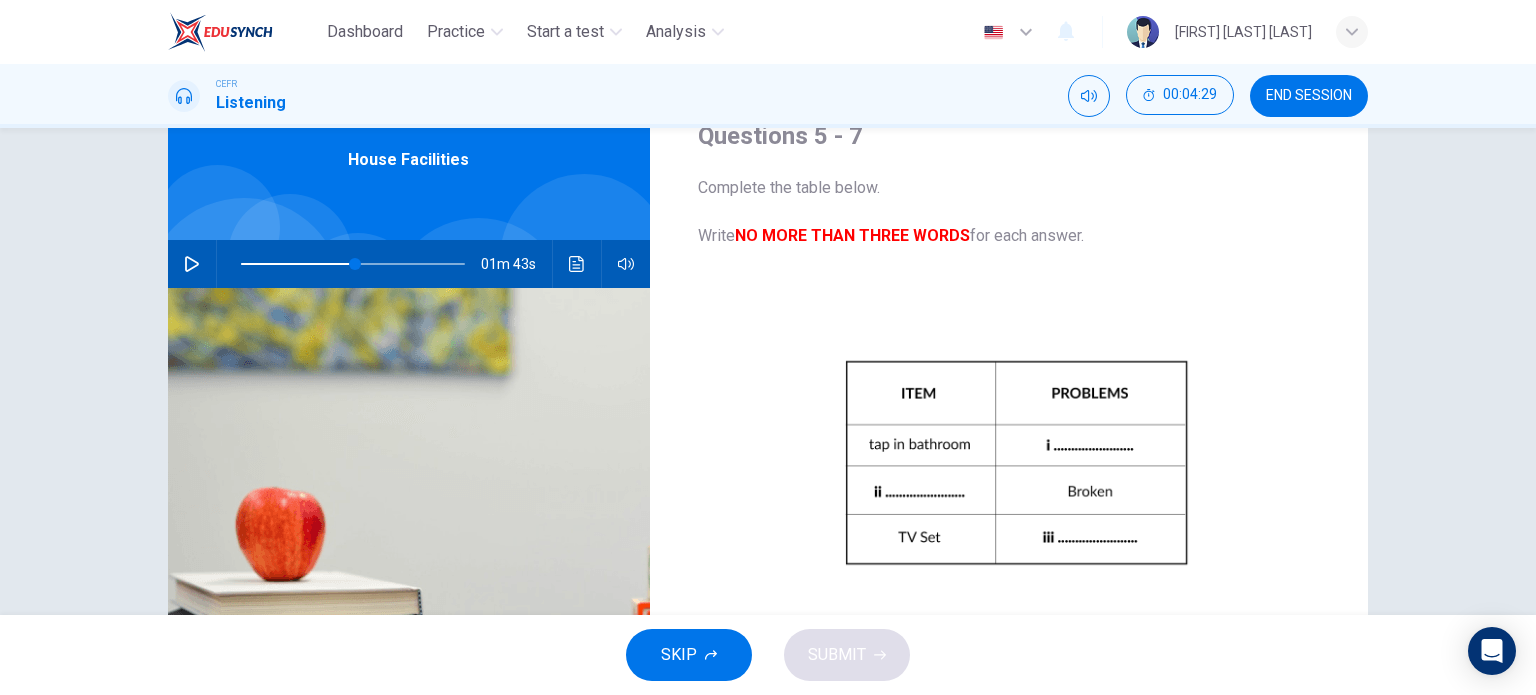 click at bounding box center (192, 264) 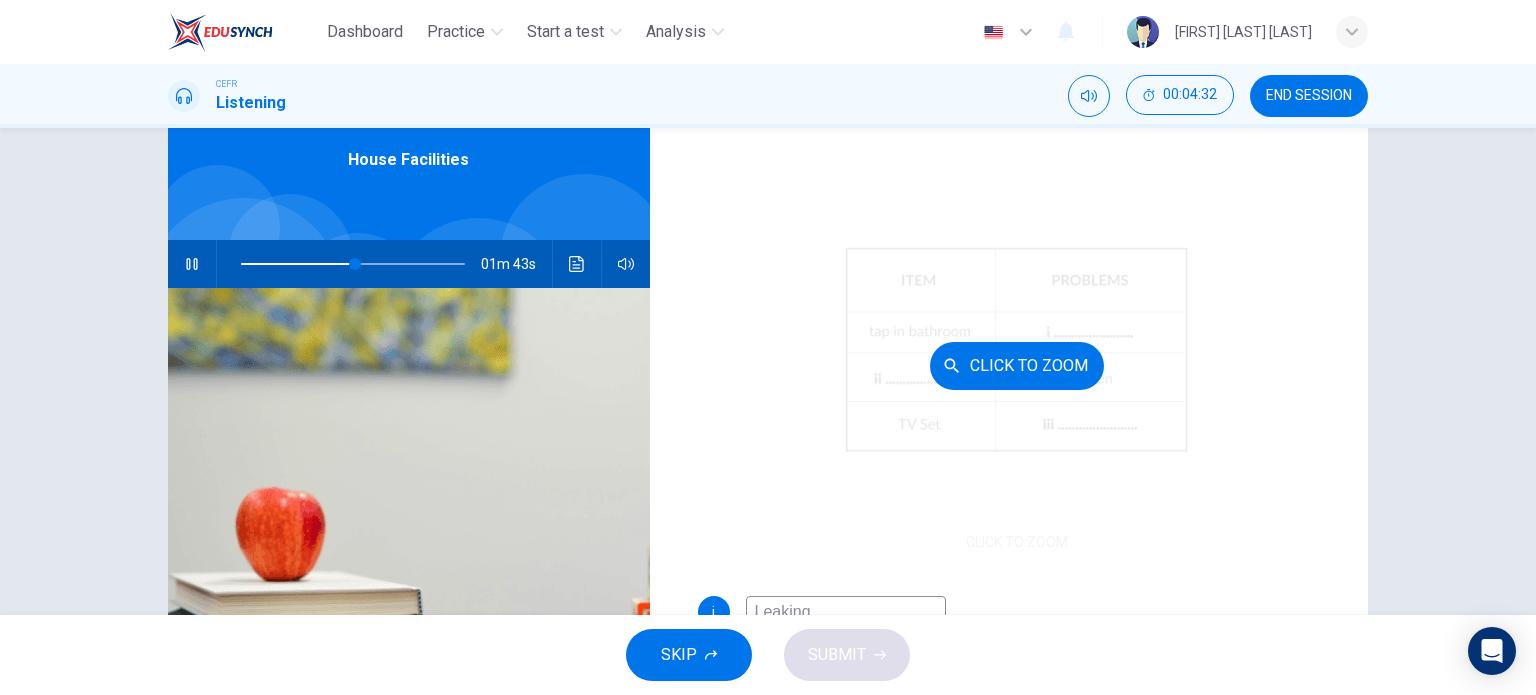 scroll, scrollTop: 117, scrollLeft: 0, axis: vertical 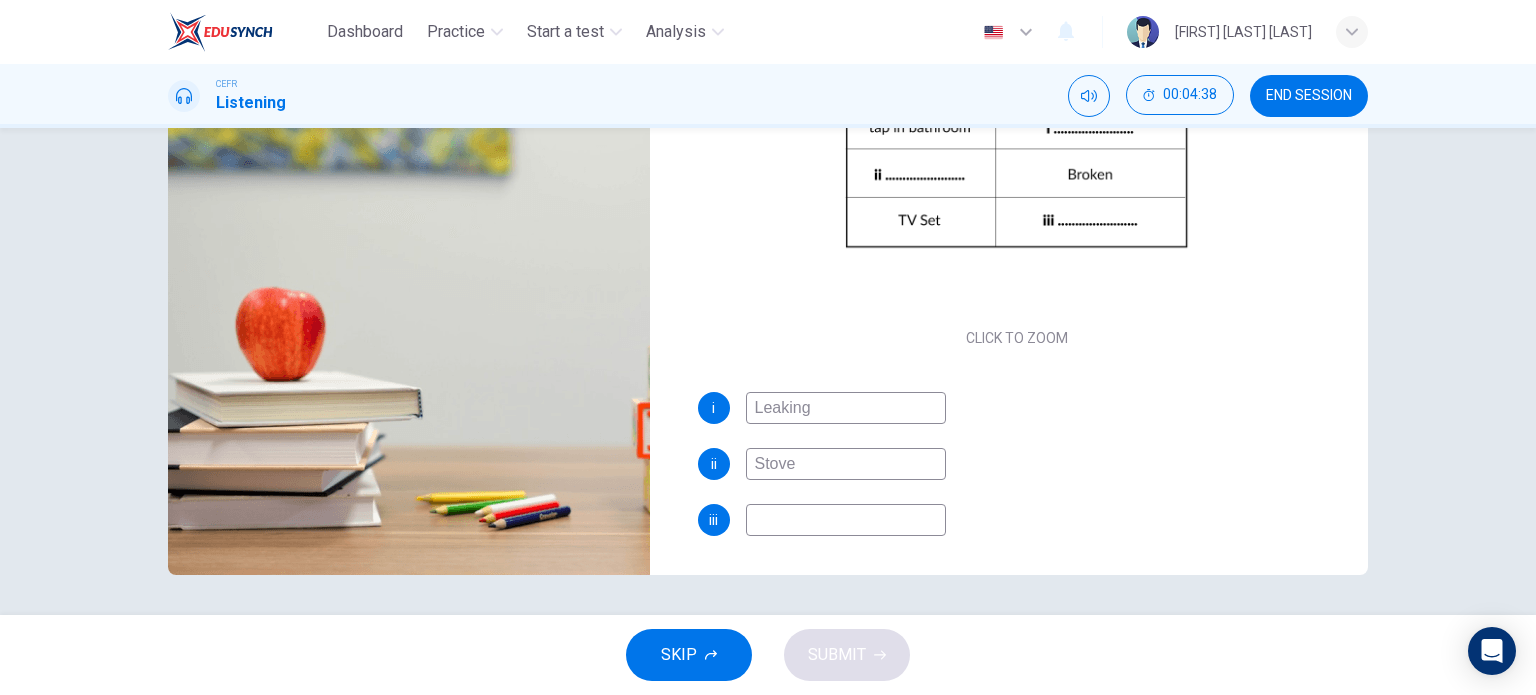click at bounding box center [846, 408] 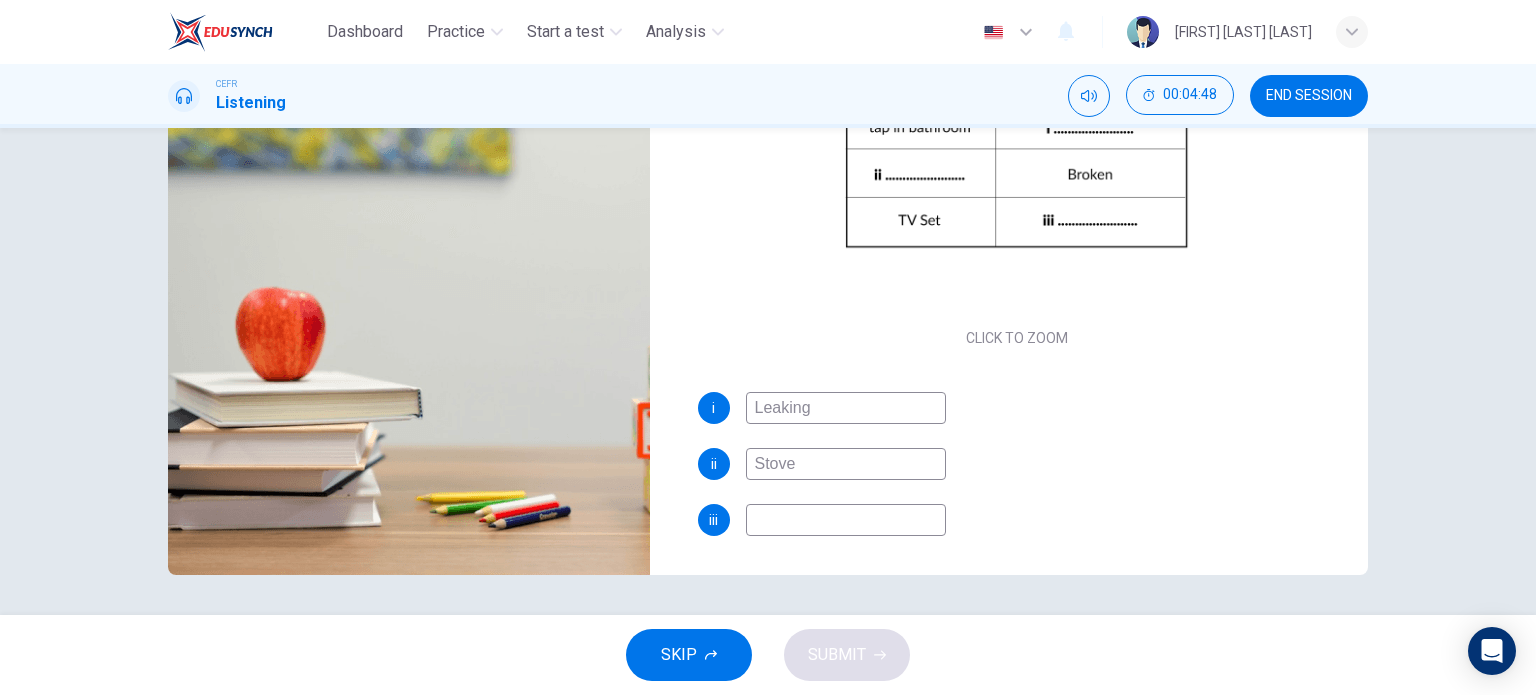 click on "Stove" at bounding box center [846, 408] 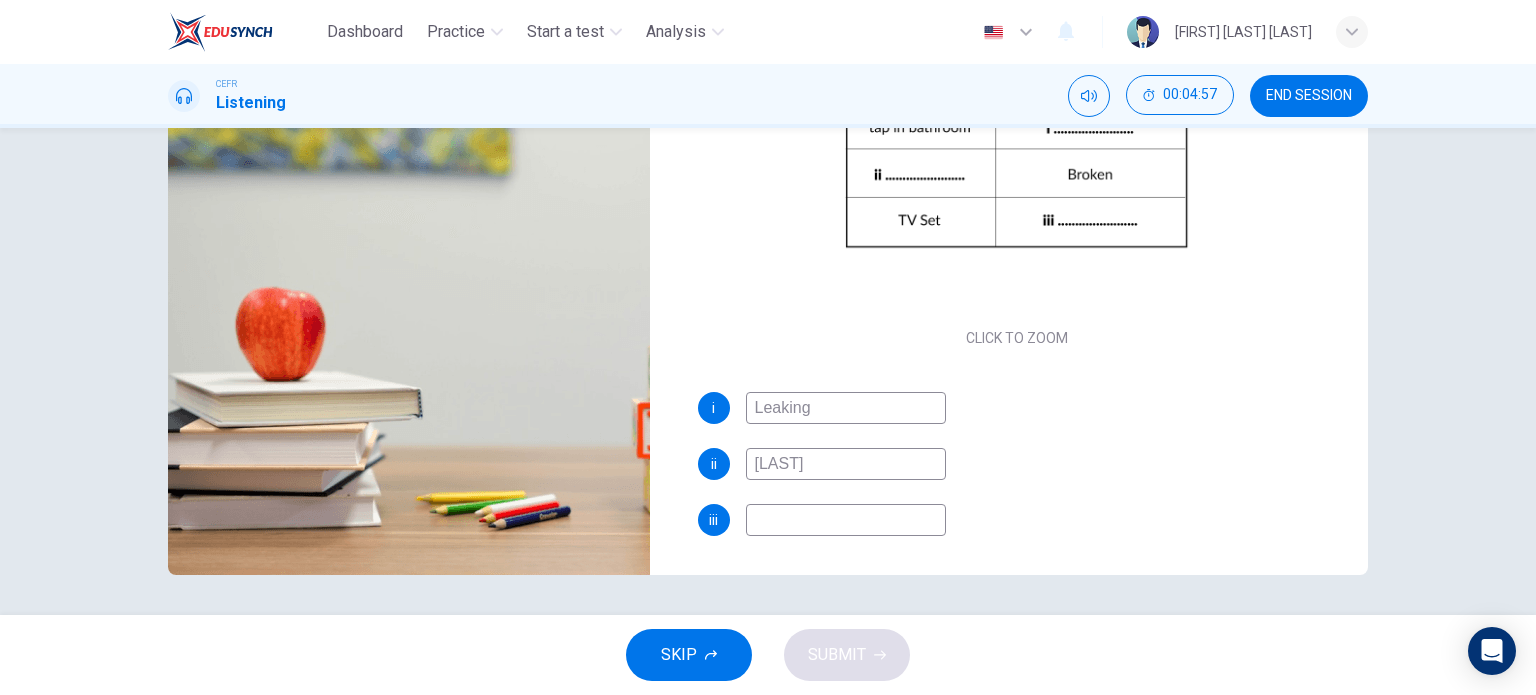 type on "[LAST]" 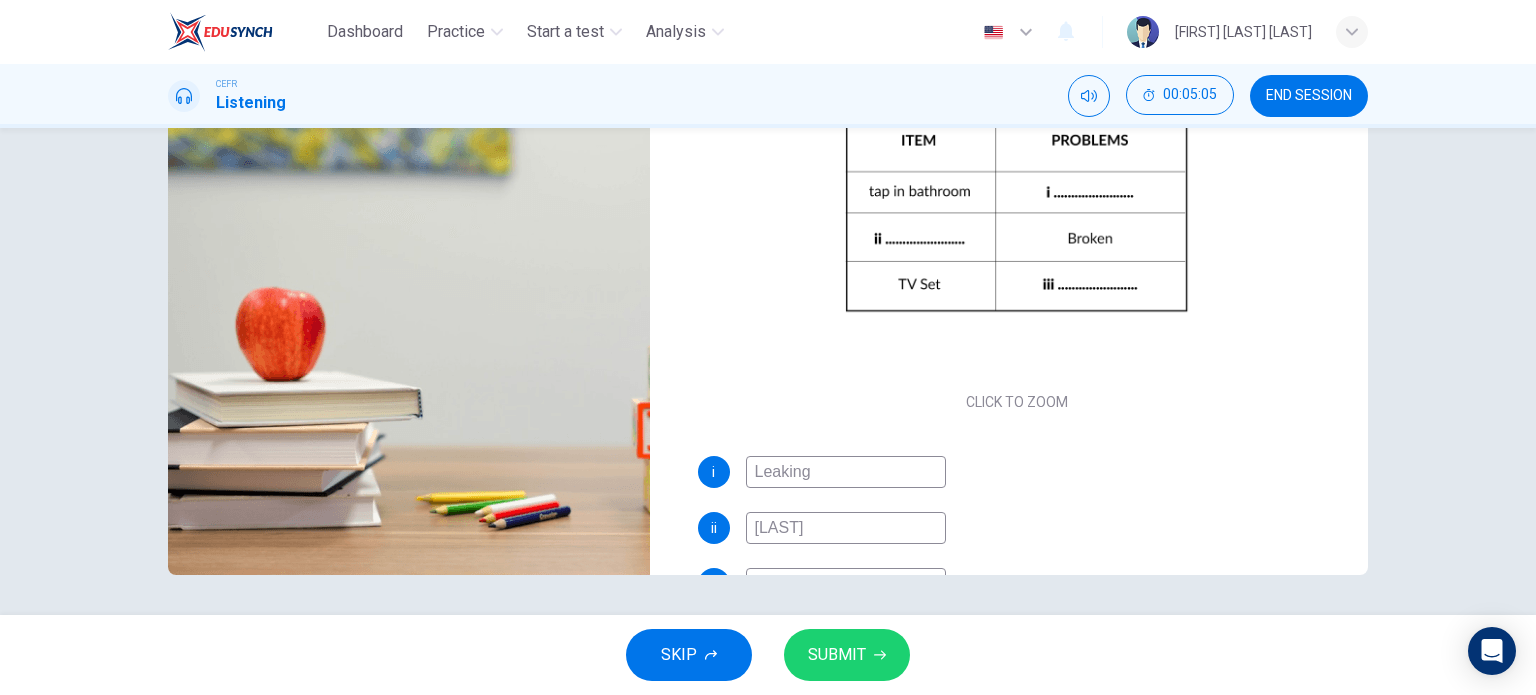 scroll, scrollTop: 0, scrollLeft: 0, axis: both 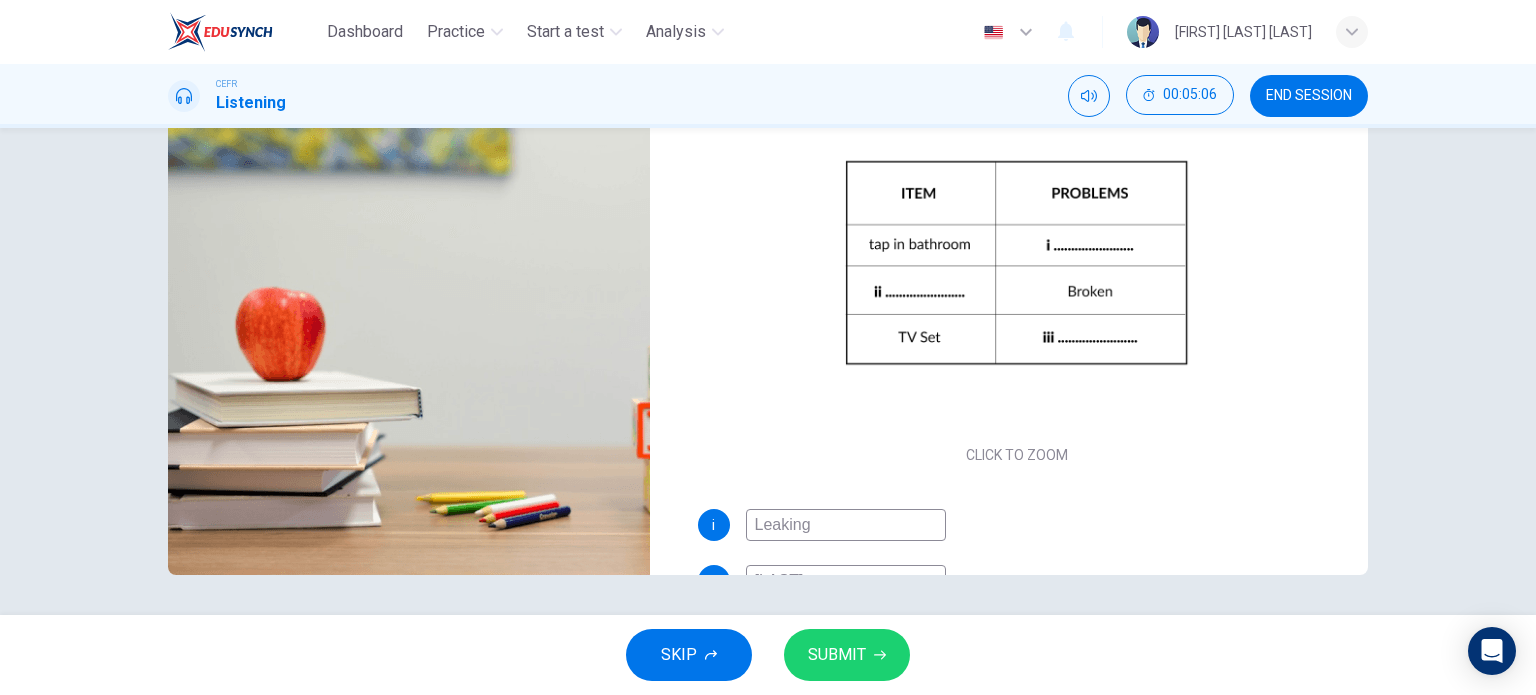 type on "No sound" 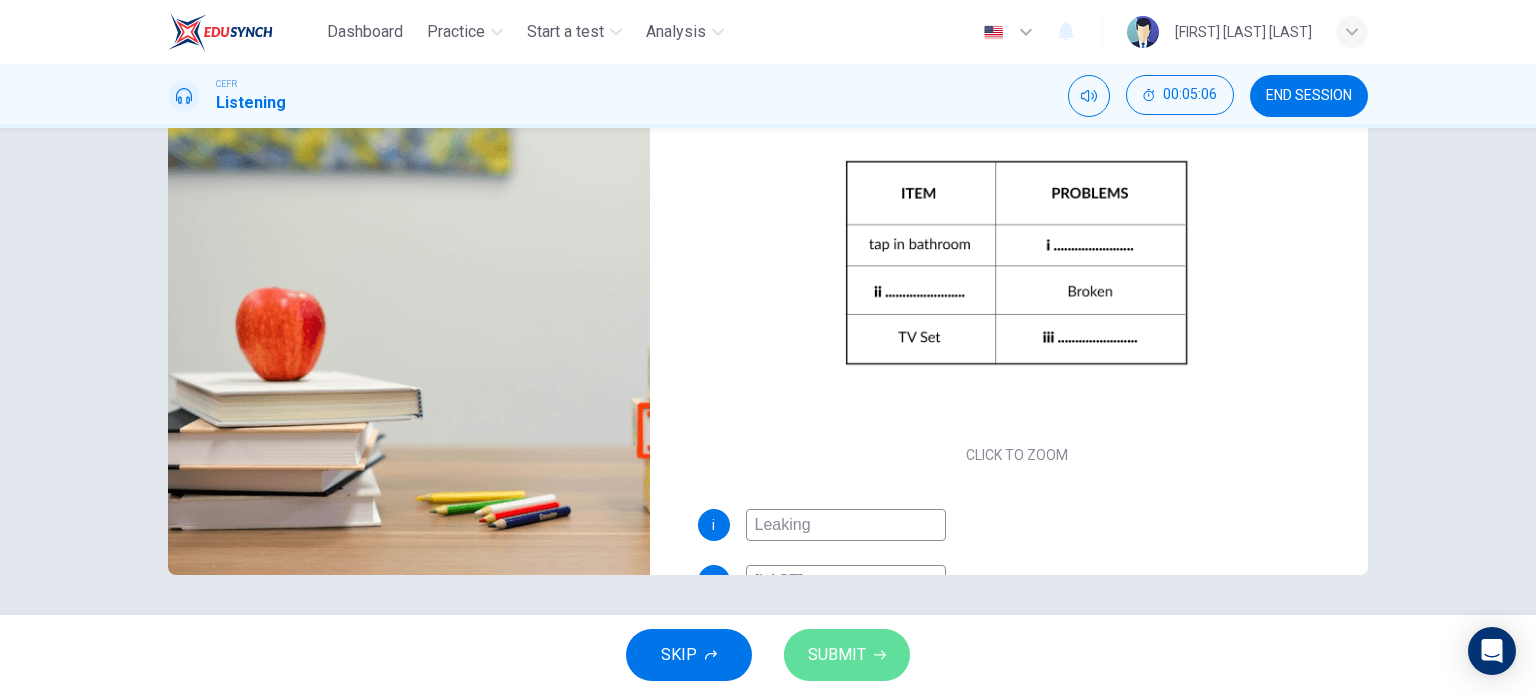 click on "SUBMIT" at bounding box center [837, 655] 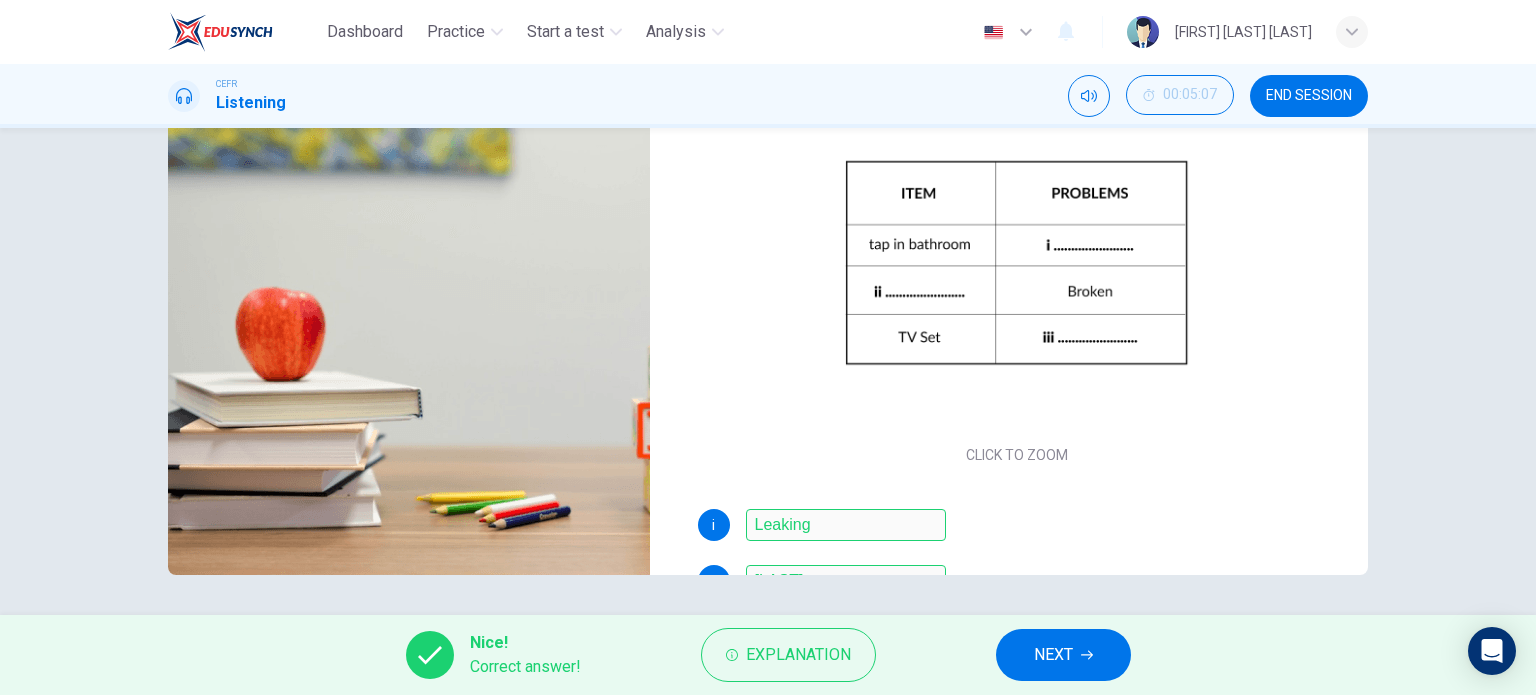 click on "NEXT" at bounding box center (1063, 655) 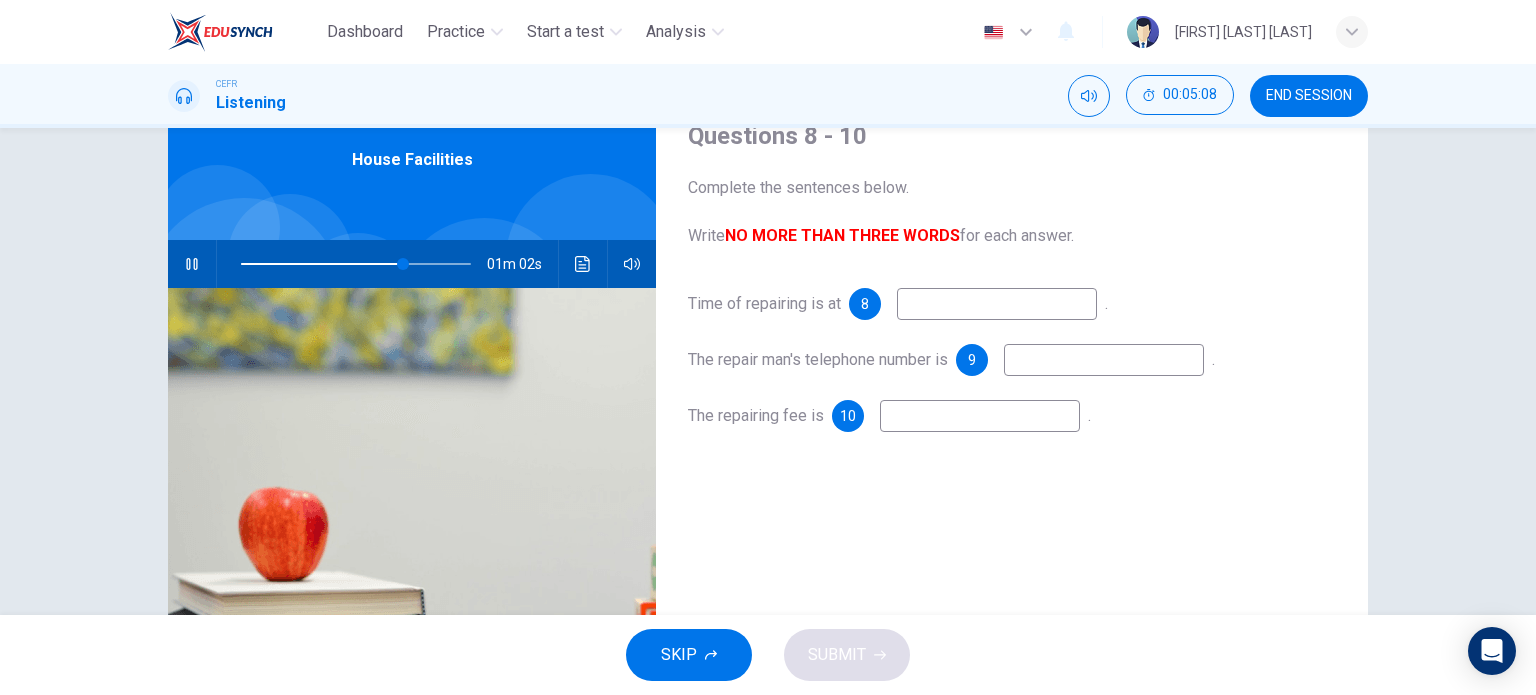 scroll, scrollTop: 88, scrollLeft: 0, axis: vertical 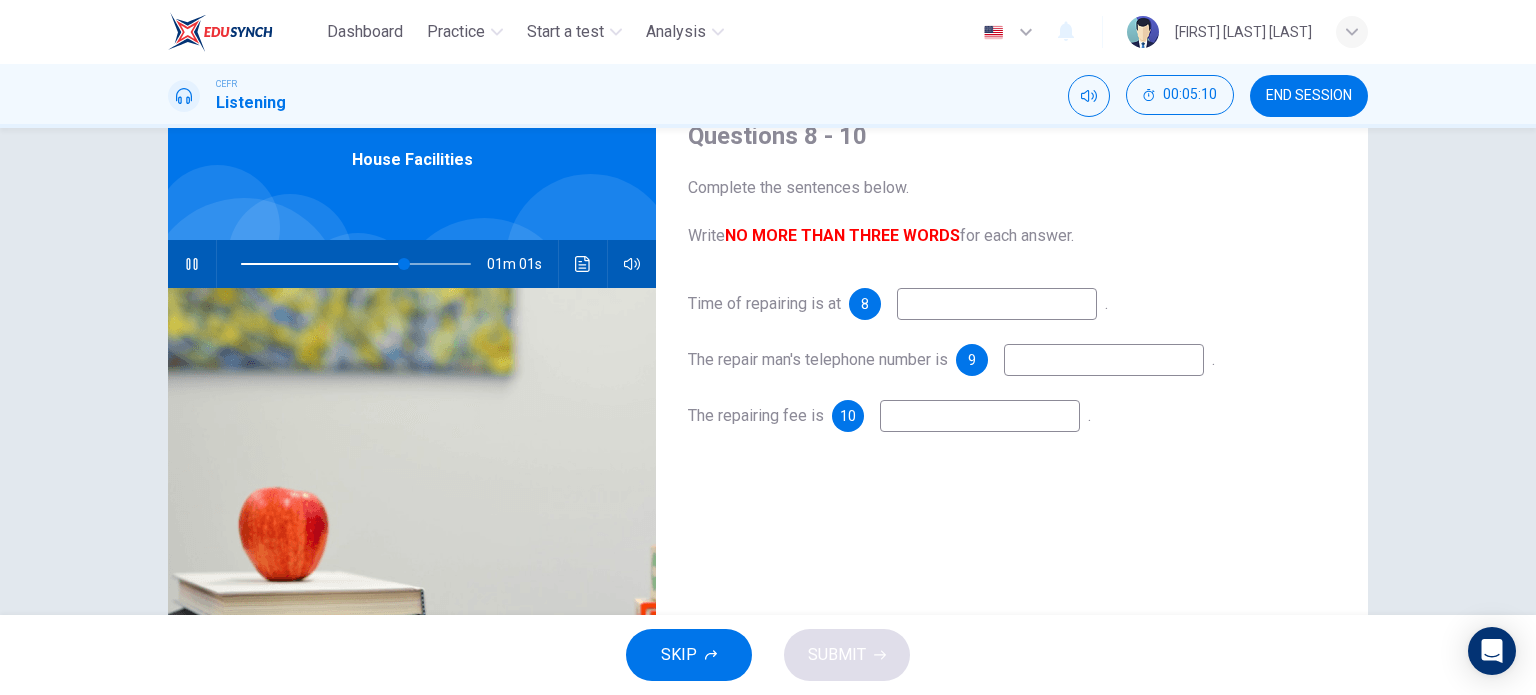 click at bounding box center (997, 304) 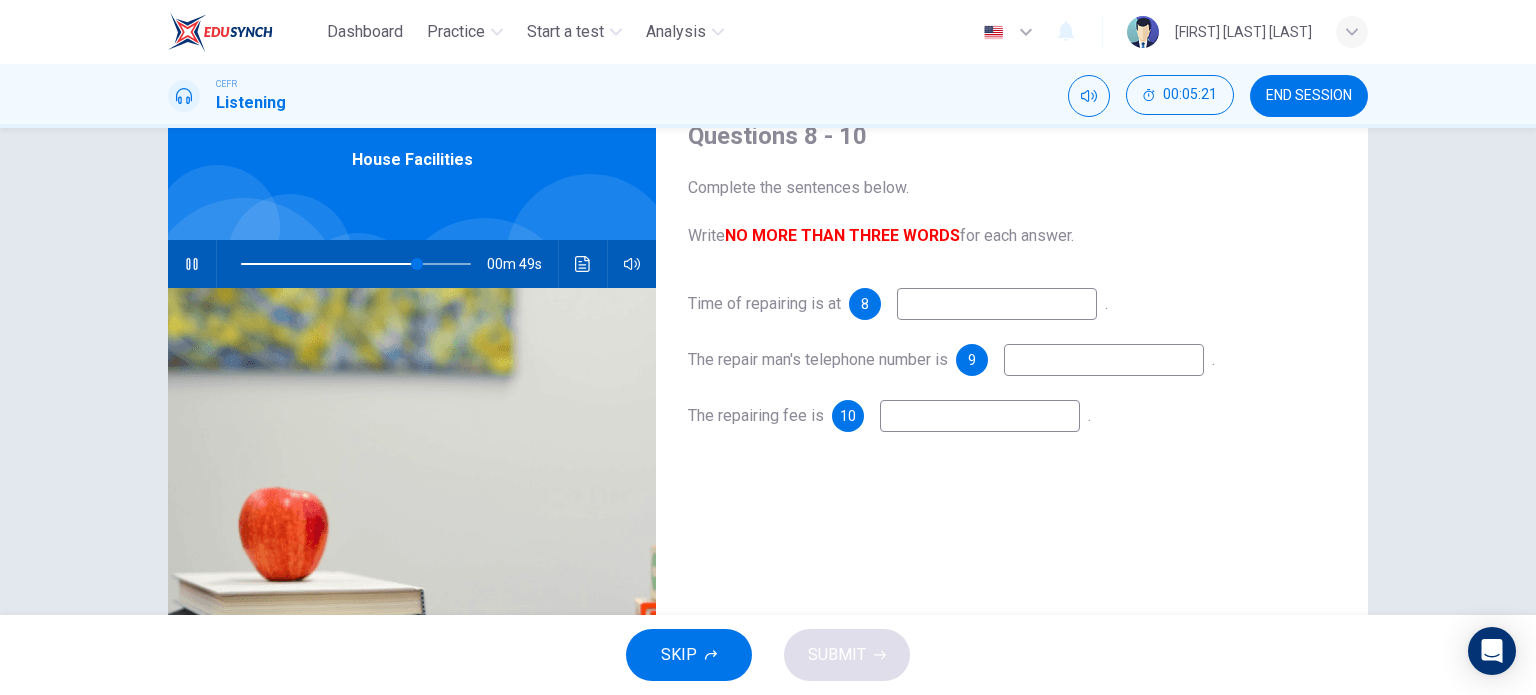 click at bounding box center [997, 304] 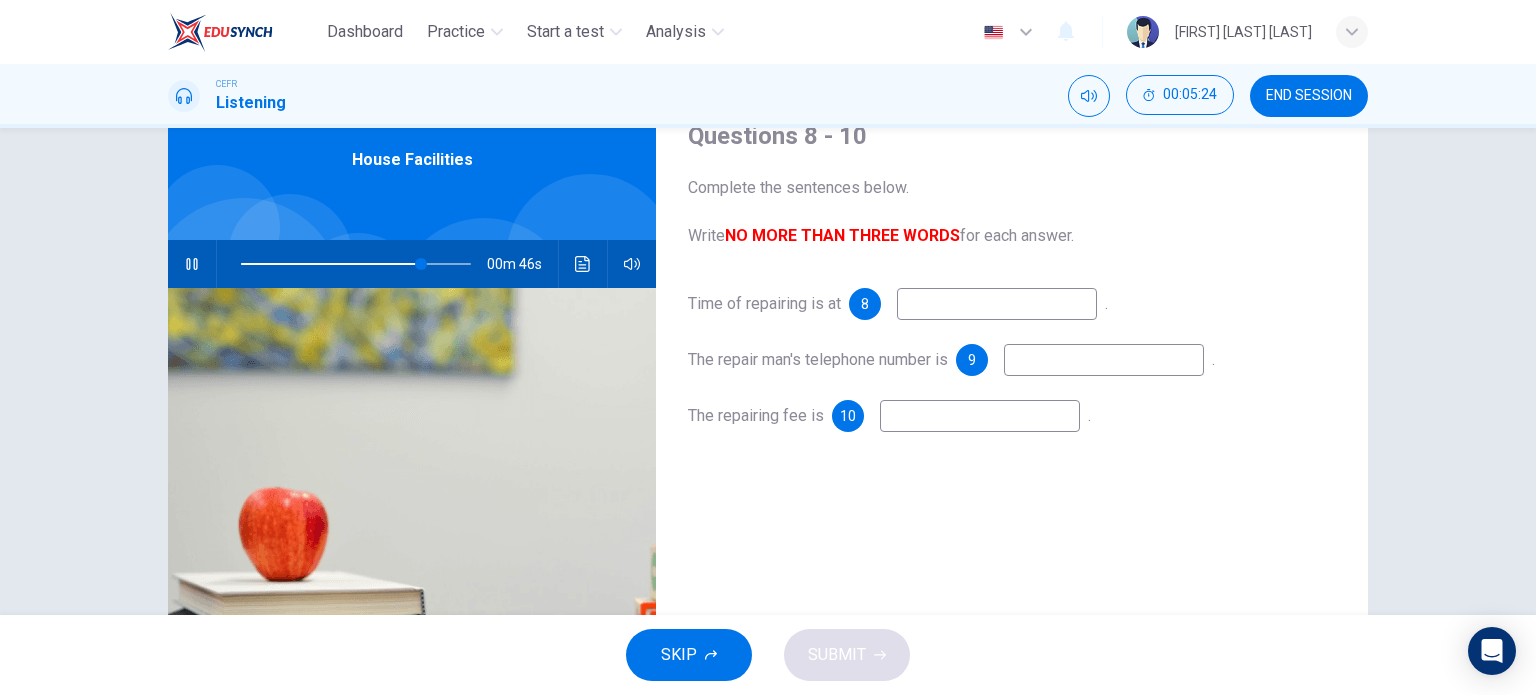click at bounding box center [997, 304] 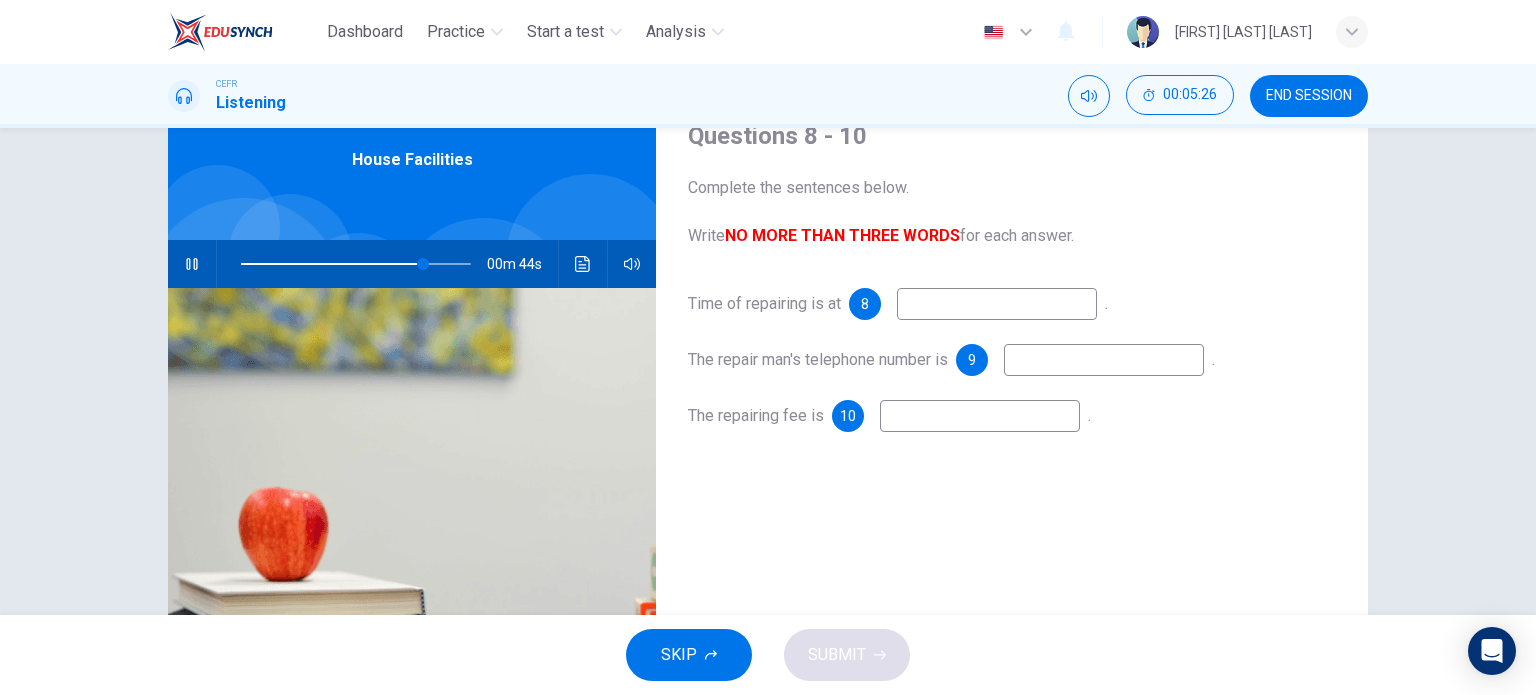 click at bounding box center [997, 304] 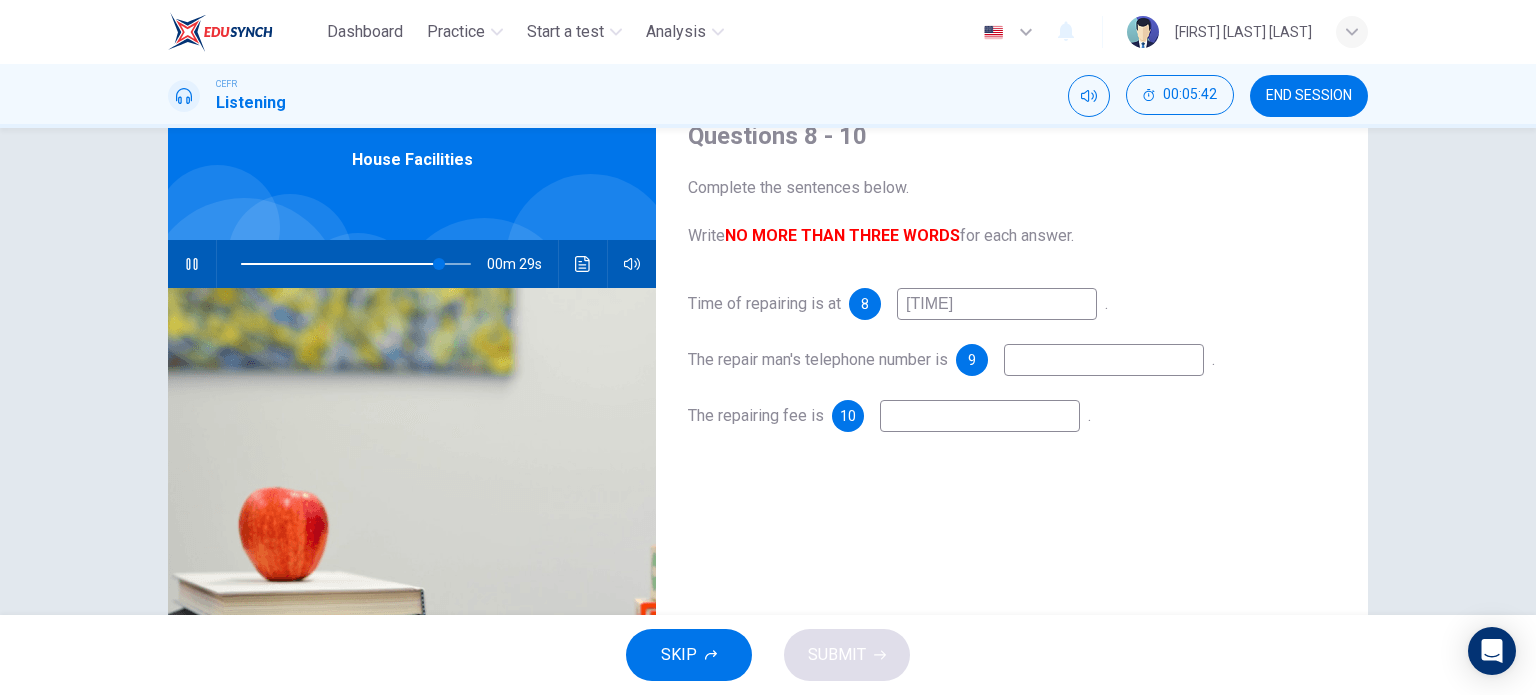 type on "[TIME]" 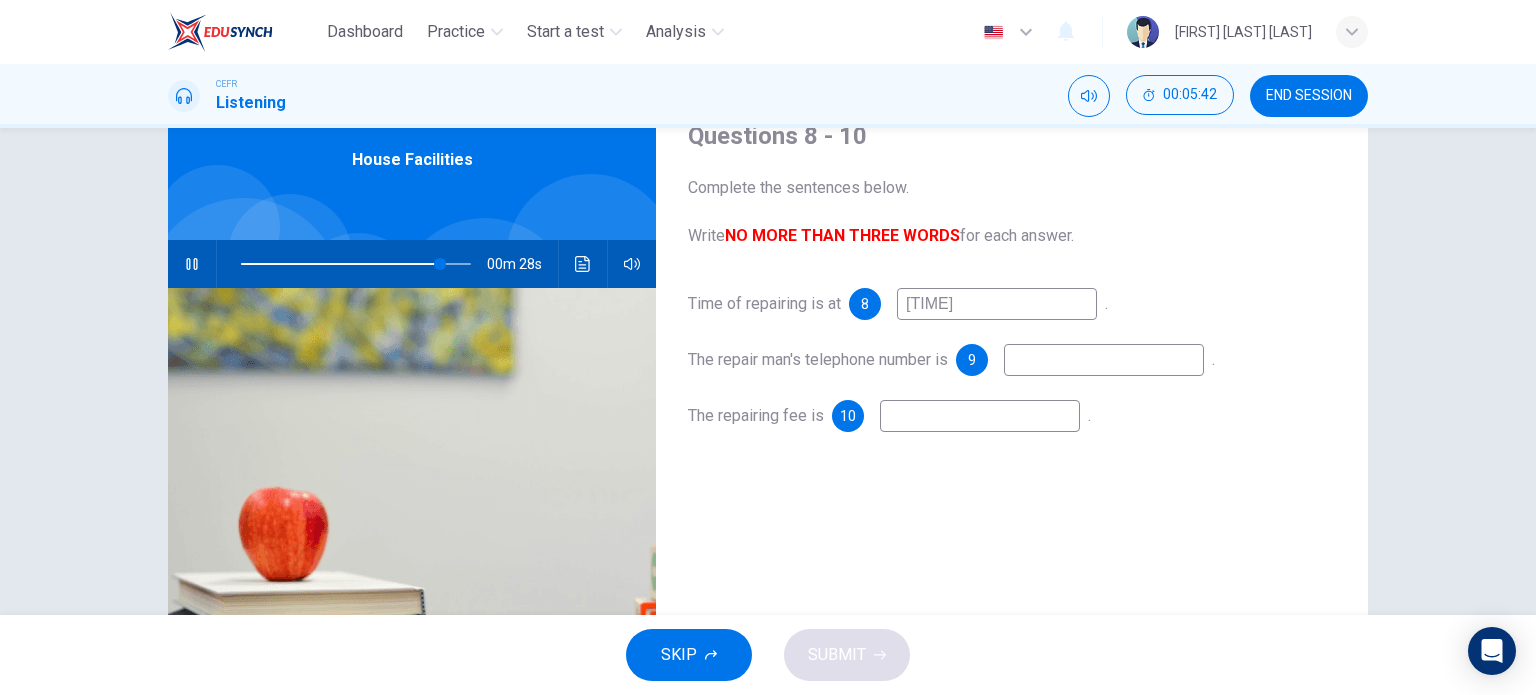 click at bounding box center (997, 304) 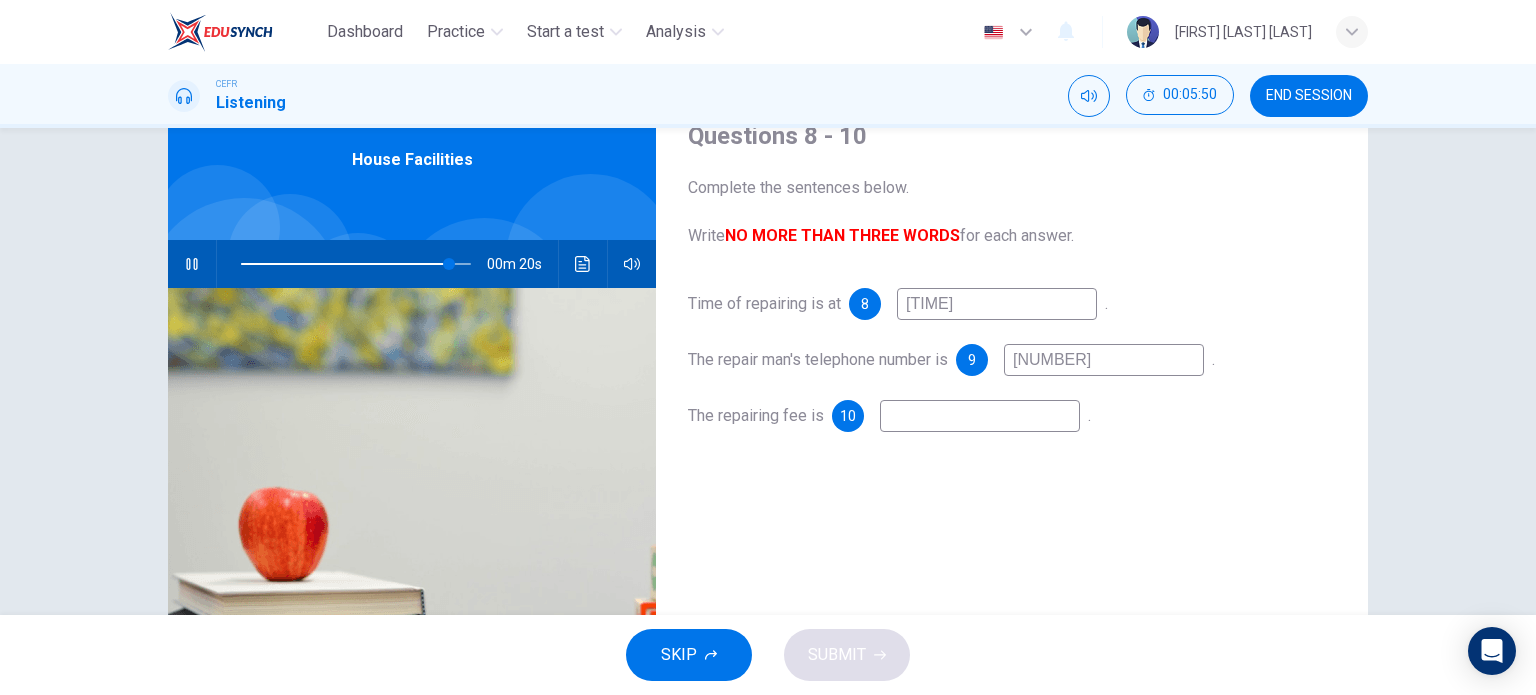 type on "[NUMBER]" 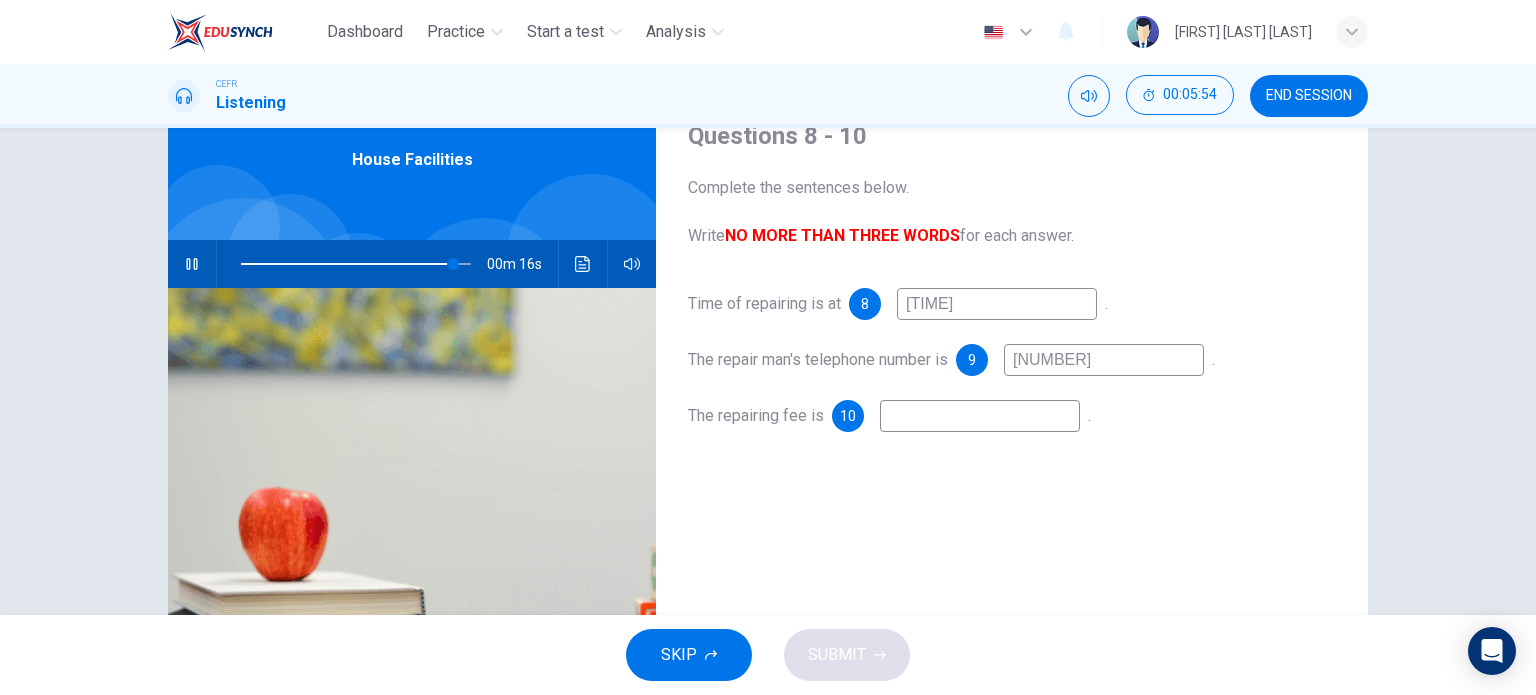 click at bounding box center (997, 304) 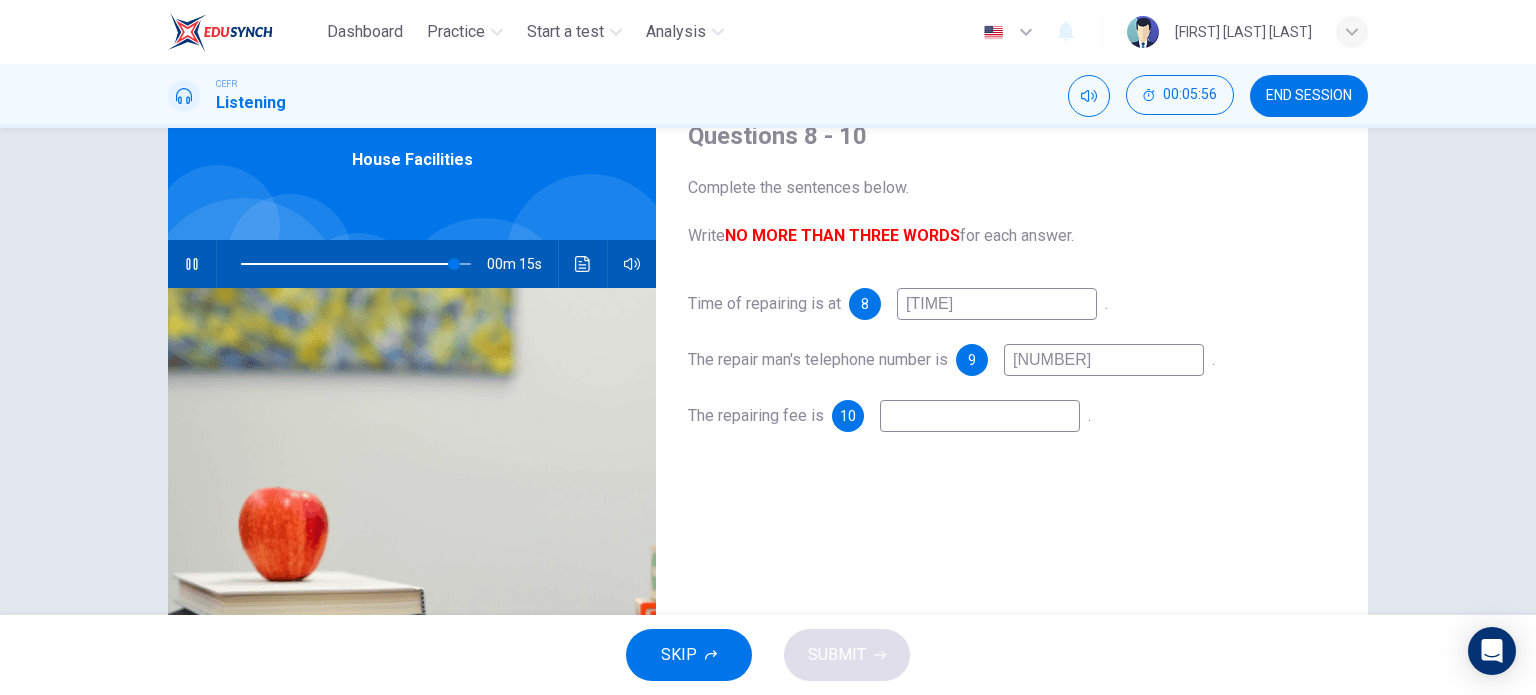 click at bounding box center [997, 304] 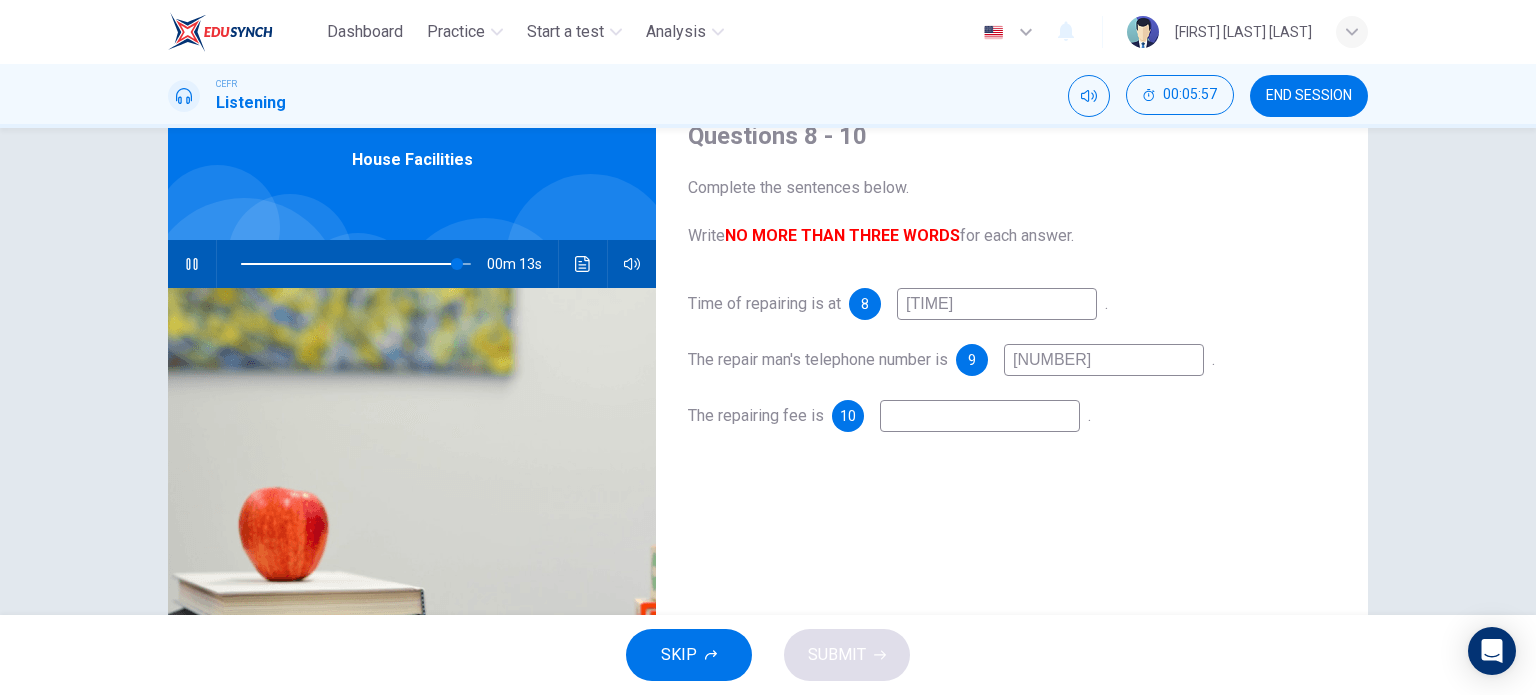 click at bounding box center [997, 304] 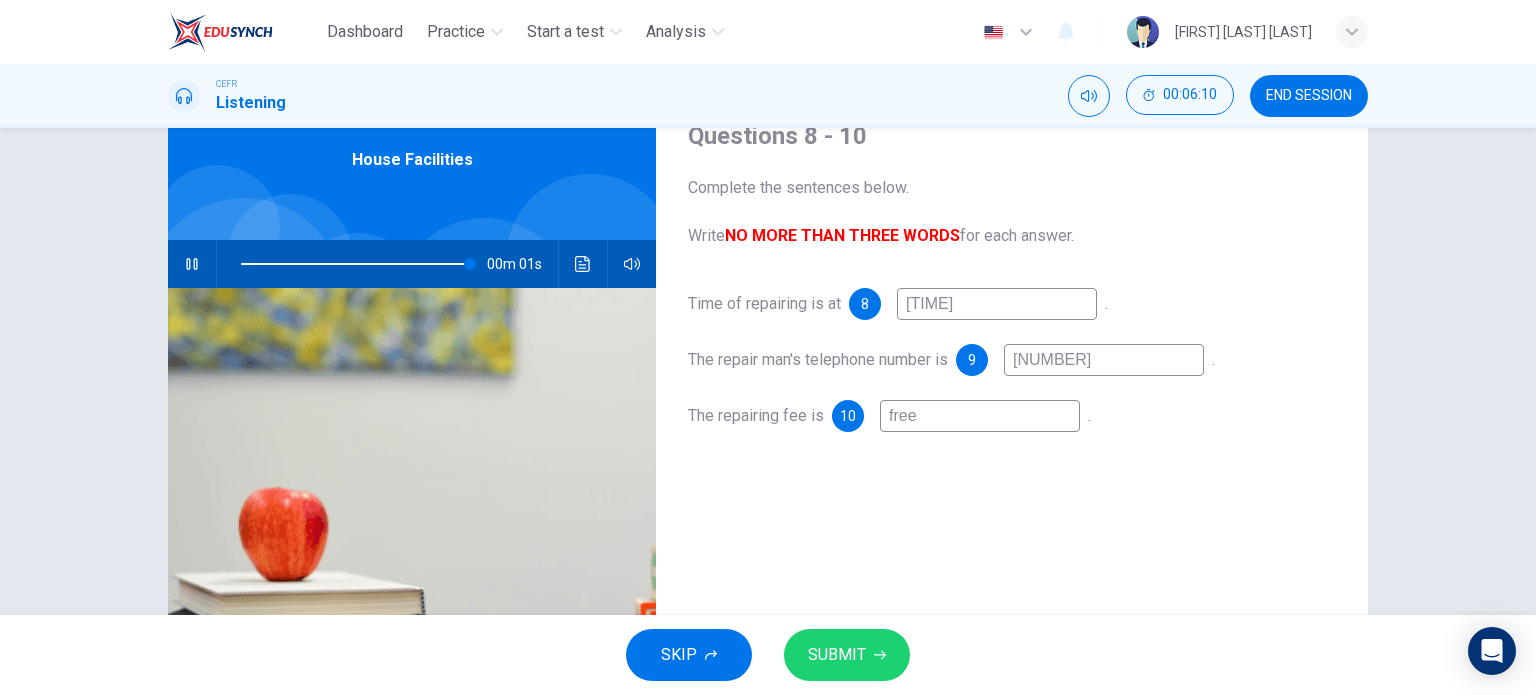 type on "free" 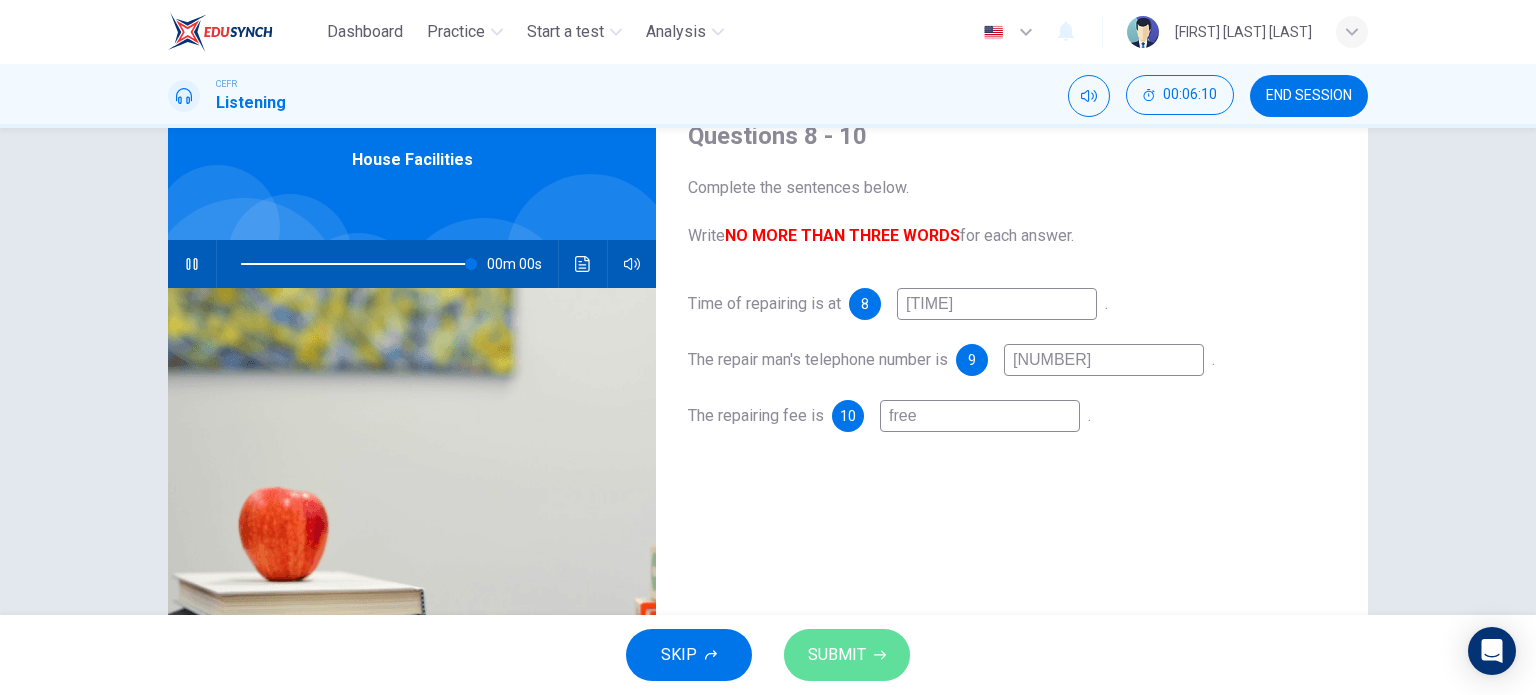 click on "SUBMIT" at bounding box center (837, 655) 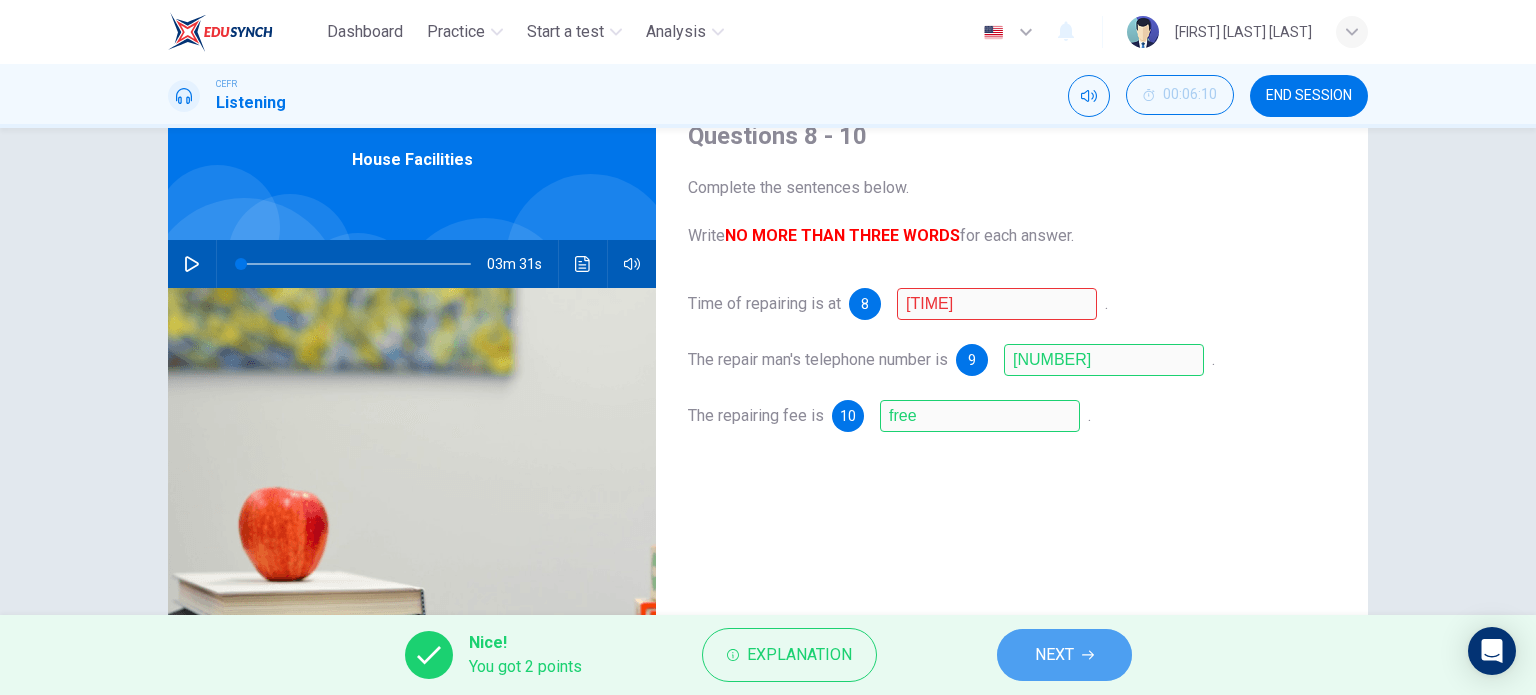 click on "NEXT" at bounding box center (1054, 655) 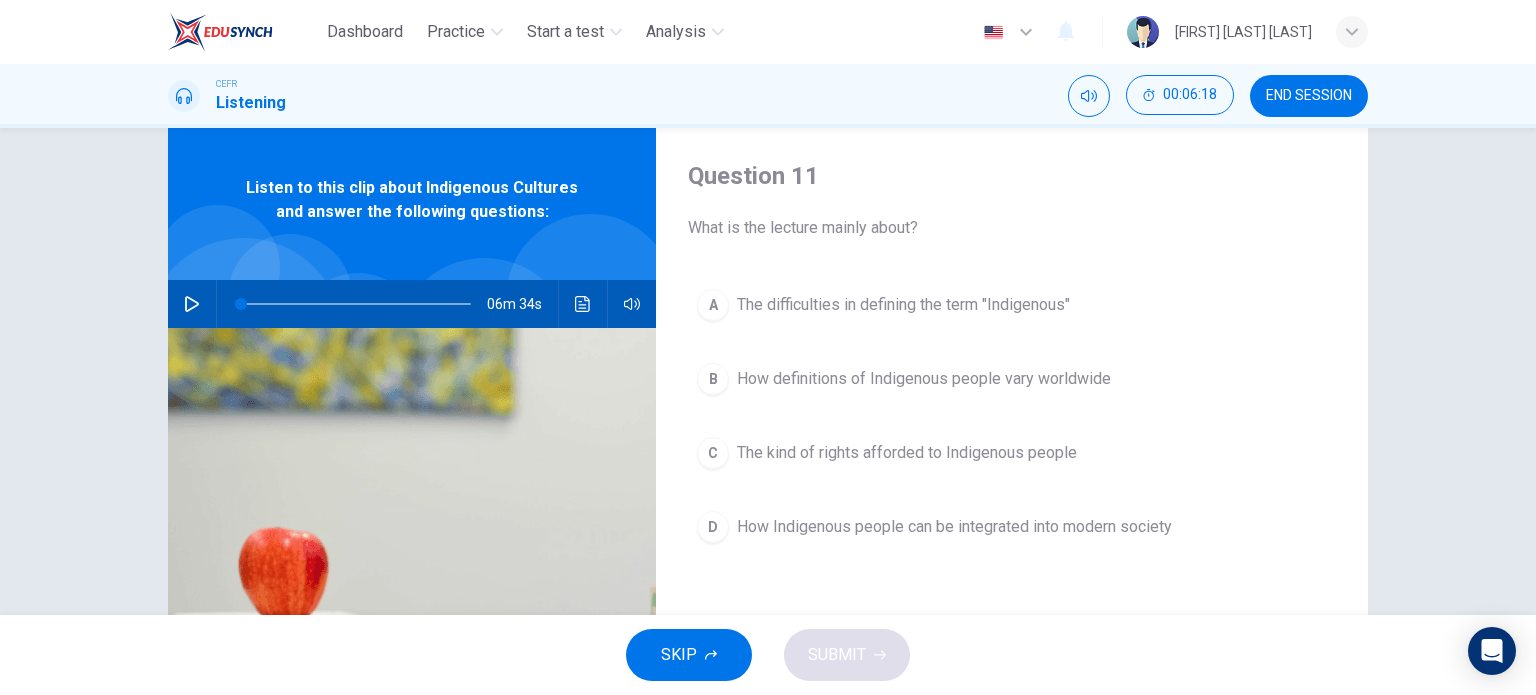 scroll, scrollTop: 0, scrollLeft: 0, axis: both 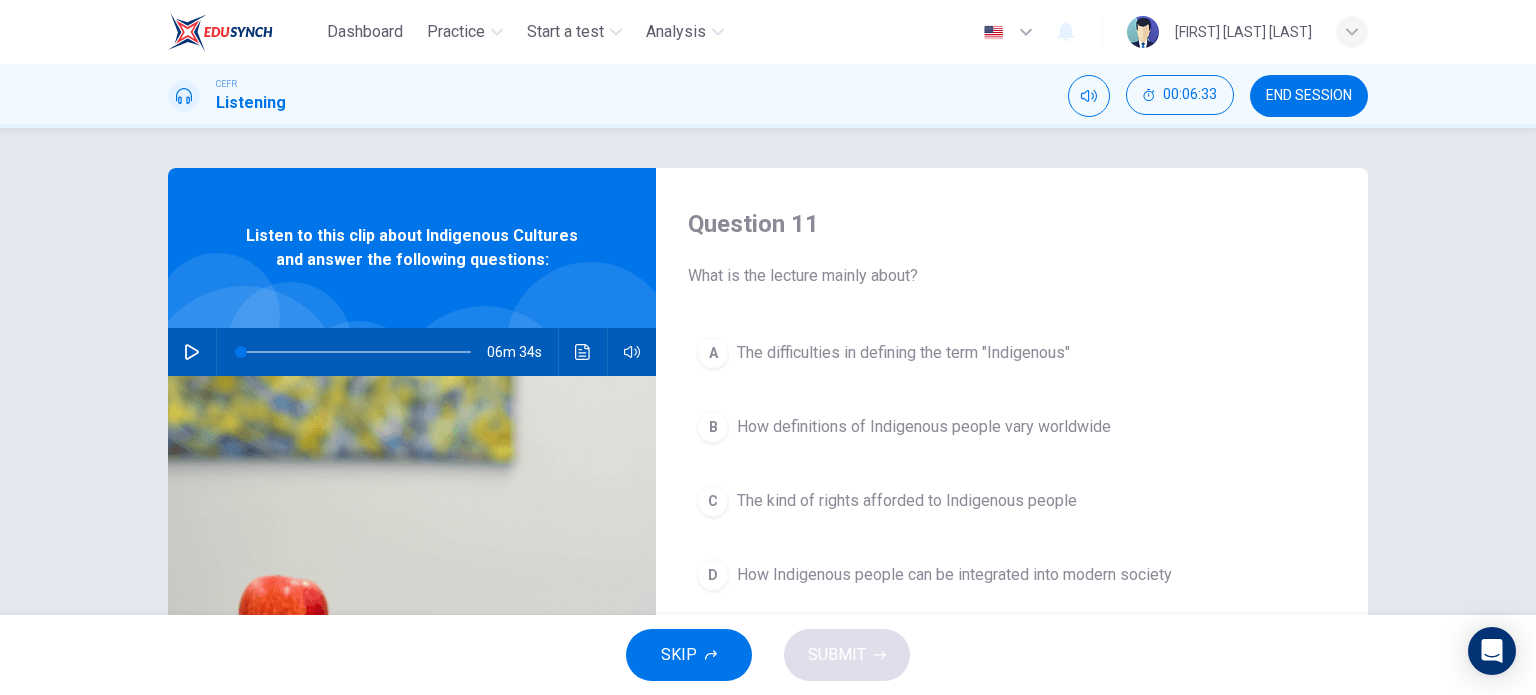 click at bounding box center (192, 352) 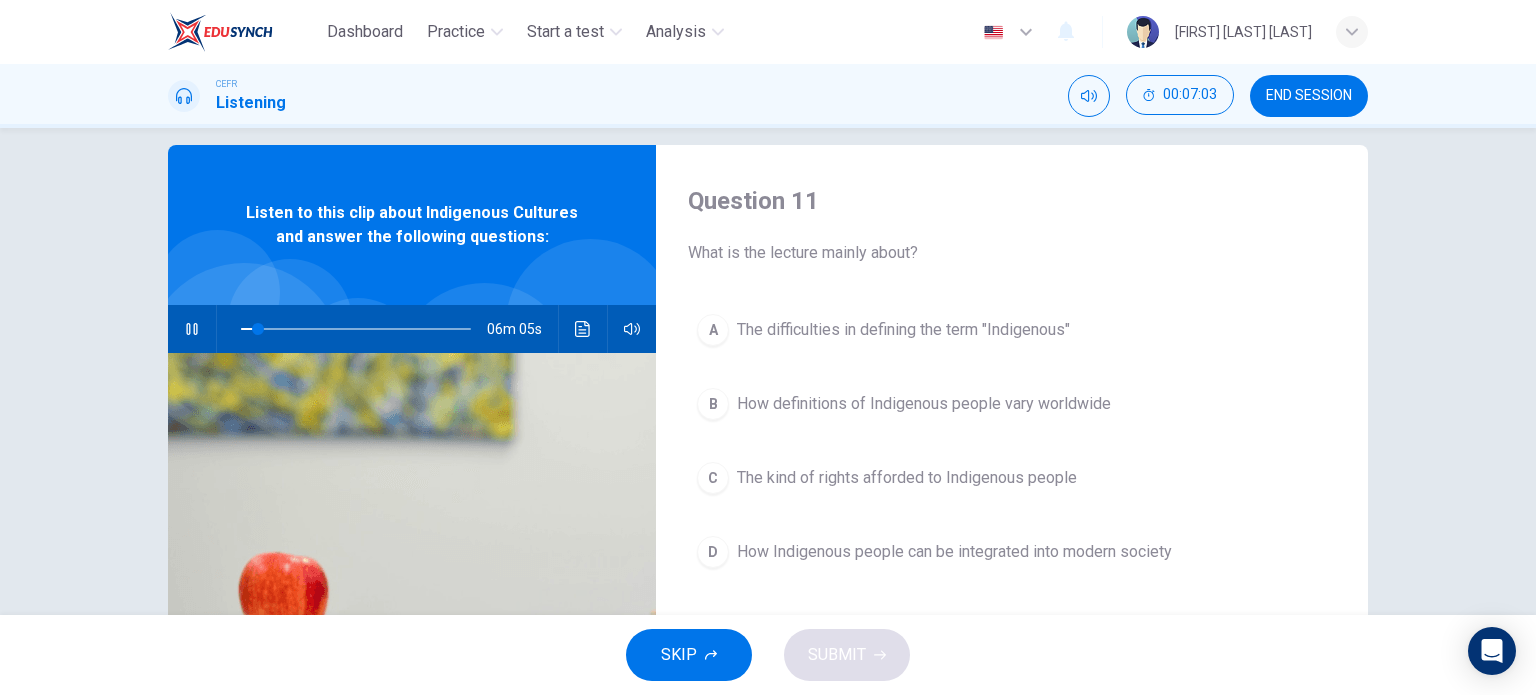 scroll, scrollTop: 100, scrollLeft: 0, axis: vertical 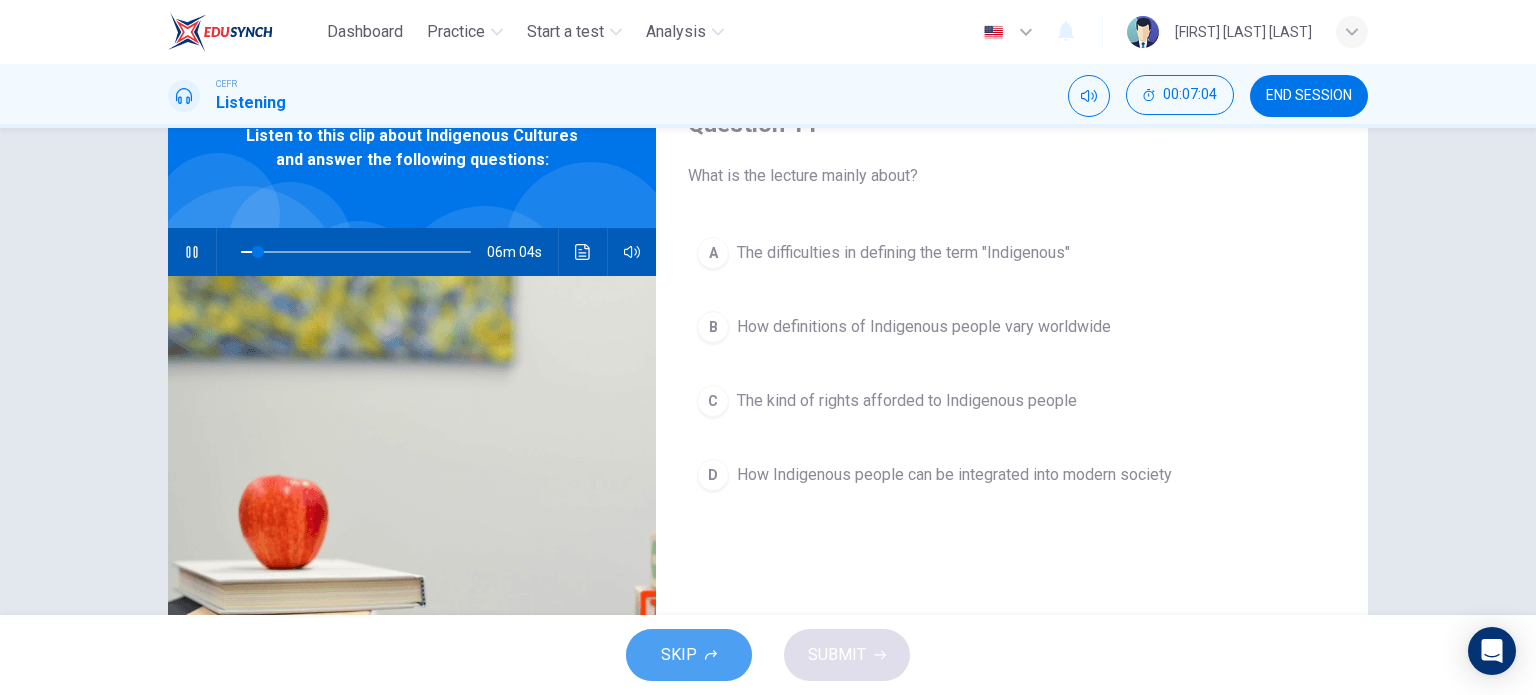 click on "SKIP" at bounding box center [689, 655] 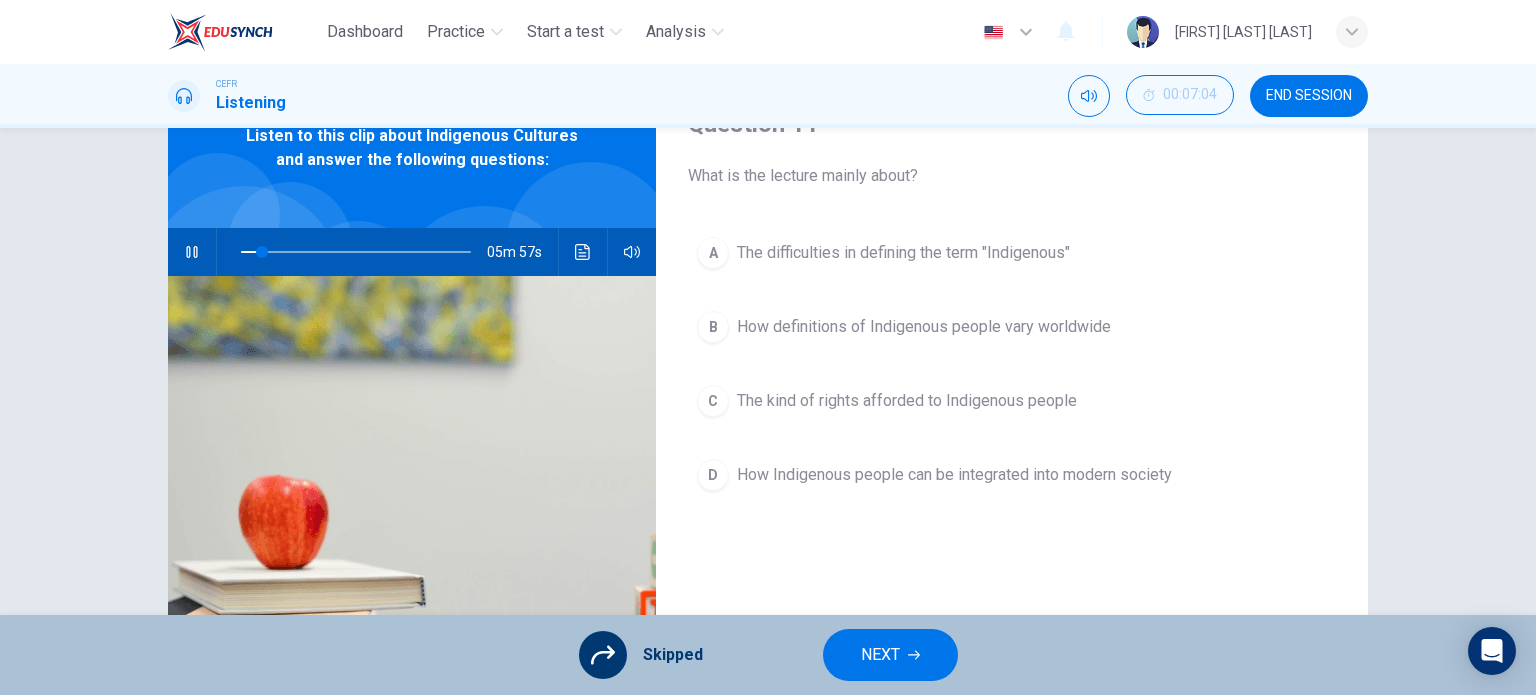 scroll, scrollTop: 0, scrollLeft: 0, axis: both 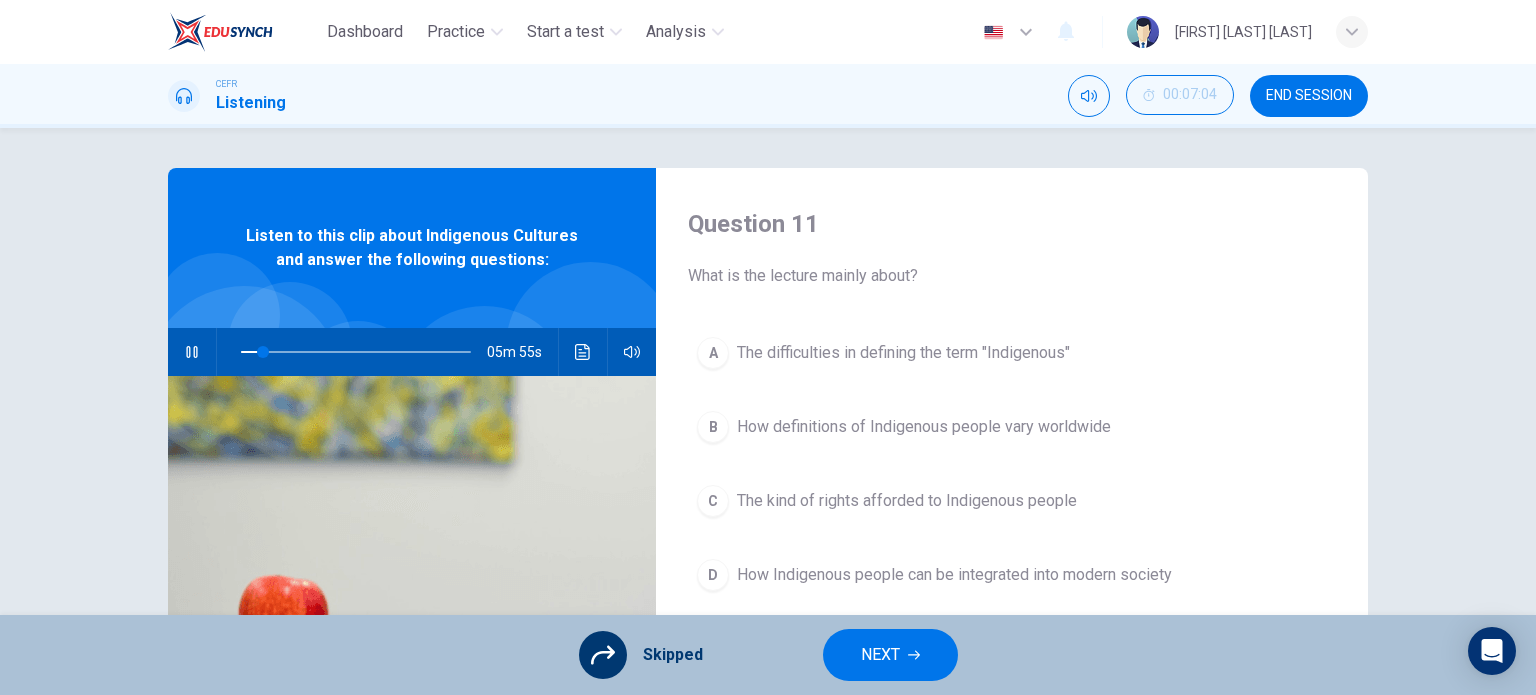 click on "A The difficulties in defining the term "Indigenous" B How definitions of Indigenous people vary worldwide C The kind of rights afforded to Indigenous people D How Indigenous people can be integrated into modern society" at bounding box center [1012, 484] 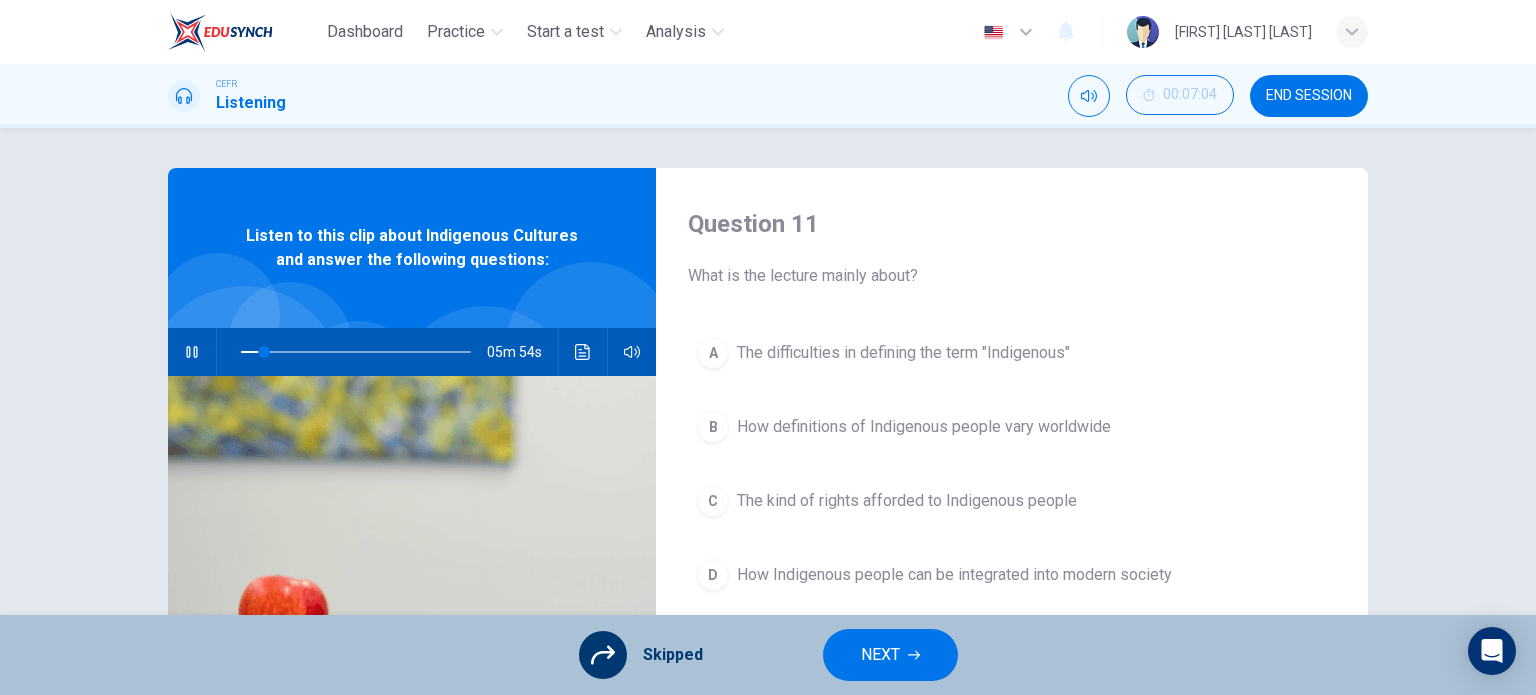 click on "Skipped" at bounding box center (641, 655) 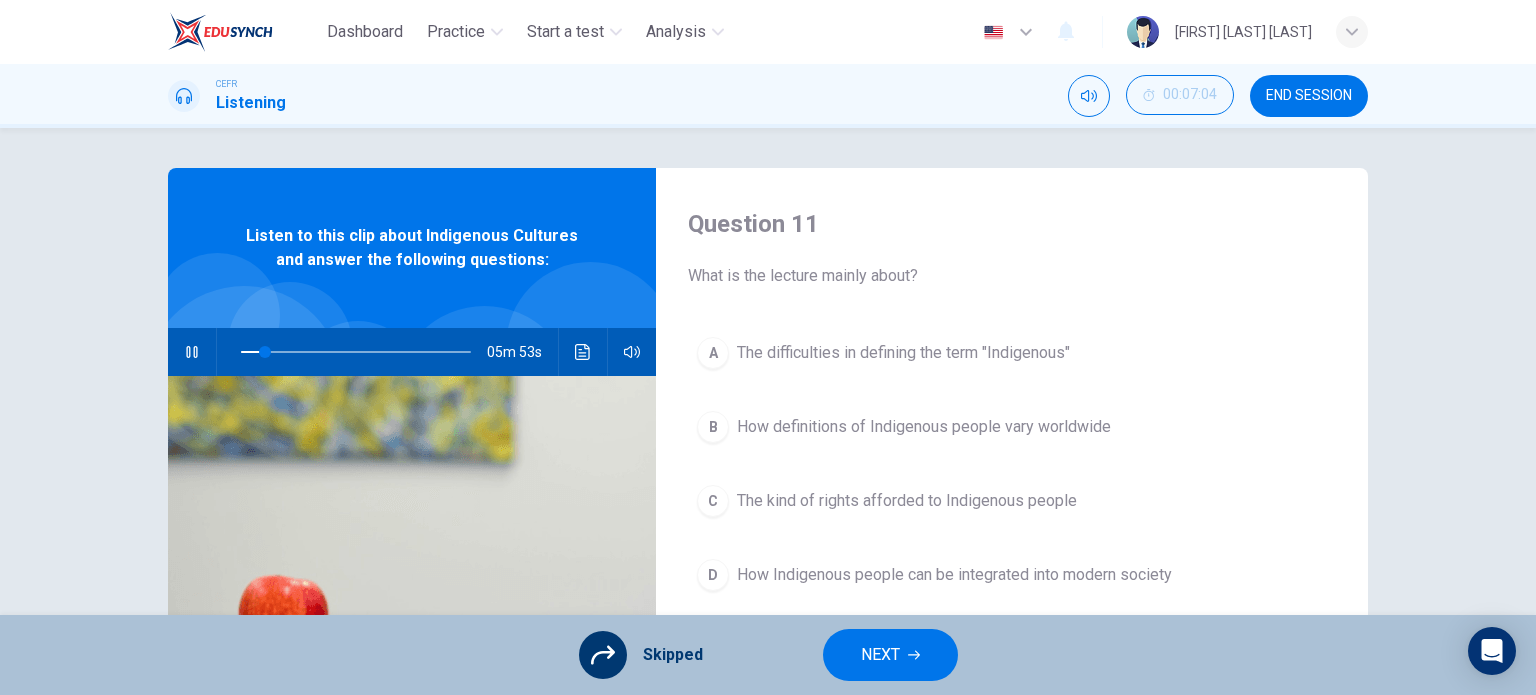 click at bounding box center [603, 655] 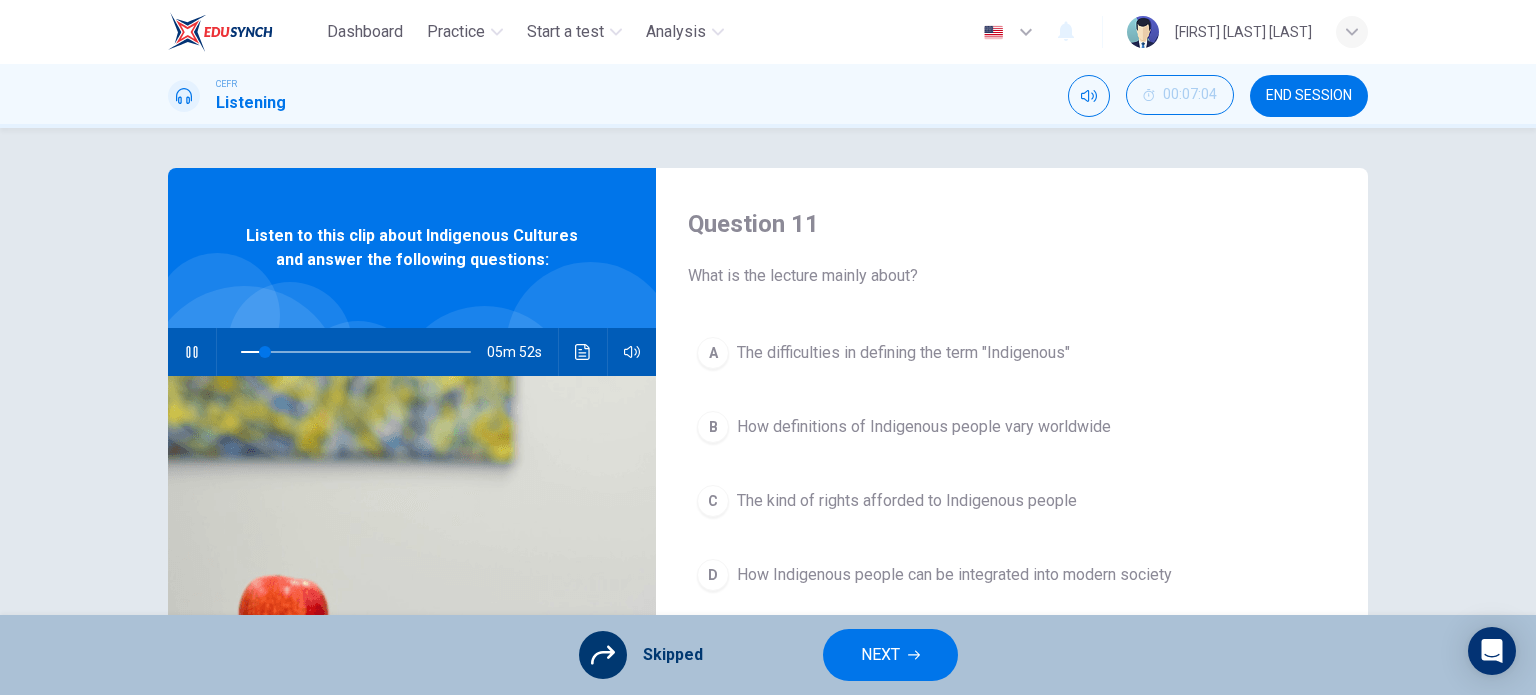 click at bounding box center (914, 655) 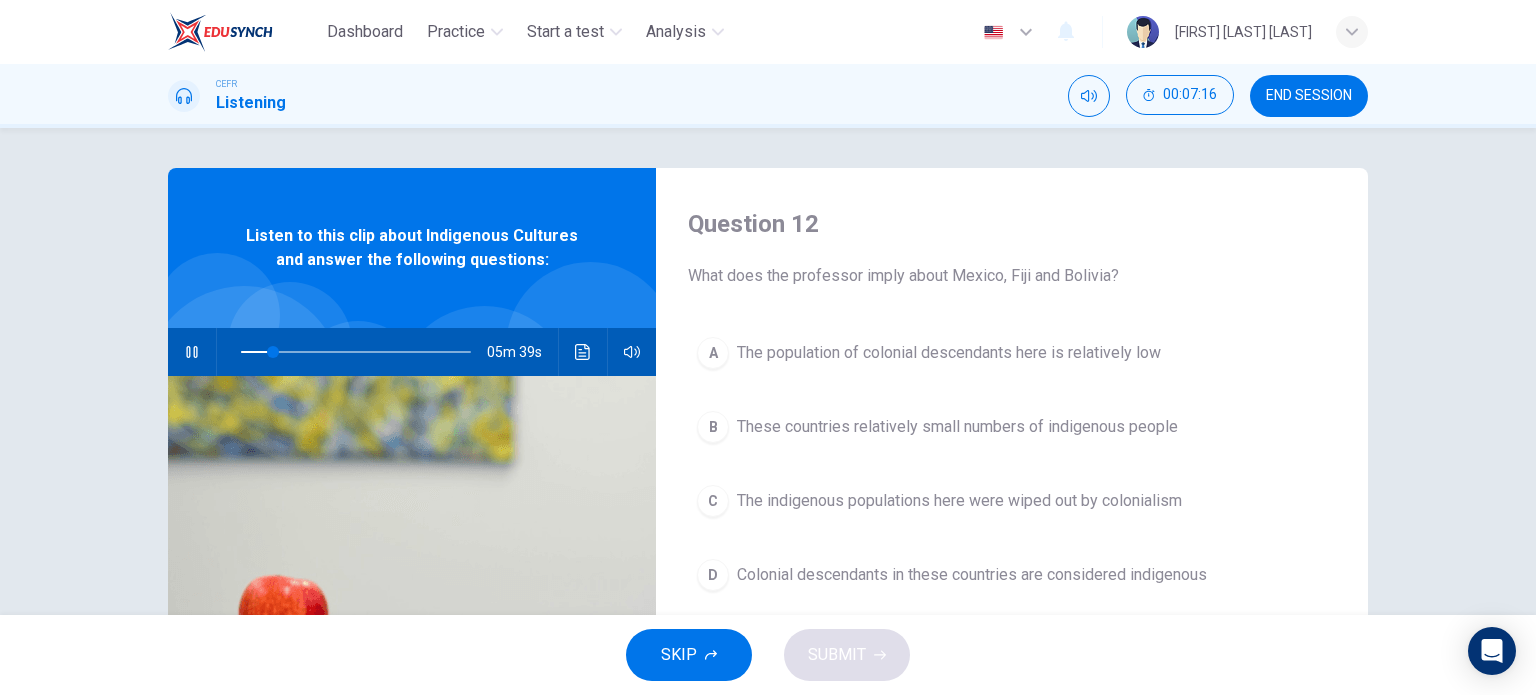 scroll, scrollTop: 100, scrollLeft: 0, axis: vertical 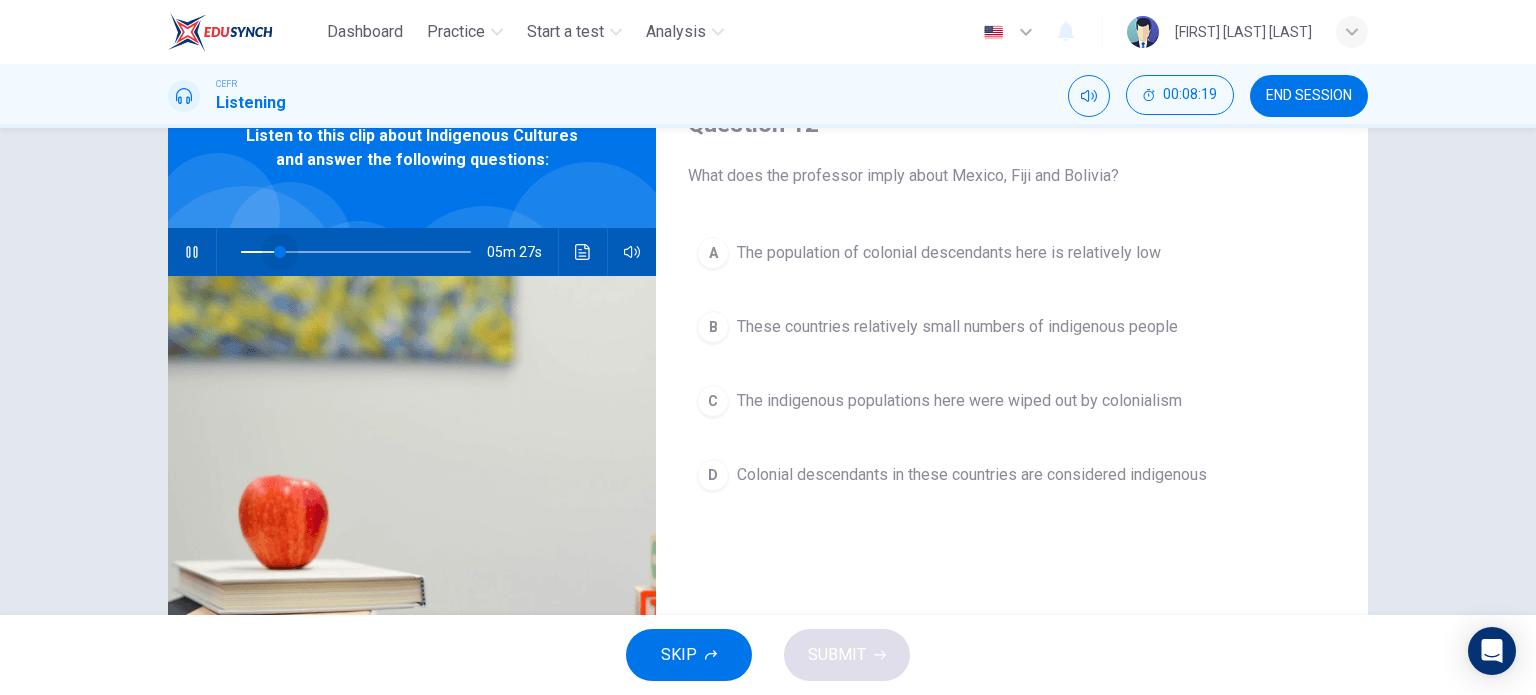 click at bounding box center (356, 252) 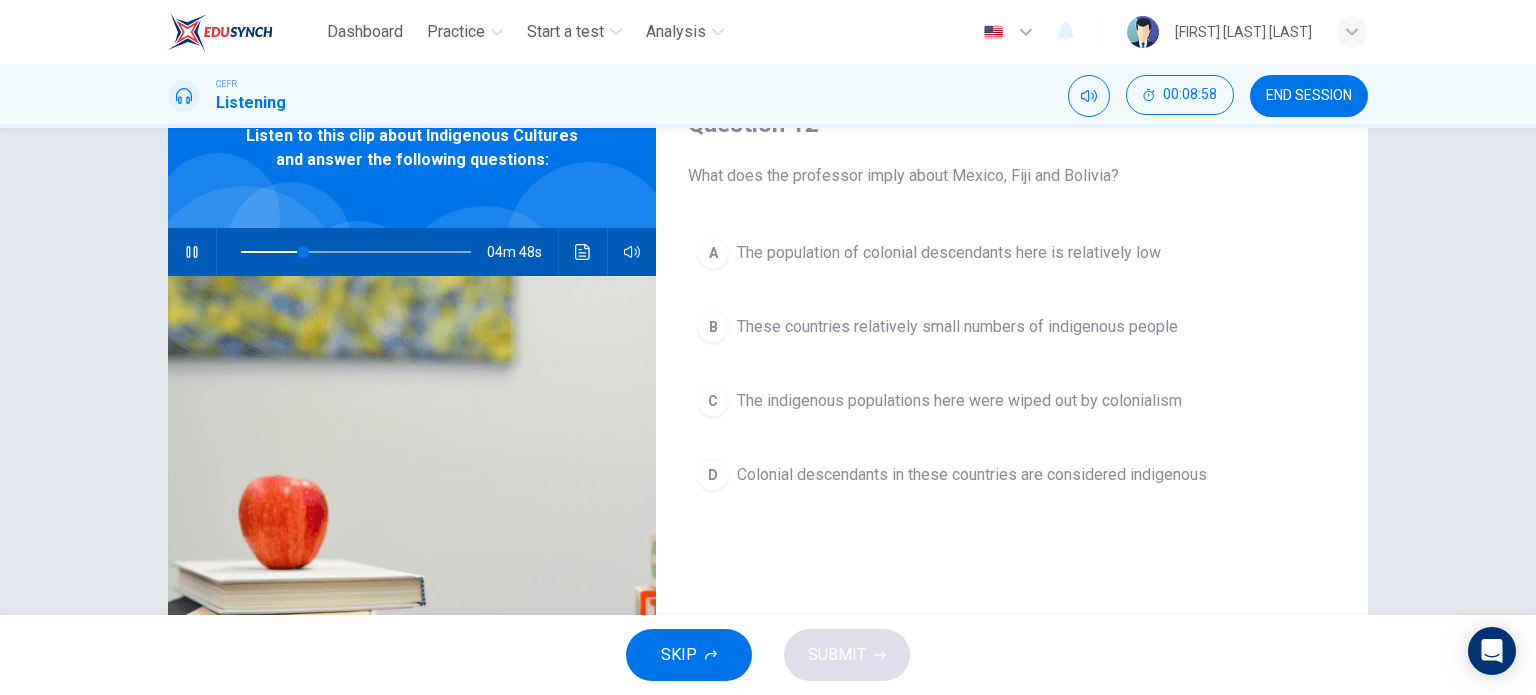 click on "Colonial descendants in these countries are considered indigenous" at bounding box center (949, 253) 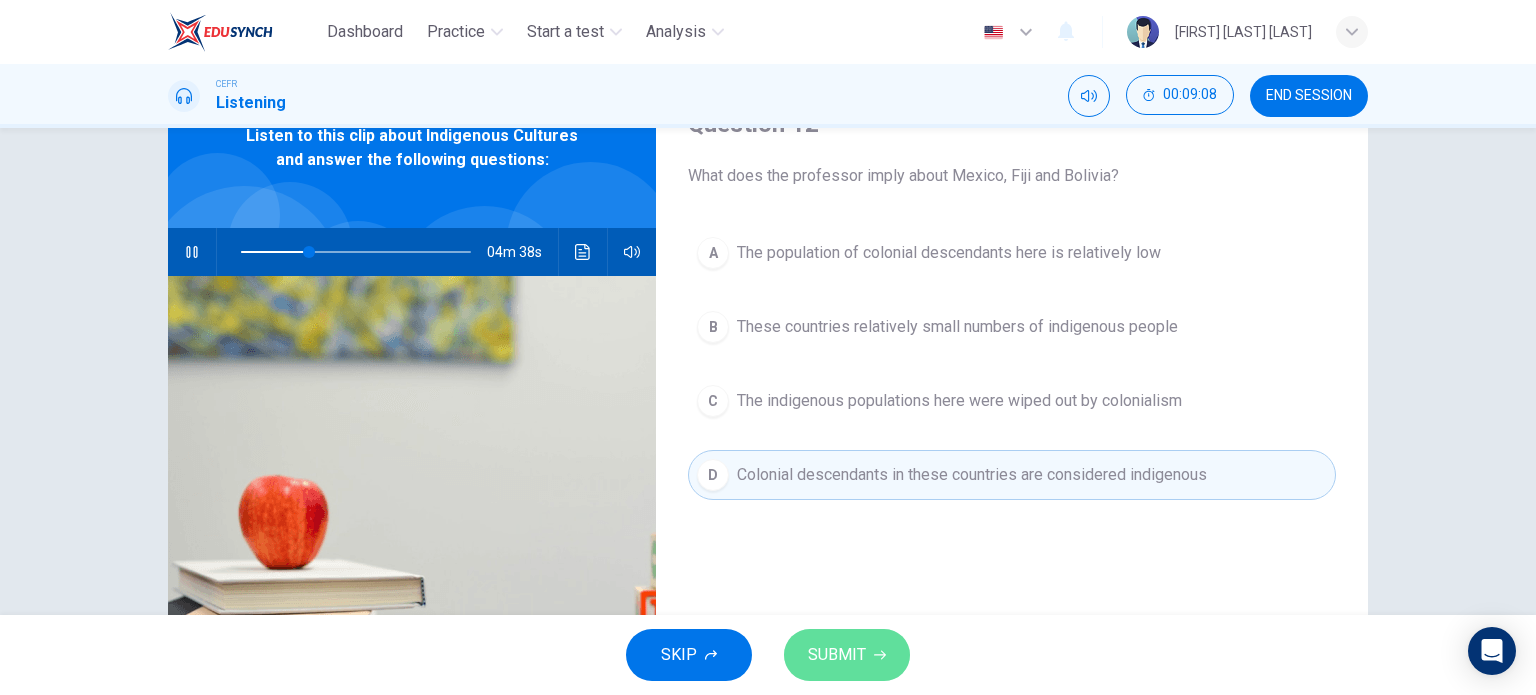 click on "SUBMIT" at bounding box center (847, 655) 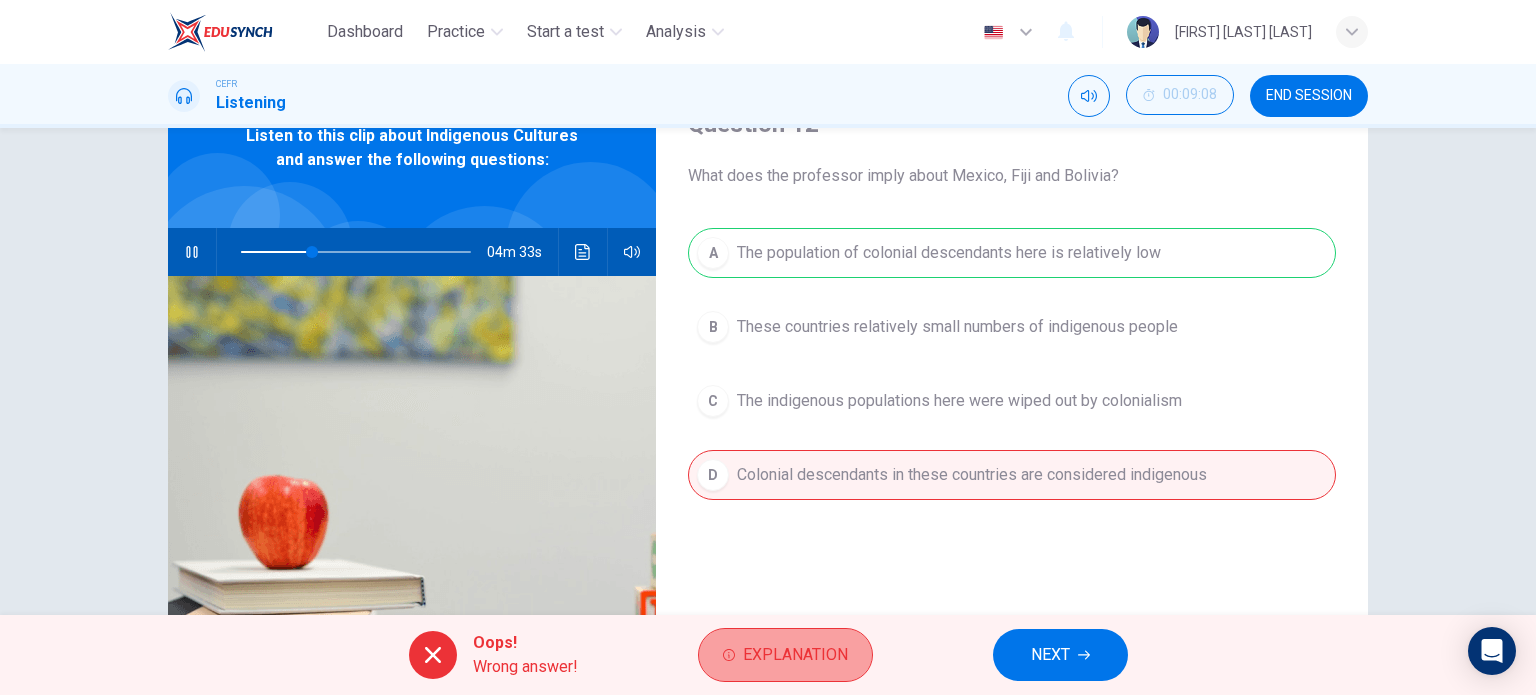 click on "Explanation" at bounding box center (795, 655) 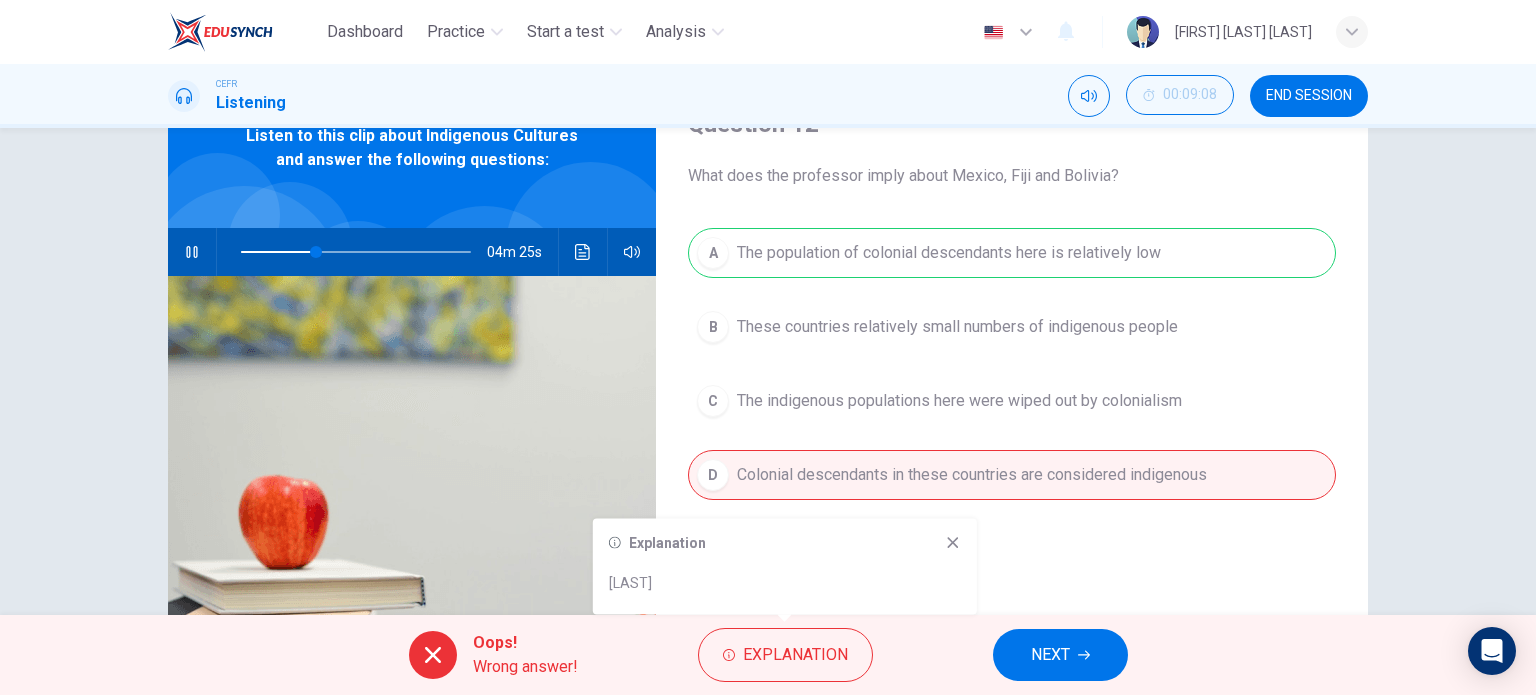 click at bounding box center [953, 543] 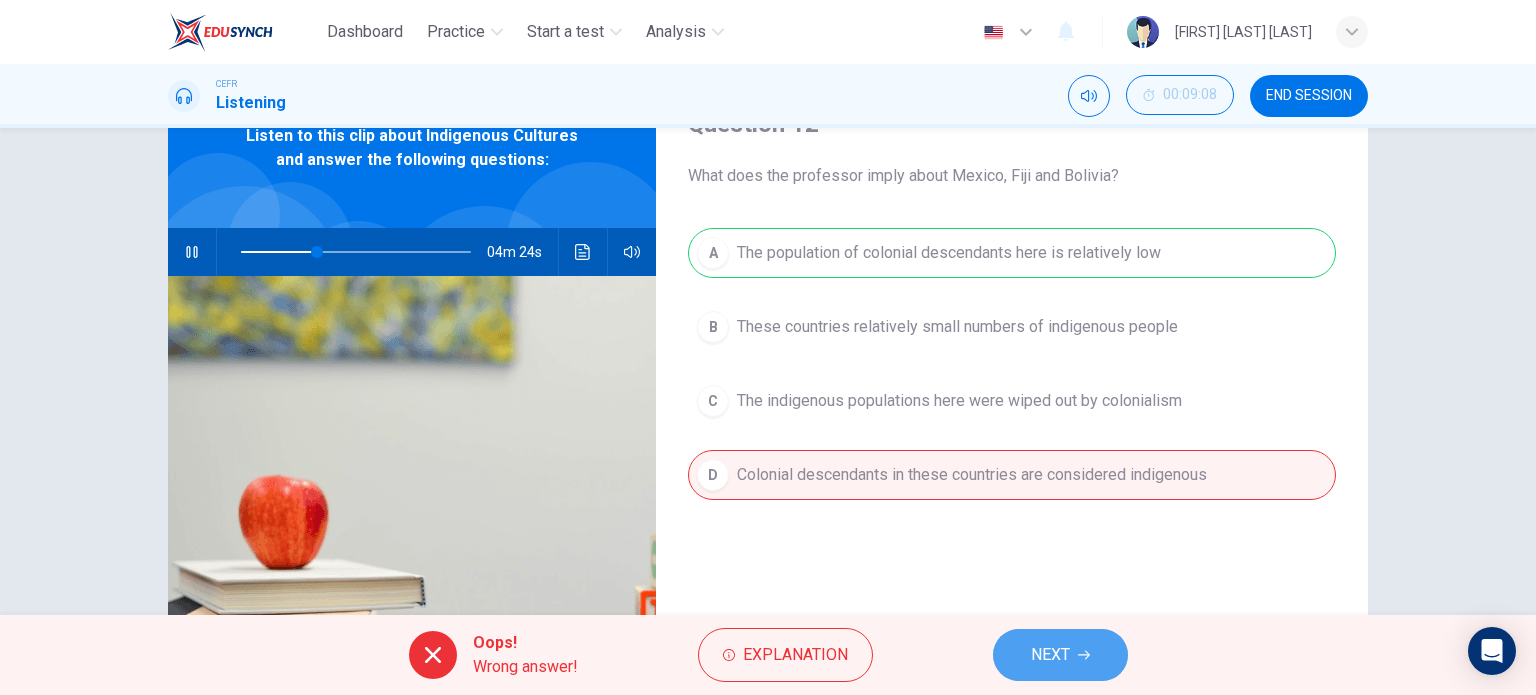 click on "NEXT" at bounding box center (1050, 655) 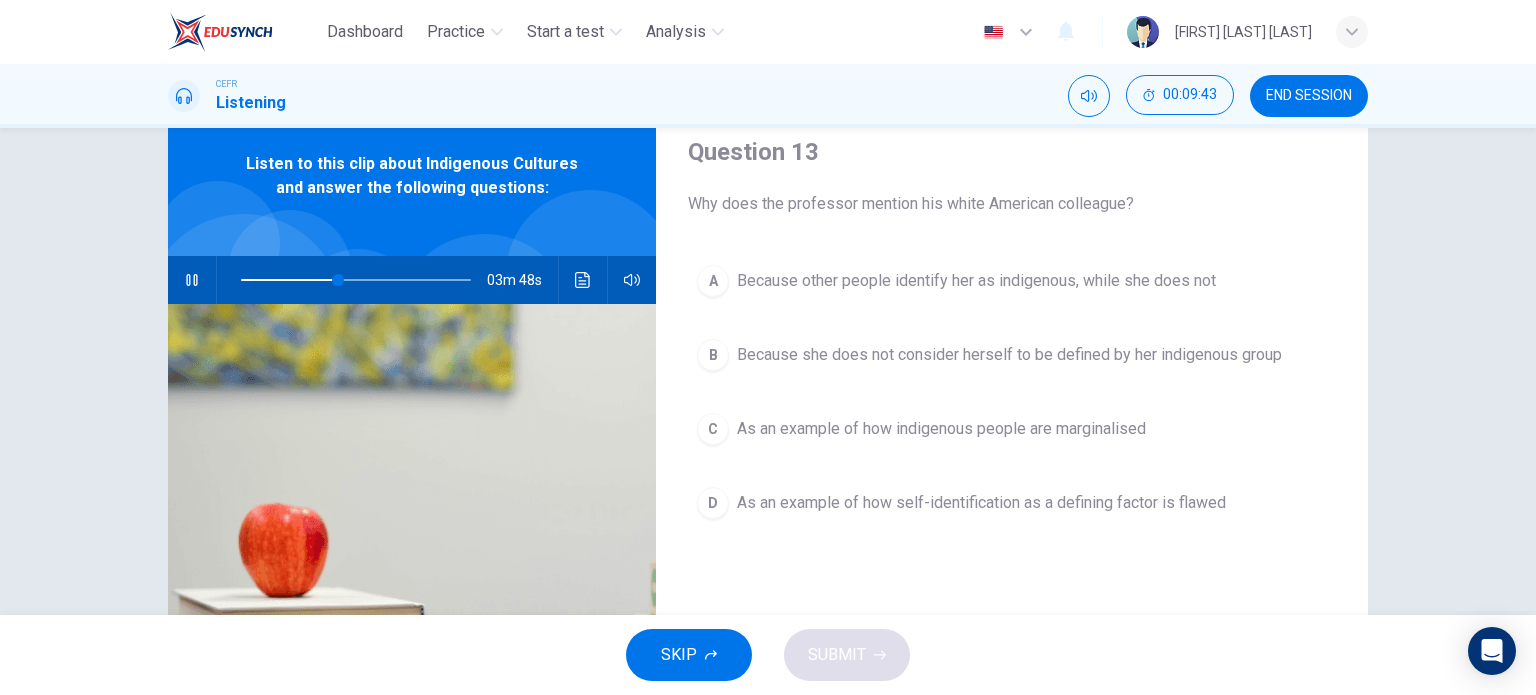 scroll, scrollTop: 100, scrollLeft: 0, axis: vertical 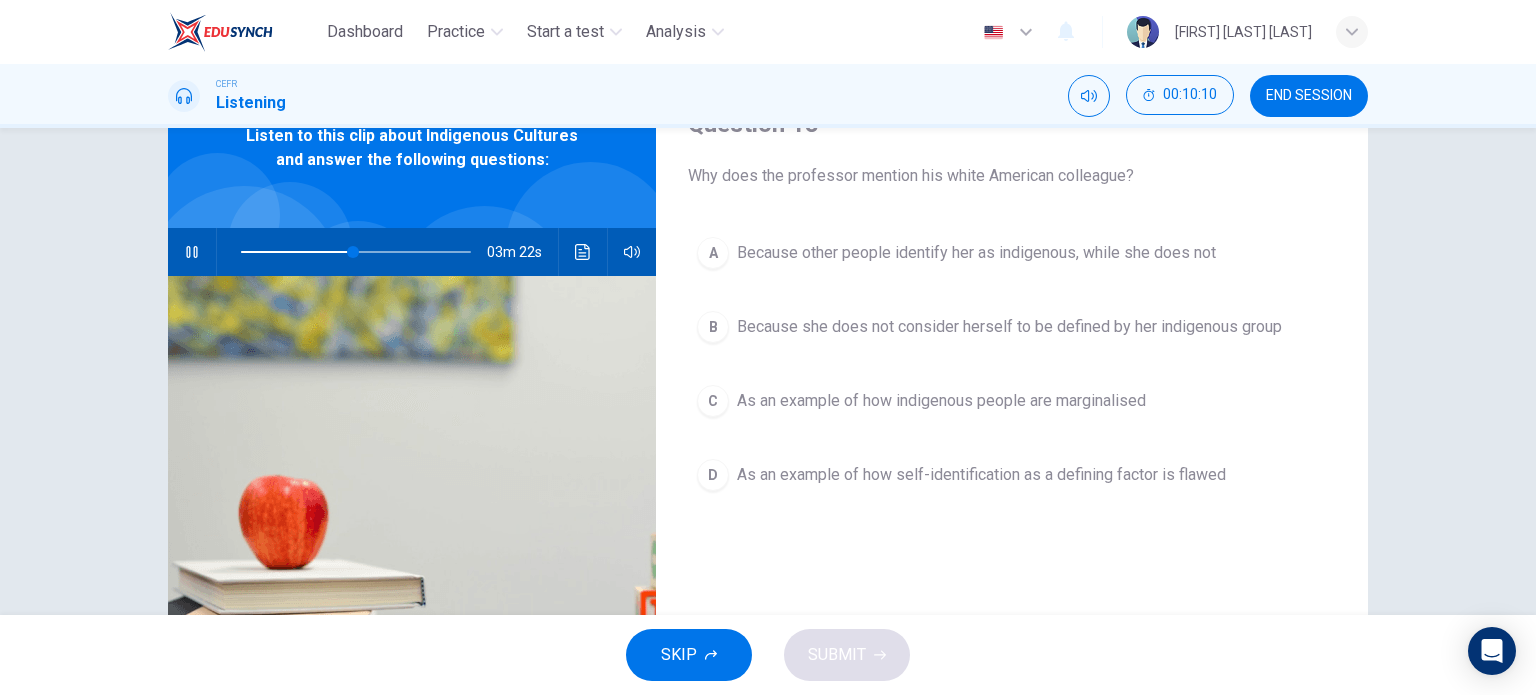 click at bounding box center (192, 252) 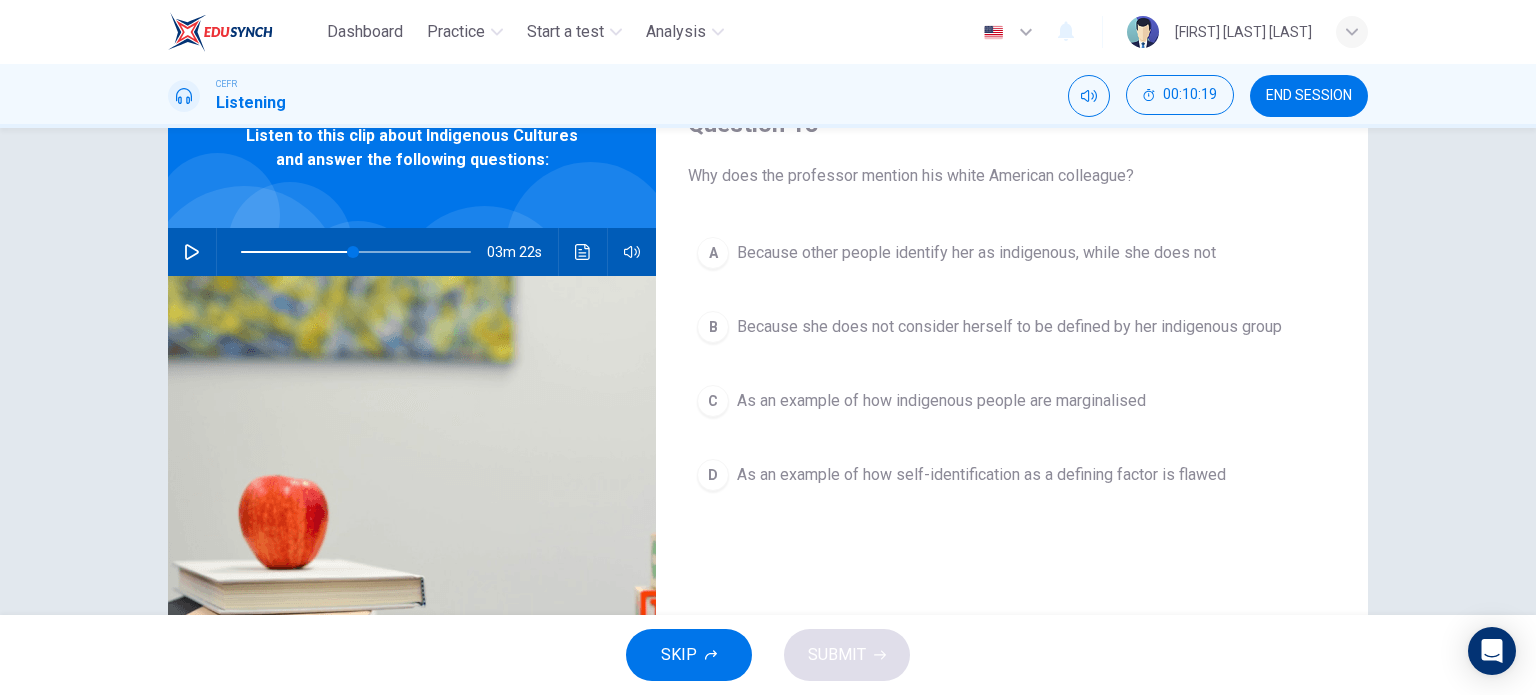 click at bounding box center (192, 252) 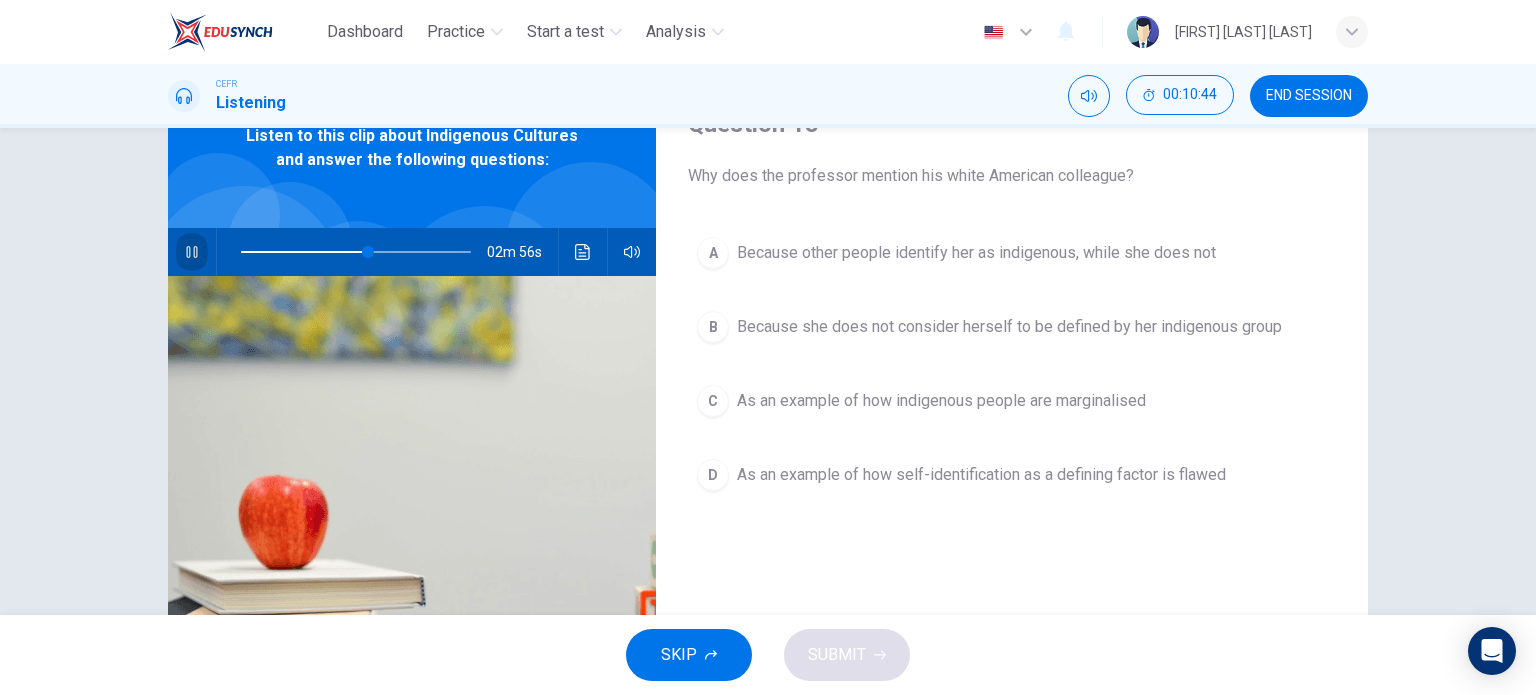 click at bounding box center [192, 252] 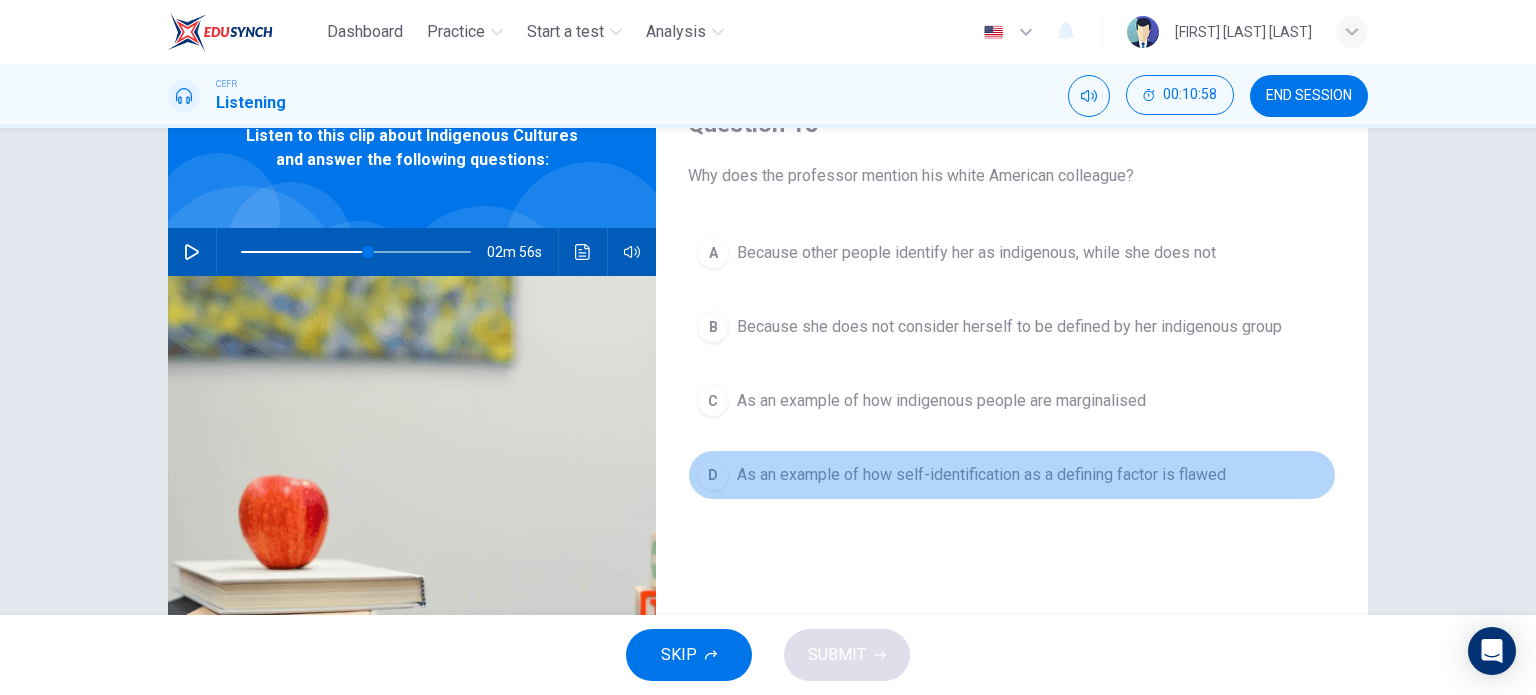 click on "[LAST]" at bounding box center [1012, 475] 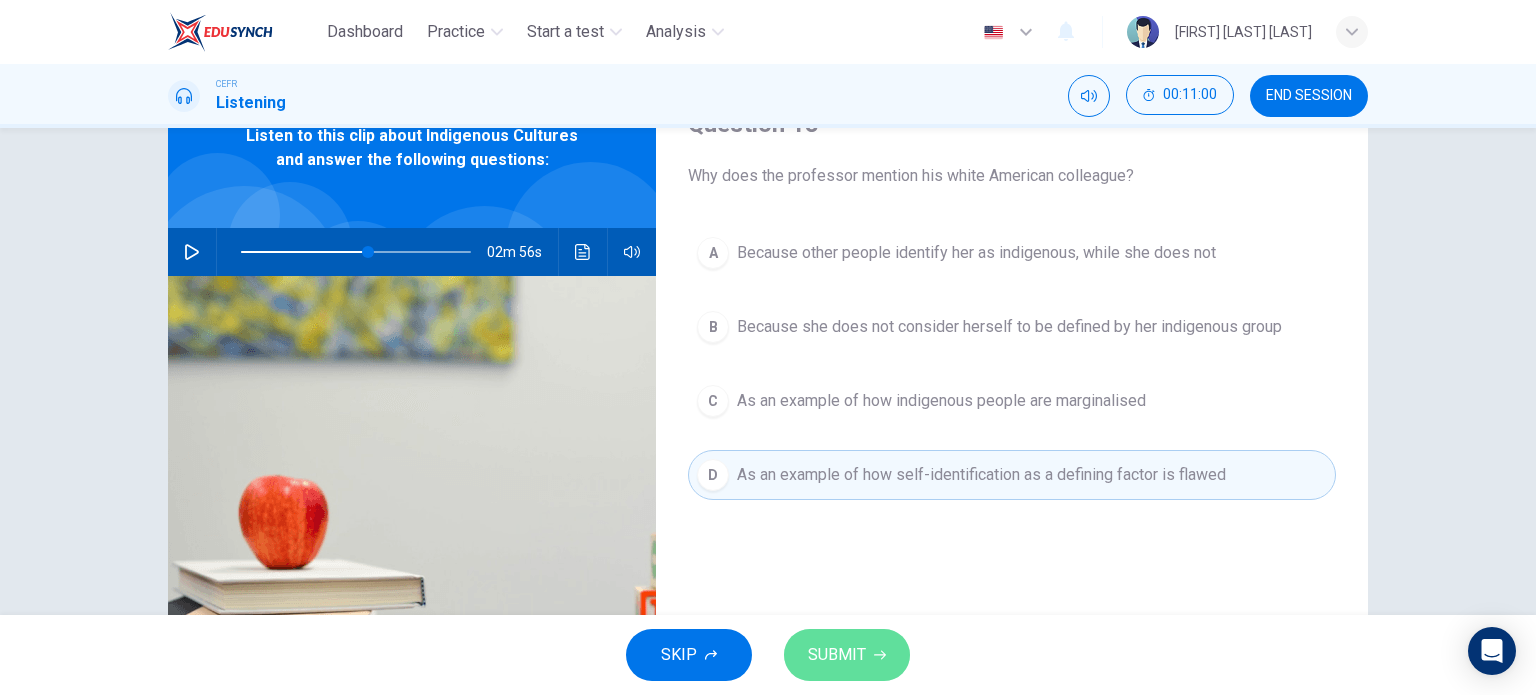 click on "SUBMIT" at bounding box center (837, 655) 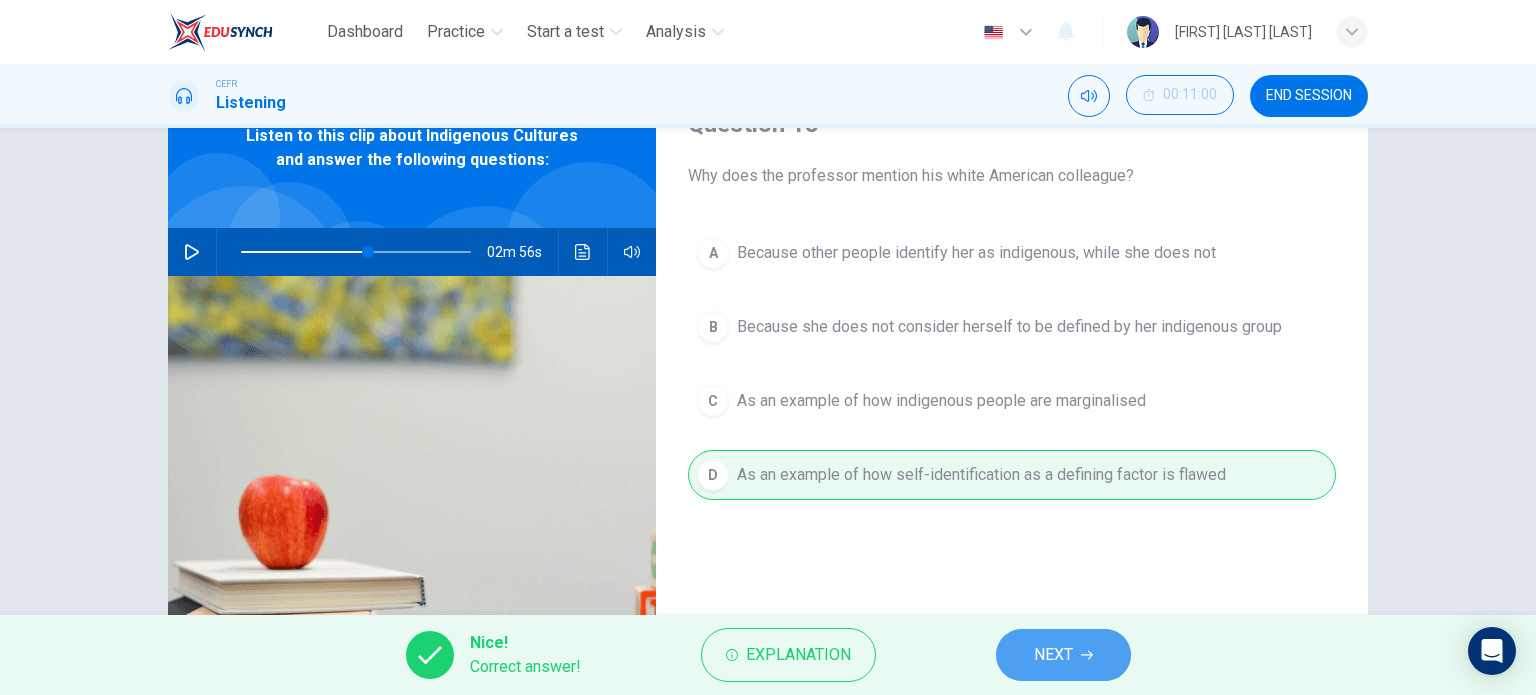 click on "NEXT" at bounding box center (1053, 655) 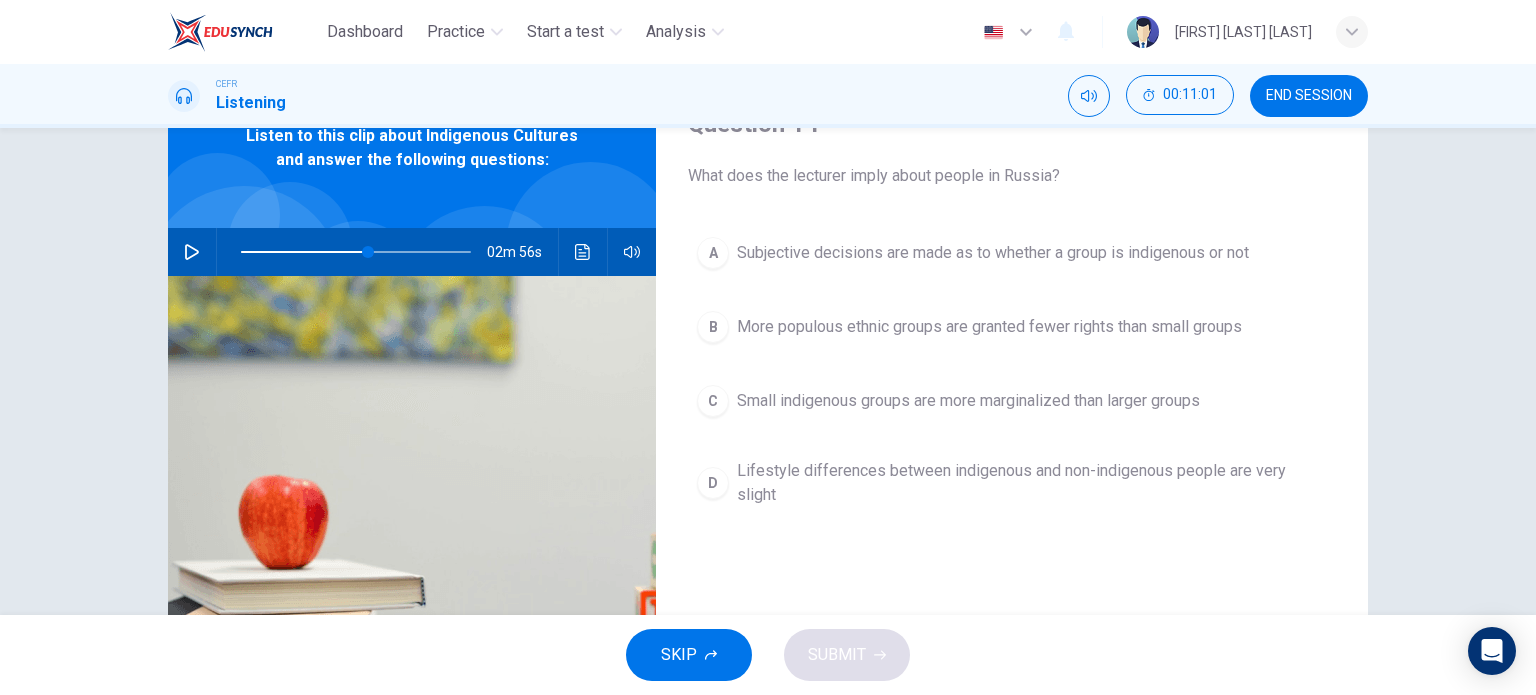 click at bounding box center (192, 252) 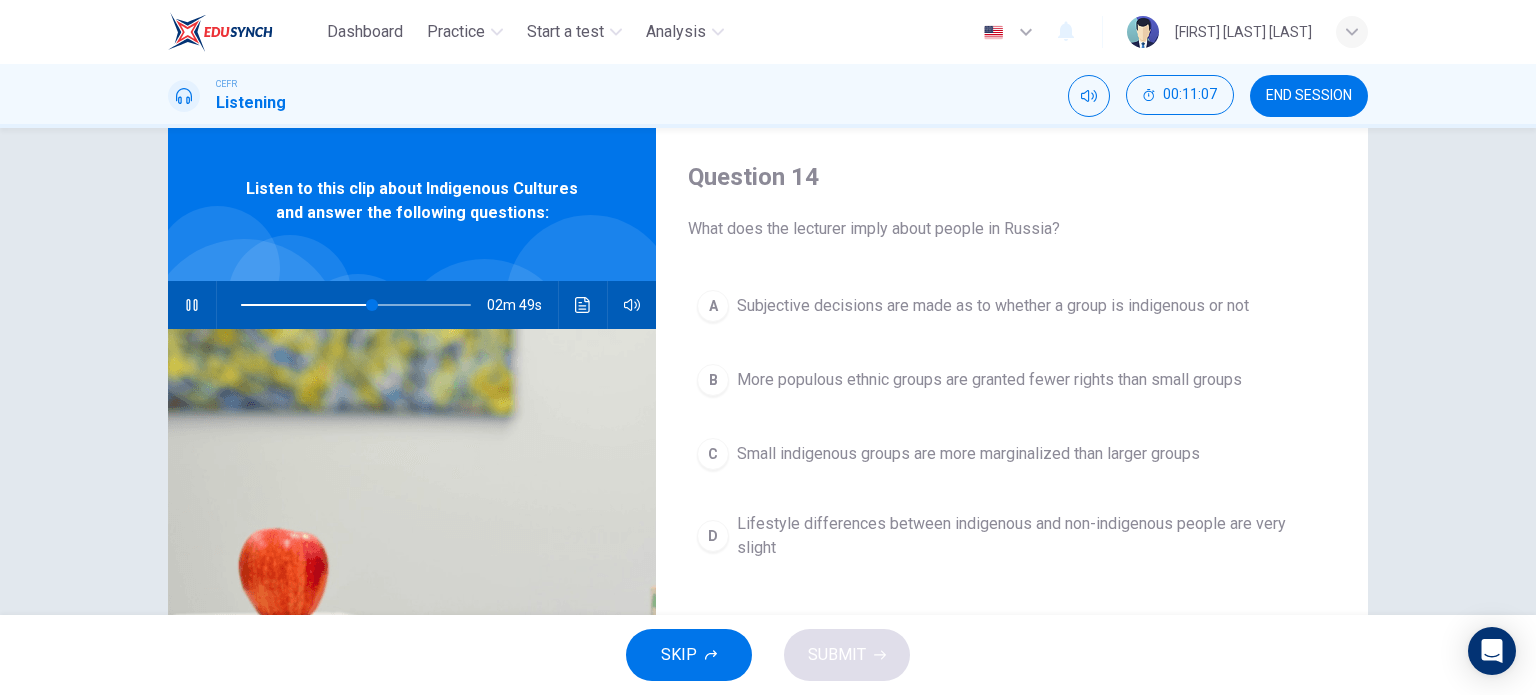 scroll, scrollTop: 100, scrollLeft: 0, axis: vertical 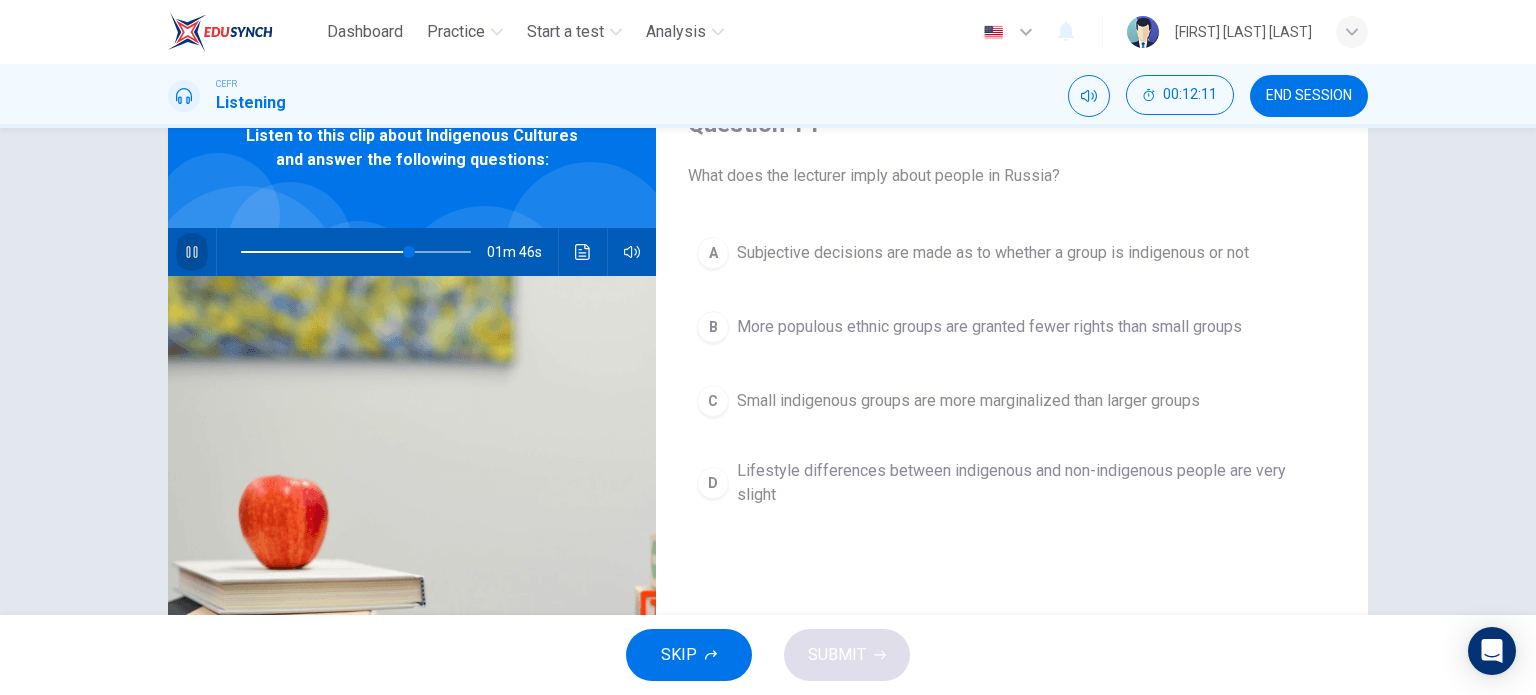 click at bounding box center [192, 252] 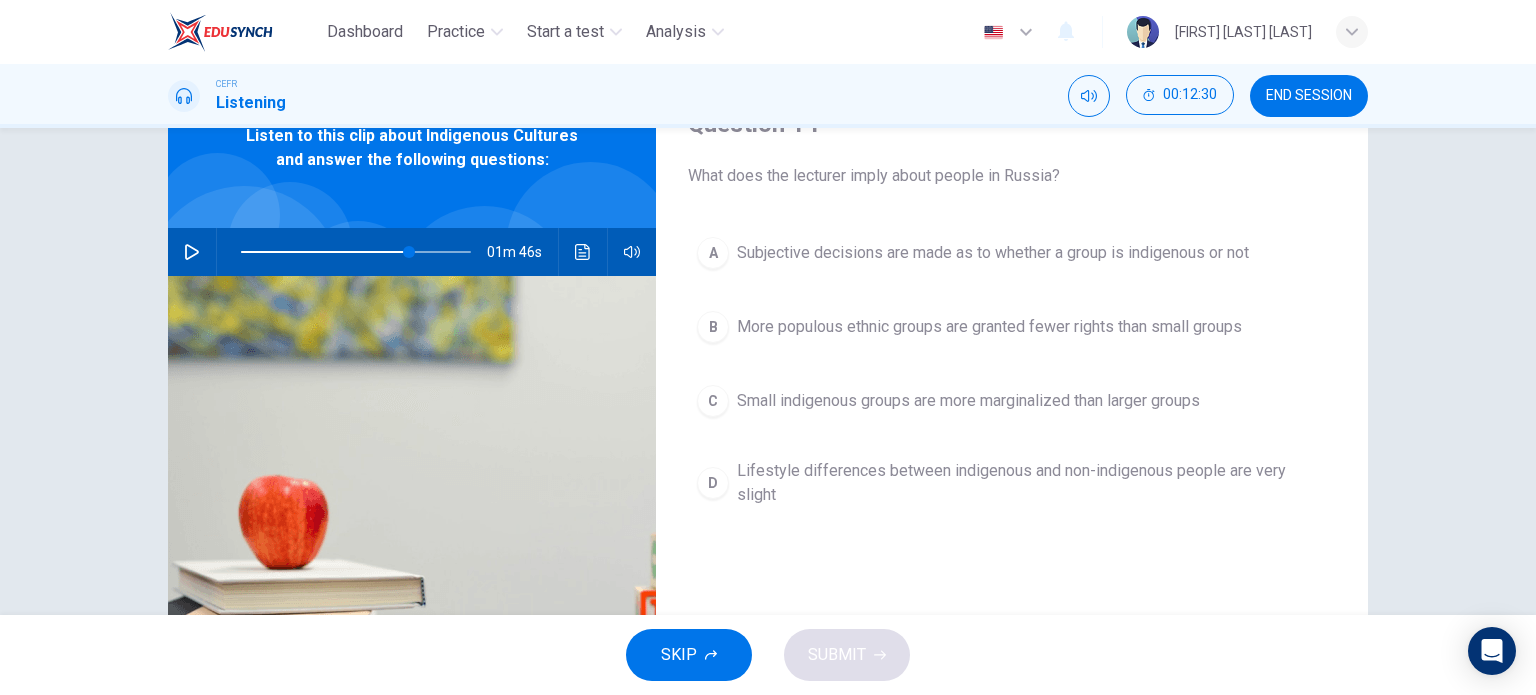 click at bounding box center [192, 252] 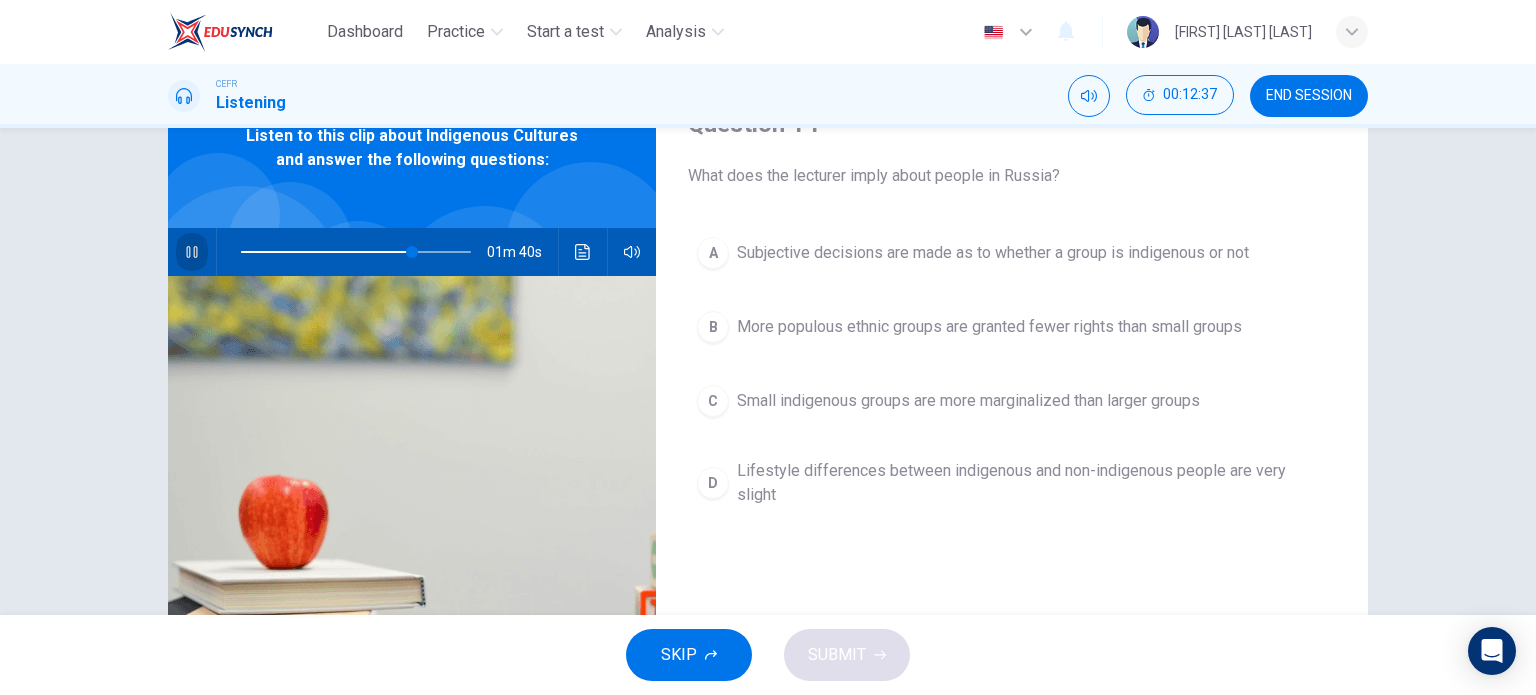 click at bounding box center [192, 252] 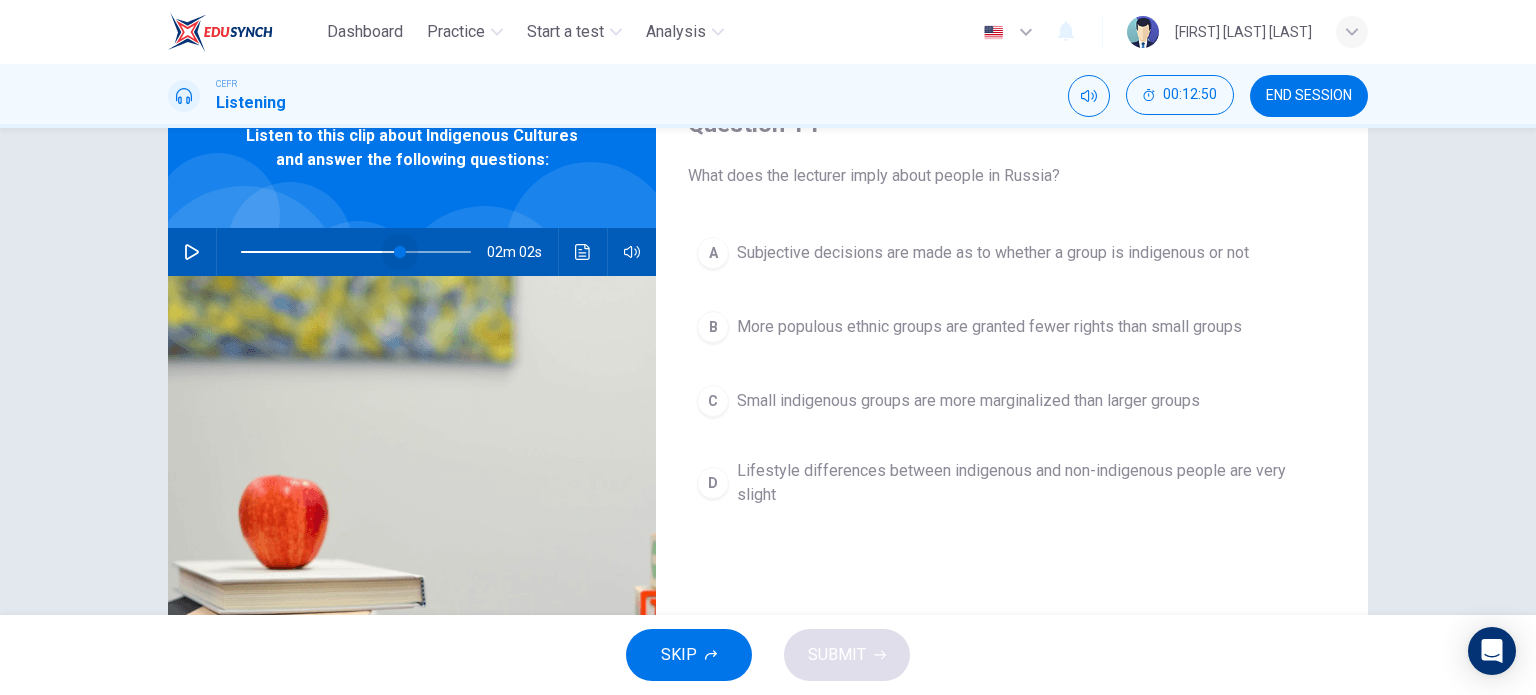 click at bounding box center [400, 252] 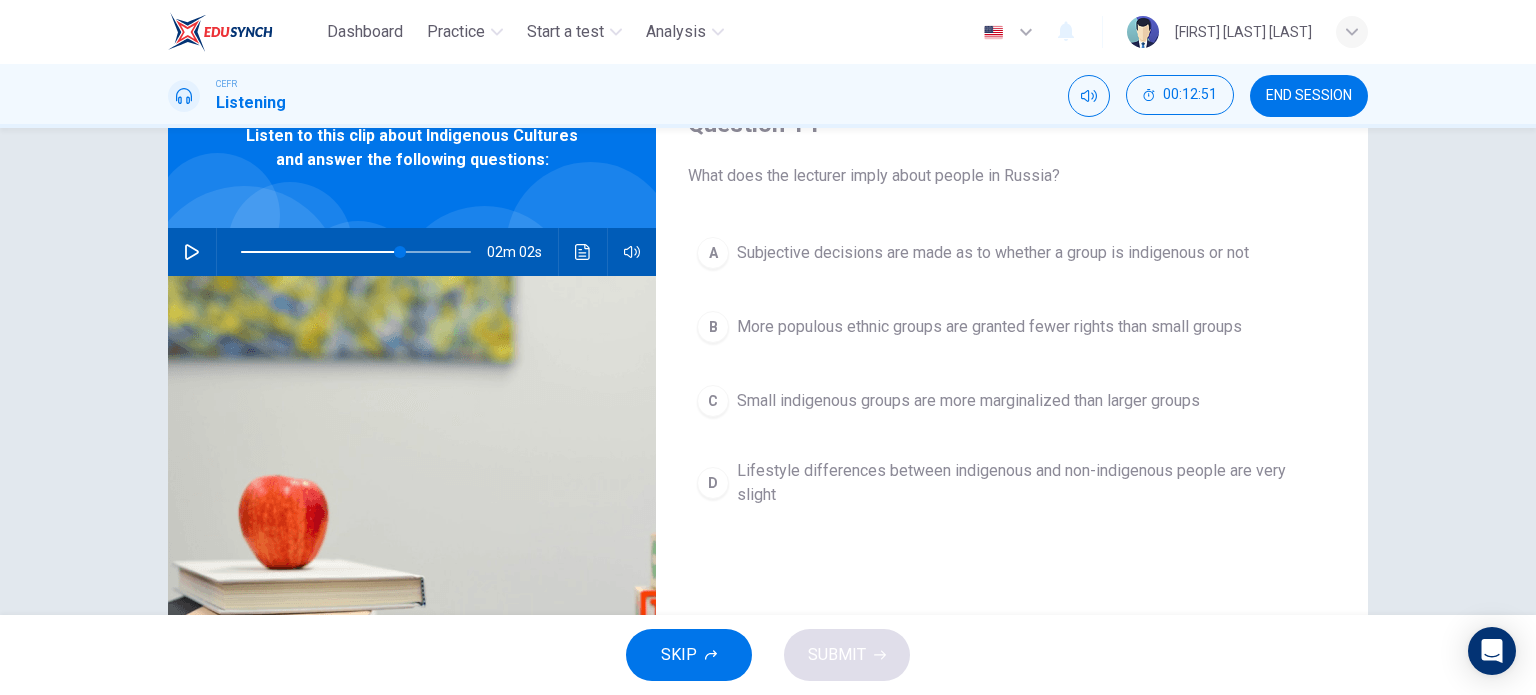 click at bounding box center (192, 252) 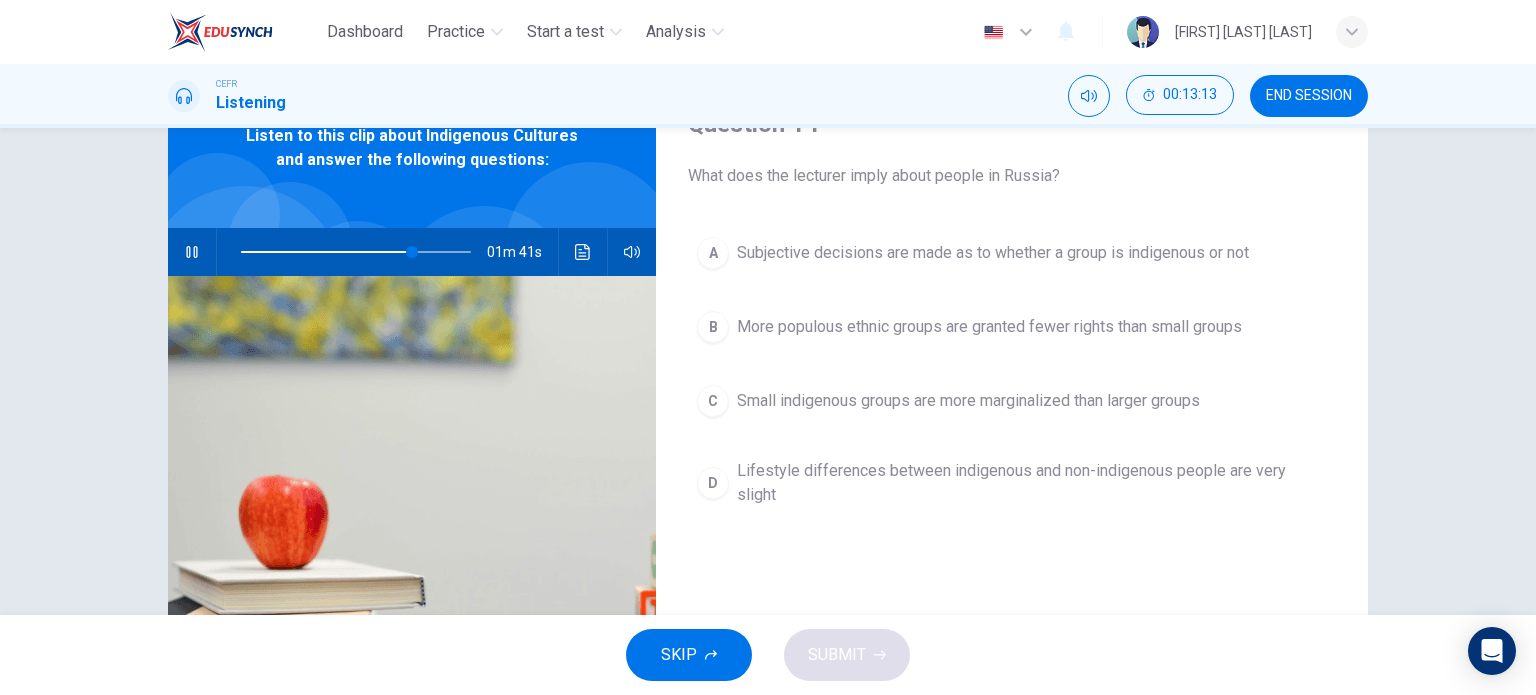 click at bounding box center (191, 252) 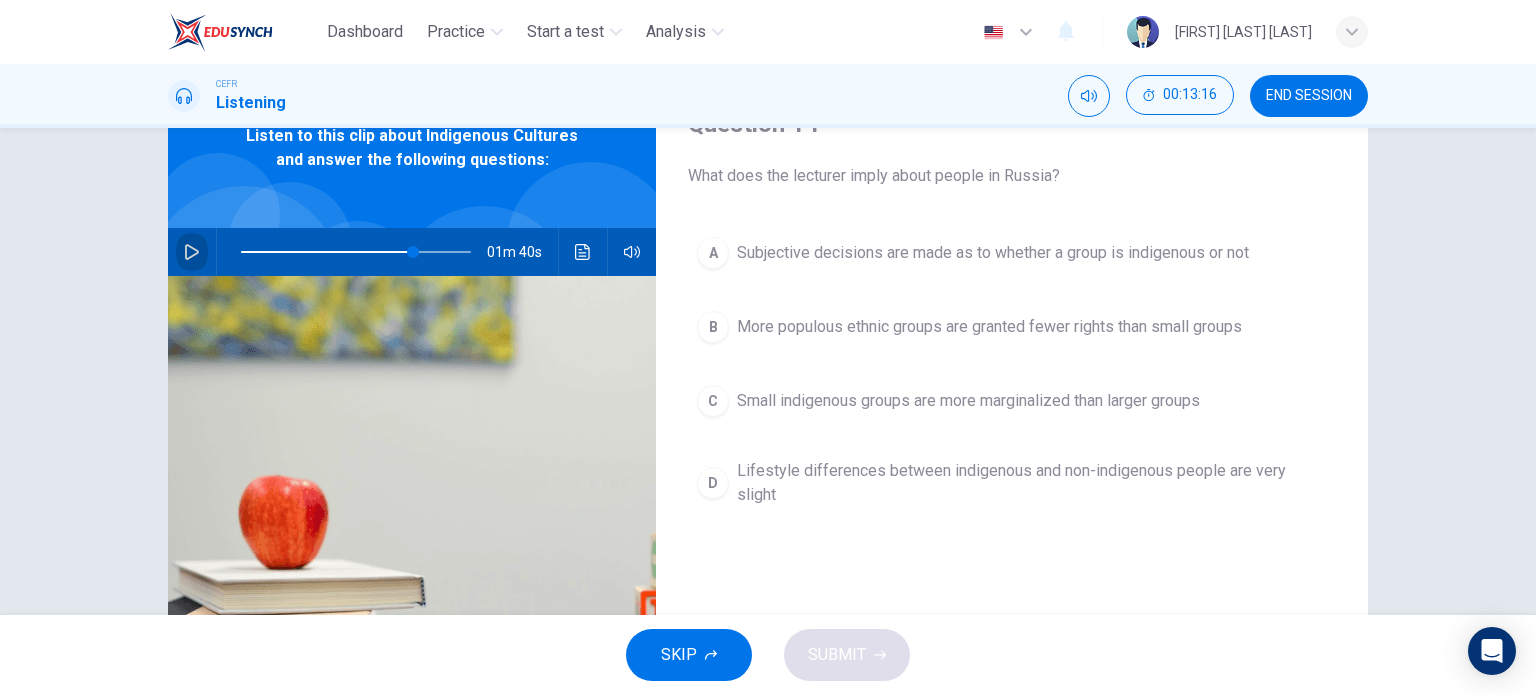 click at bounding box center (192, 252) 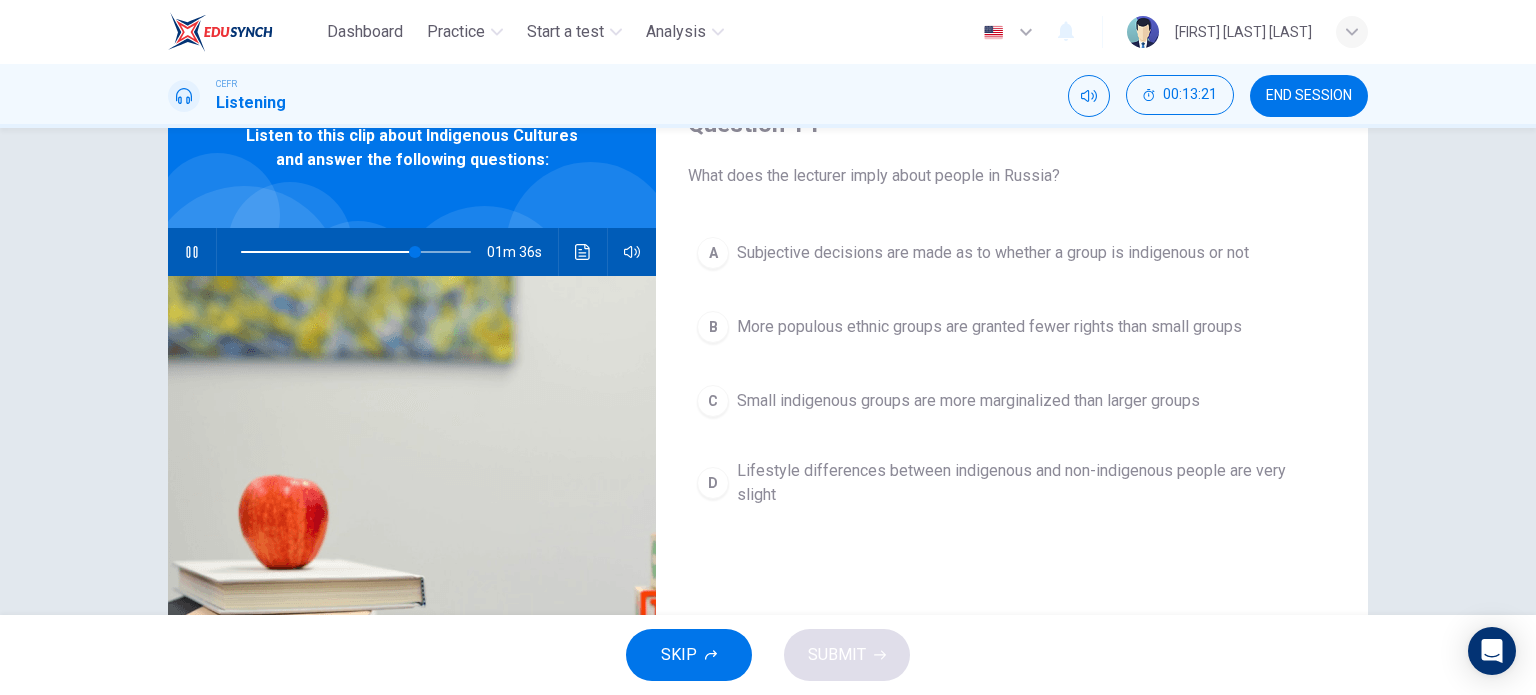 click on "B" at bounding box center (713, 253) 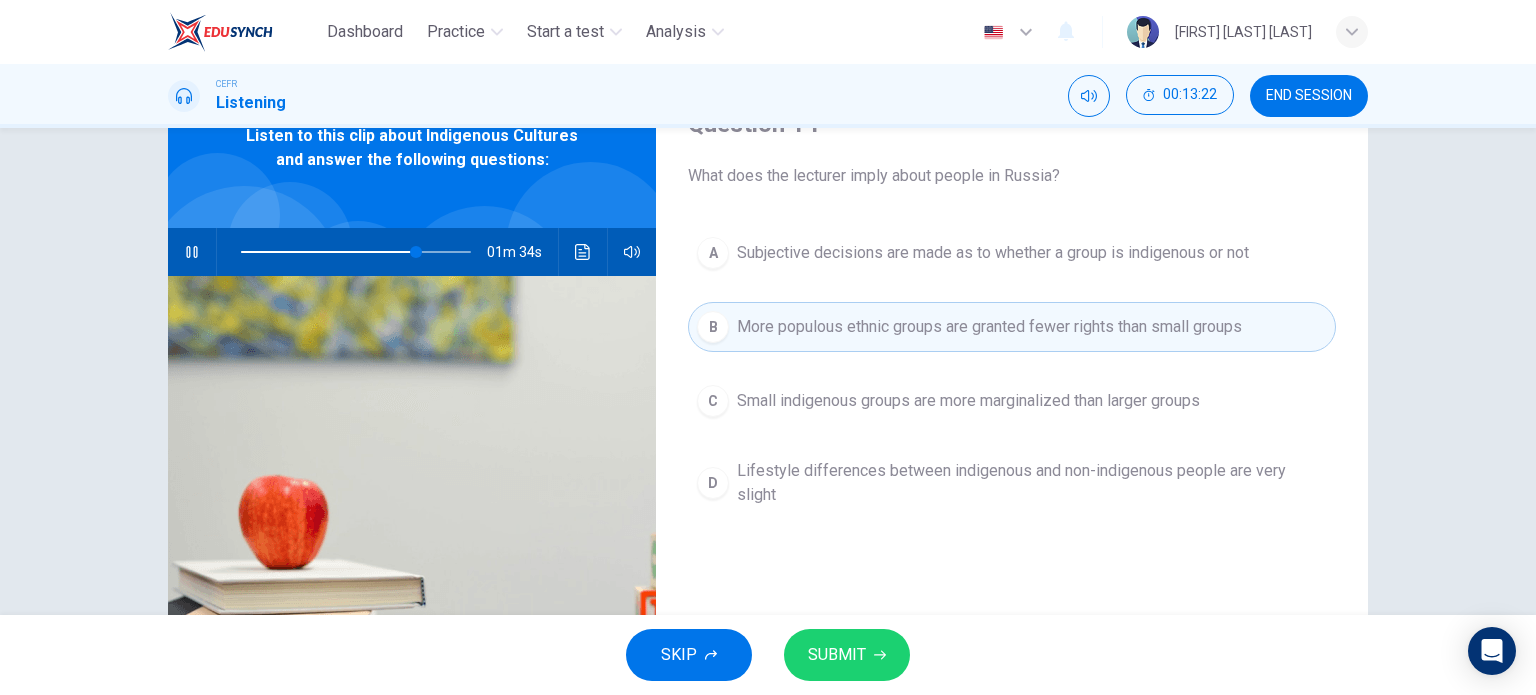 click at bounding box center (192, 252) 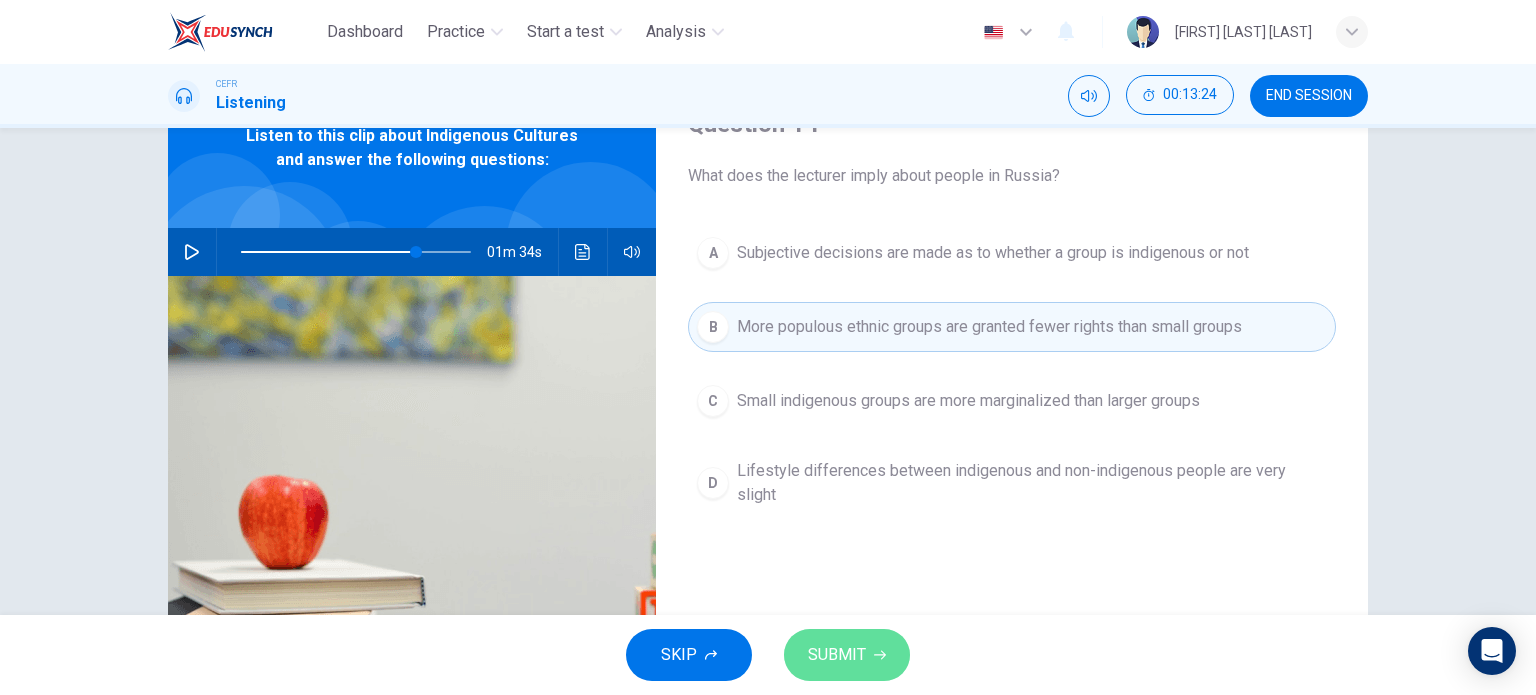 click on "SUBMIT" at bounding box center [837, 655] 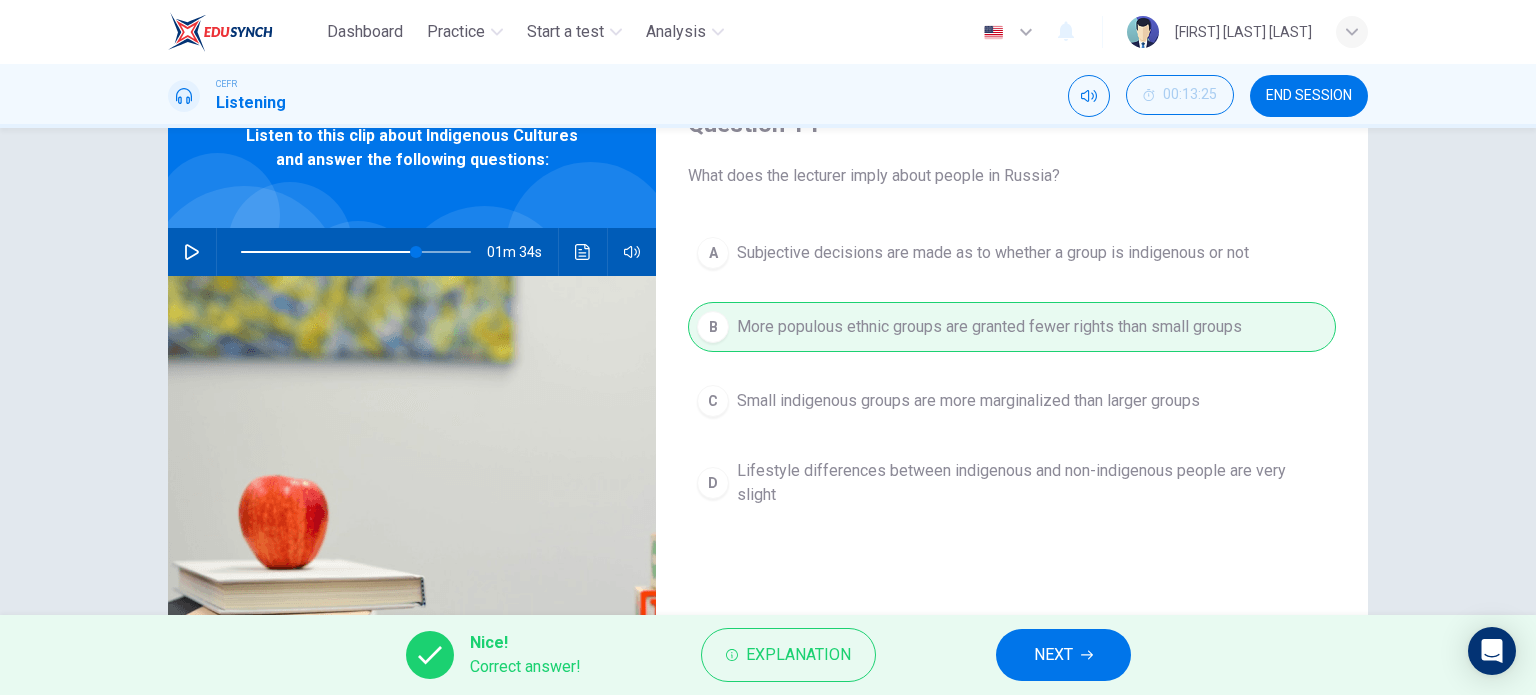 click on "NEXT" at bounding box center (1063, 655) 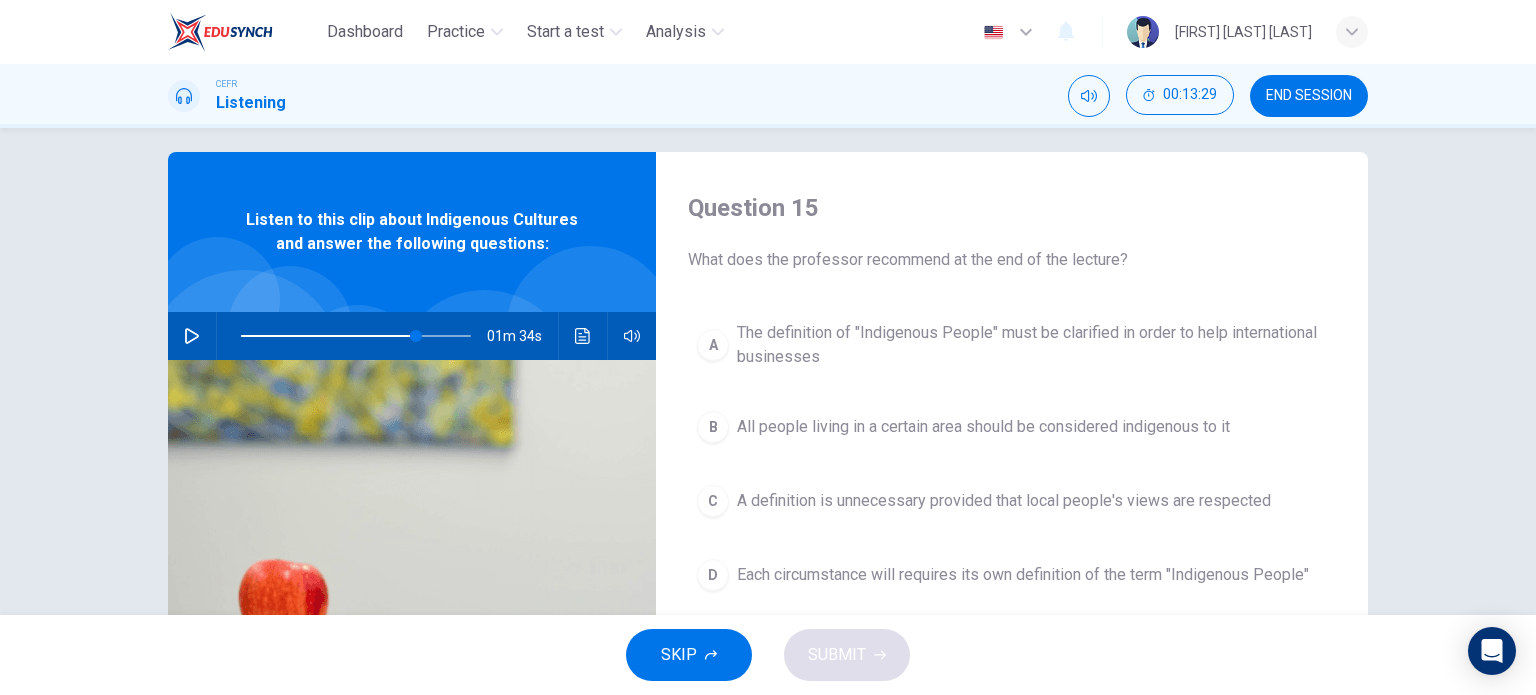 scroll, scrollTop: 0, scrollLeft: 0, axis: both 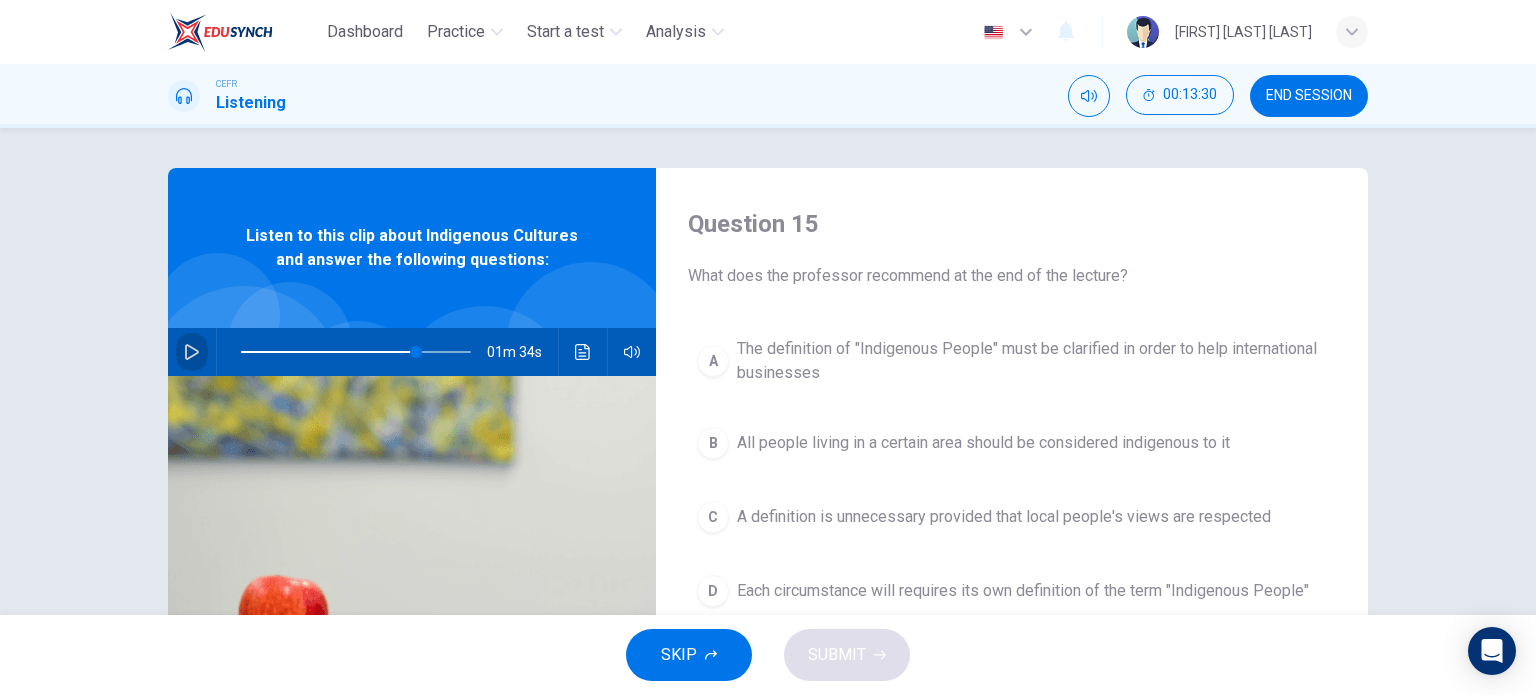 click at bounding box center (192, 352) 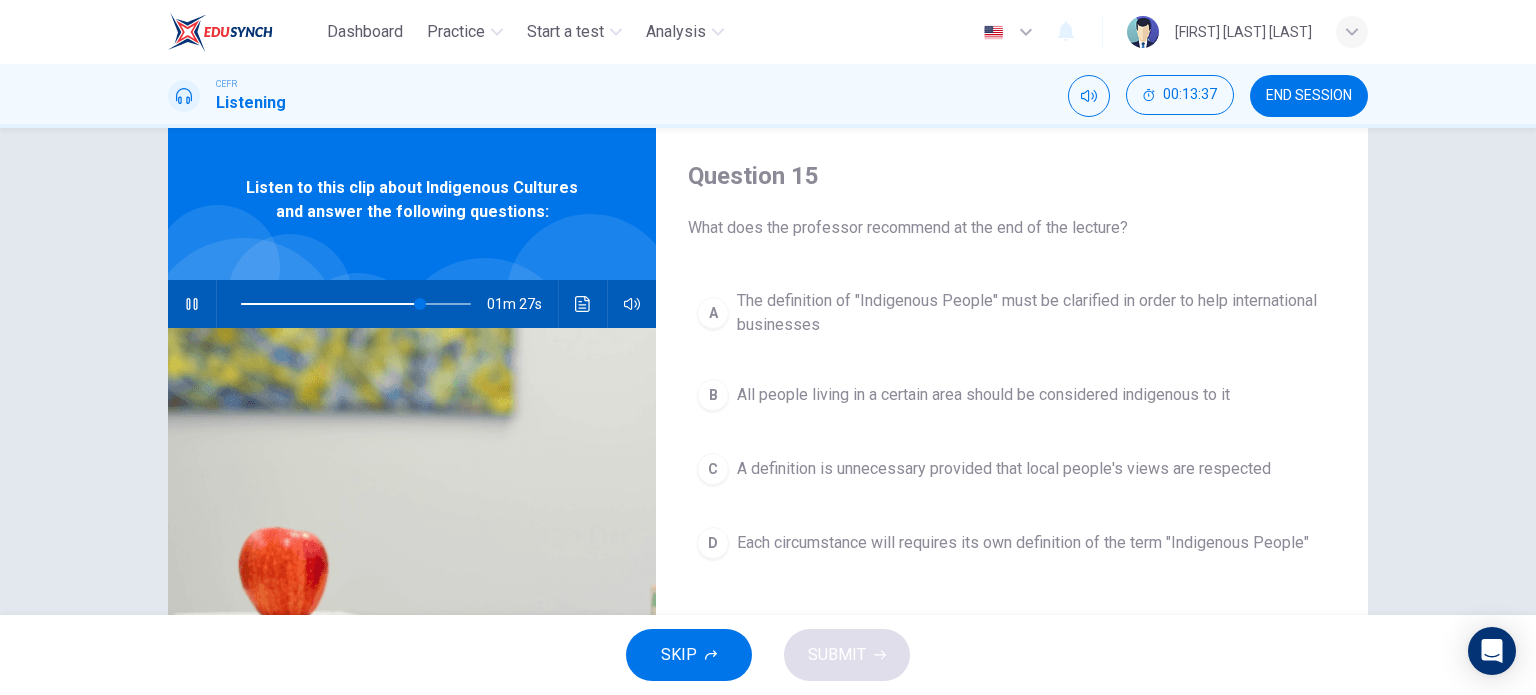 scroll, scrollTop: 100, scrollLeft: 0, axis: vertical 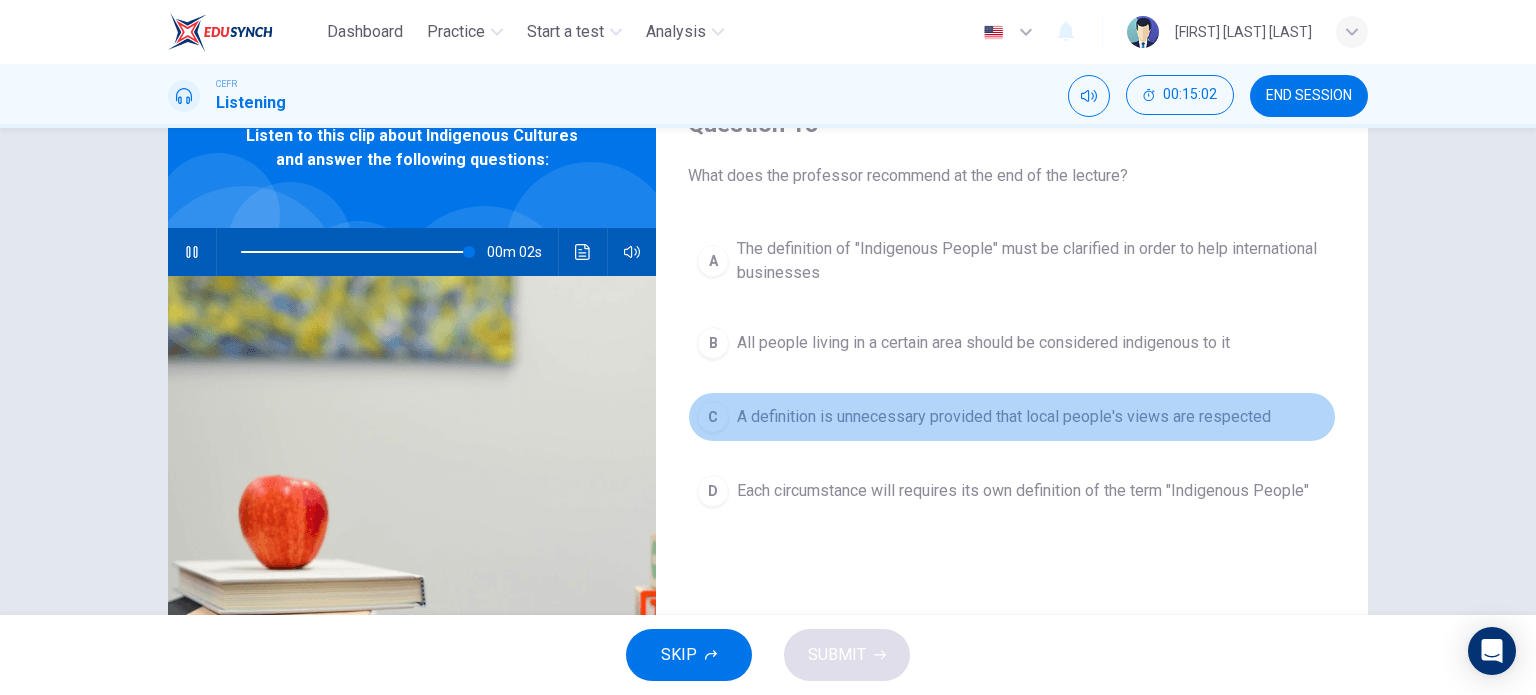click on "C A definition is unnecessary provided that local people's views are respected" at bounding box center [1012, 417] 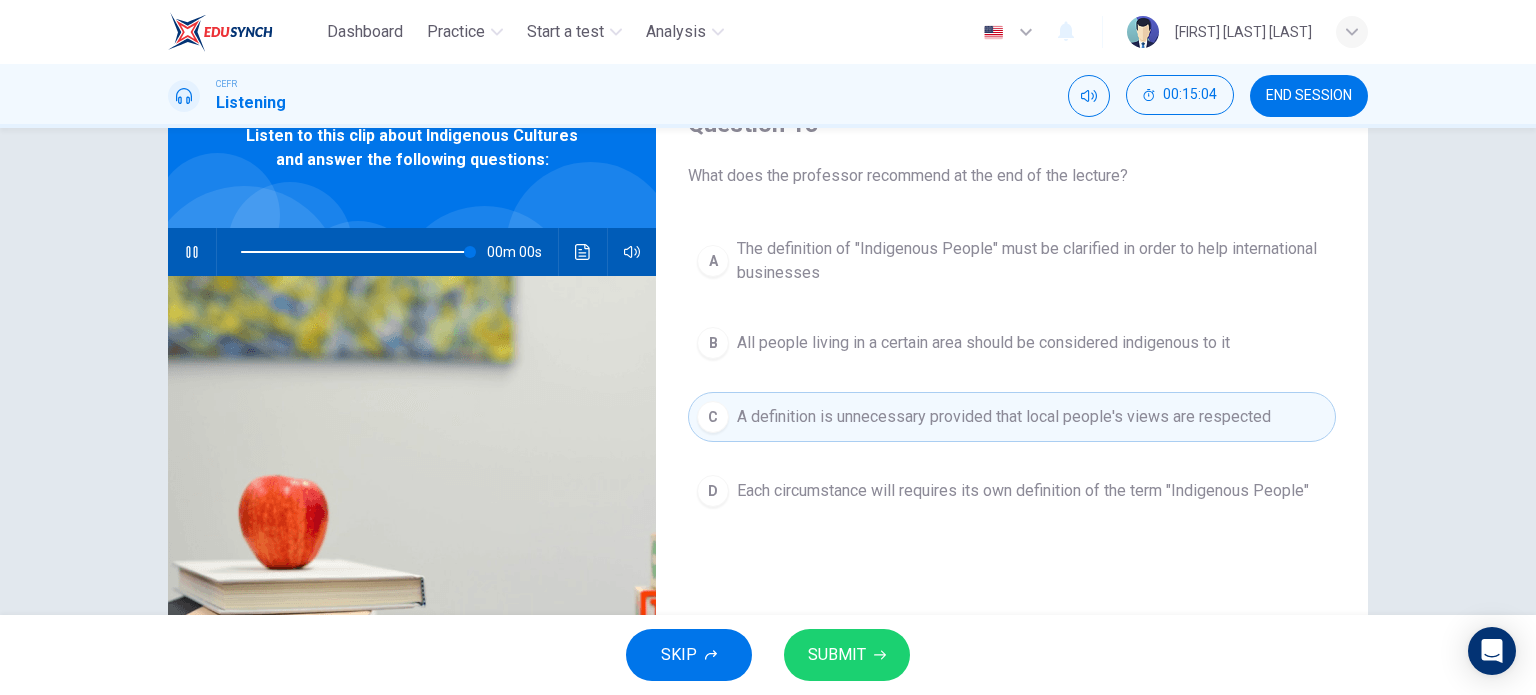 click on "SUBMIT" at bounding box center (847, 655) 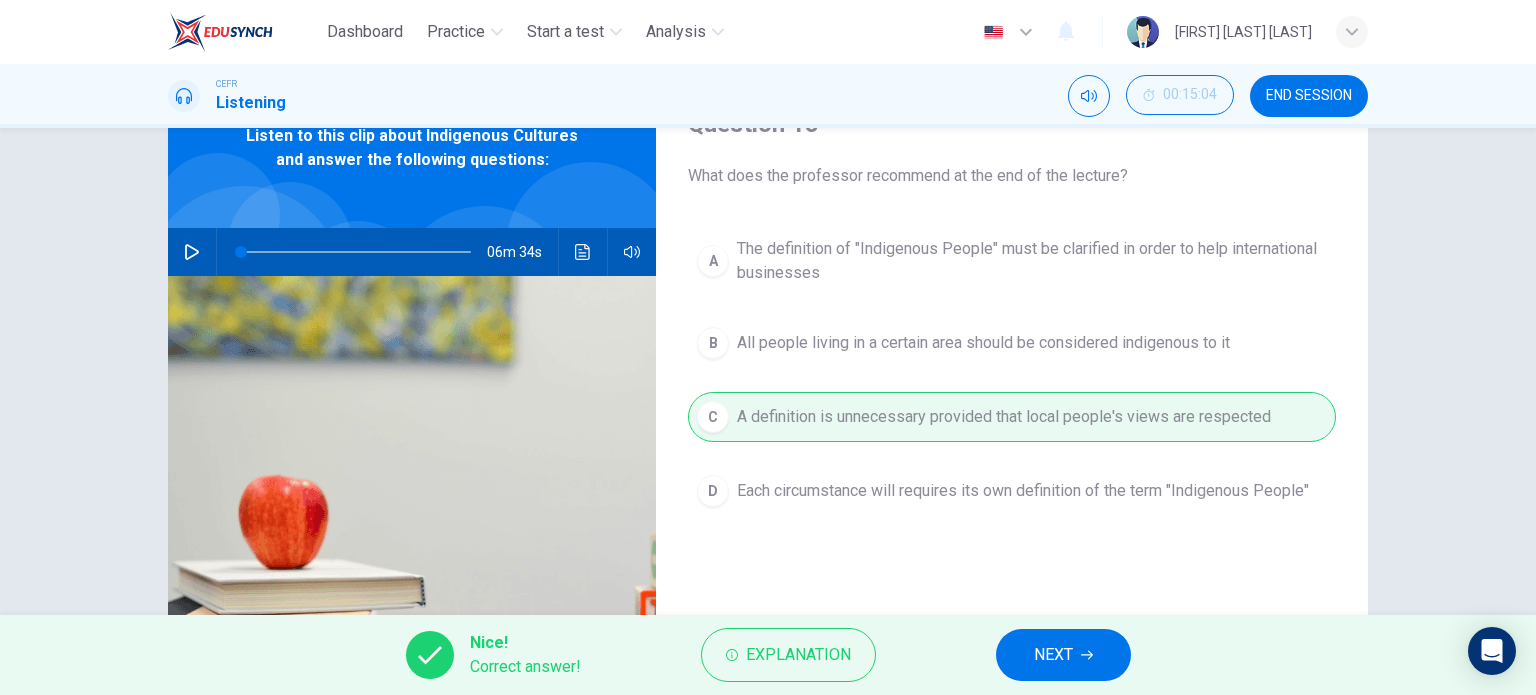 click on "NEXT" at bounding box center (1053, 655) 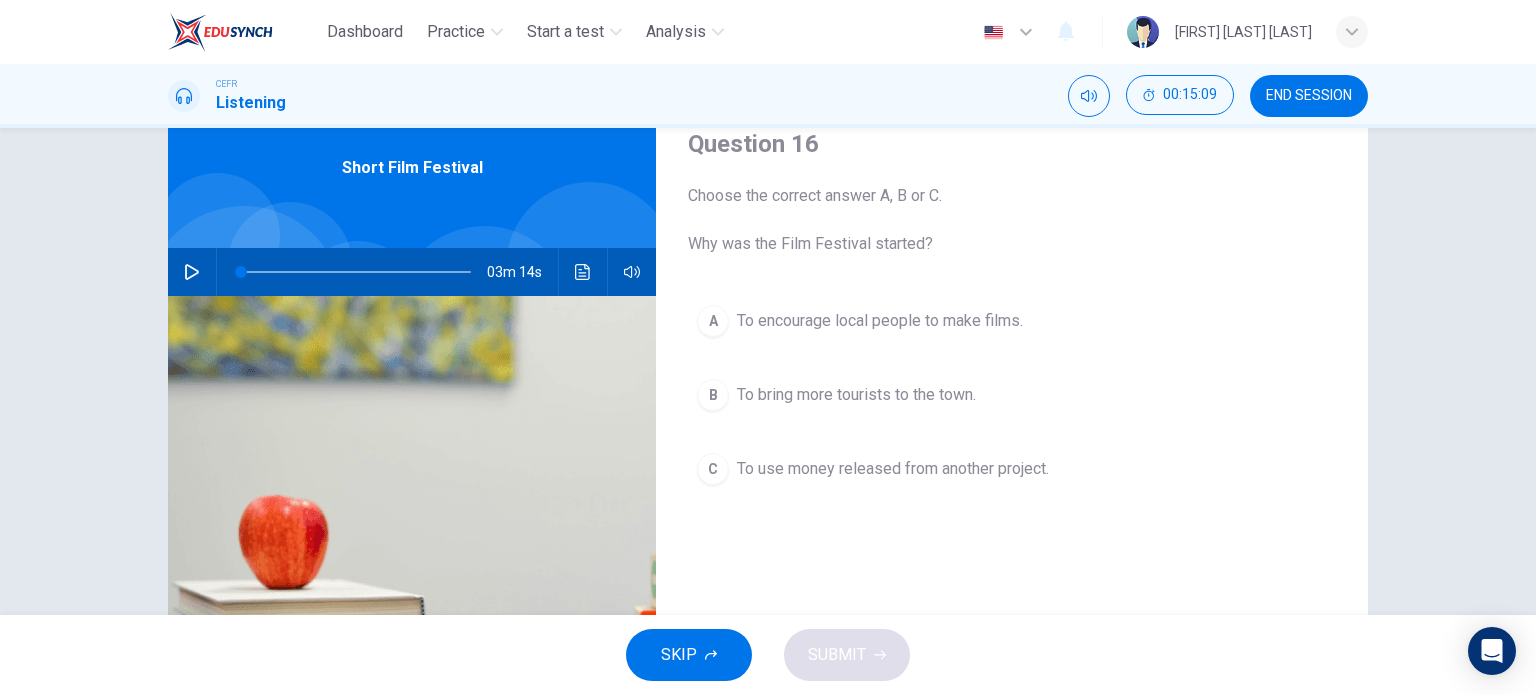 scroll, scrollTop: 0, scrollLeft: 0, axis: both 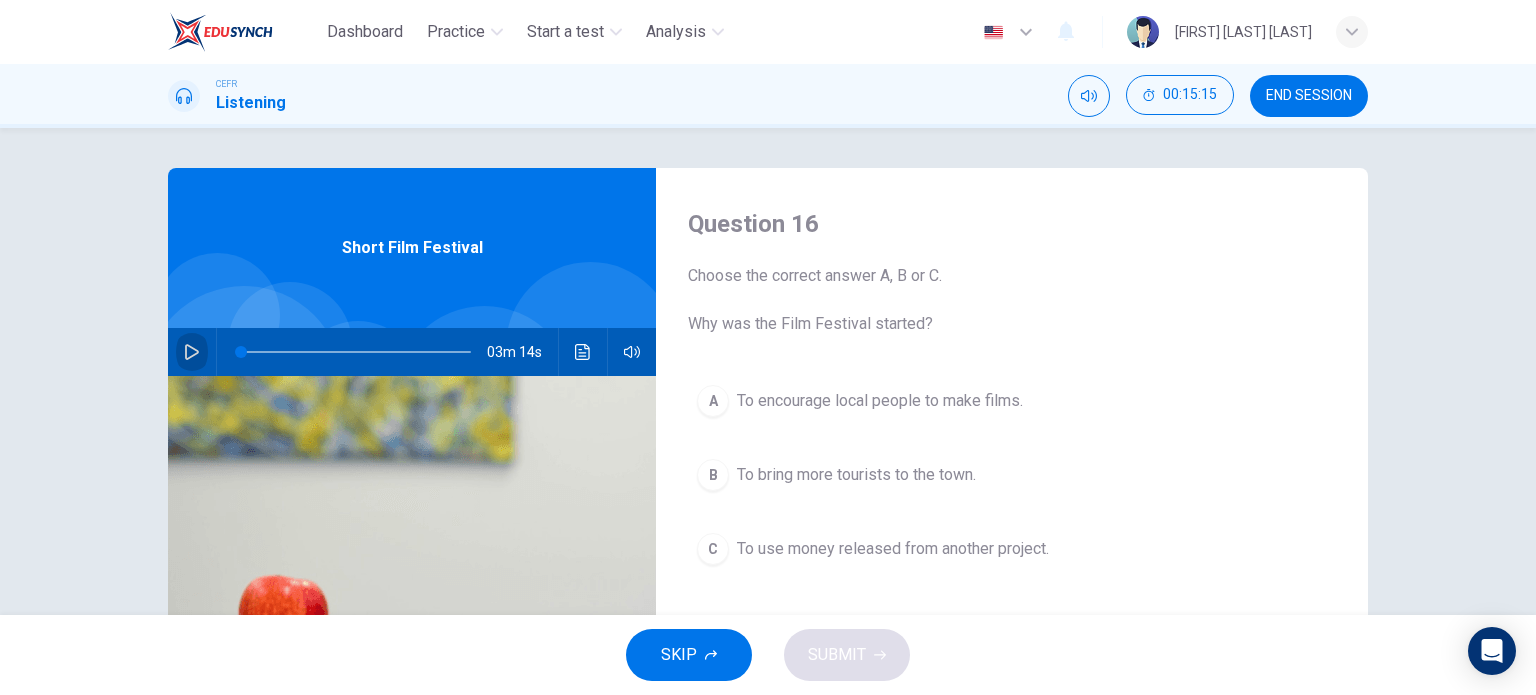 click at bounding box center (192, 352) 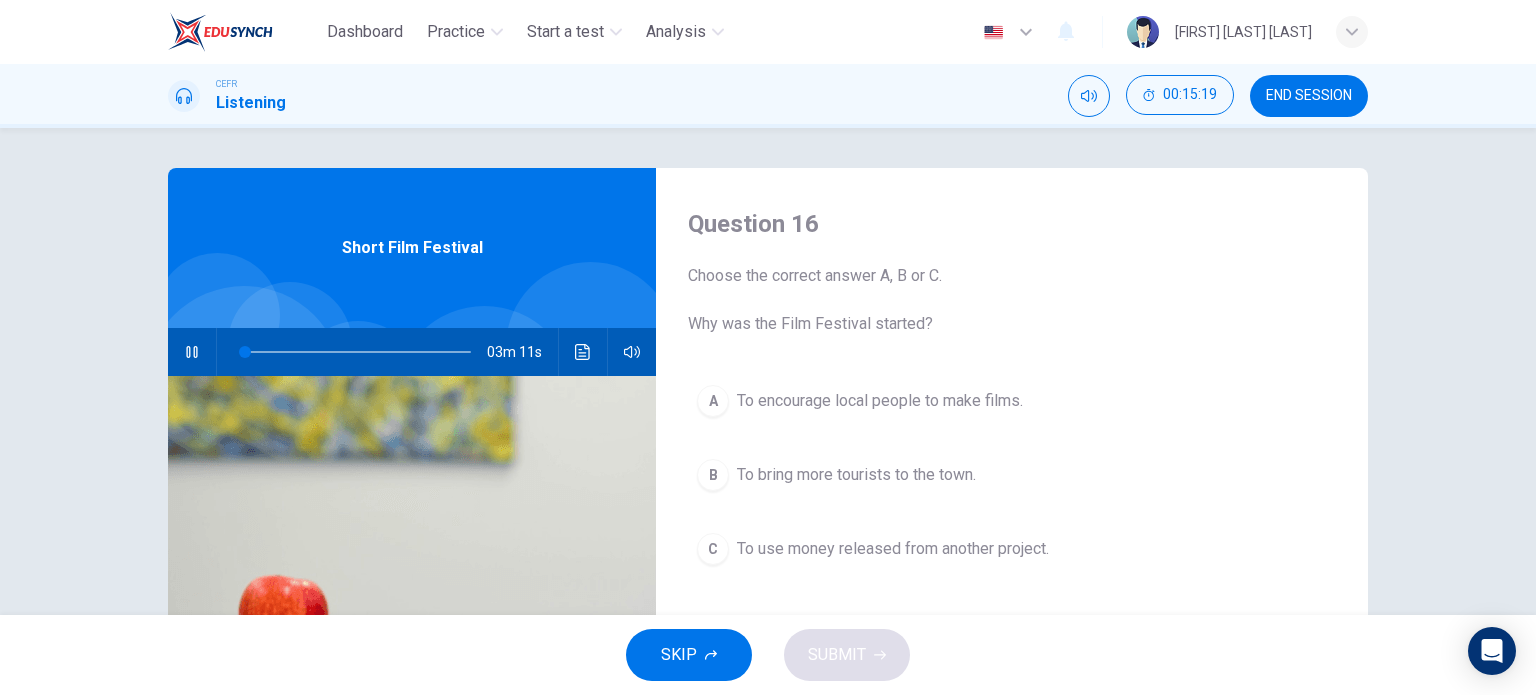 type 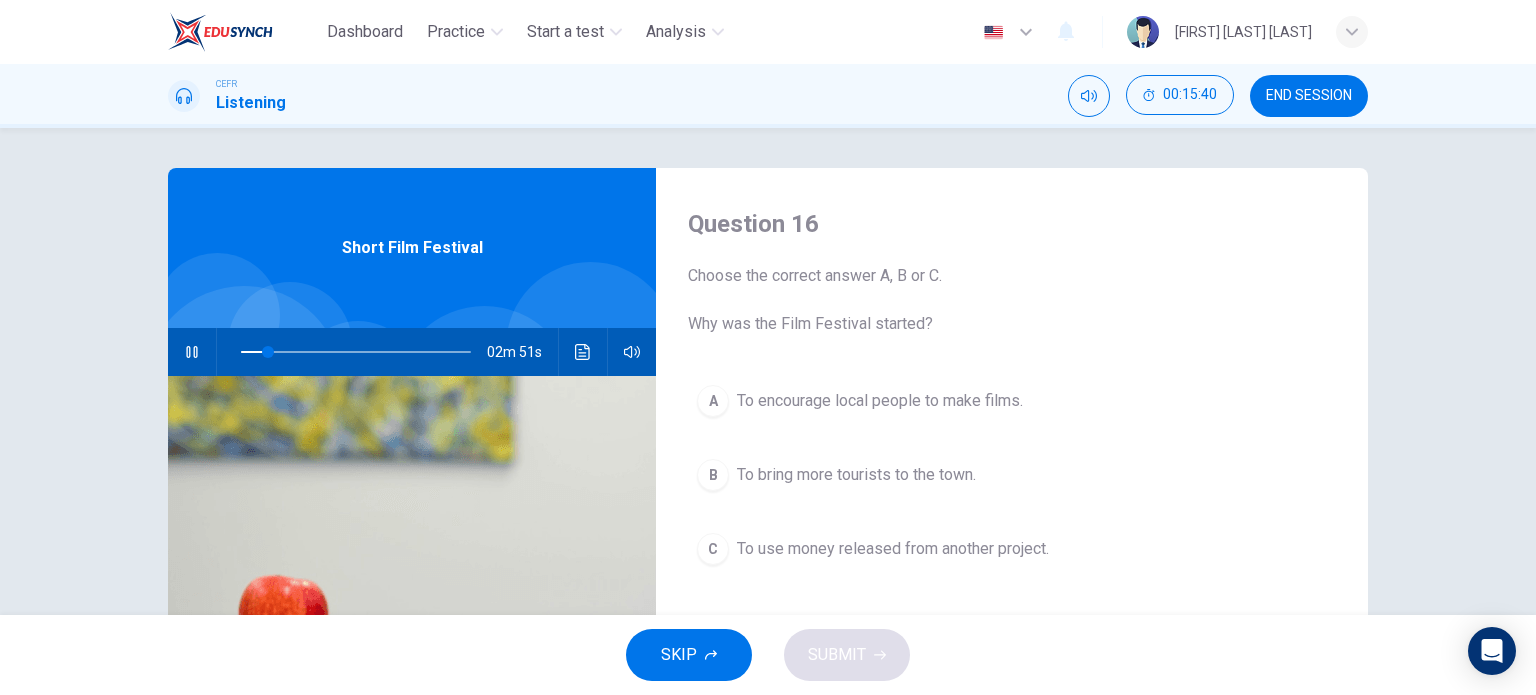scroll, scrollTop: 100, scrollLeft: 0, axis: vertical 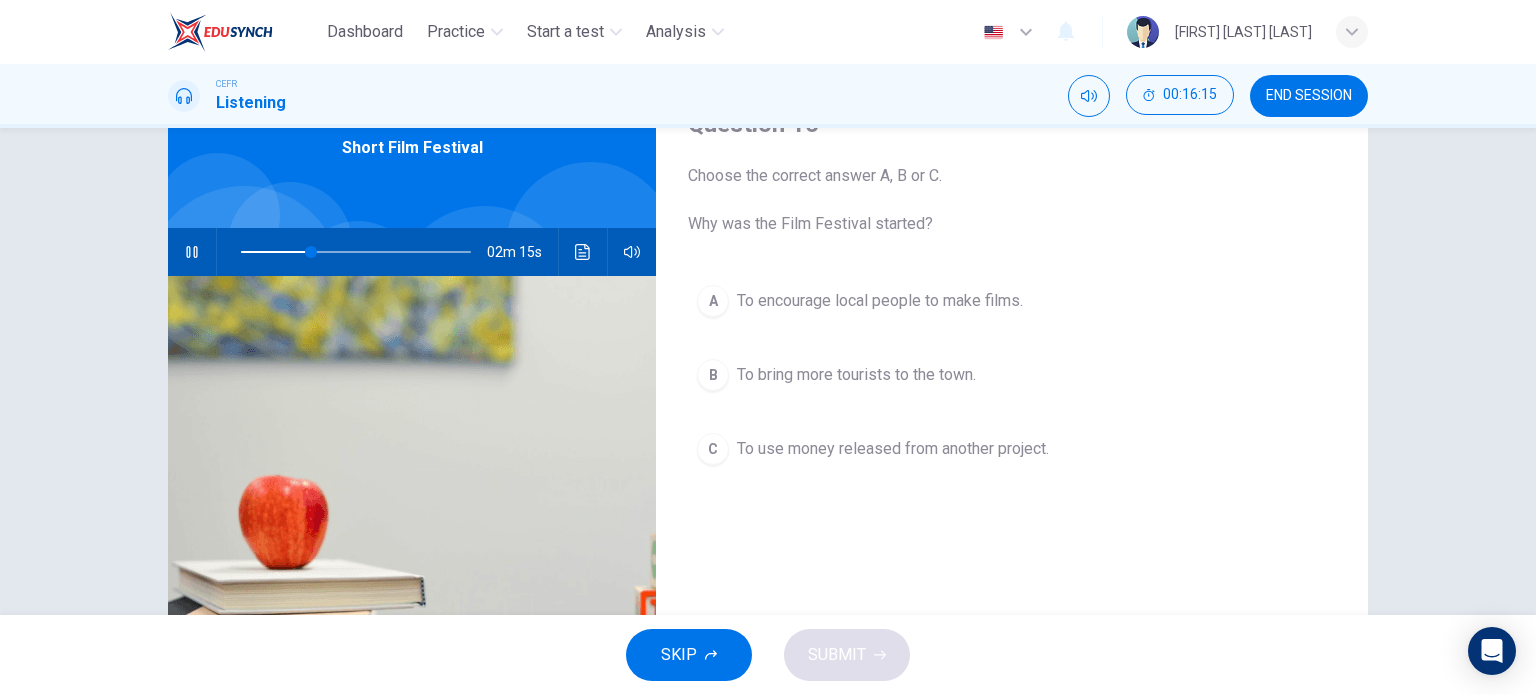 click at bounding box center (192, 252) 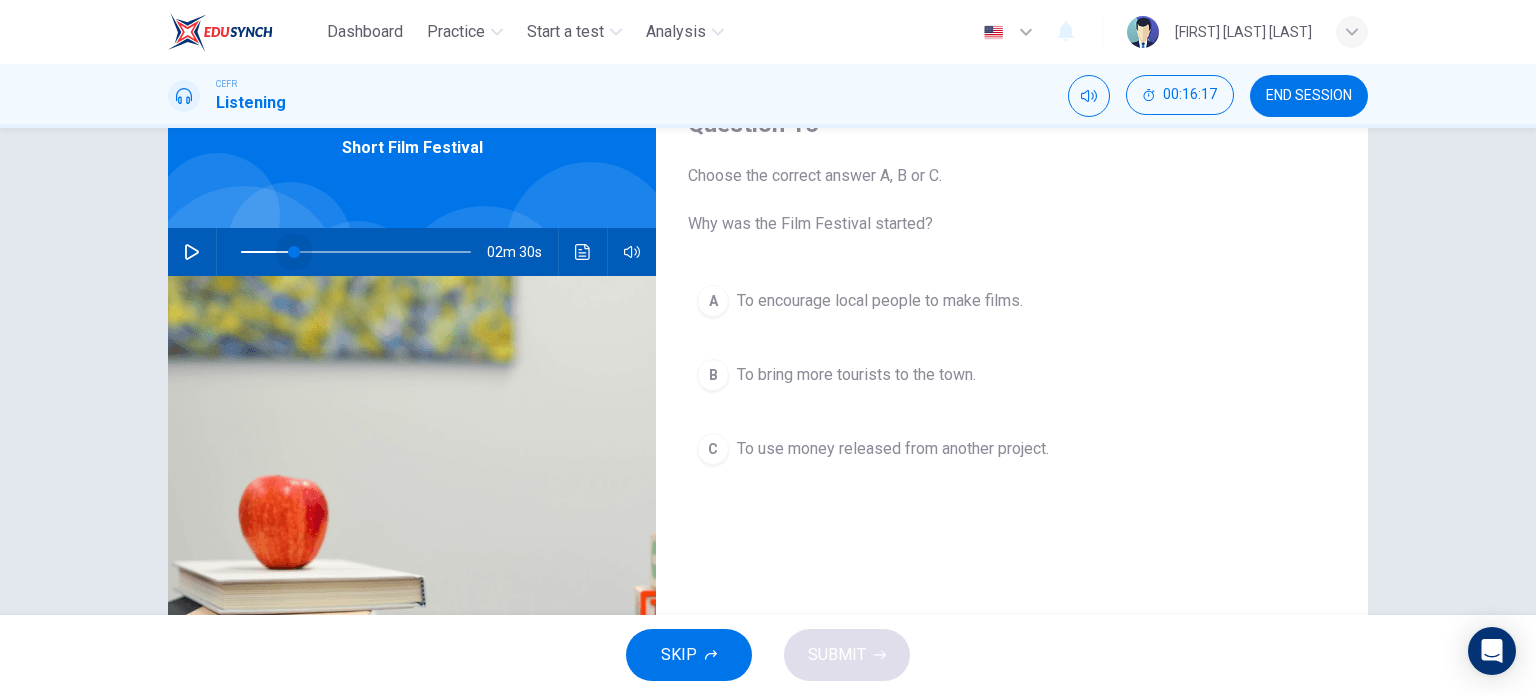 click at bounding box center (294, 252) 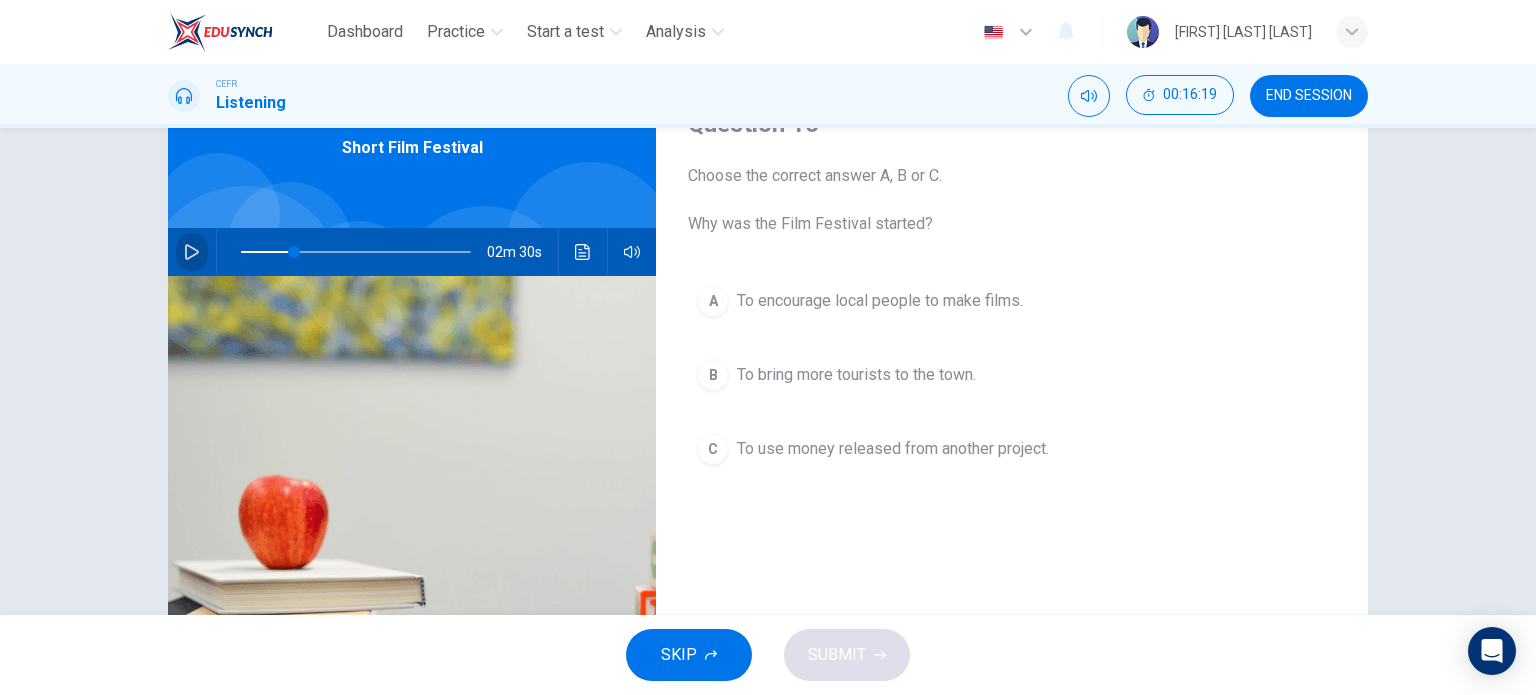click at bounding box center [192, 252] 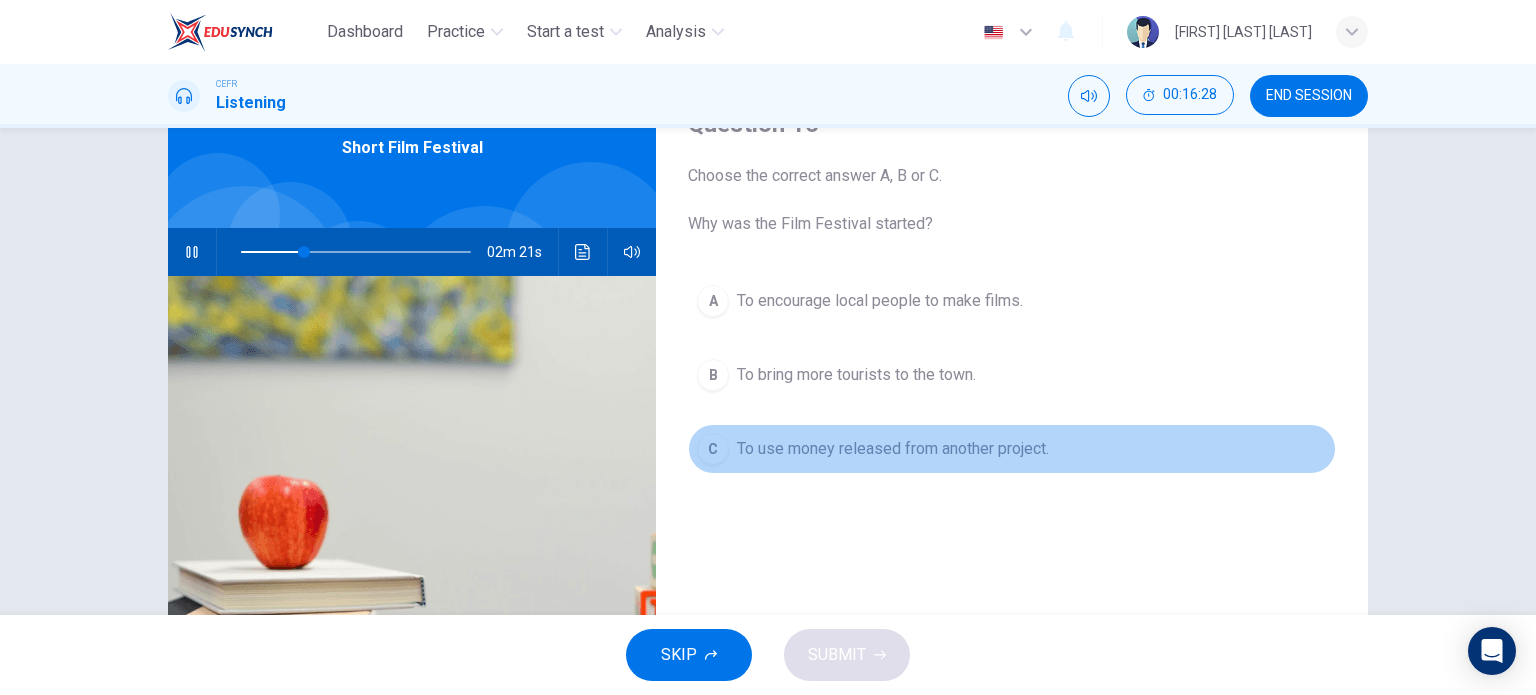 click on "To use money released from another project." at bounding box center (880, 301) 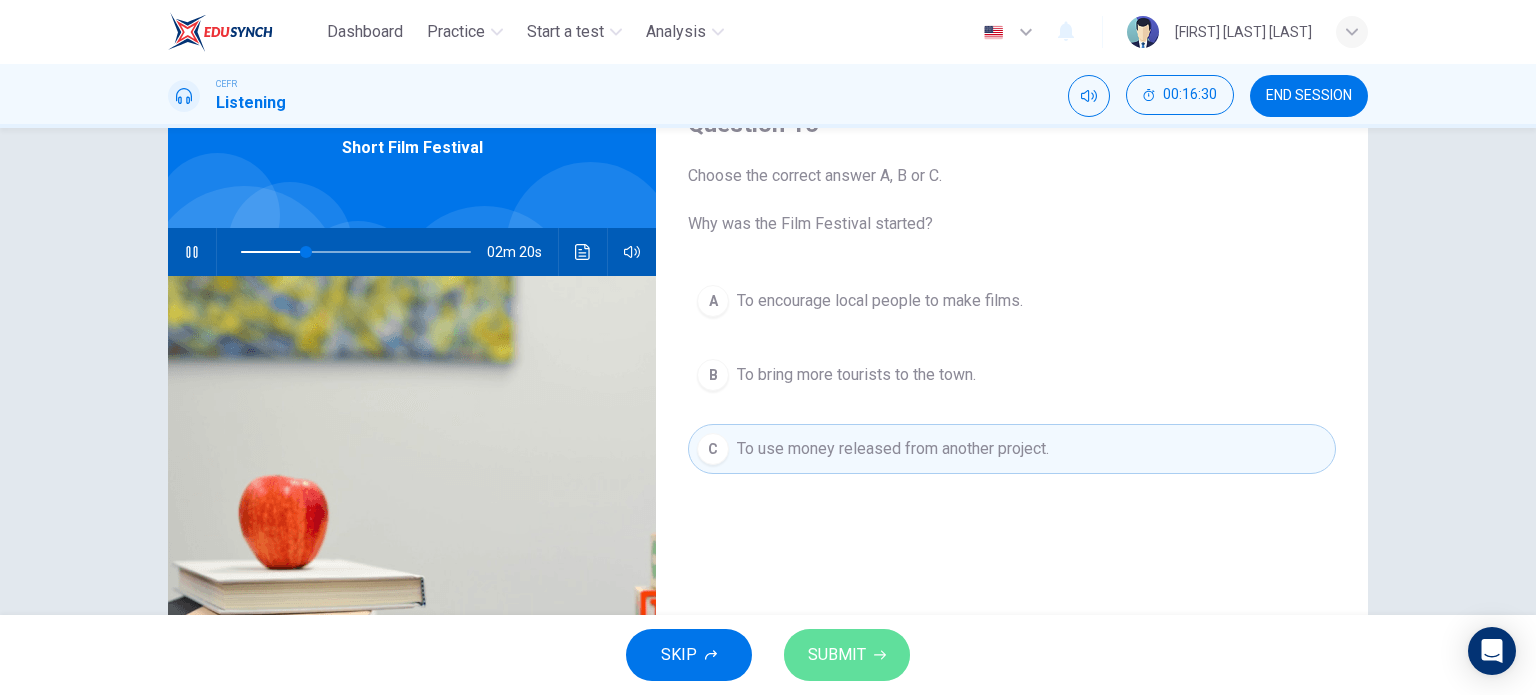 click on "SUBMIT" at bounding box center (837, 655) 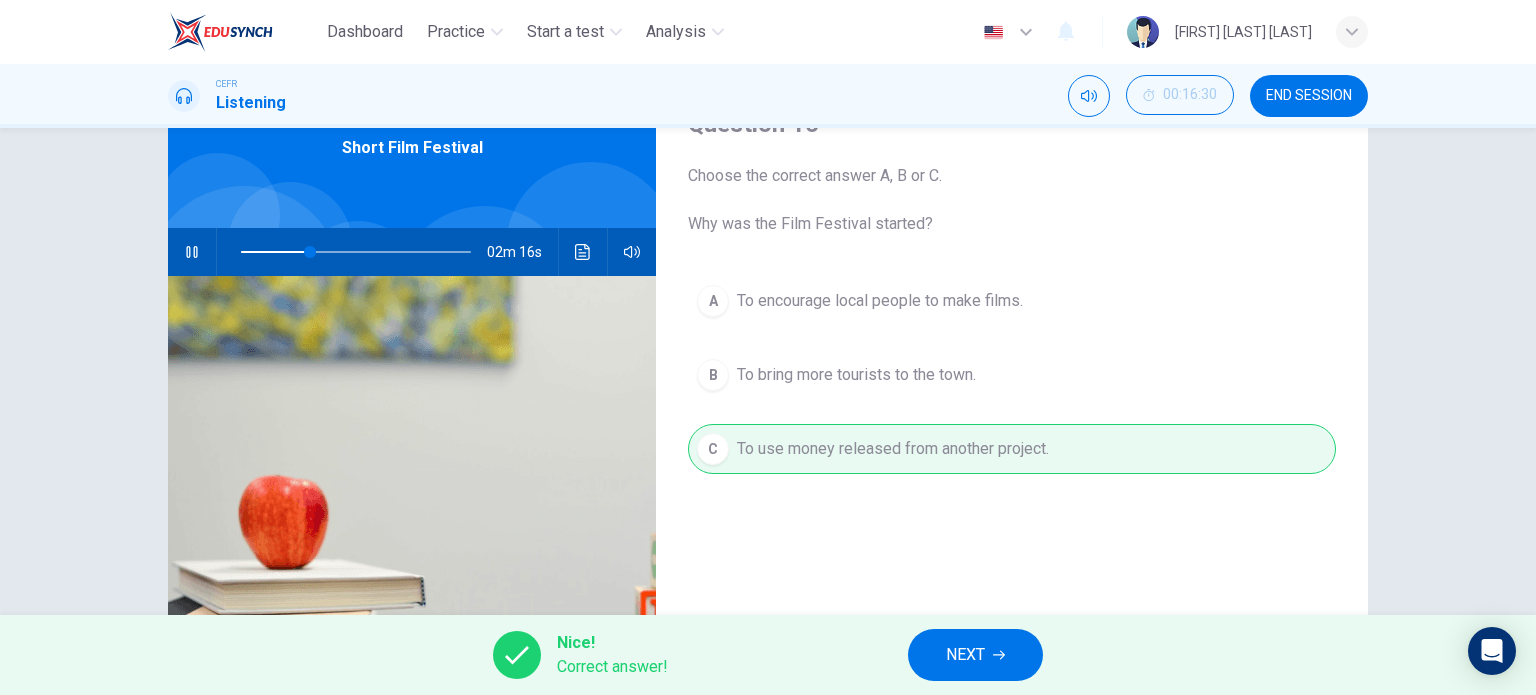 click on "NEXT" at bounding box center (965, 655) 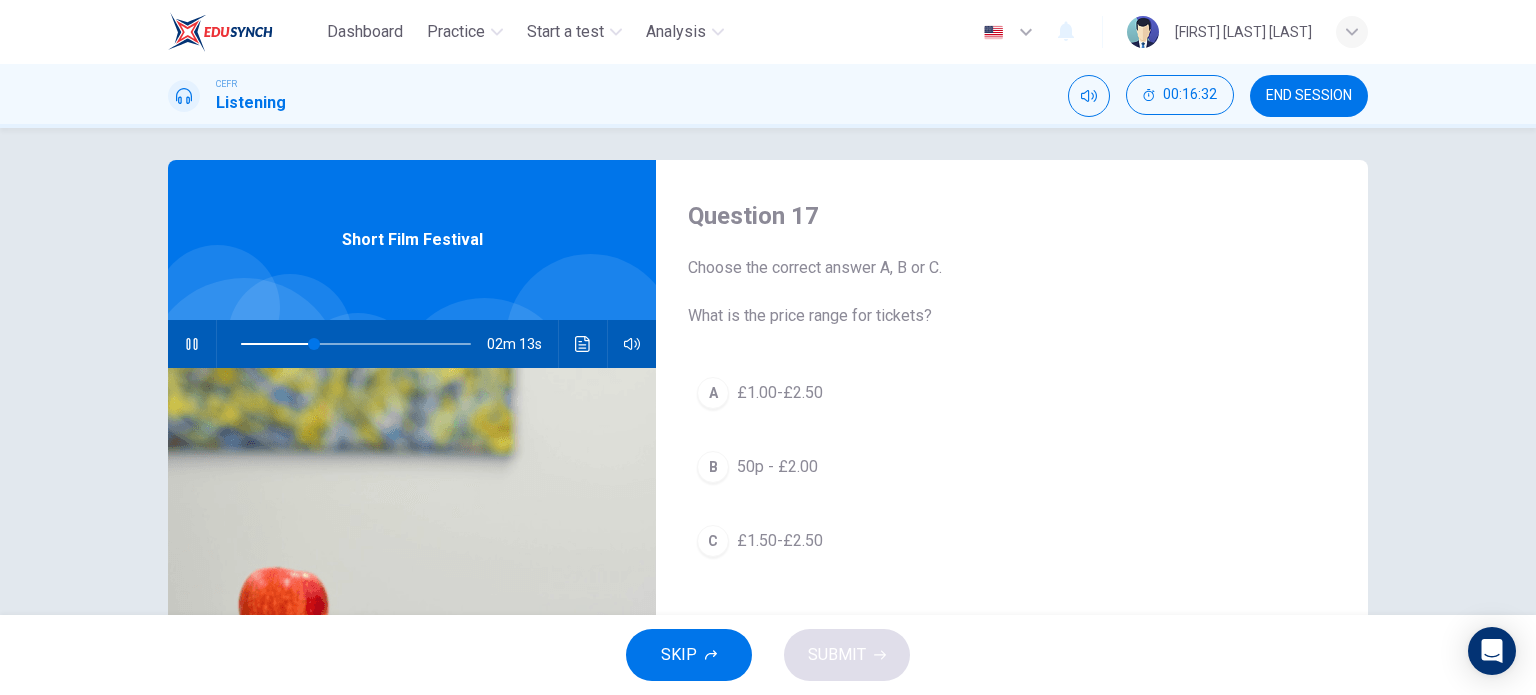 scroll, scrollTop: 0, scrollLeft: 0, axis: both 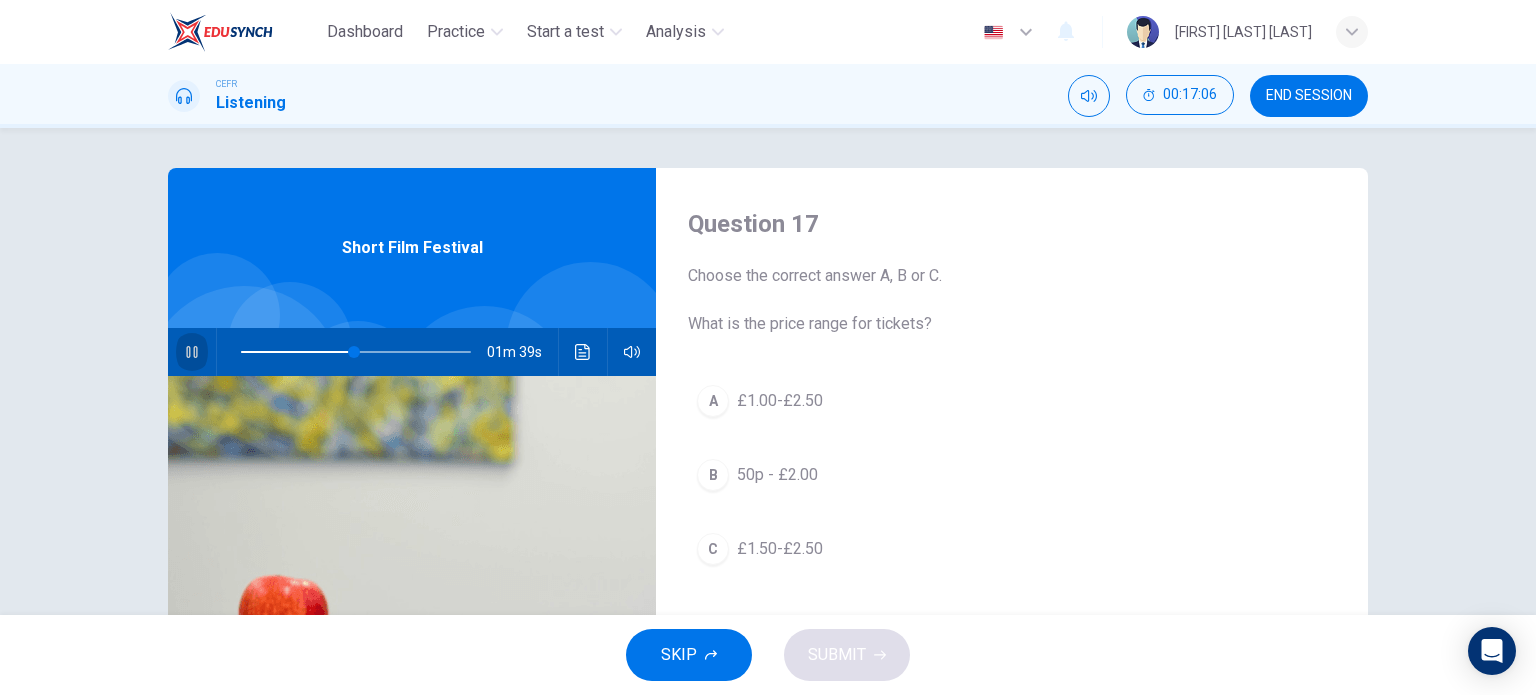 click at bounding box center [192, 352] 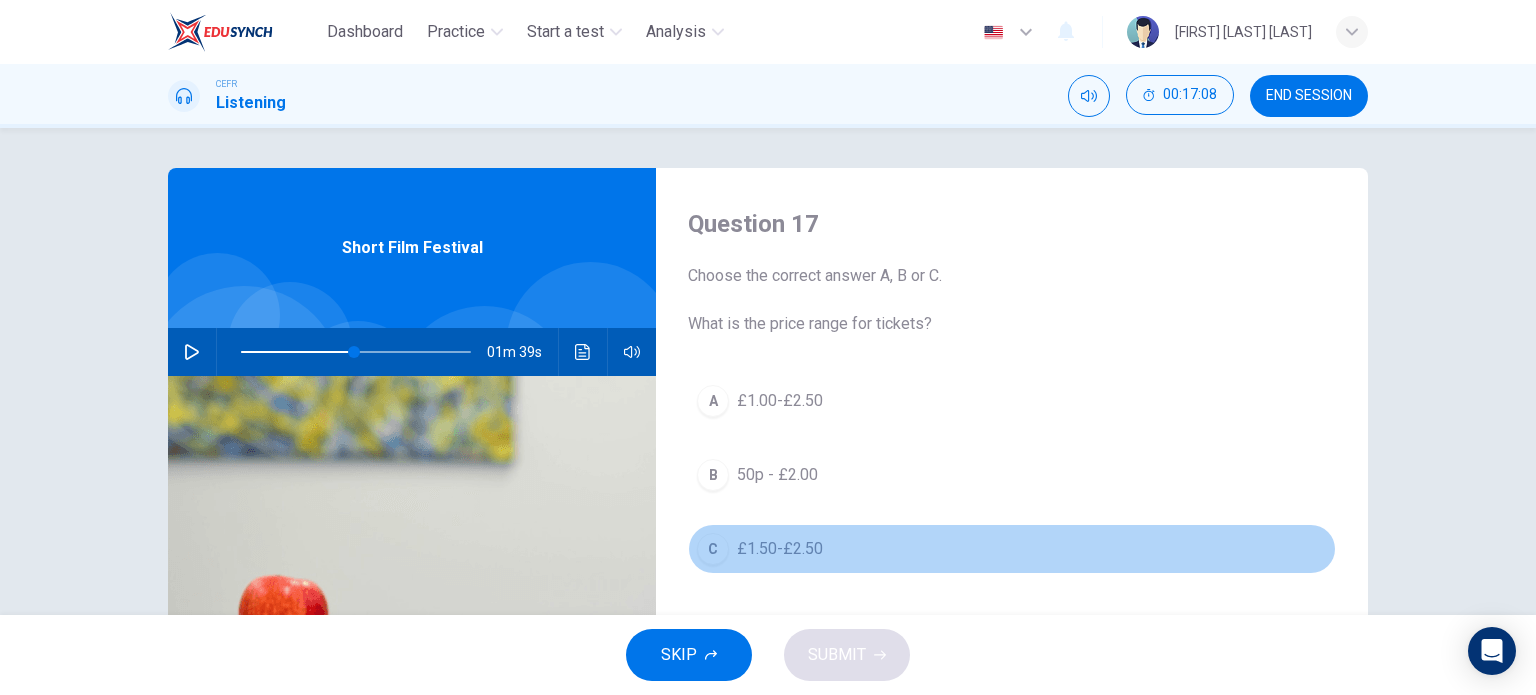 click on "£1.50-£2.50" at bounding box center (780, 401) 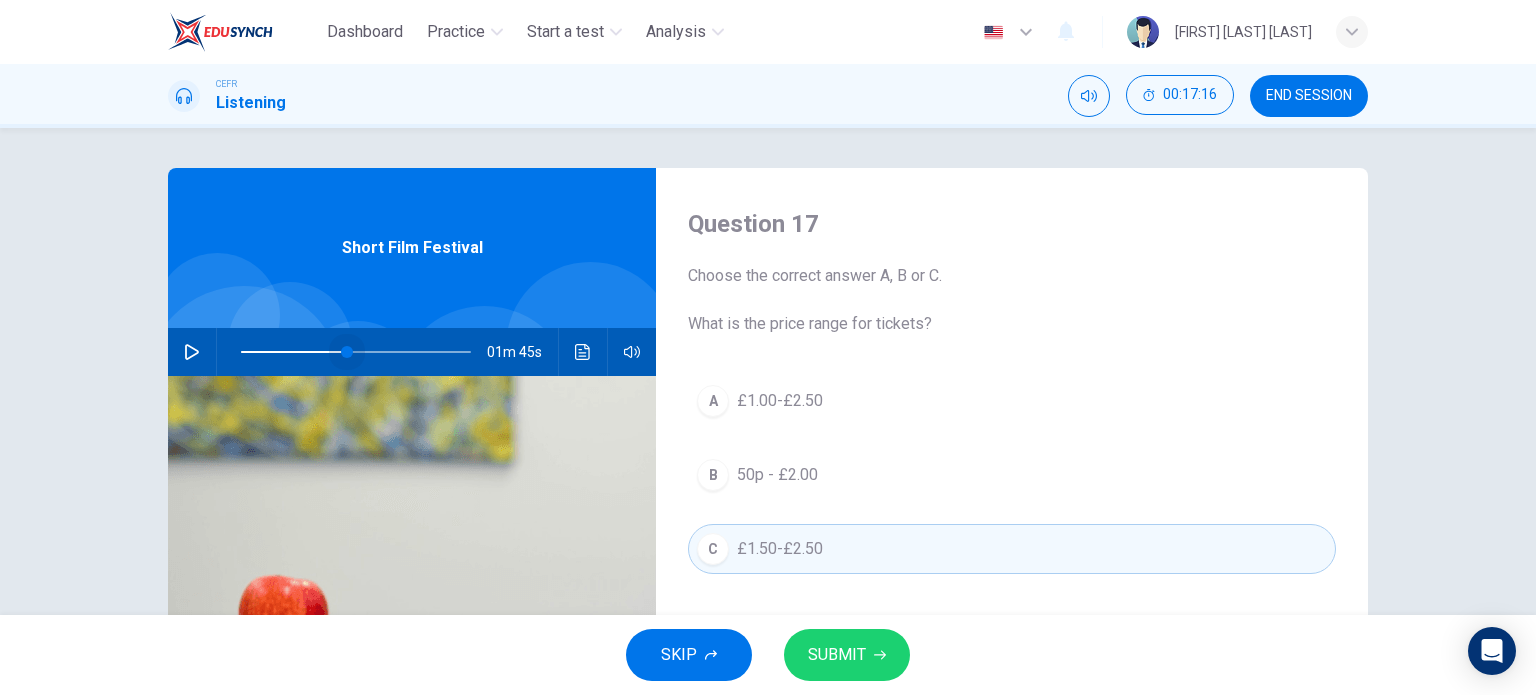 click at bounding box center [347, 352] 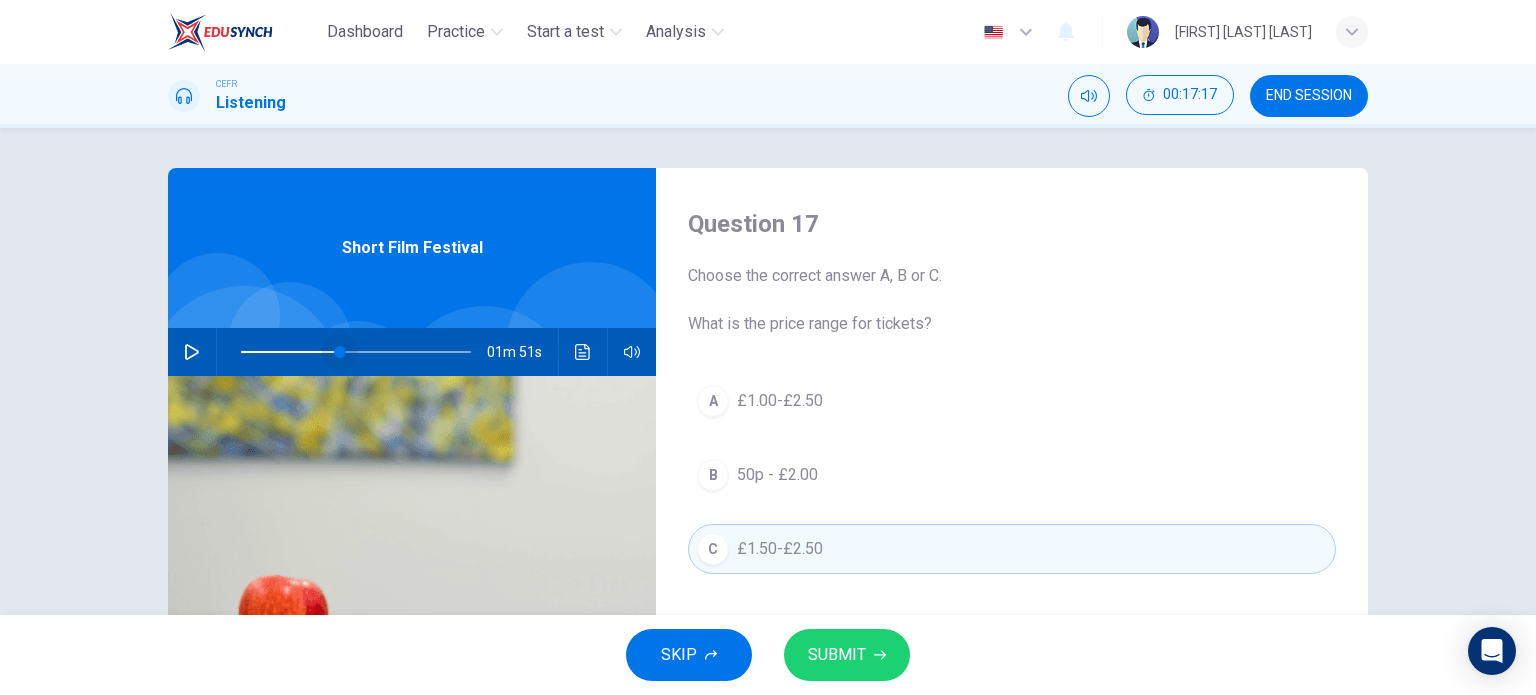 click at bounding box center (340, 352) 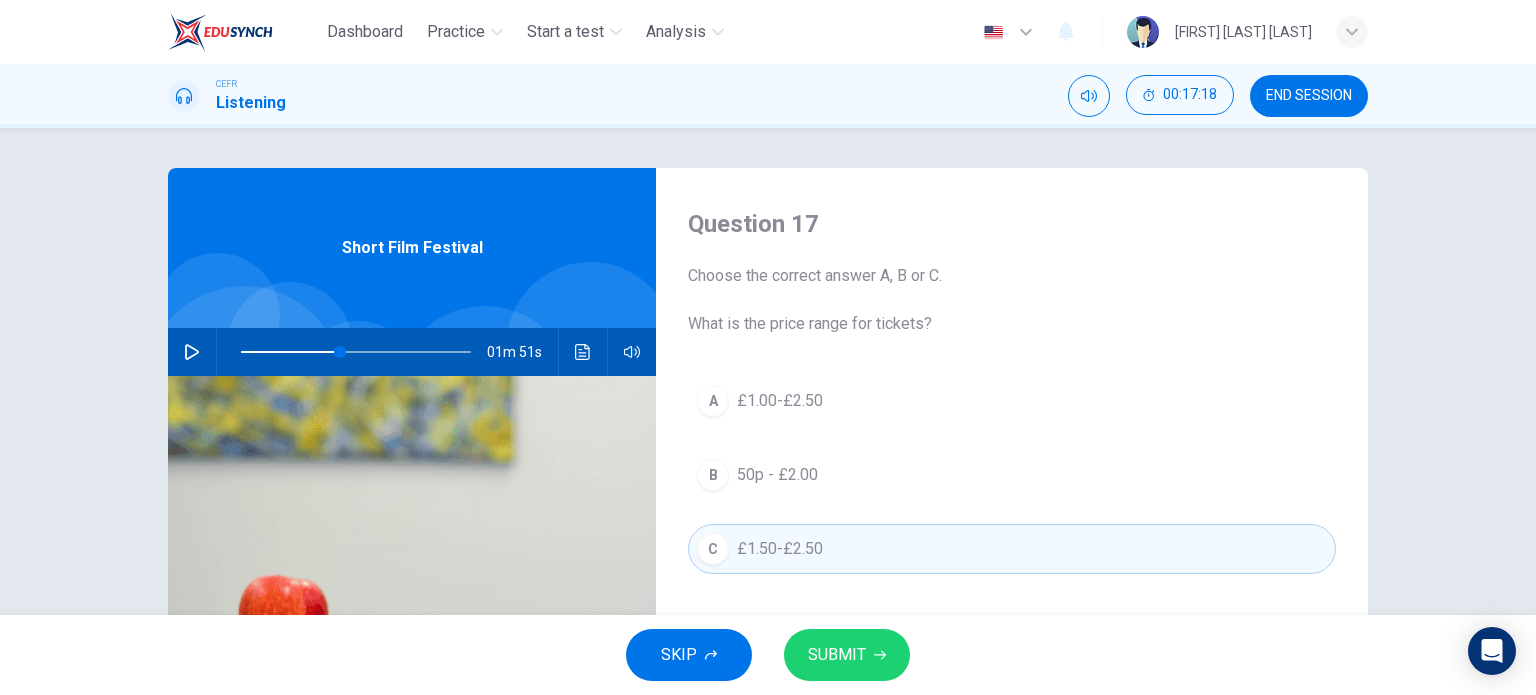 click at bounding box center [192, 352] 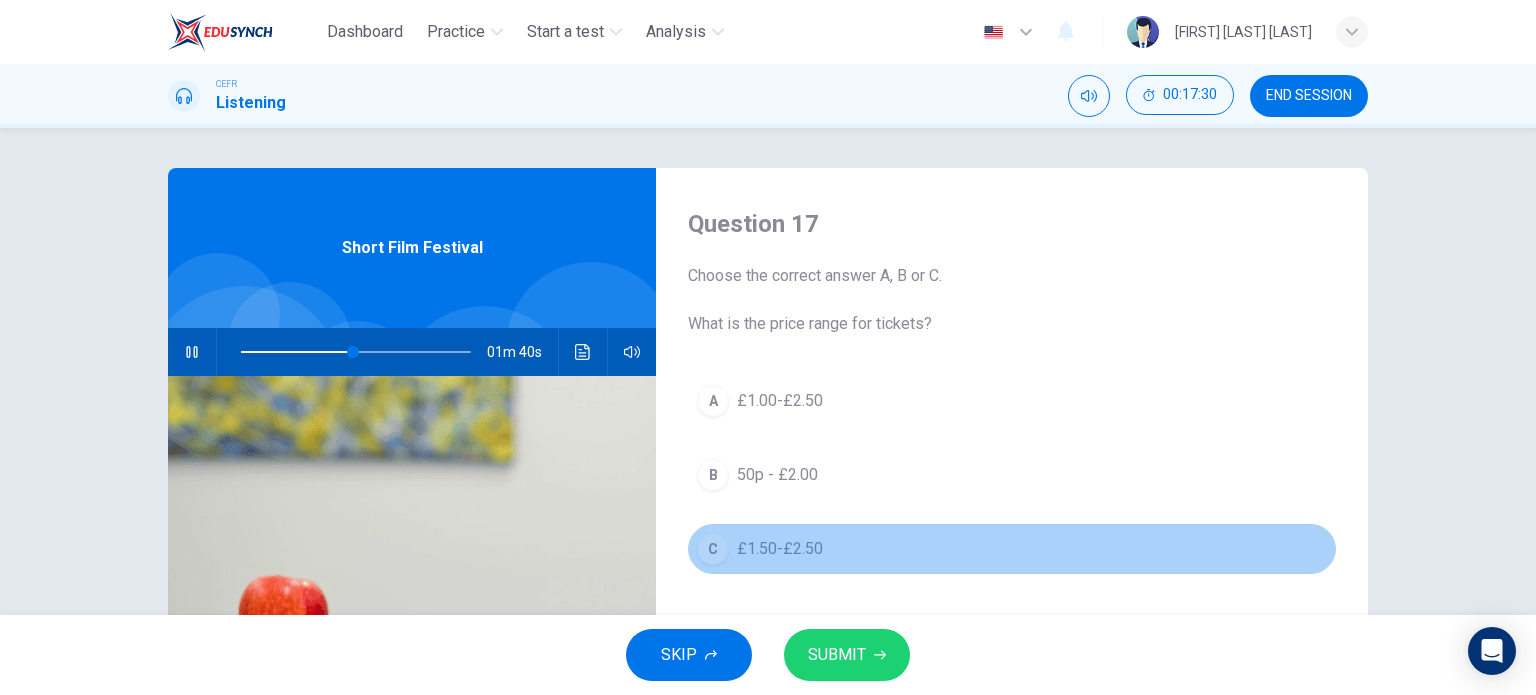 click on "£1.50-£2.50" at bounding box center (780, 549) 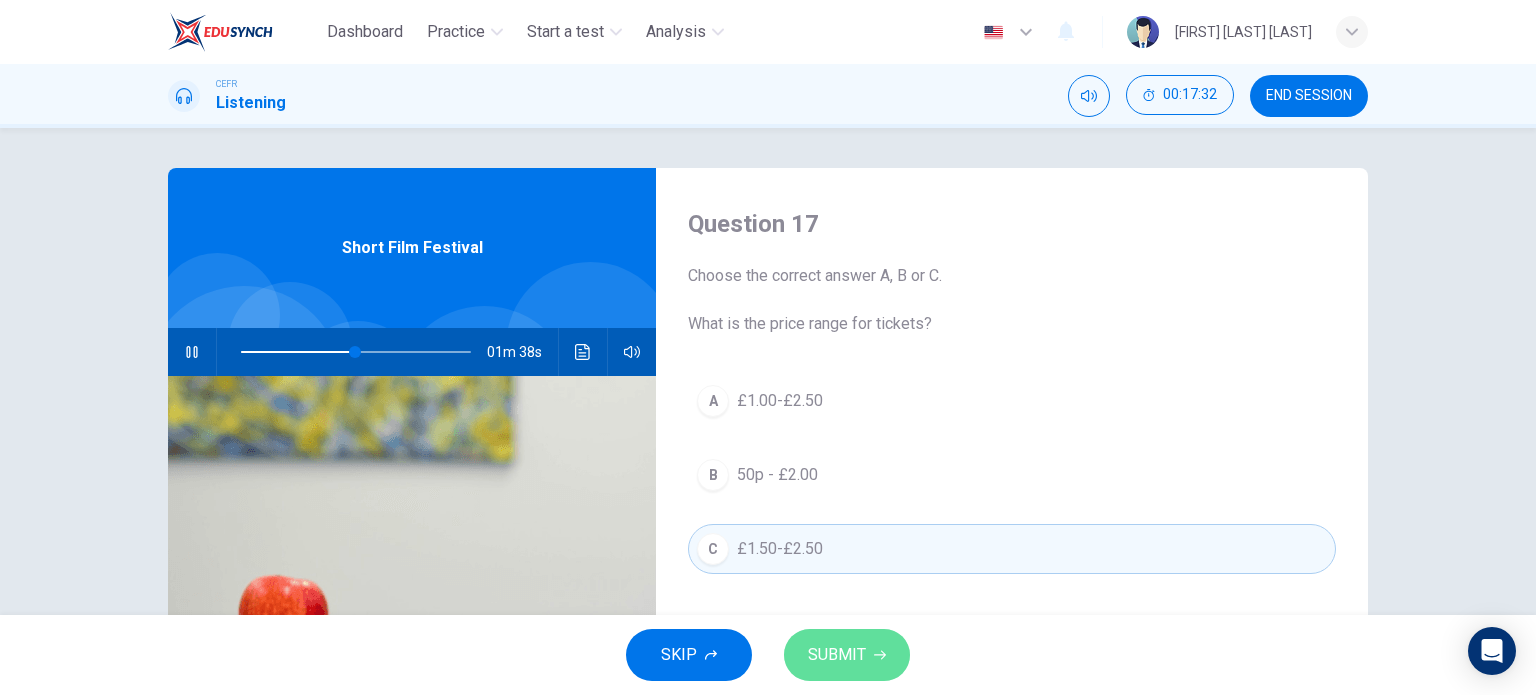 click on "SUBMIT" at bounding box center [837, 655] 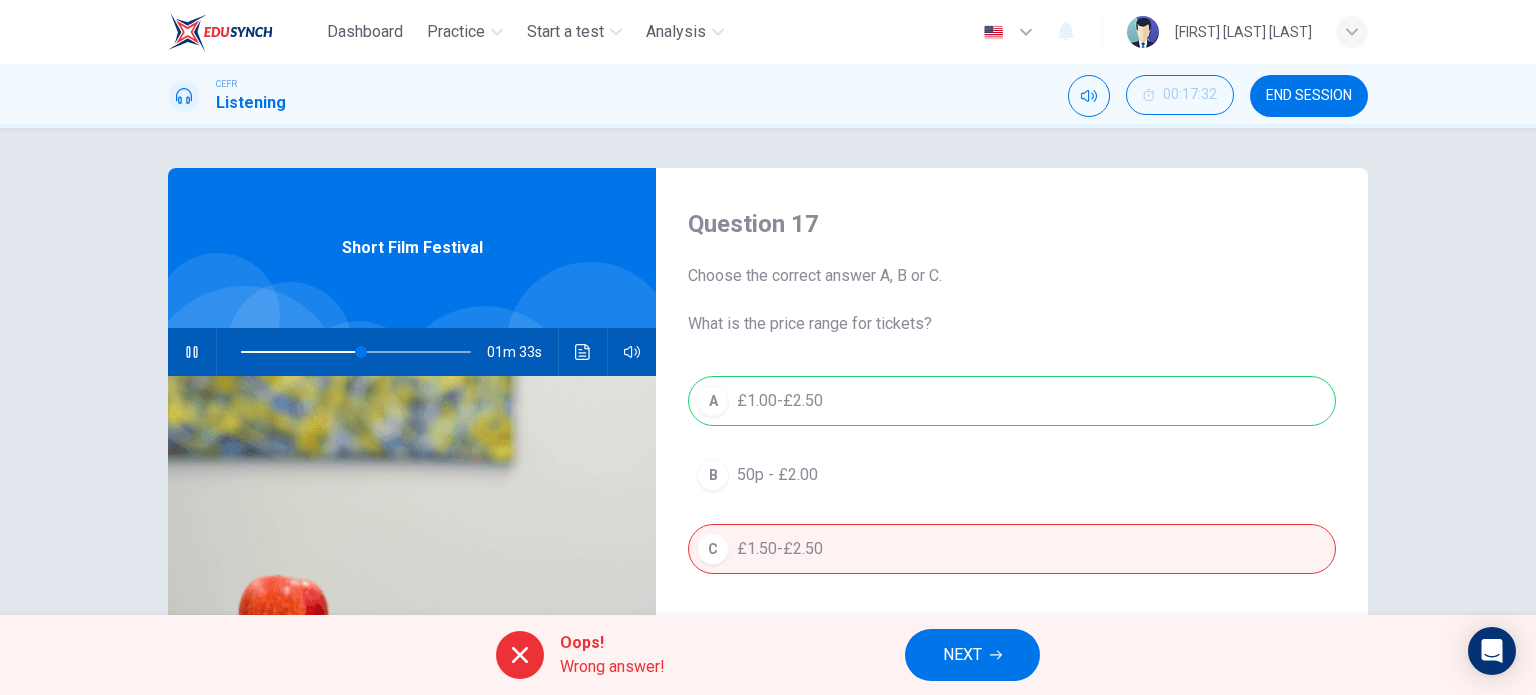 click on "NEXT" at bounding box center [962, 655] 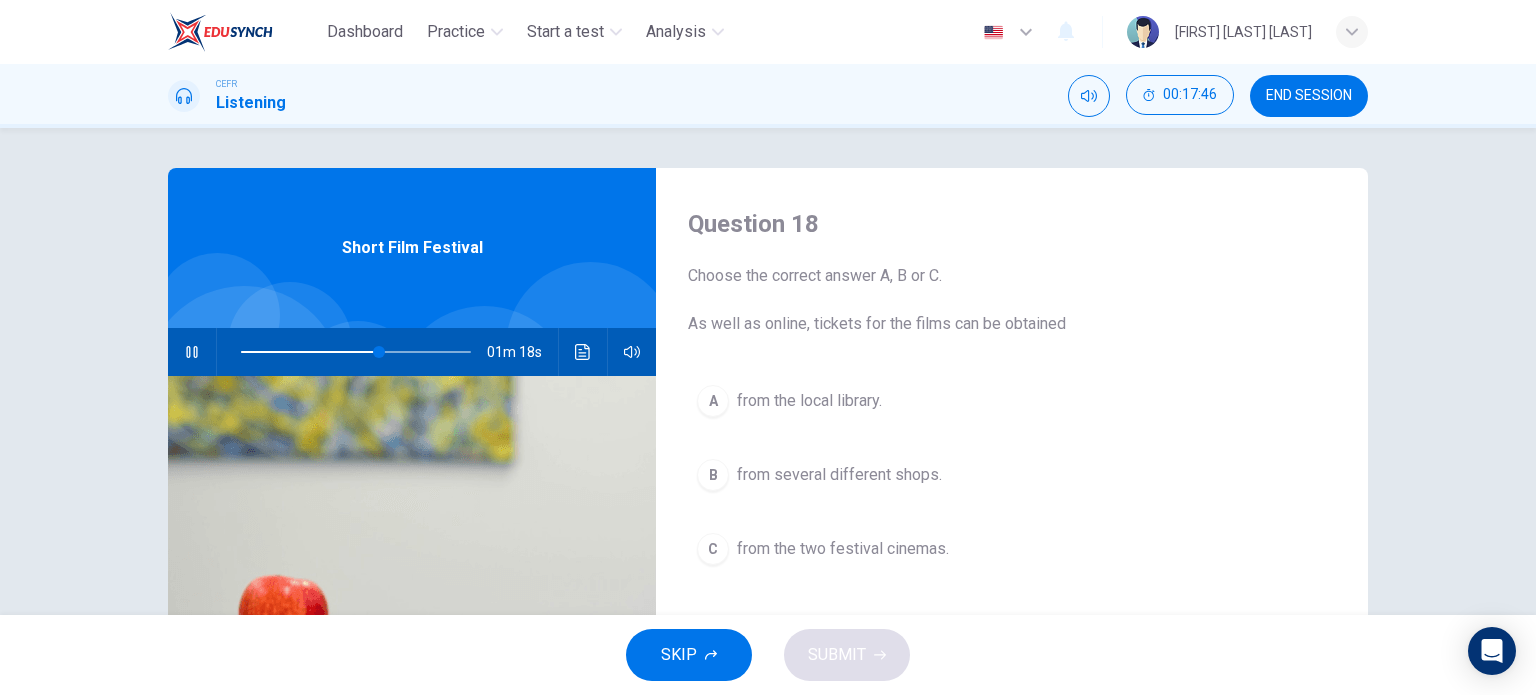 click on "from the local library." at bounding box center [809, 401] 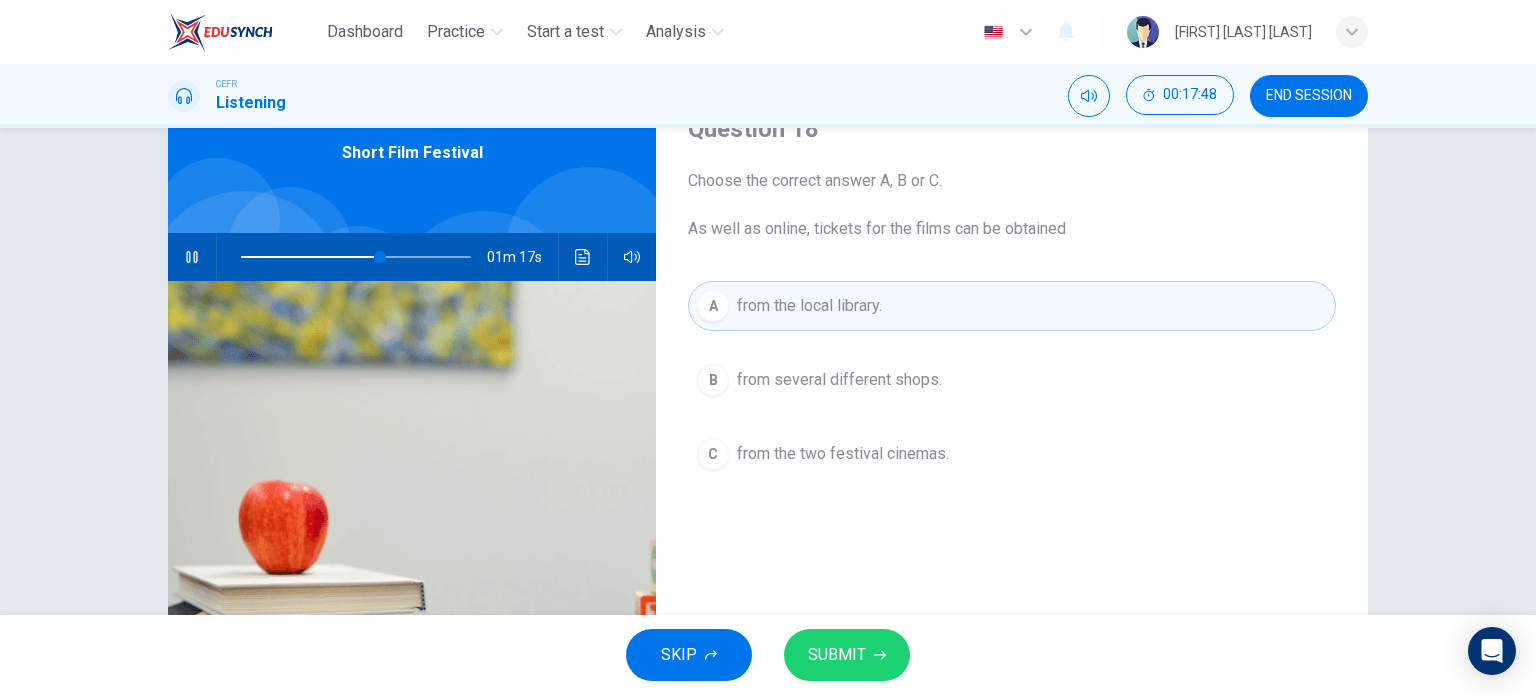 scroll, scrollTop: 100, scrollLeft: 0, axis: vertical 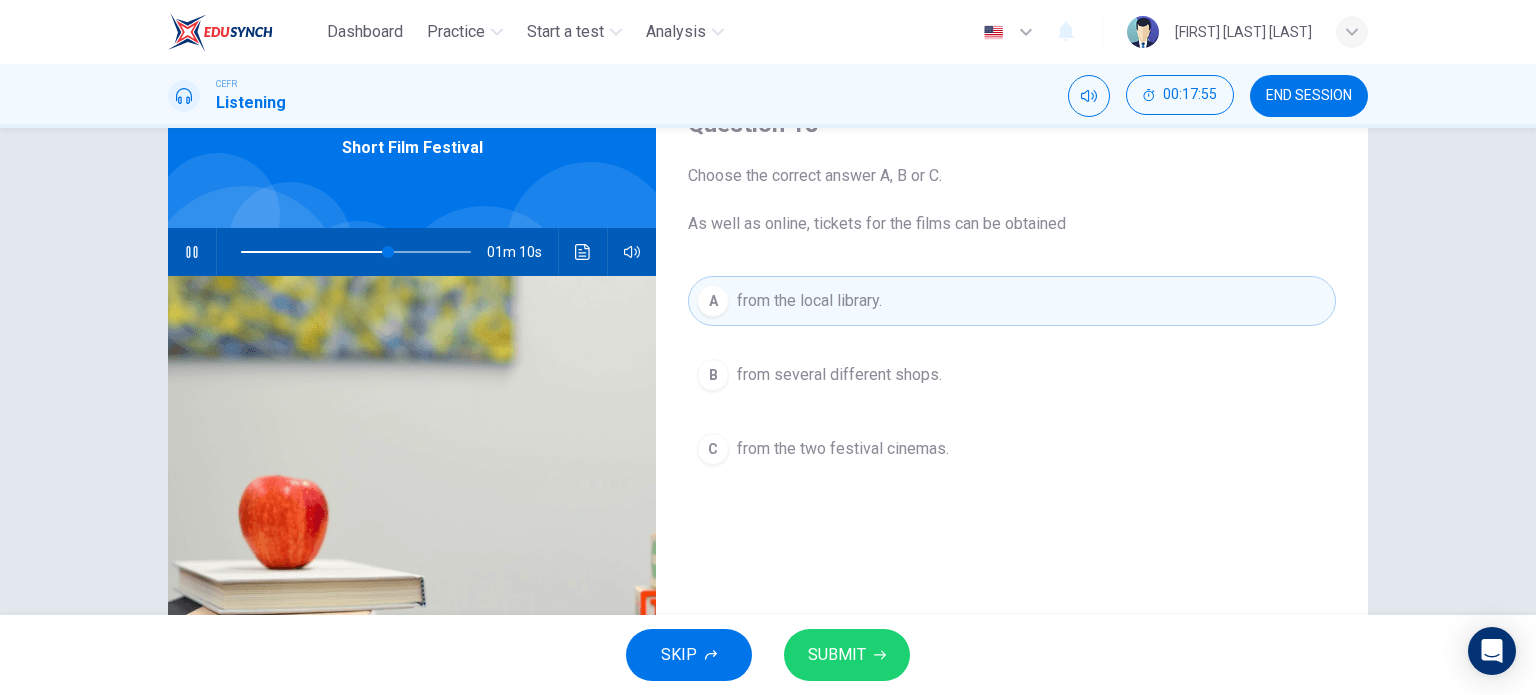 click on "SUBMIT" at bounding box center [837, 655] 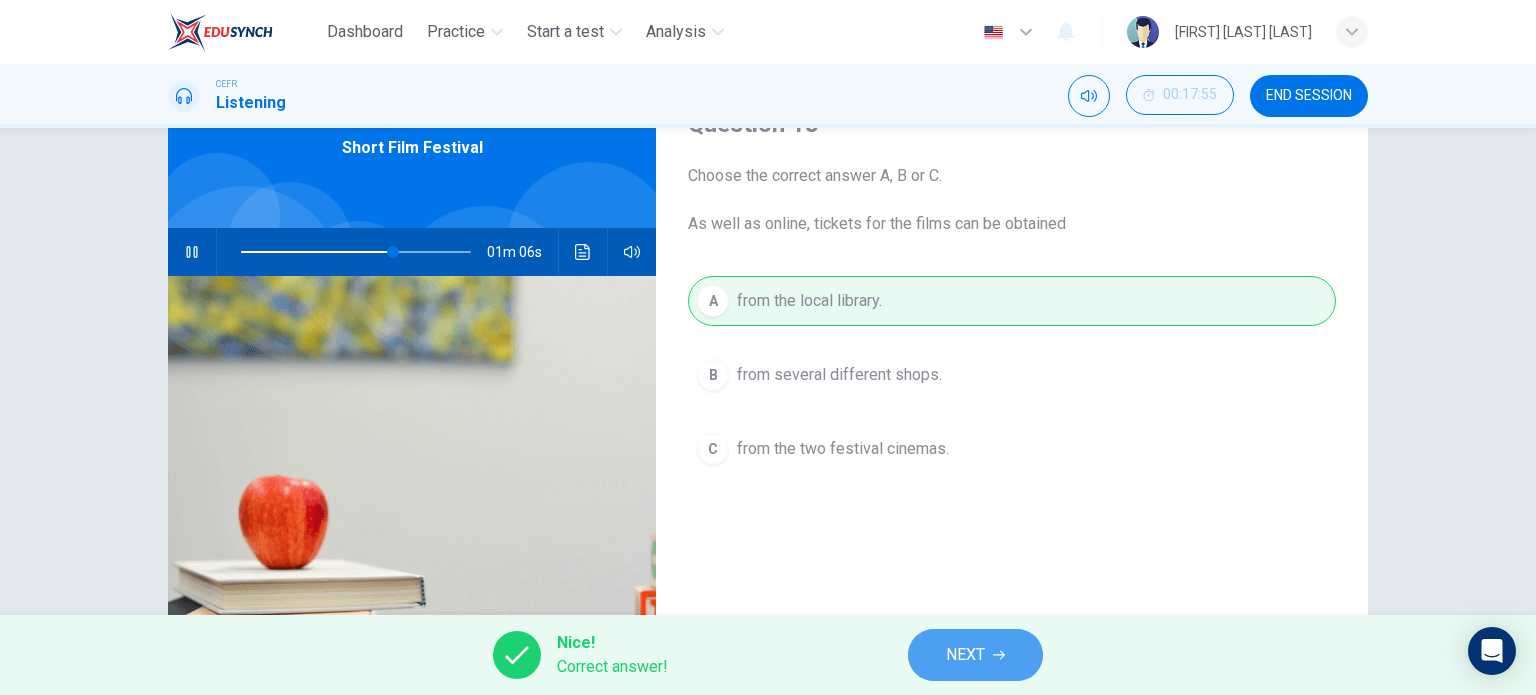 click on "NEXT" at bounding box center (975, 655) 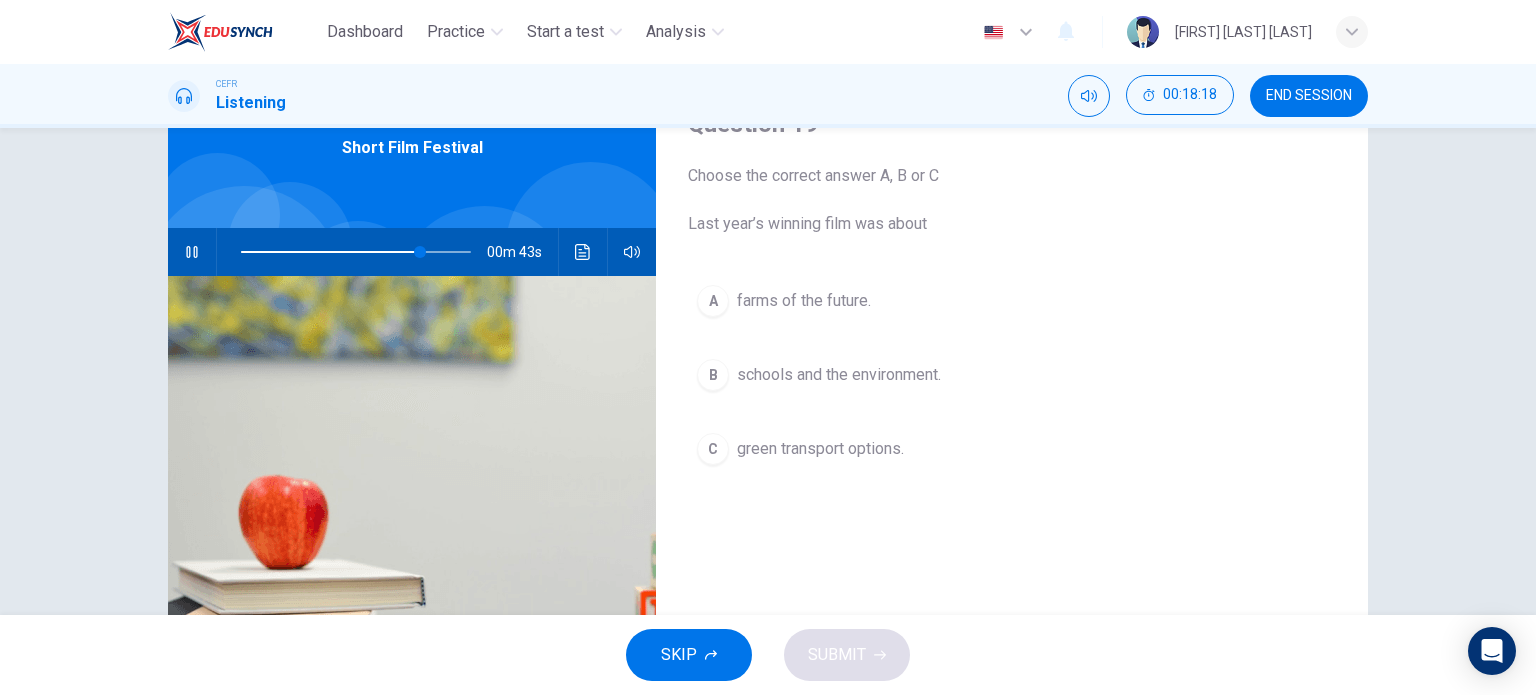 click at bounding box center (192, 252) 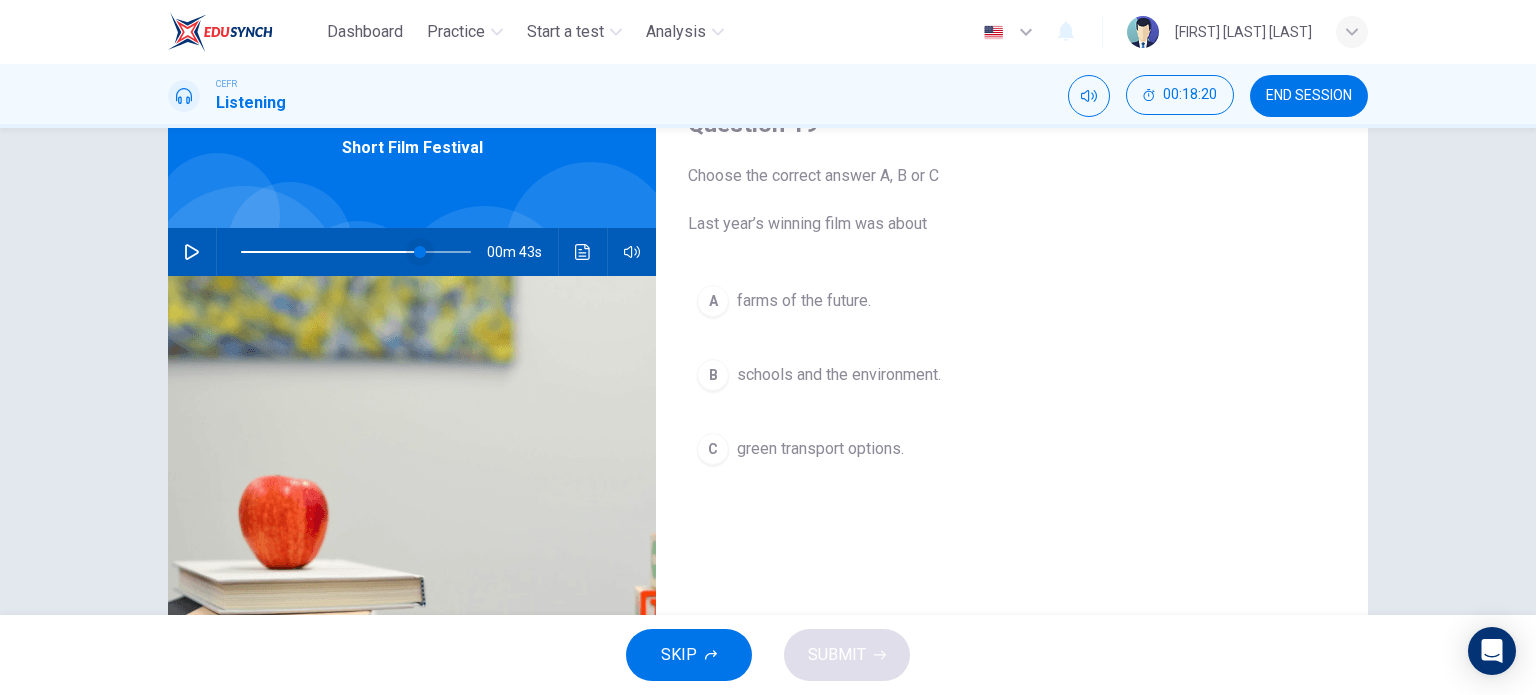 click at bounding box center [420, 252] 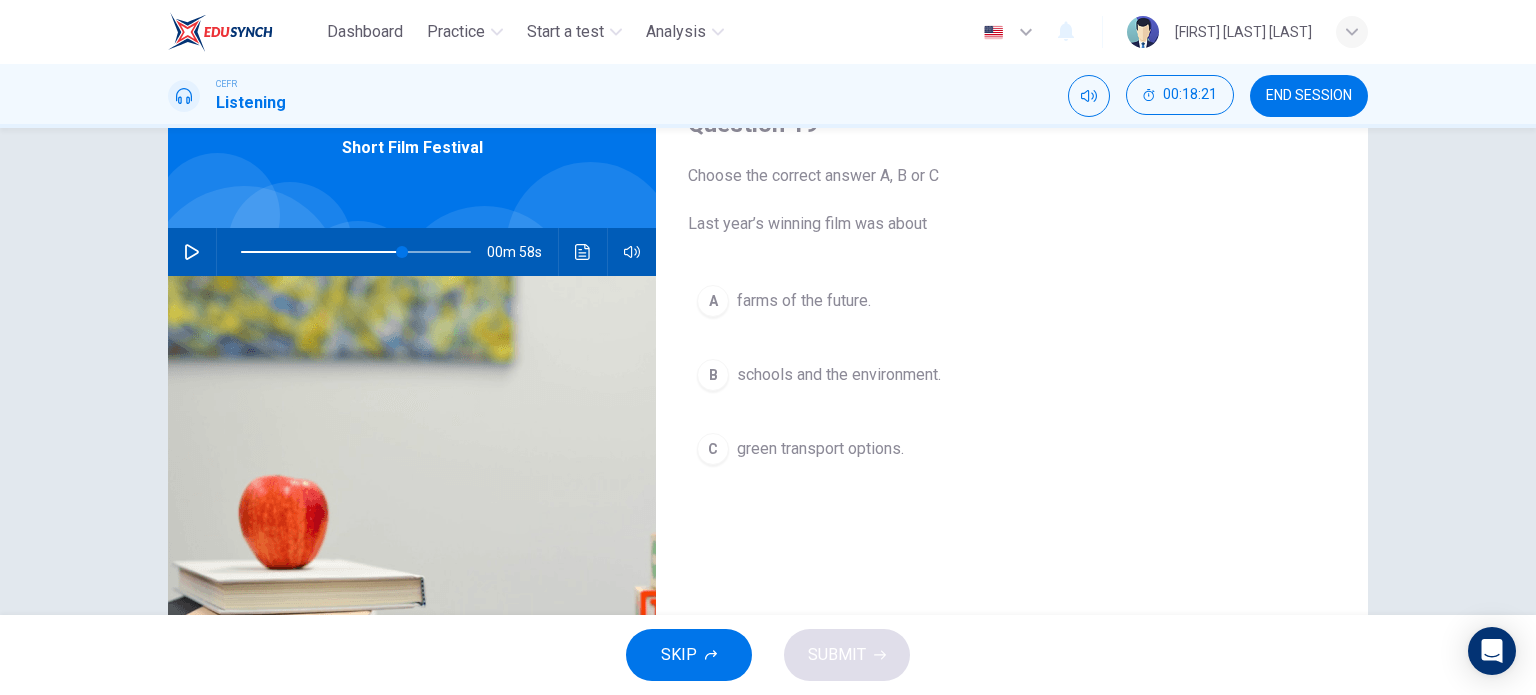 click at bounding box center (192, 252) 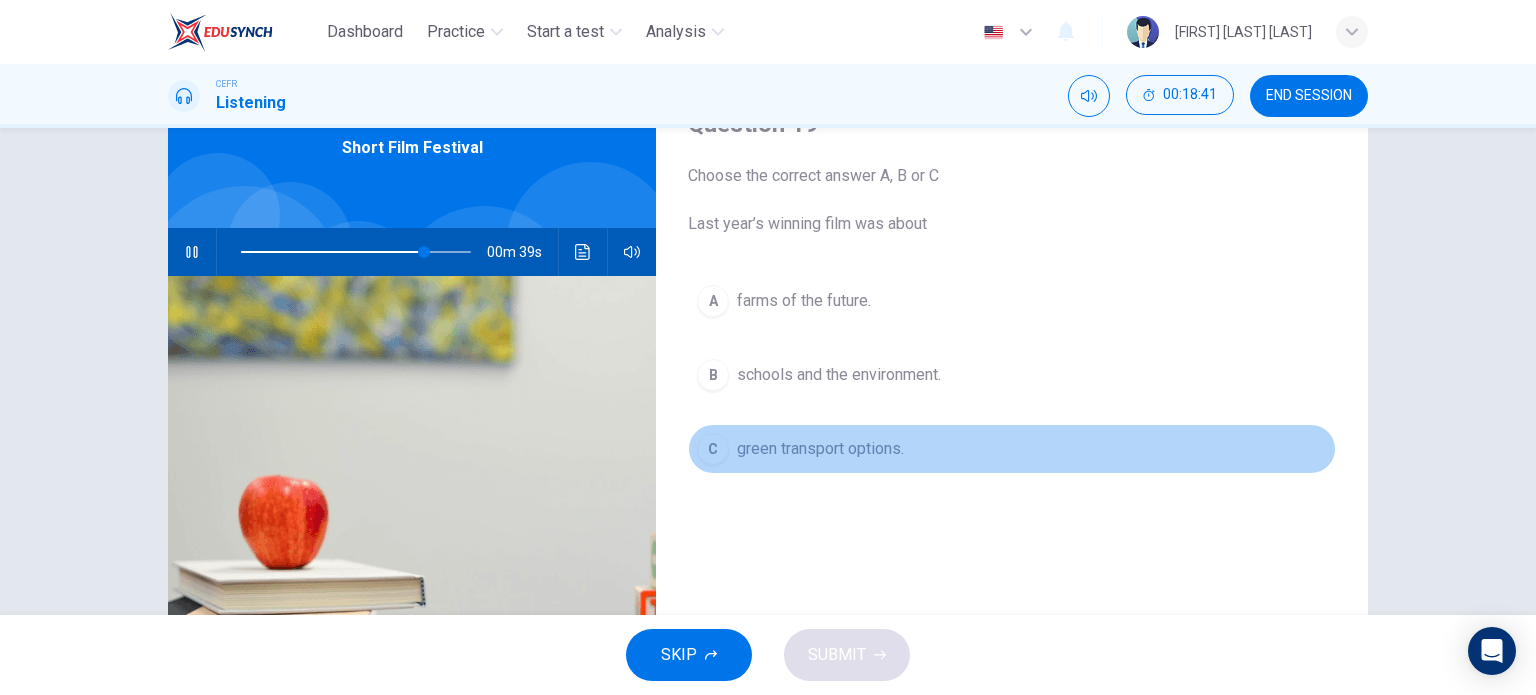 click on "green transport options." at bounding box center [804, 301] 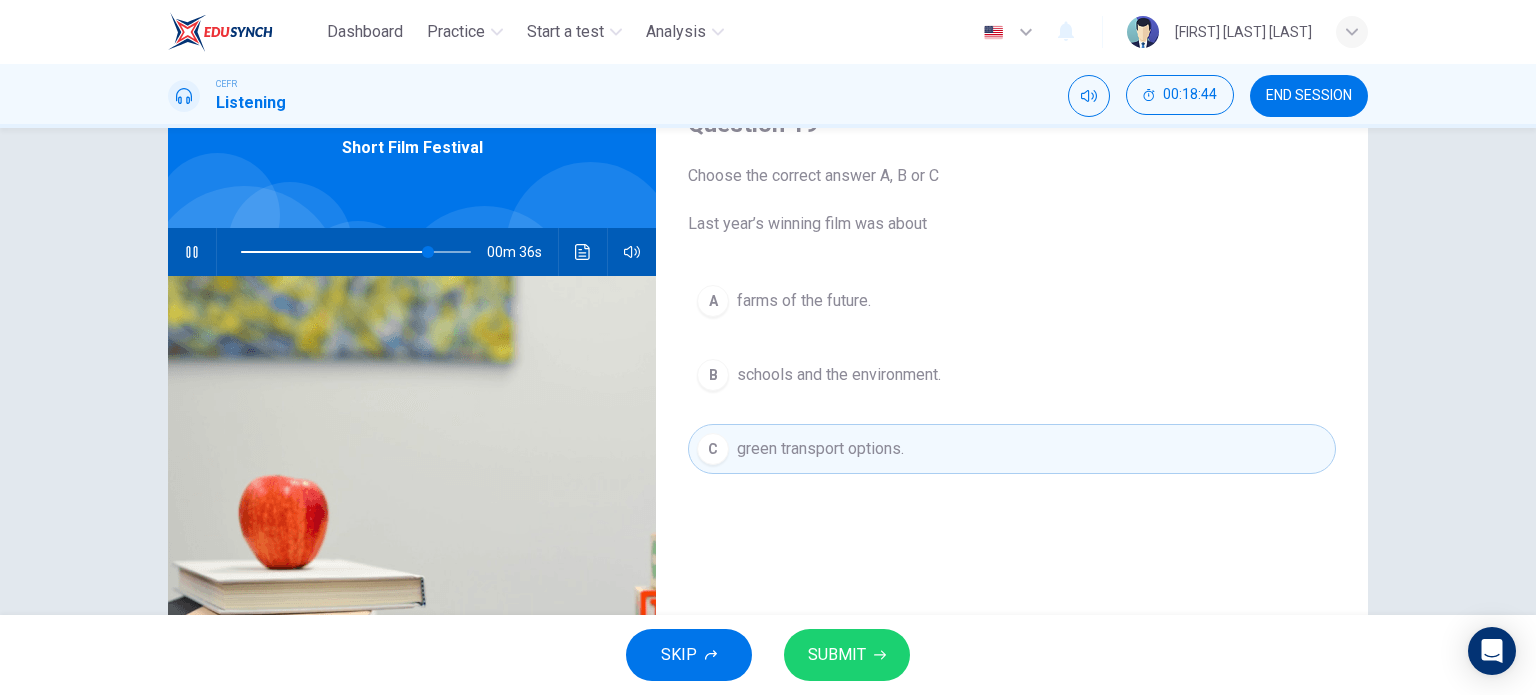 click on "SUBMIT" at bounding box center (837, 655) 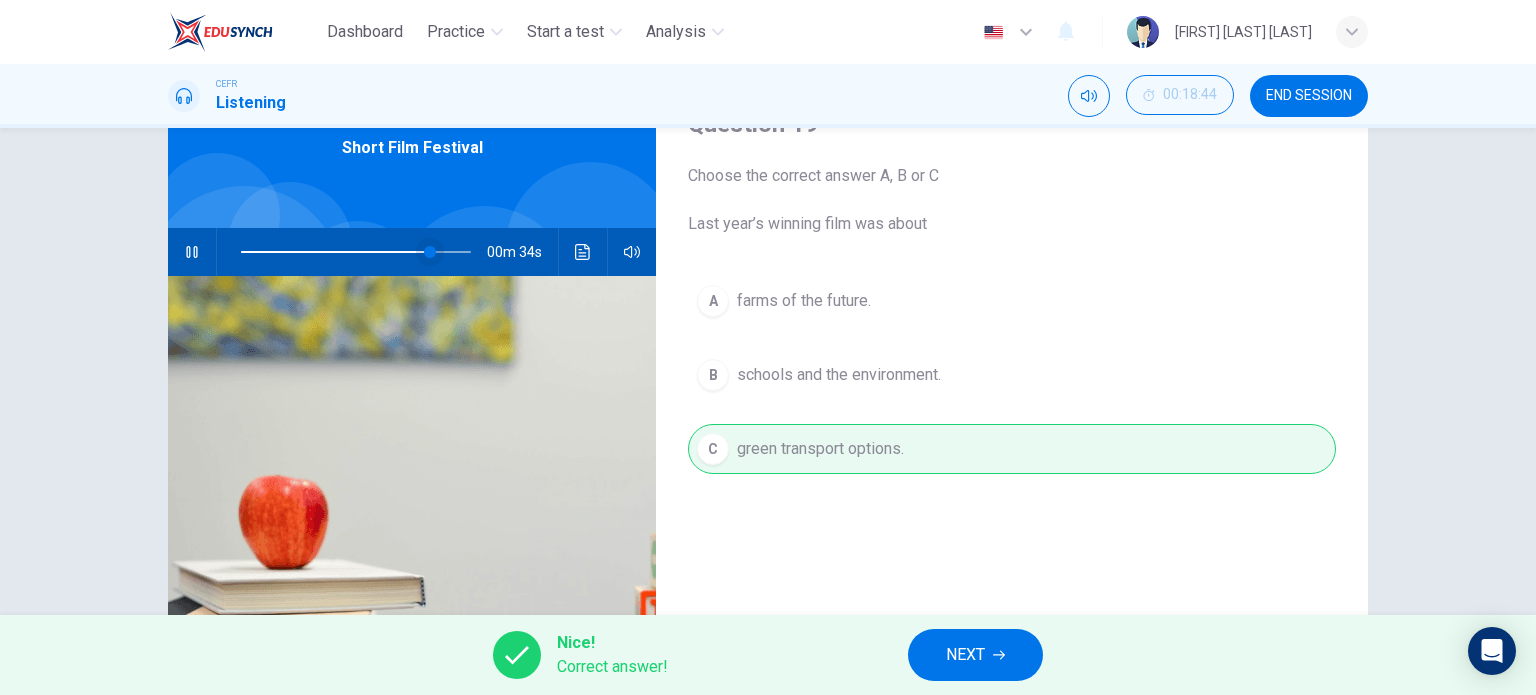 click at bounding box center (430, 252) 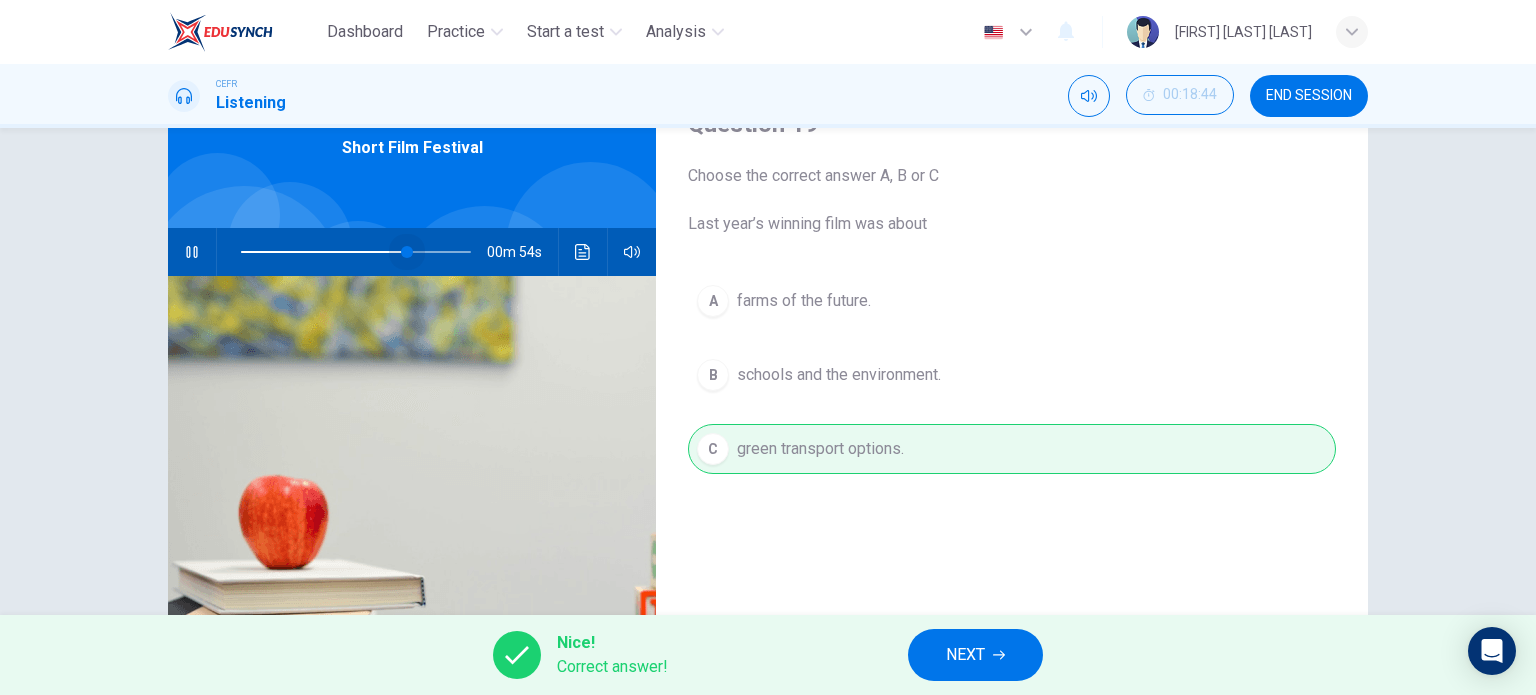 click at bounding box center [407, 252] 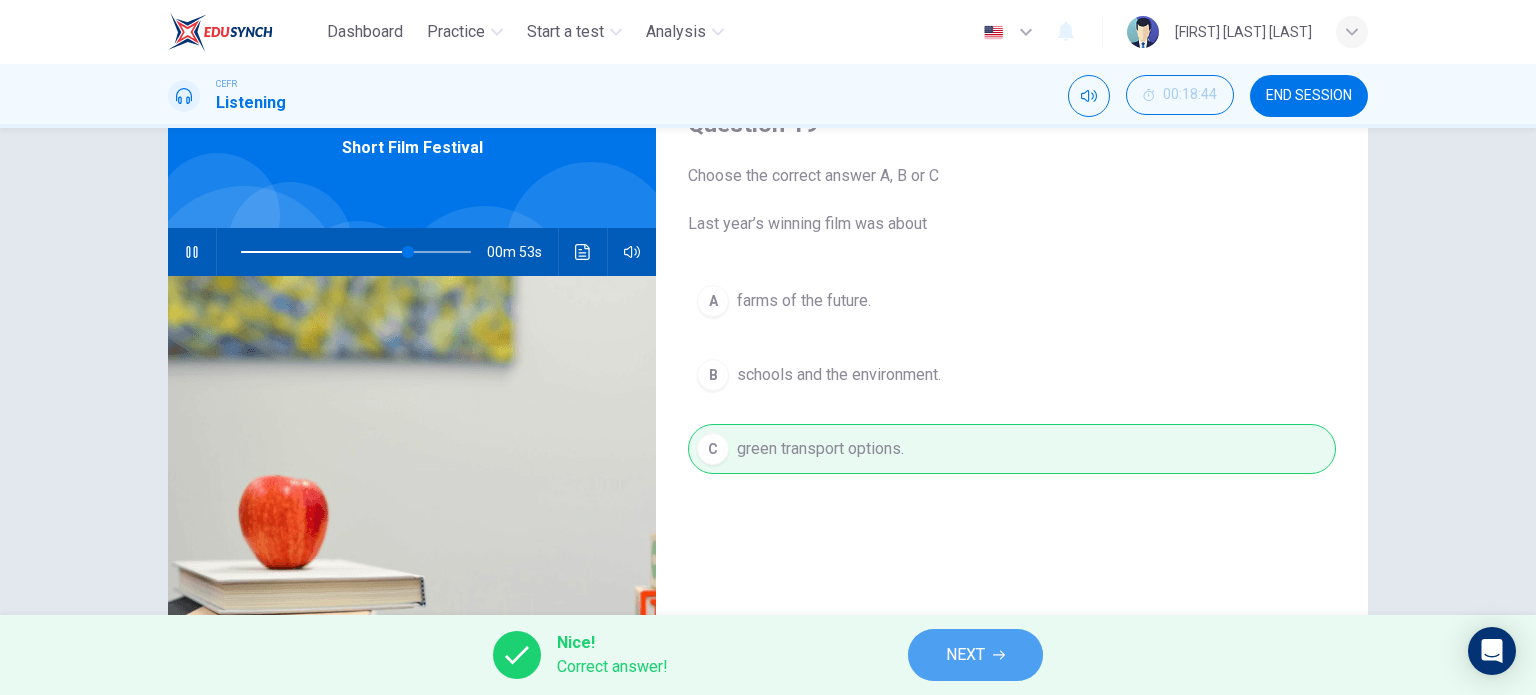 click on "NEXT" at bounding box center [965, 655] 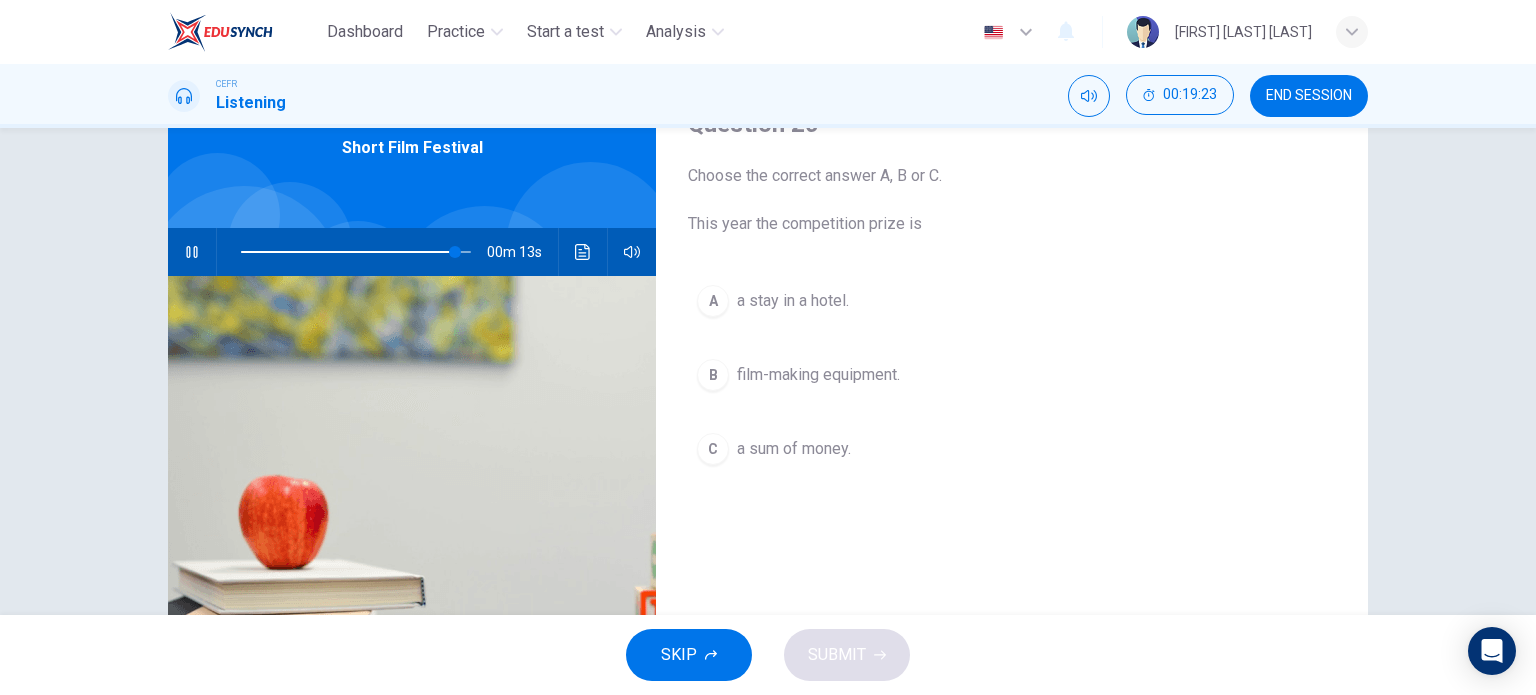 click at bounding box center (192, 252) 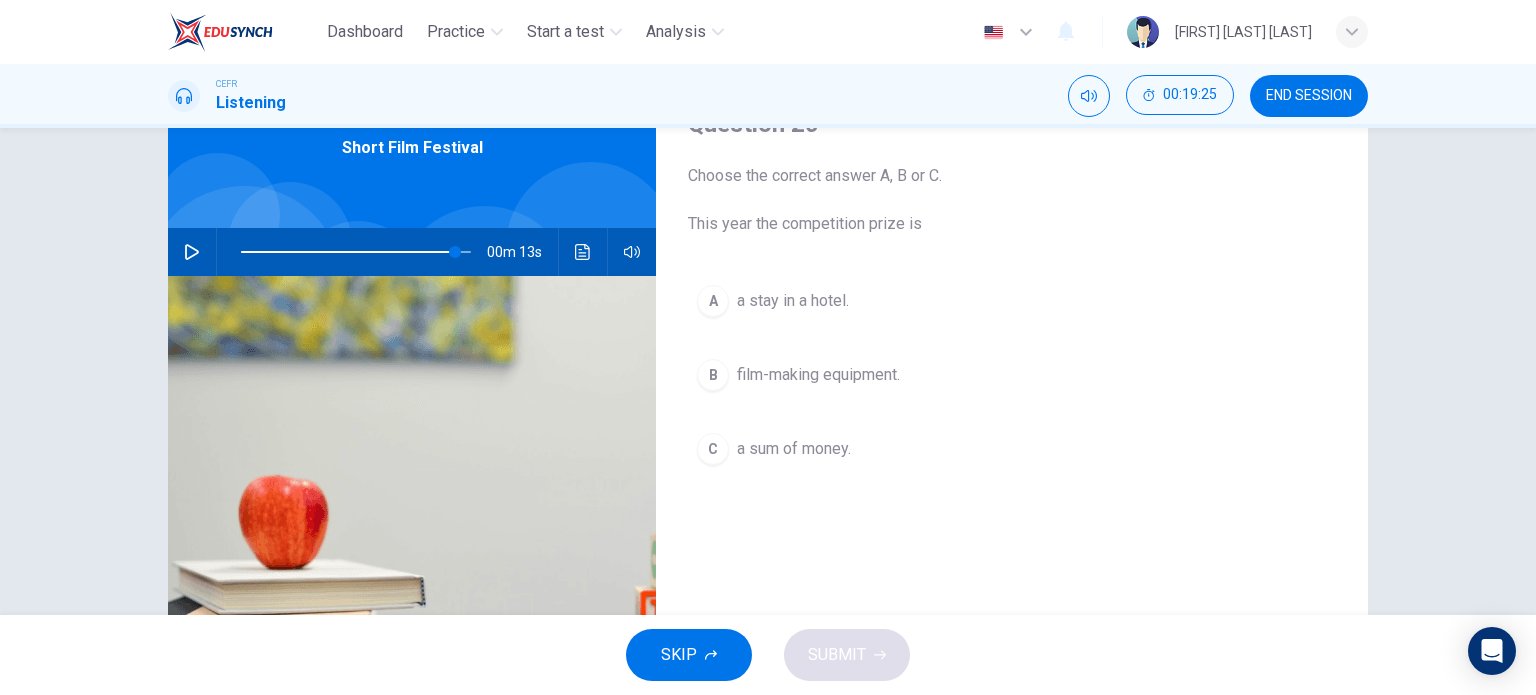 click on "film-making equipment." at bounding box center [793, 301] 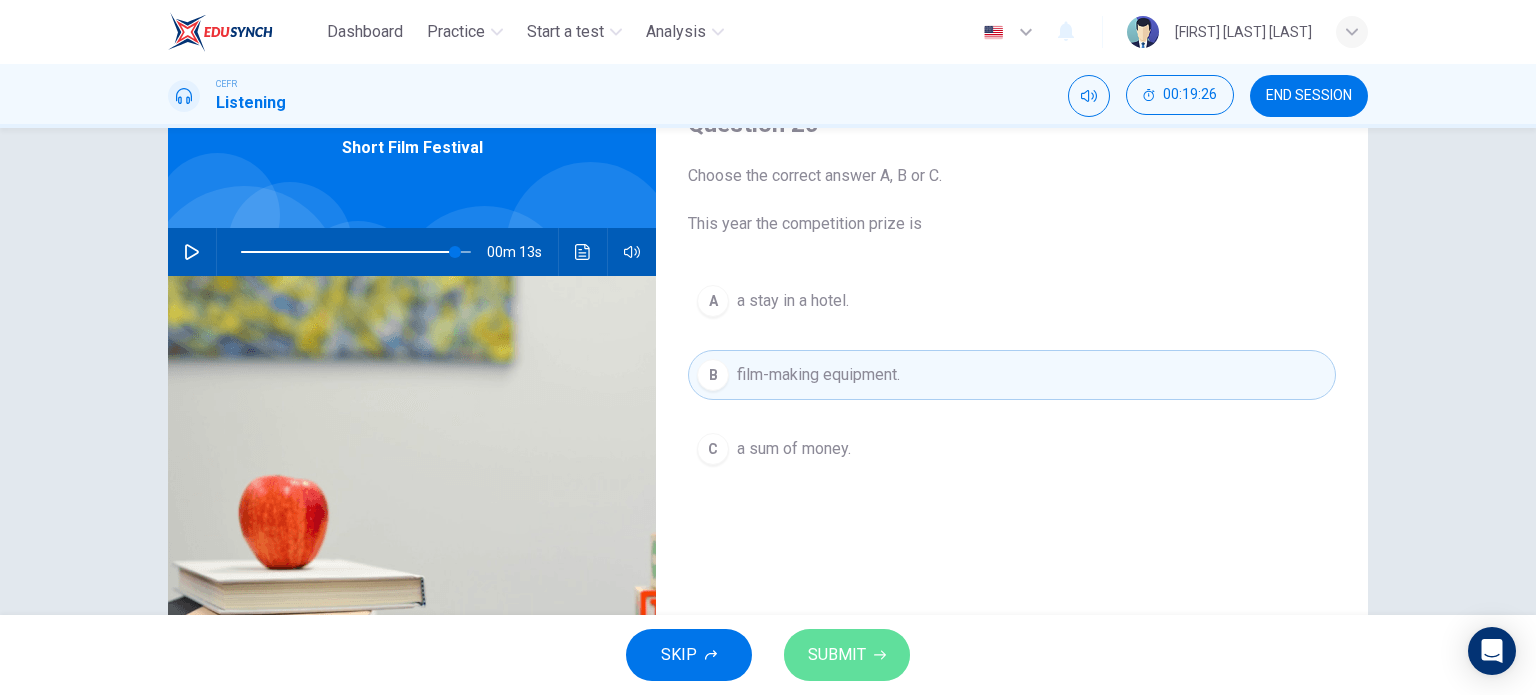 click on "SUBMIT" at bounding box center (847, 655) 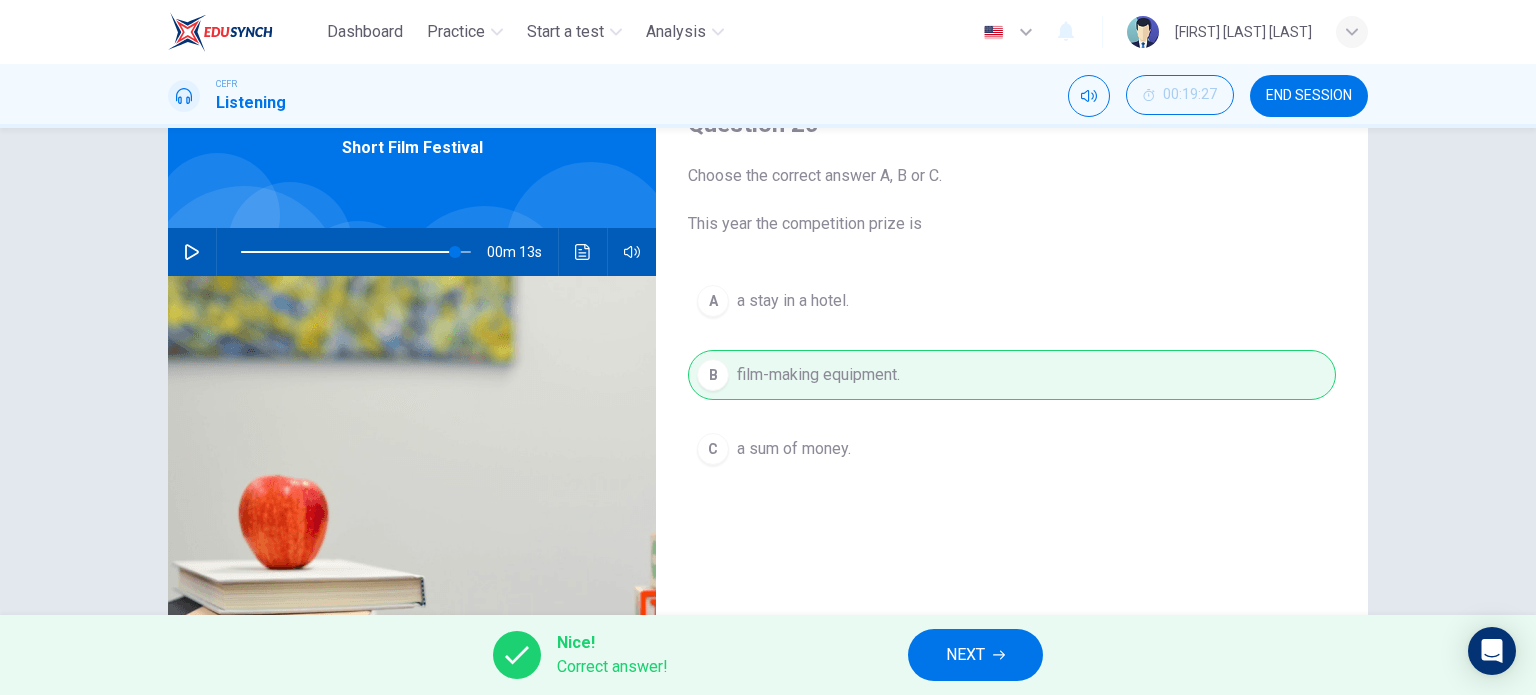 click on "NEXT" at bounding box center (965, 655) 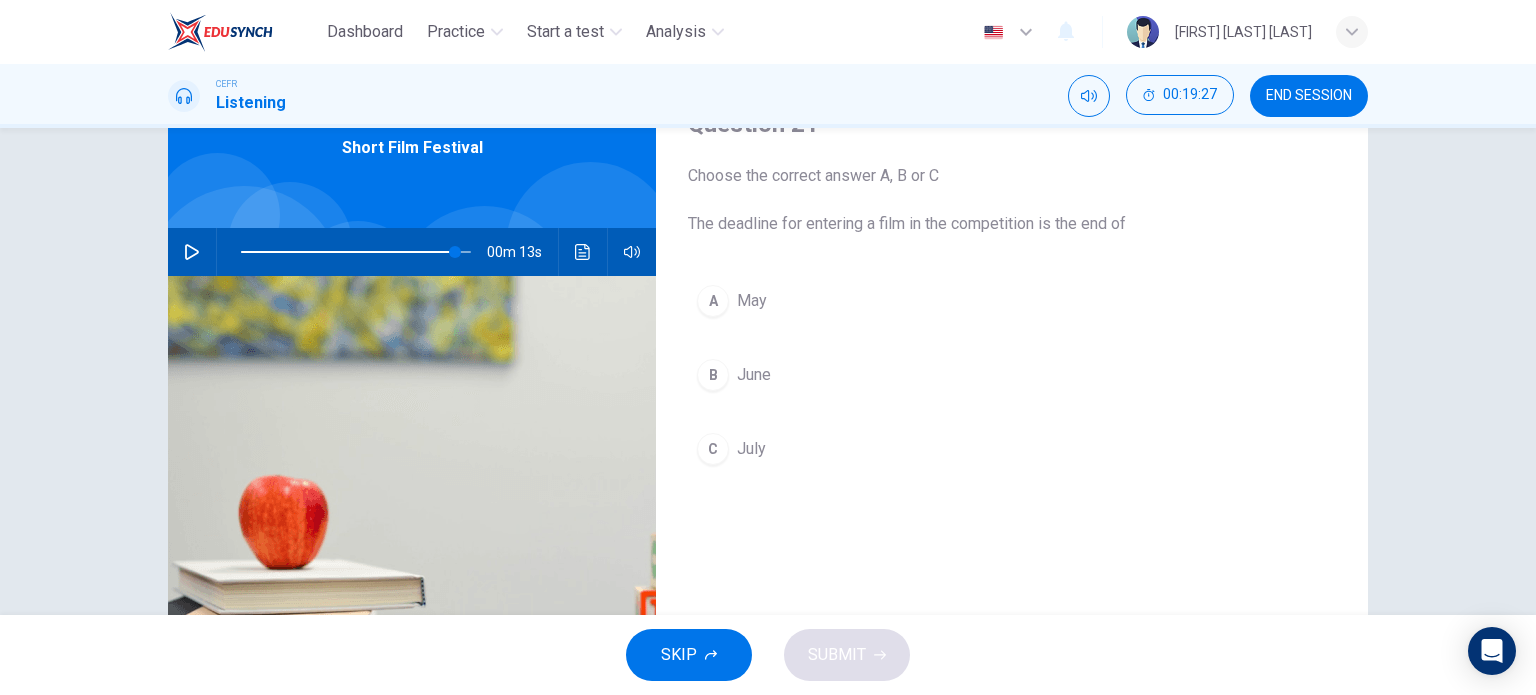 click at bounding box center [192, 252] 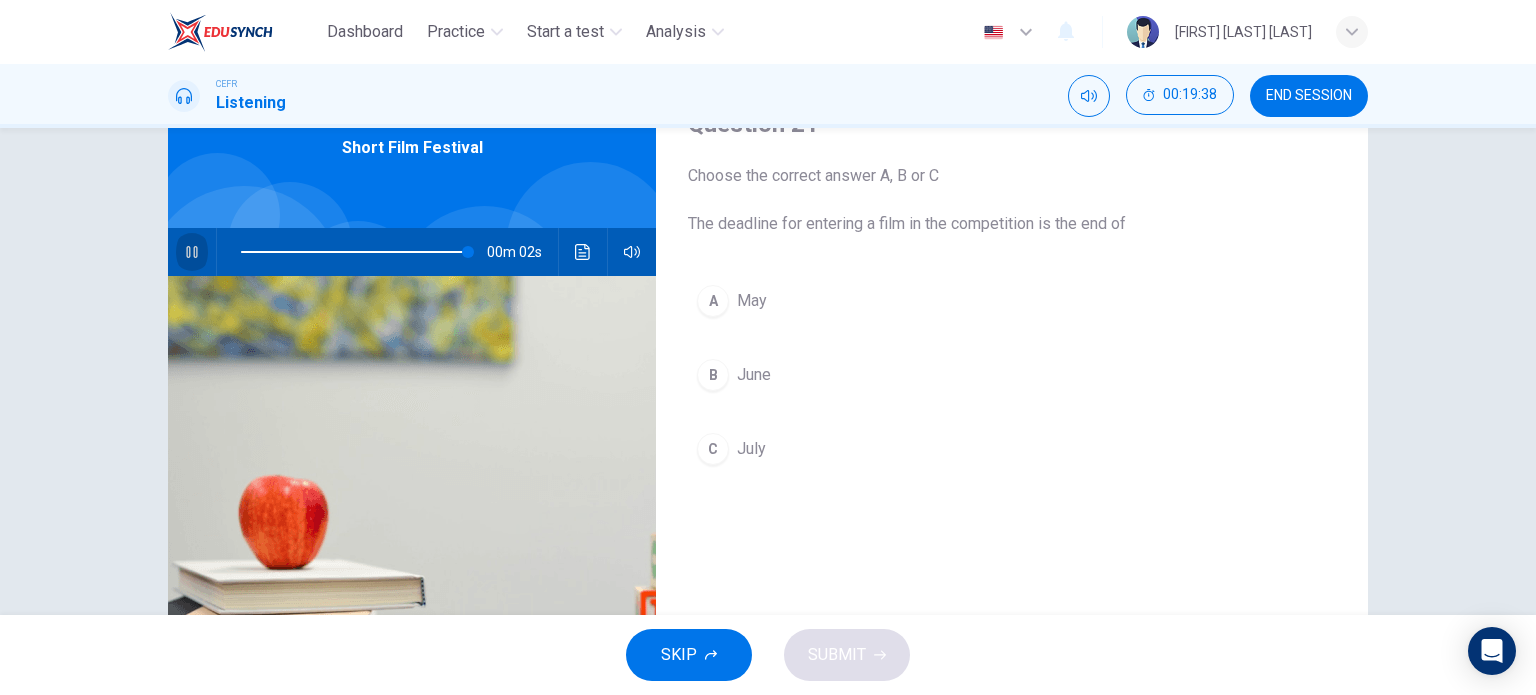 click at bounding box center [192, 252] 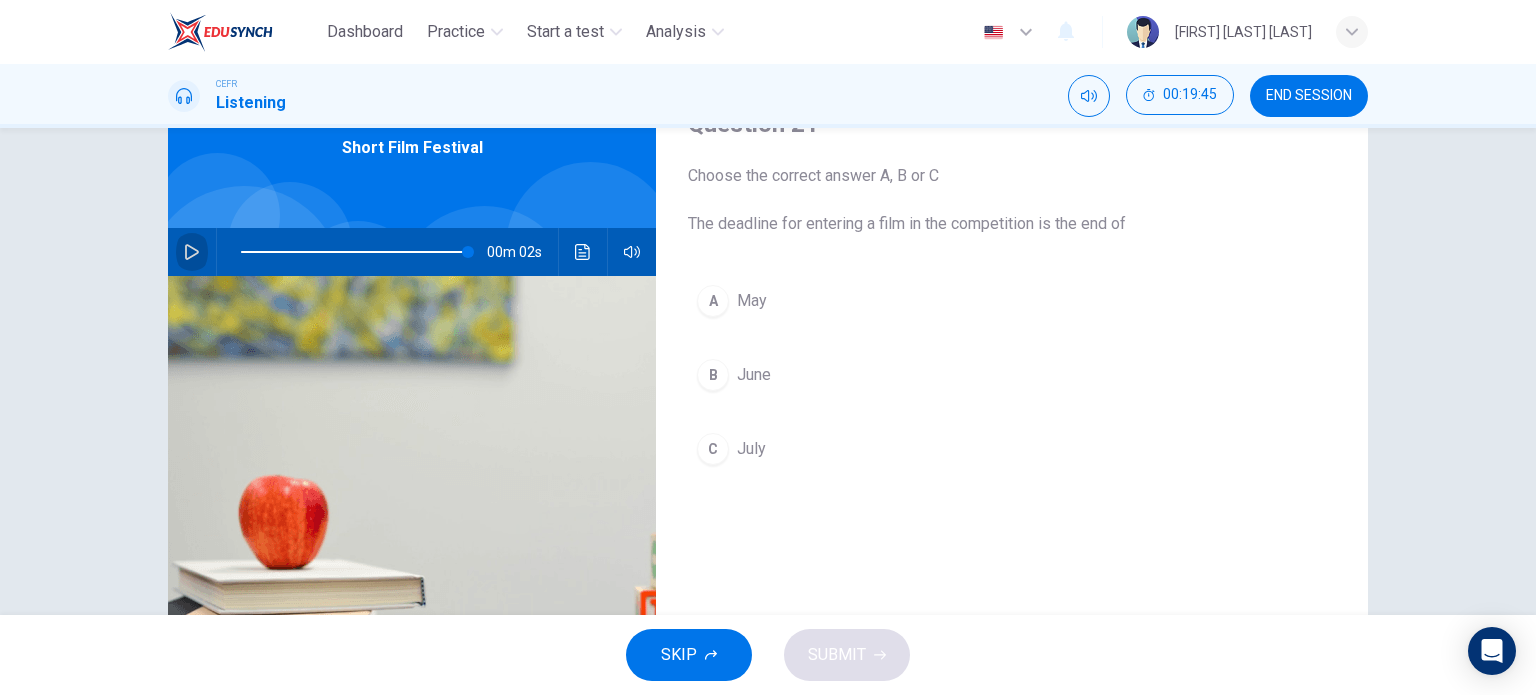 click at bounding box center [192, 252] 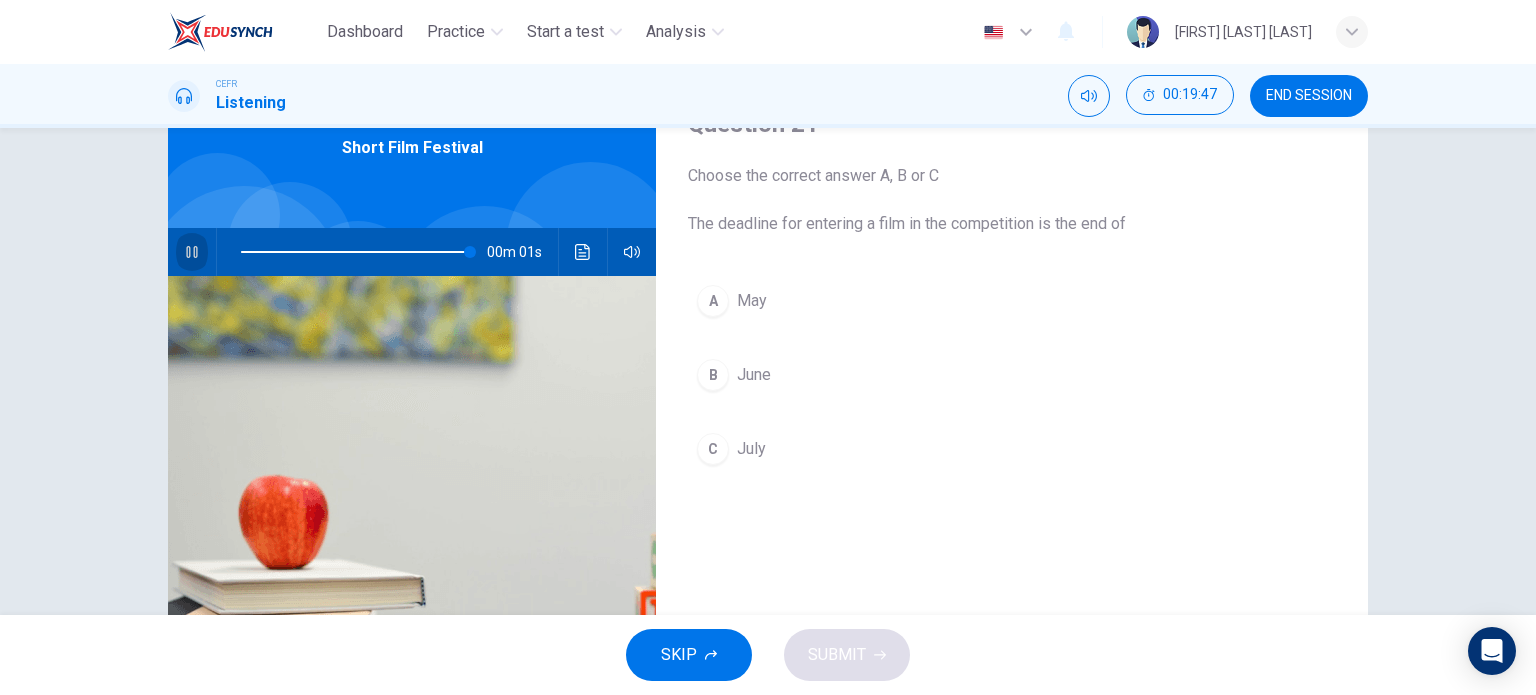 click at bounding box center [191, 252] 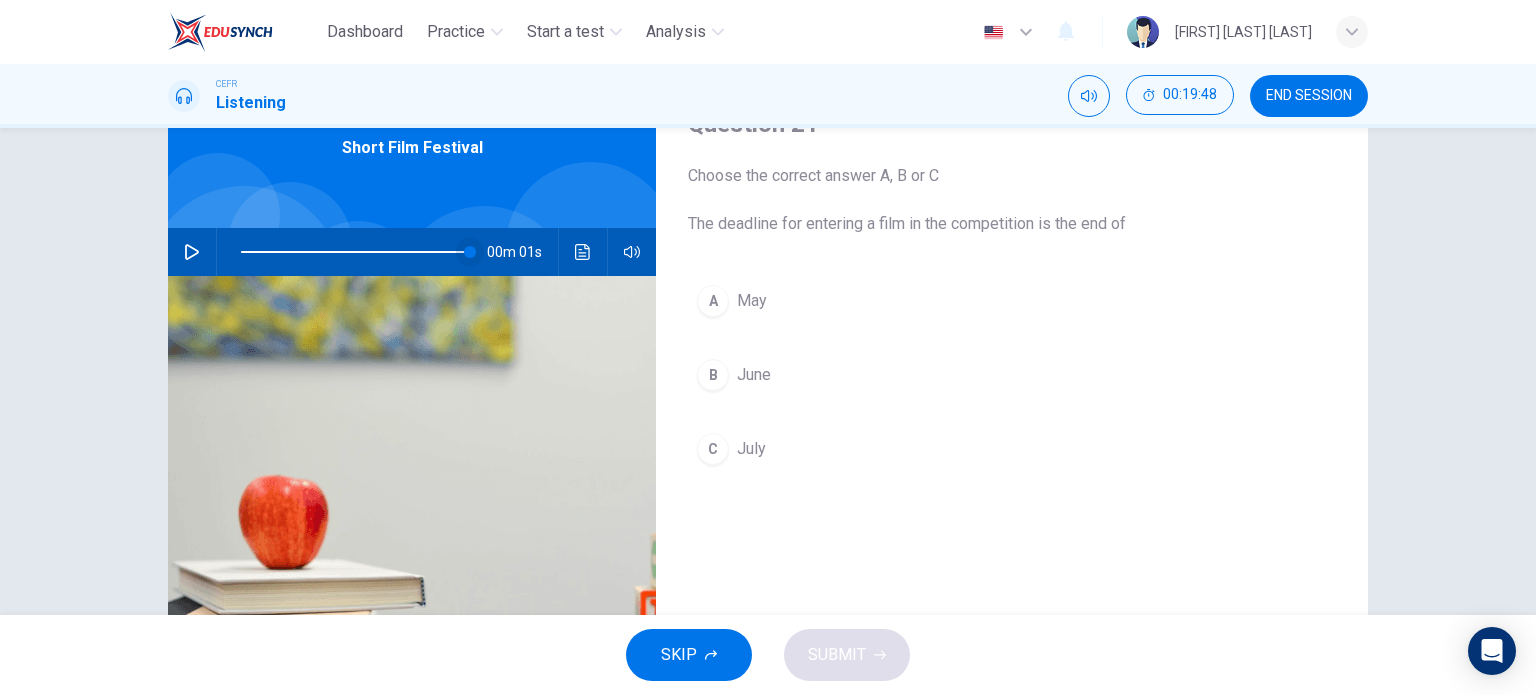 click at bounding box center [470, 252] 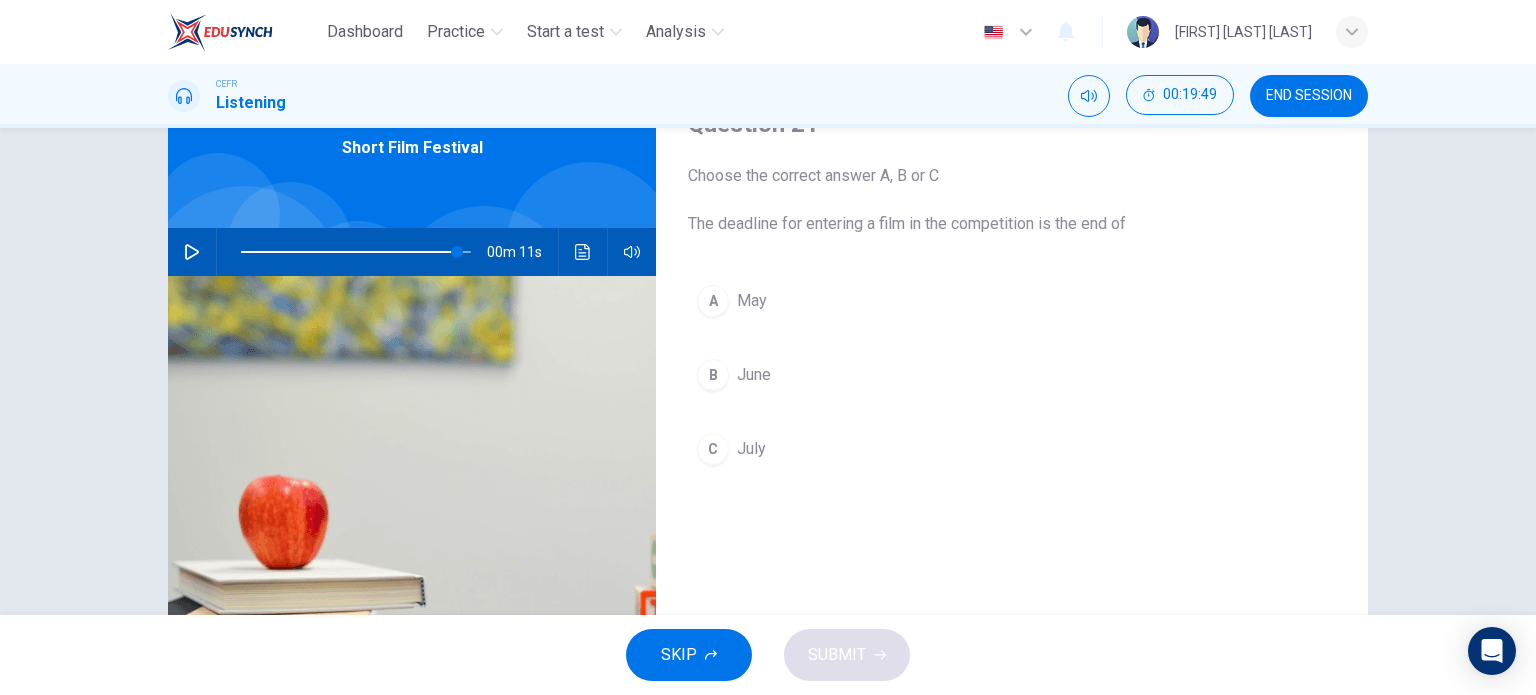 click at bounding box center [192, 252] 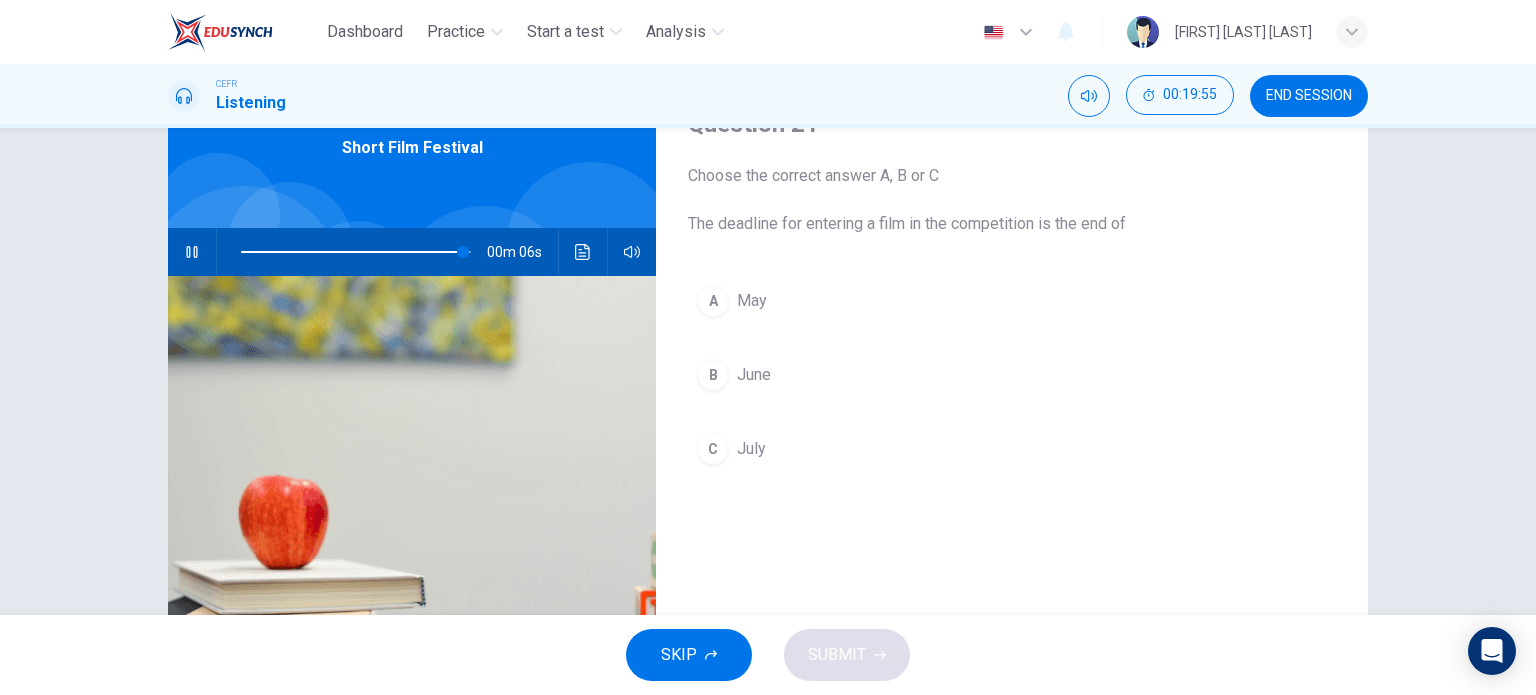 click at bounding box center [191, 252] 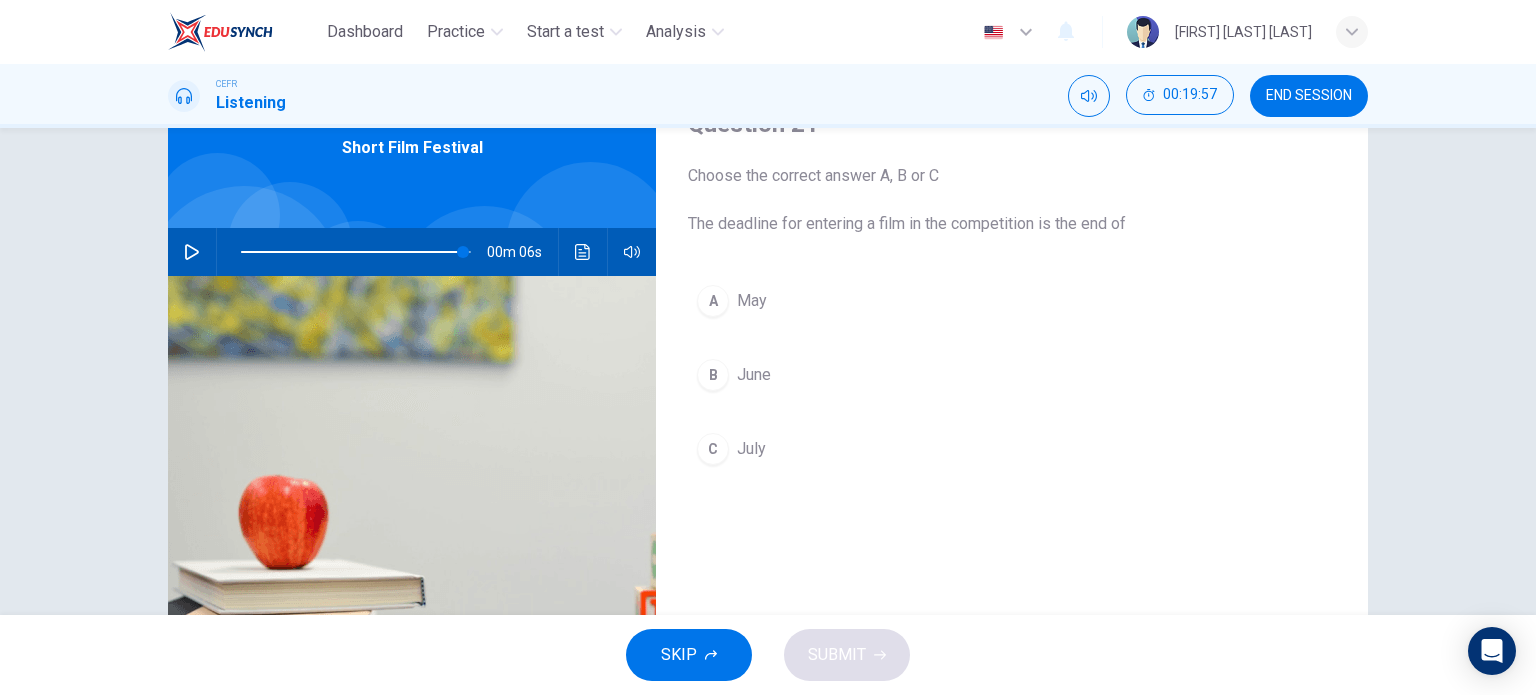 click at bounding box center (192, 252) 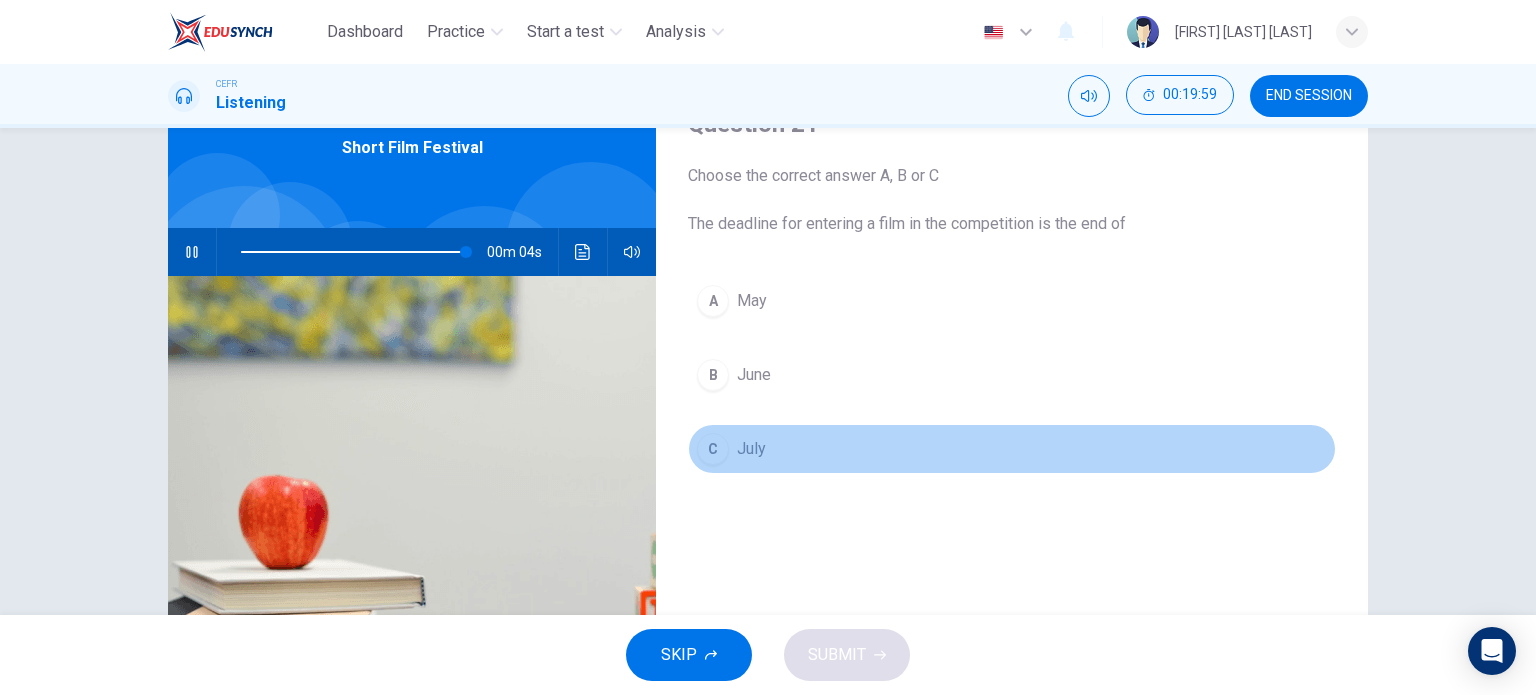 click on "July" at bounding box center [752, 301] 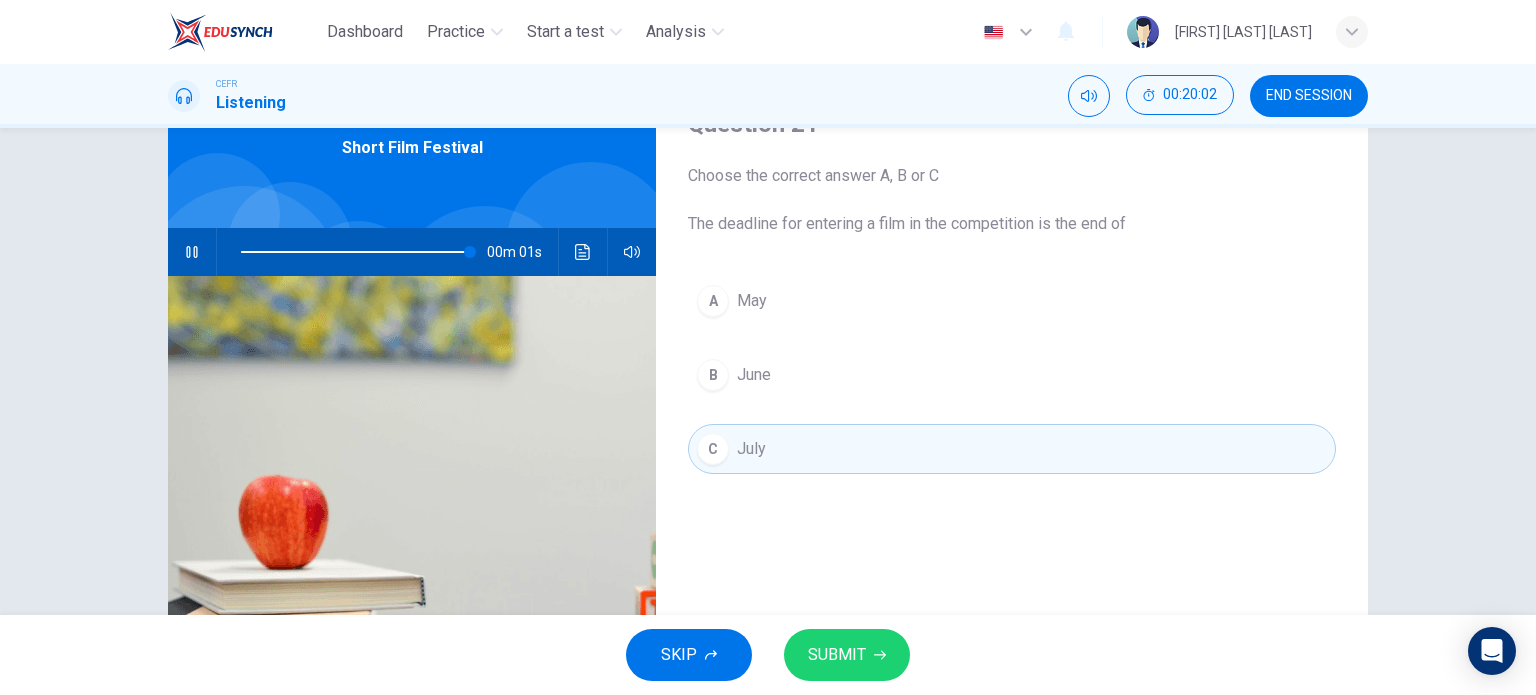 click on "SUBMIT" at bounding box center [837, 655] 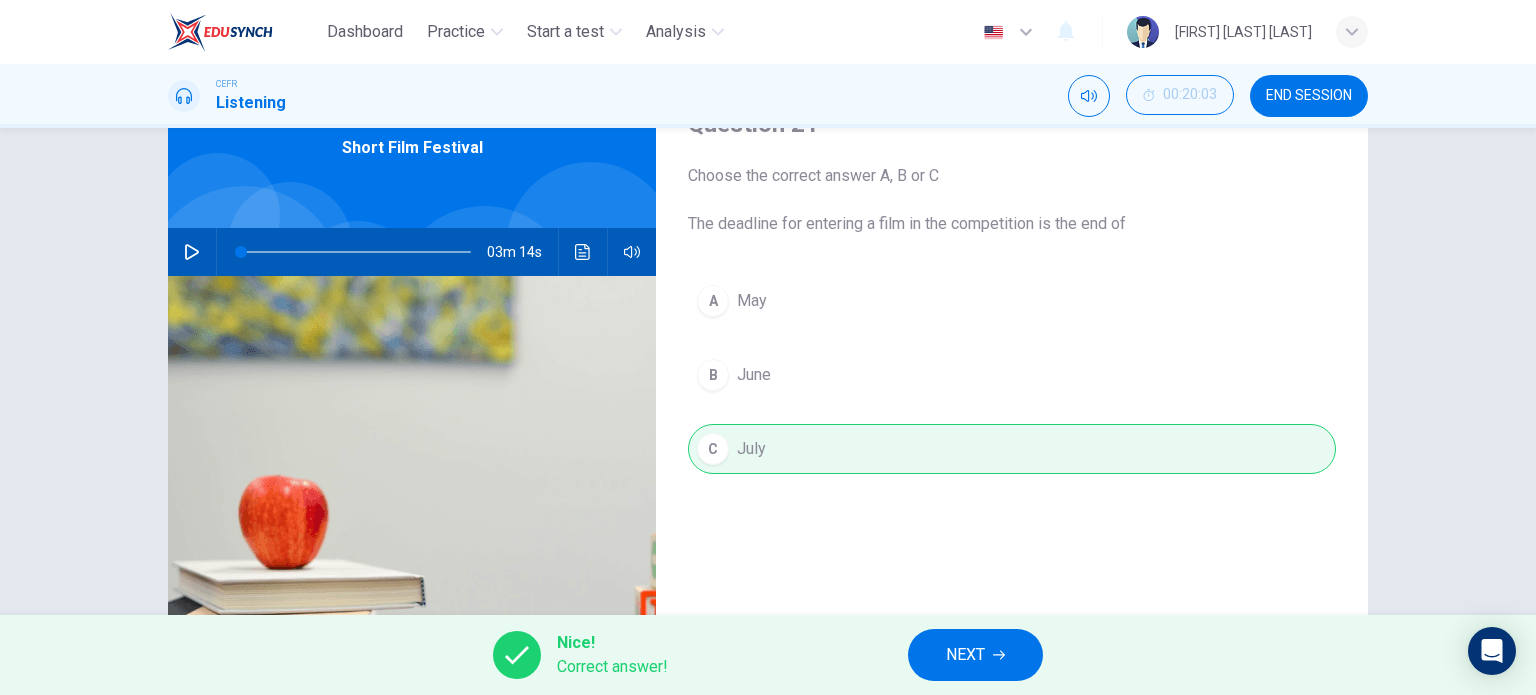 click on "NEXT" at bounding box center (965, 655) 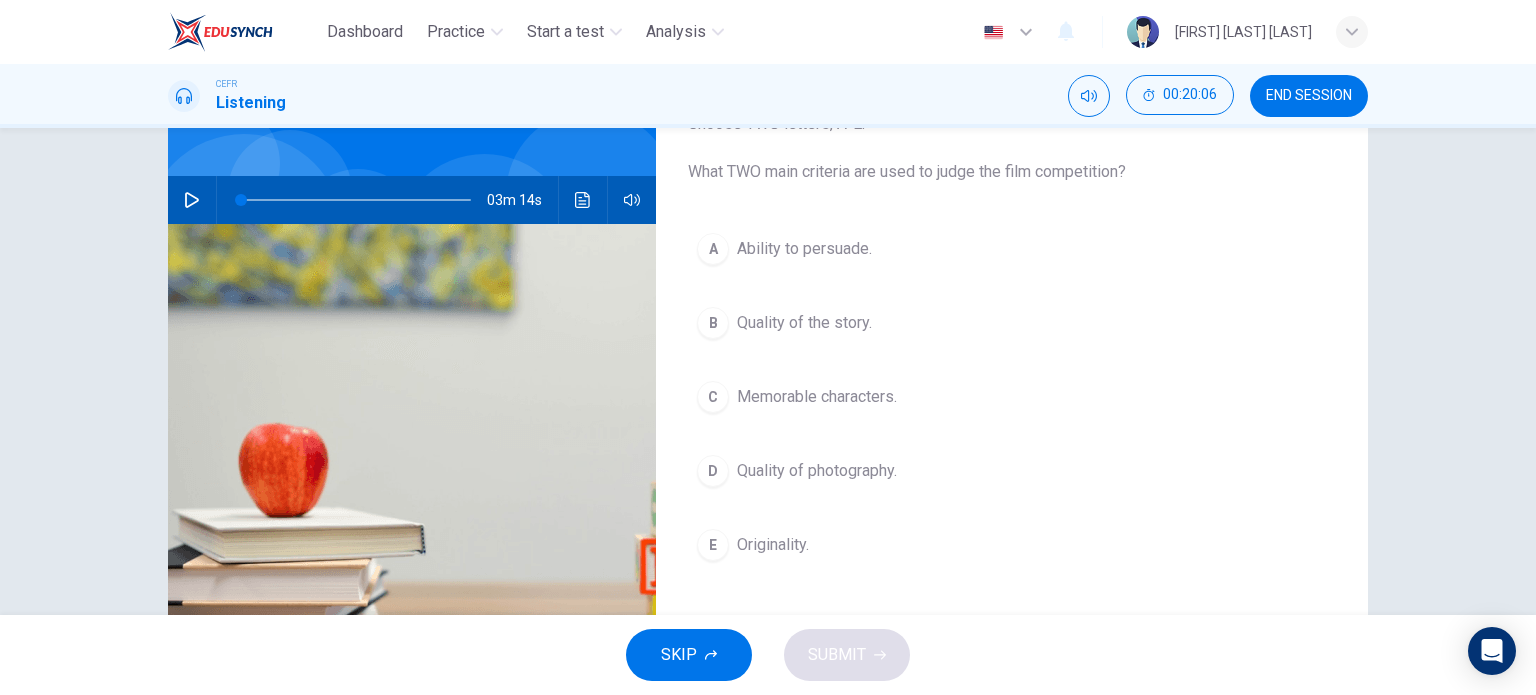 scroll, scrollTop: 100, scrollLeft: 0, axis: vertical 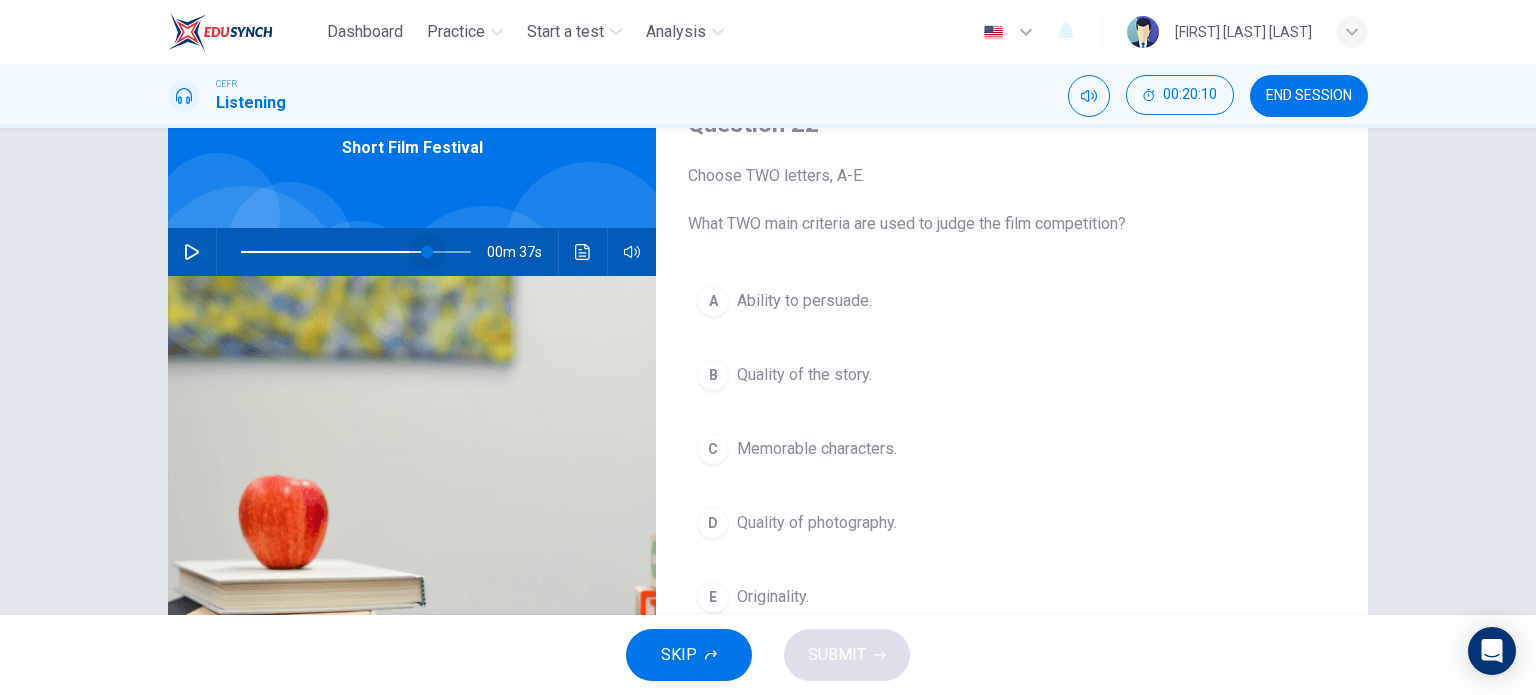 click at bounding box center (356, 252) 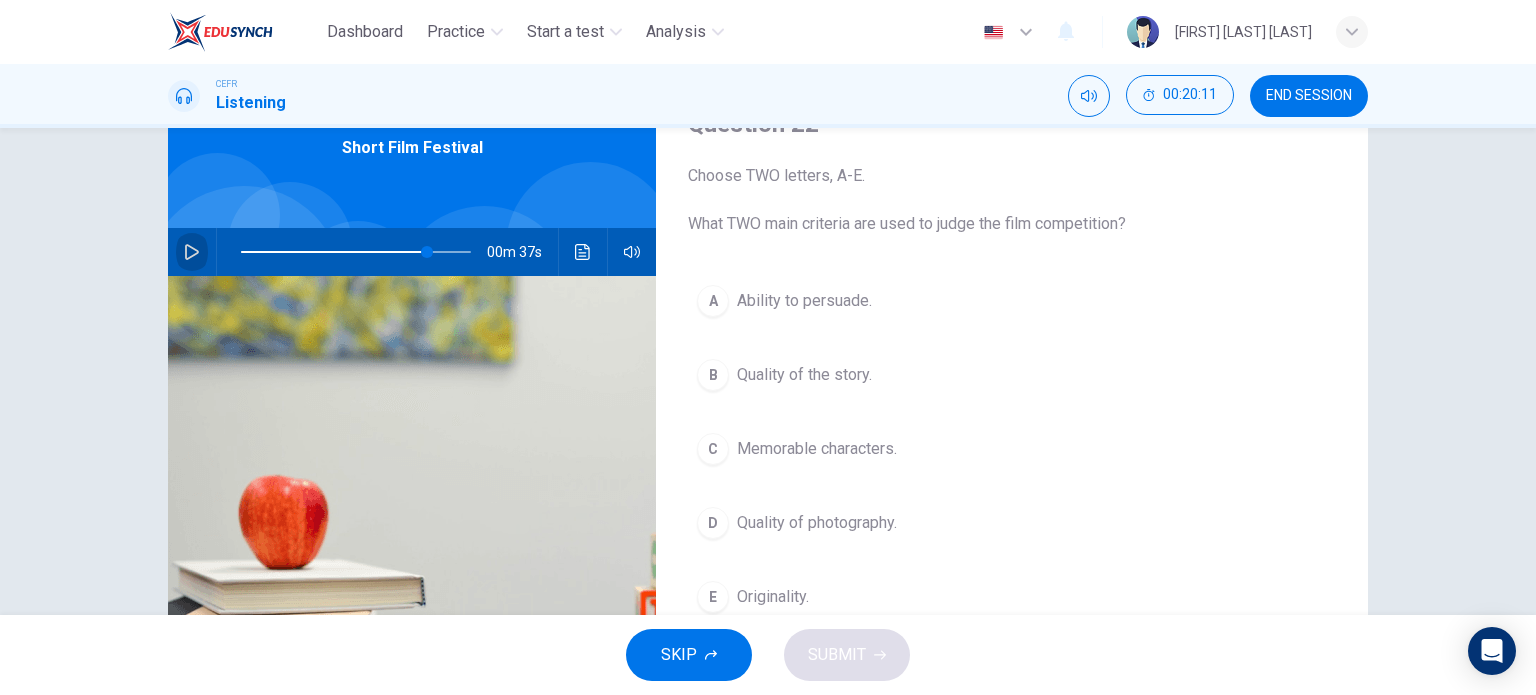 click at bounding box center [192, 252] 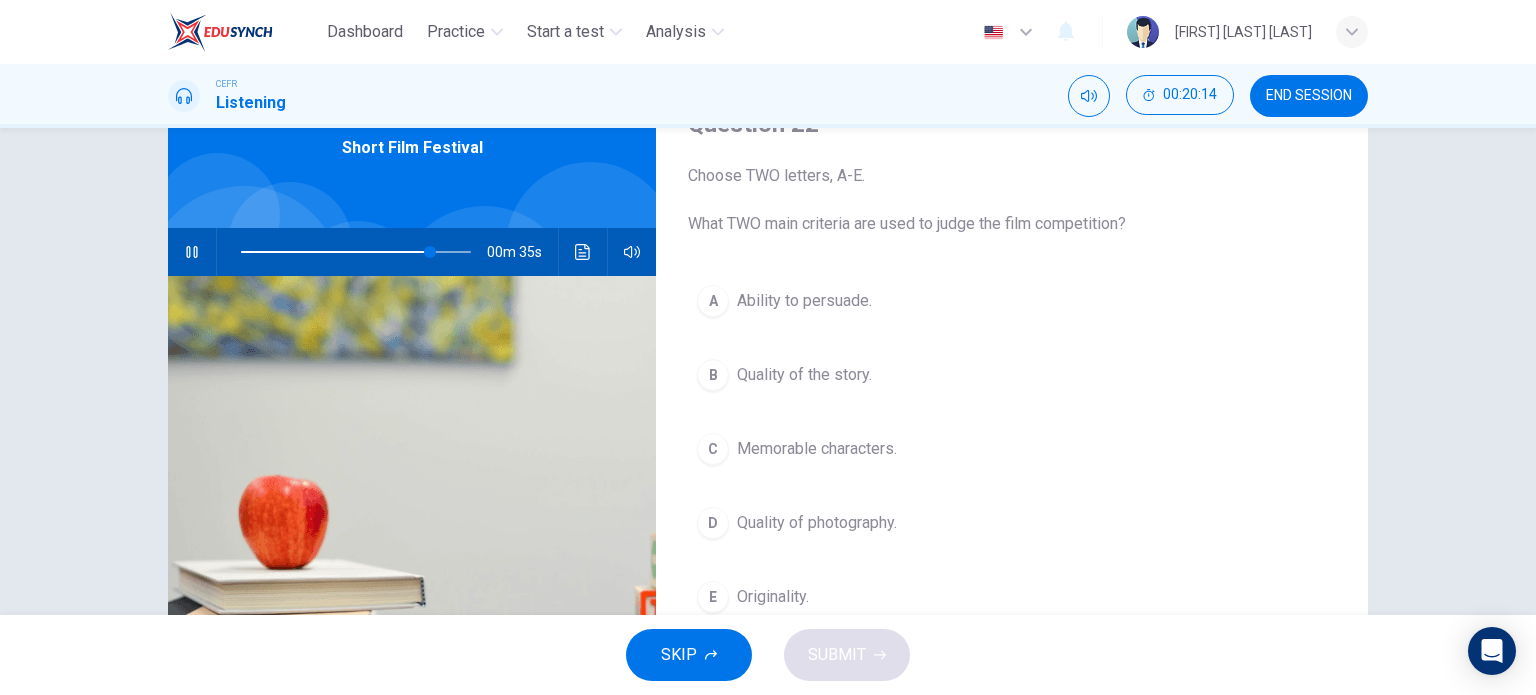 click at bounding box center [356, 252] 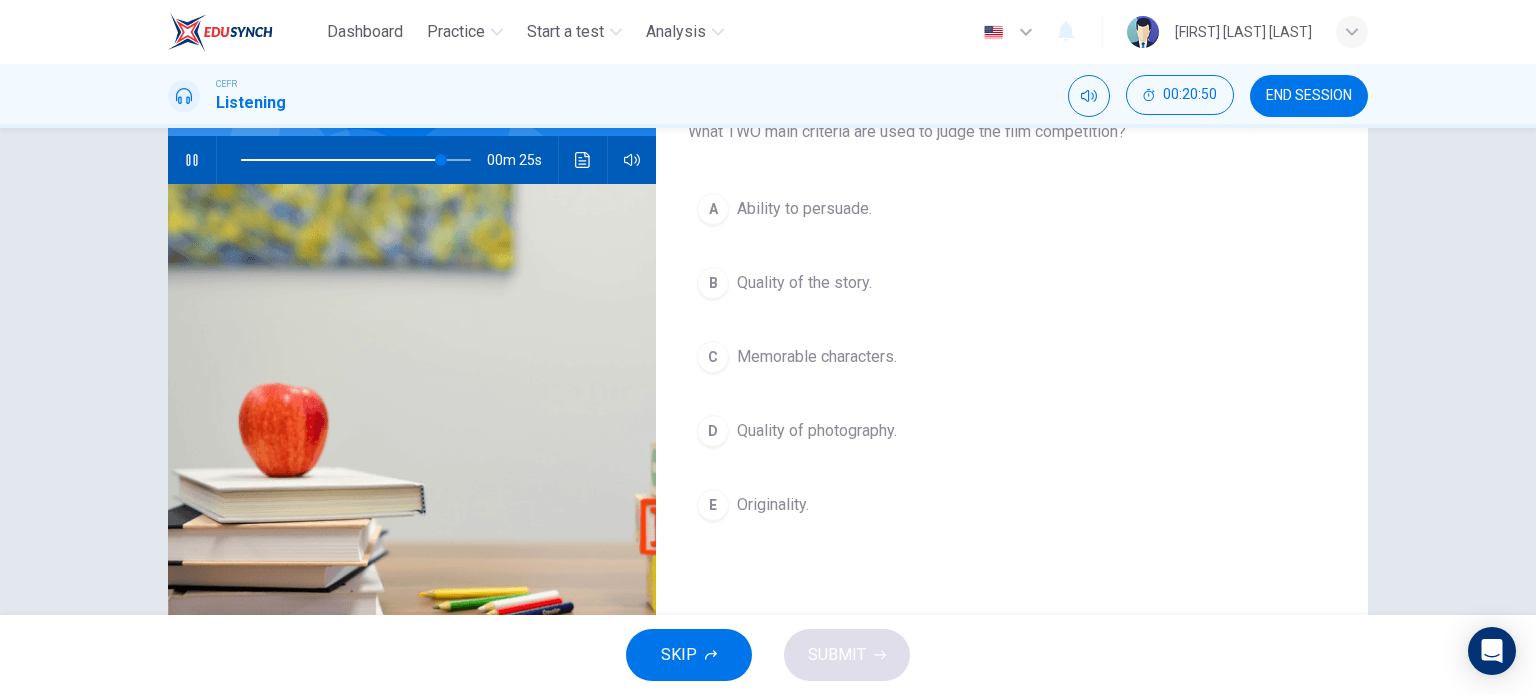 scroll, scrollTop: 200, scrollLeft: 0, axis: vertical 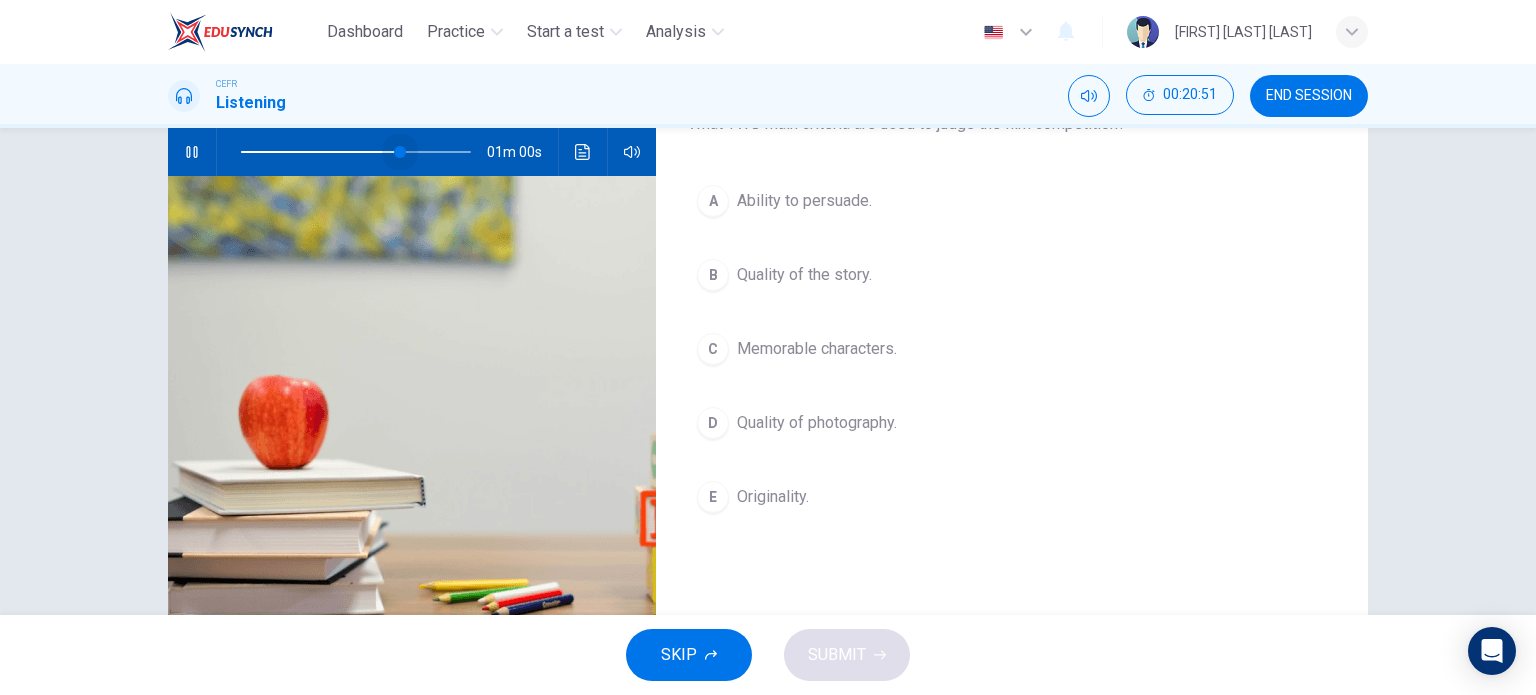 click at bounding box center [356, 152] 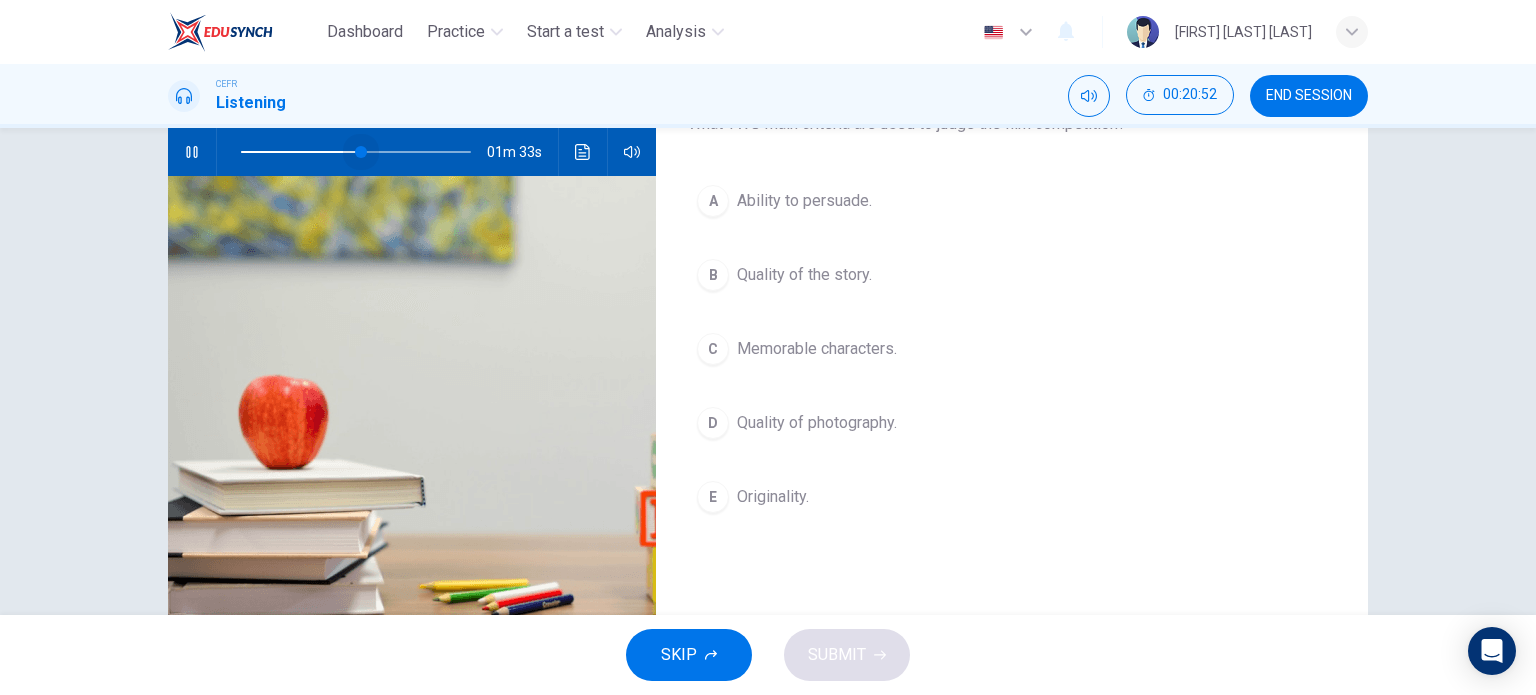 click at bounding box center [356, 152] 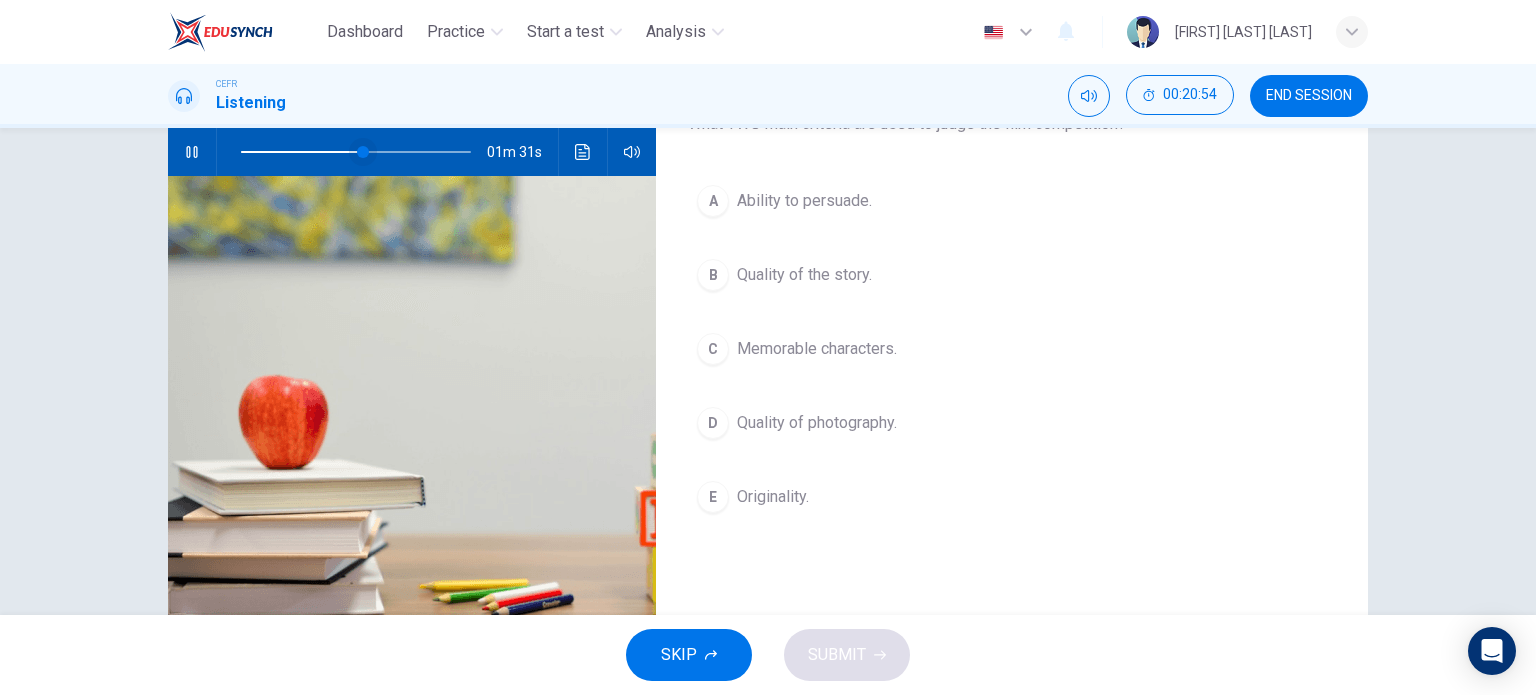 click at bounding box center (363, 152) 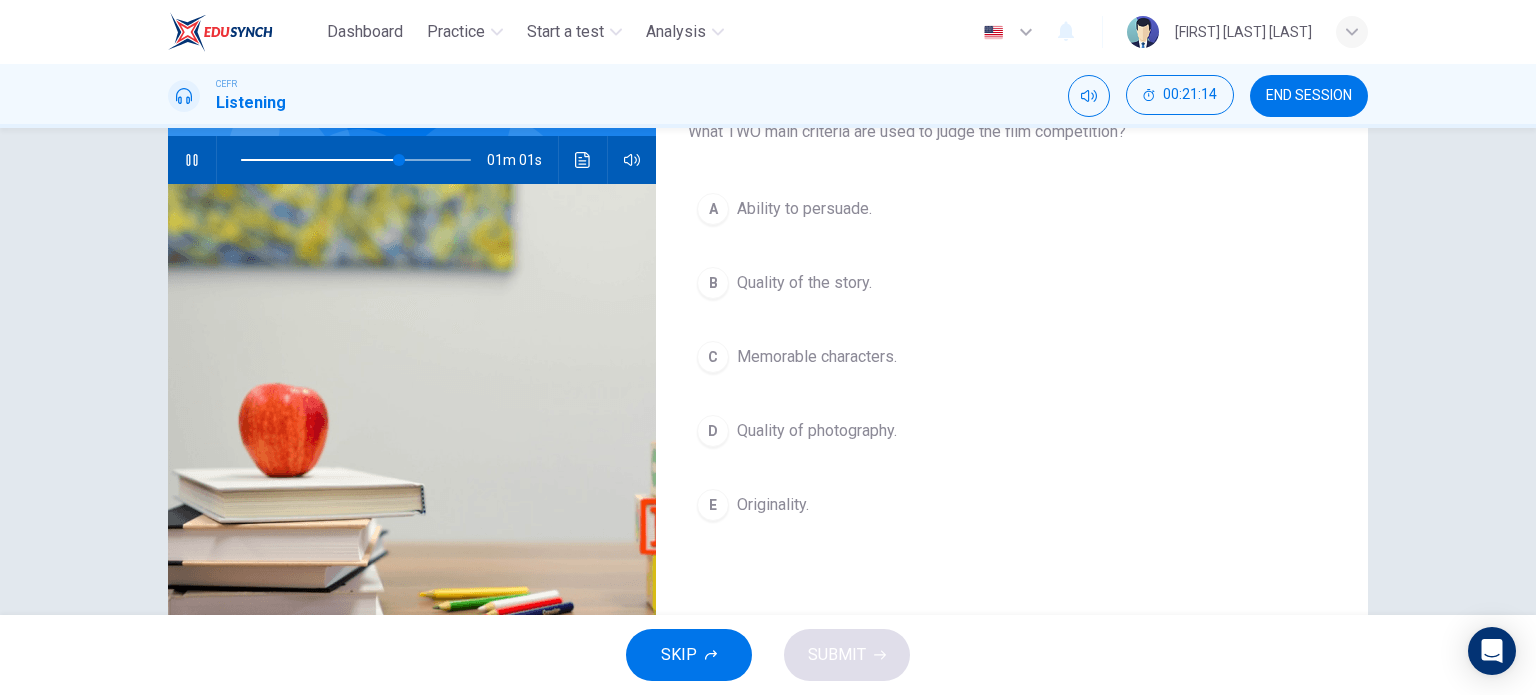 scroll, scrollTop: 200, scrollLeft: 0, axis: vertical 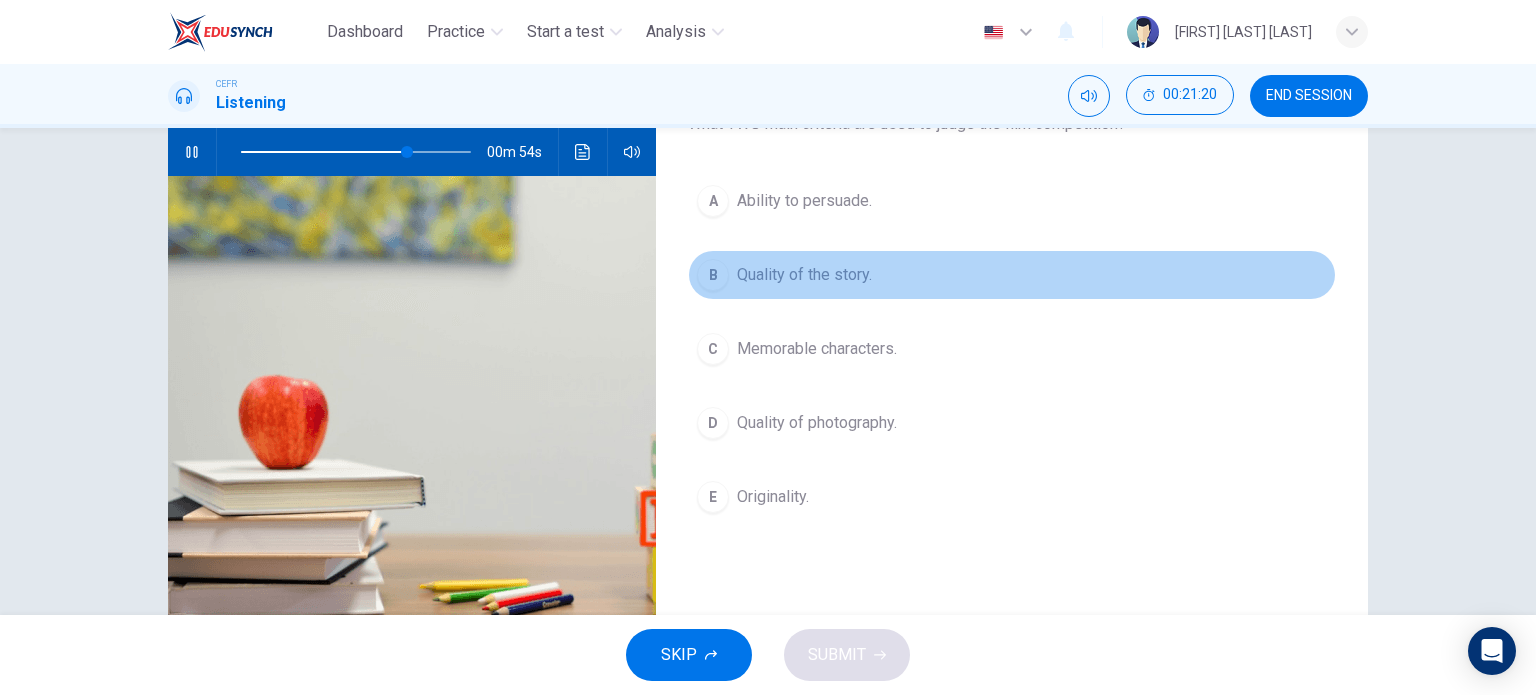 click on "Quality of the story." at bounding box center [804, 201] 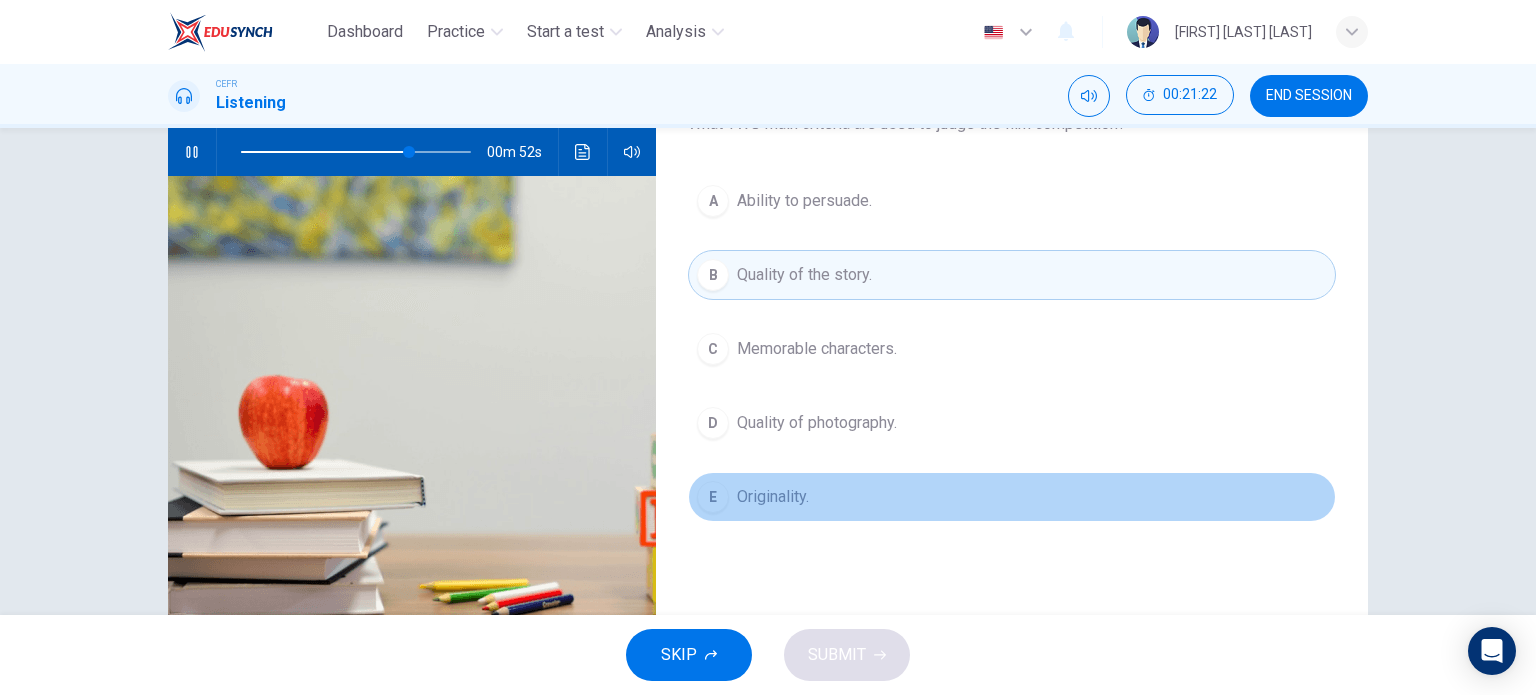click on "Originality." at bounding box center [804, 201] 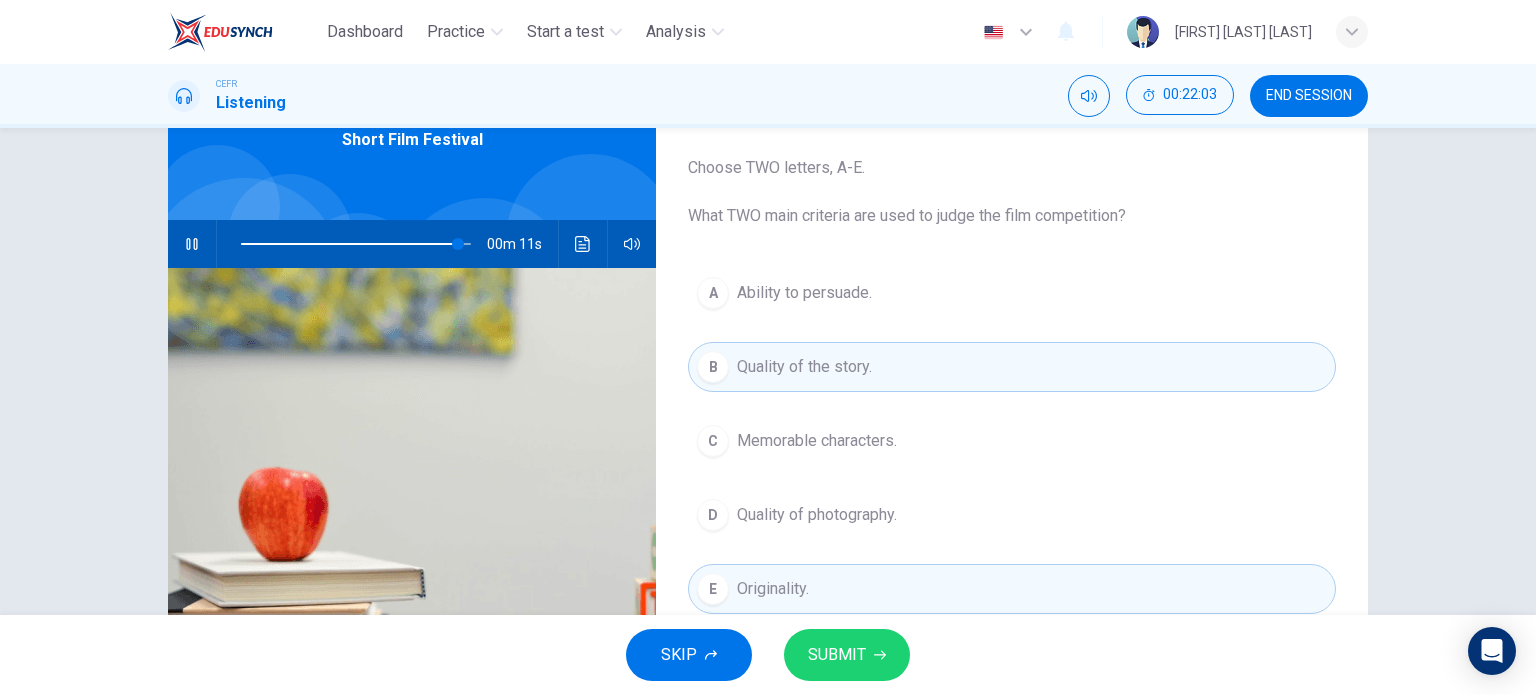 scroll, scrollTop: 100, scrollLeft: 0, axis: vertical 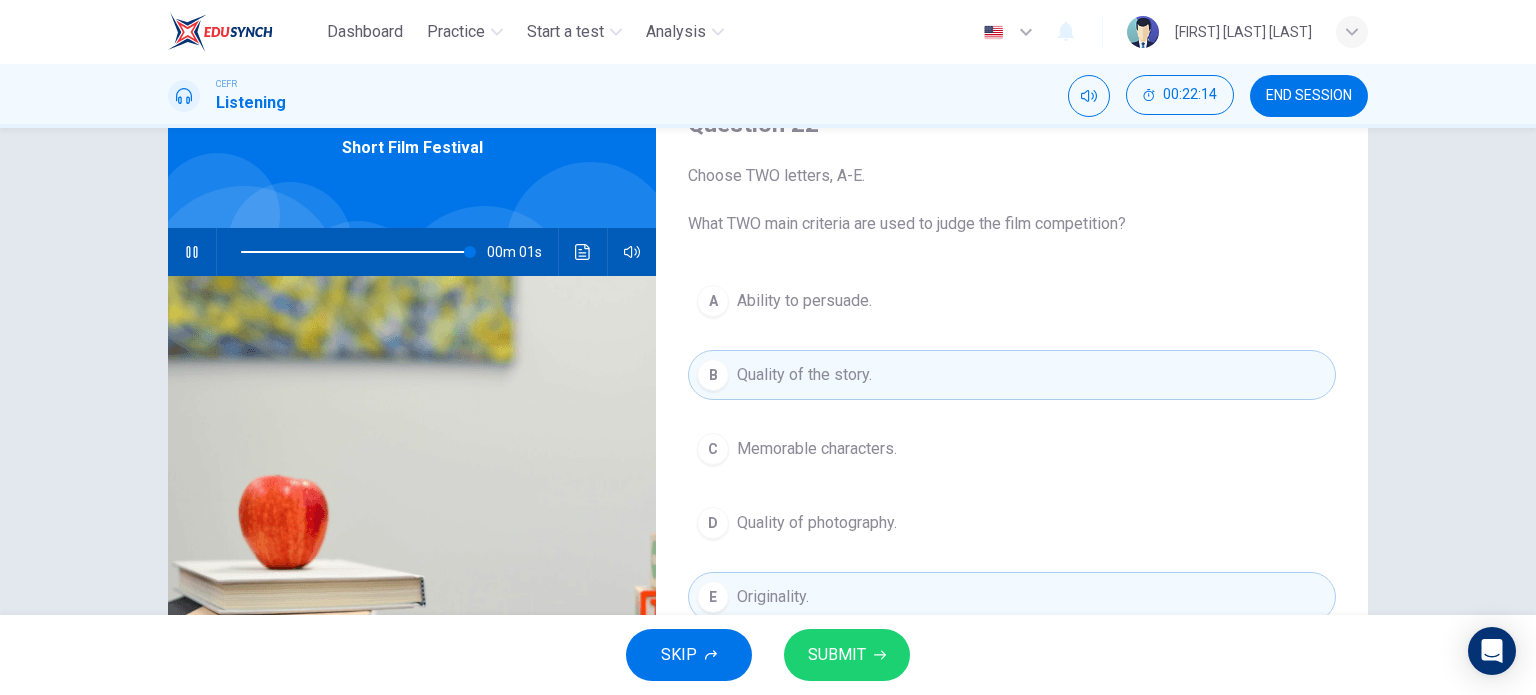 click at bounding box center [356, 252] 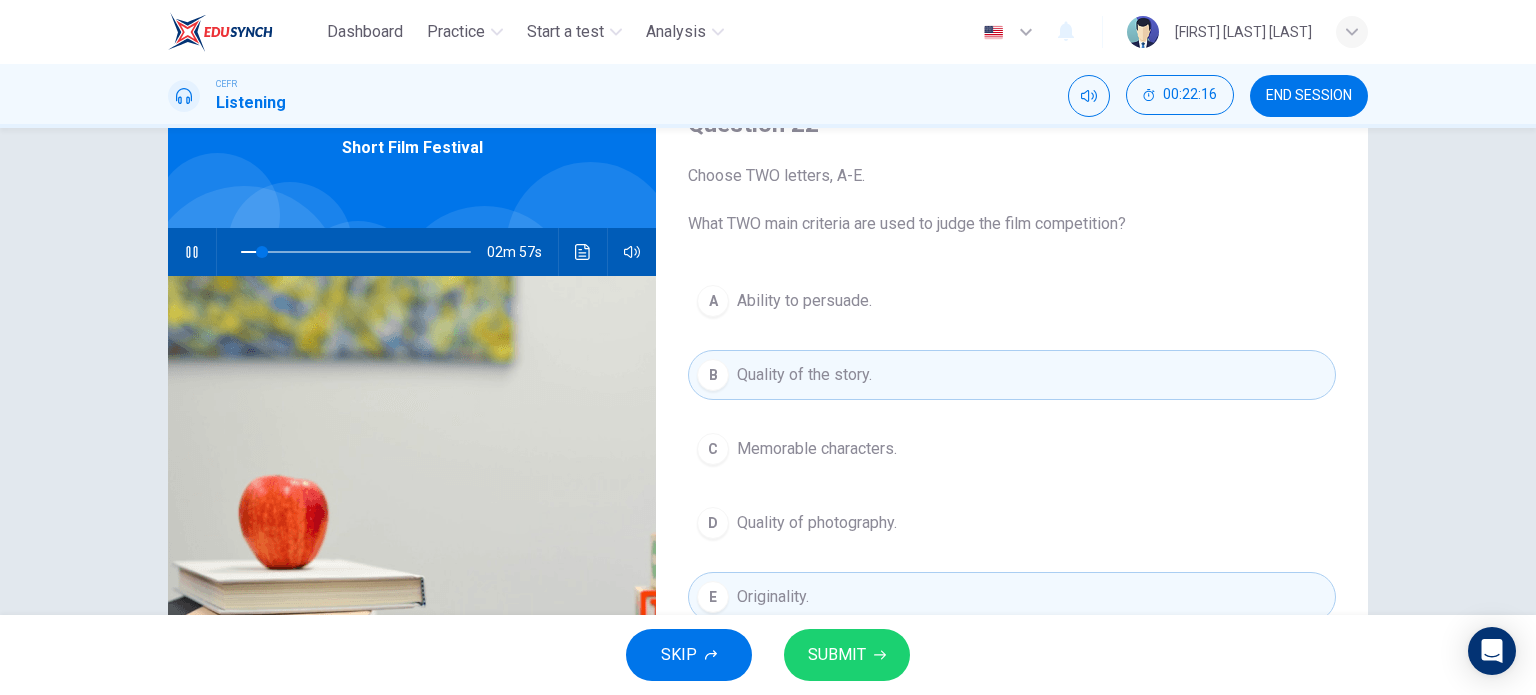 click at bounding box center [192, 252] 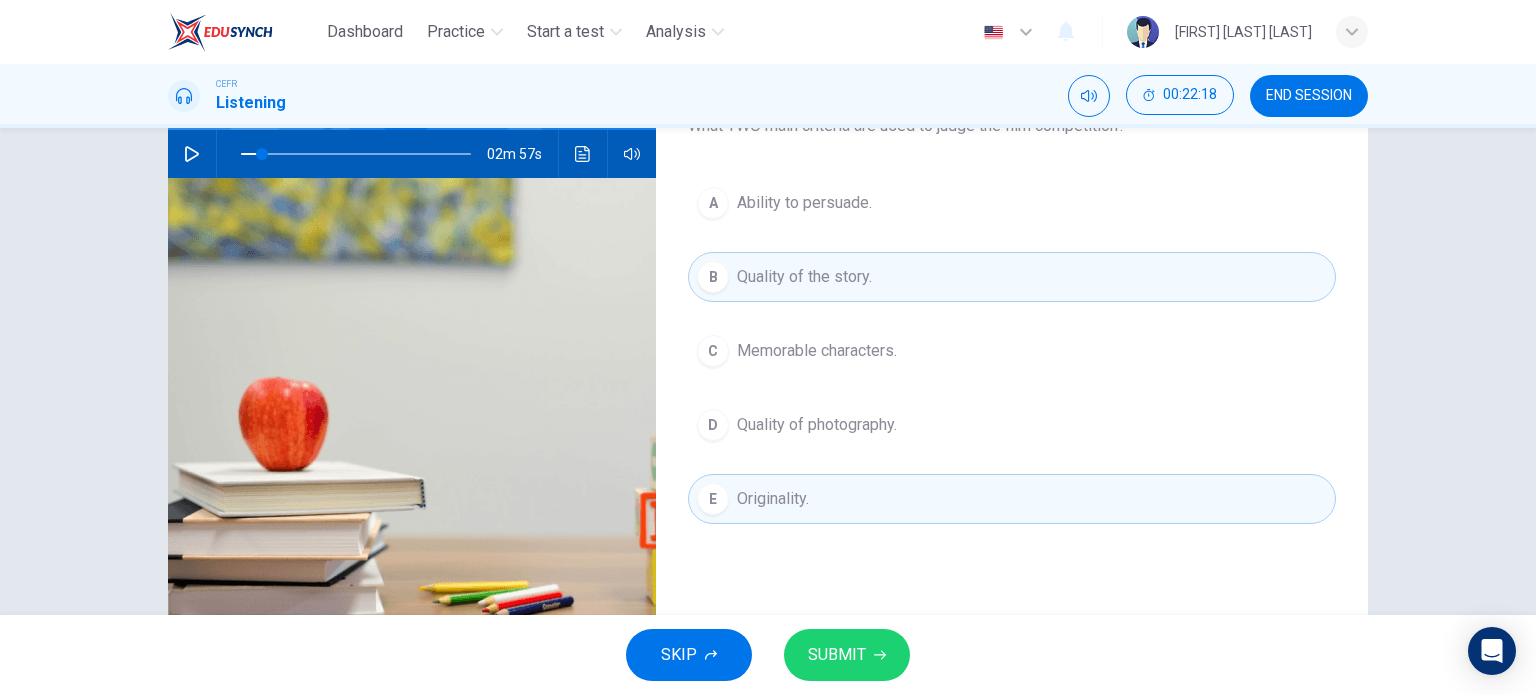 scroll, scrollTop: 200, scrollLeft: 0, axis: vertical 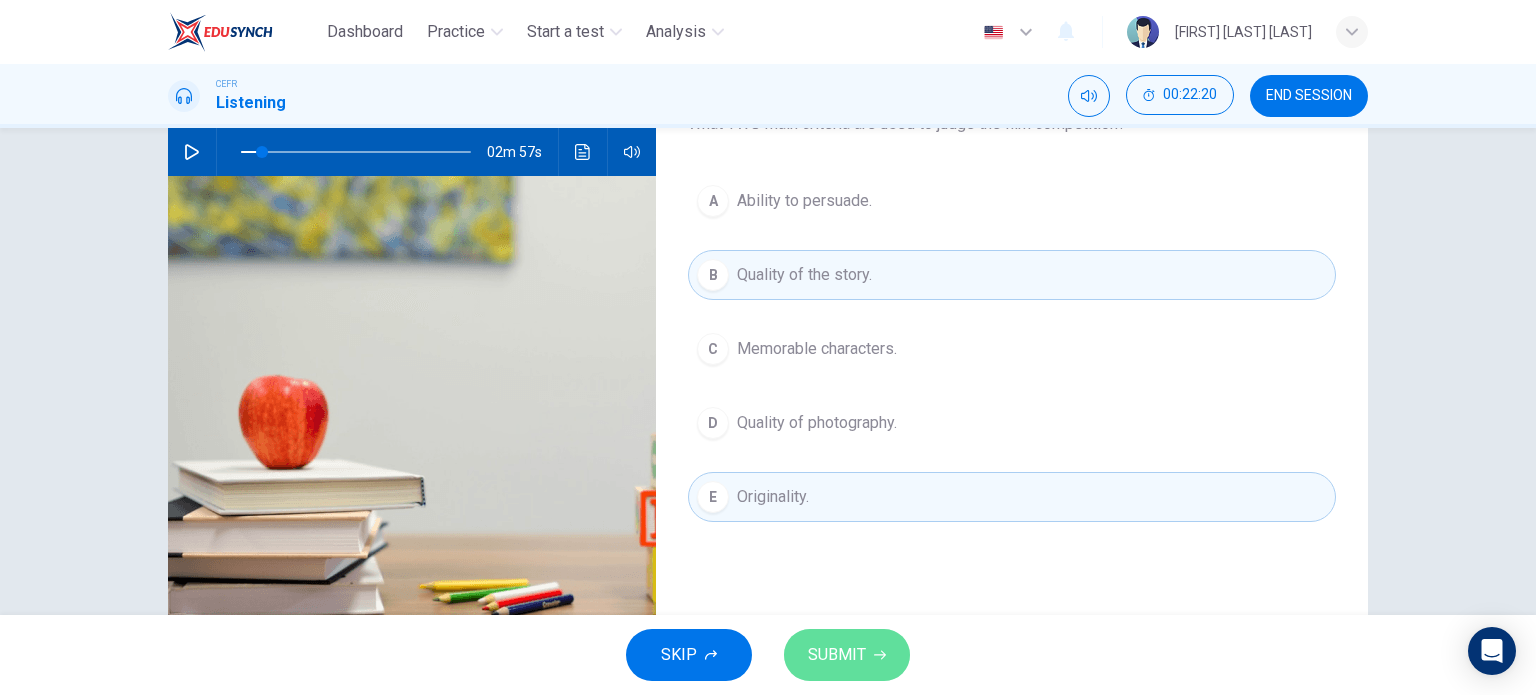 click on "SUBMIT" at bounding box center [847, 655] 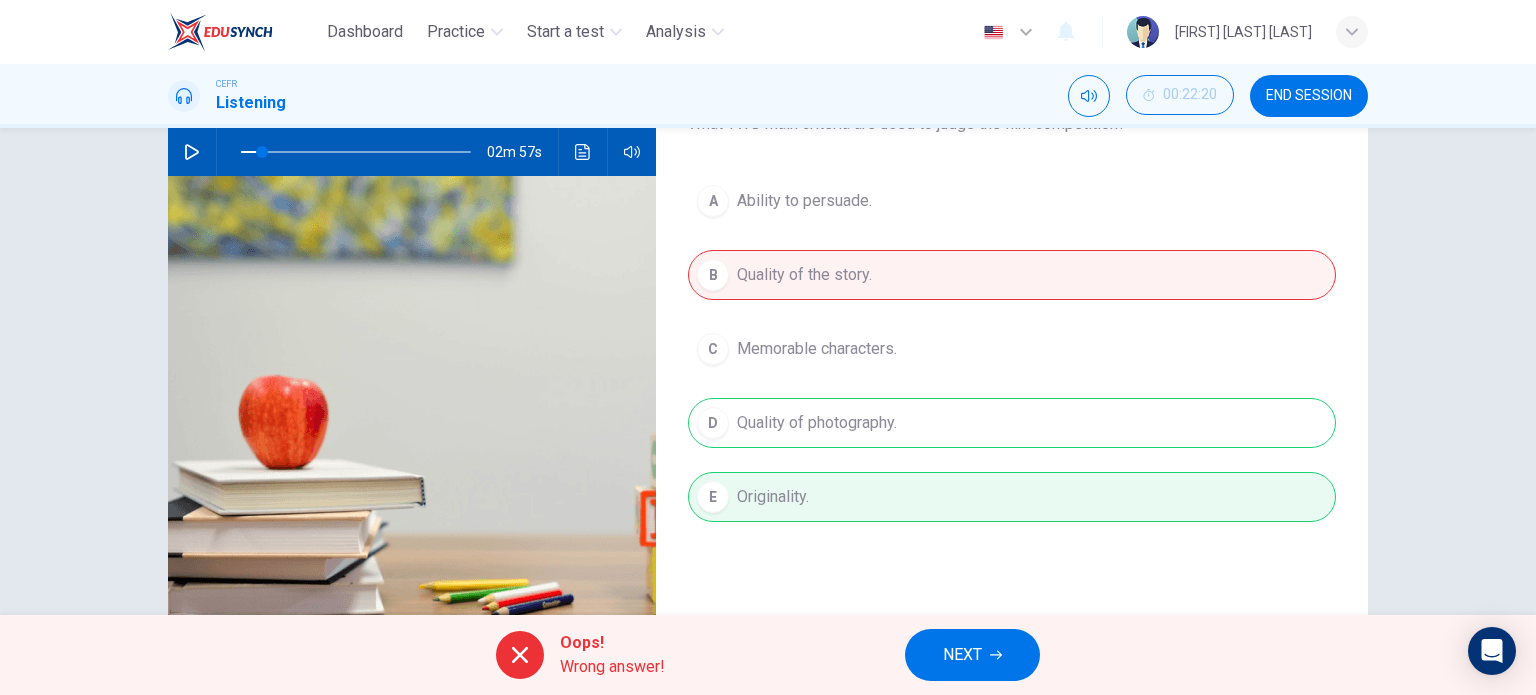 click on "NEXT" at bounding box center [962, 655] 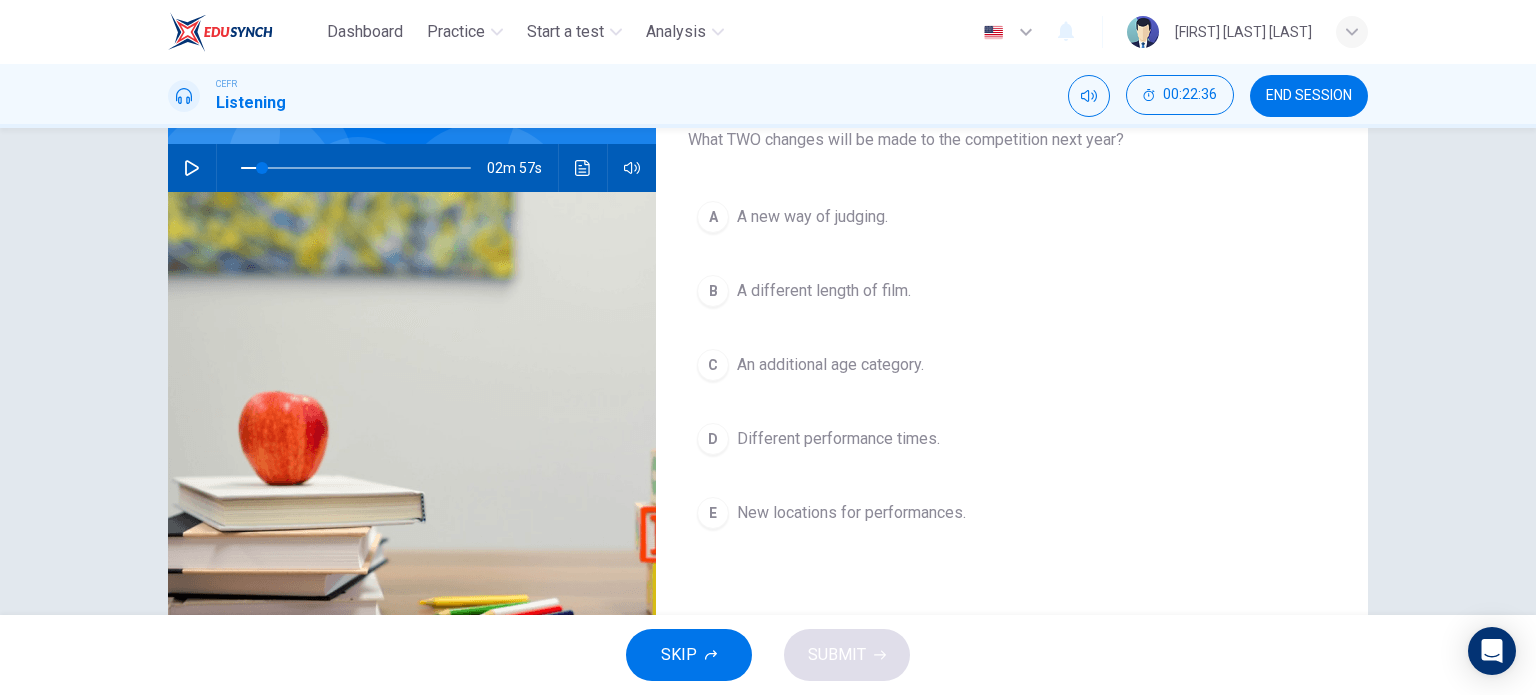 scroll, scrollTop: 188, scrollLeft: 0, axis: vertical 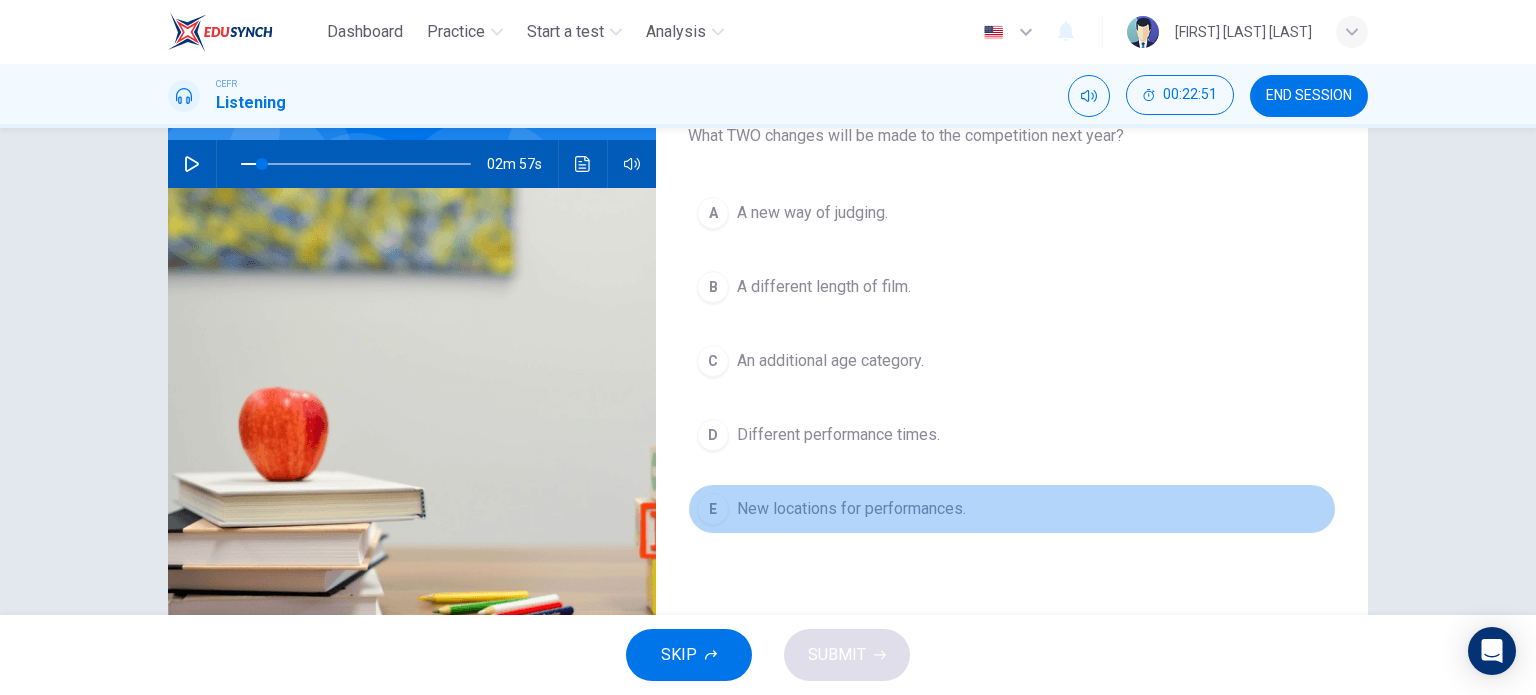 click on "New locations for performances." at bounding box center (812, 213) 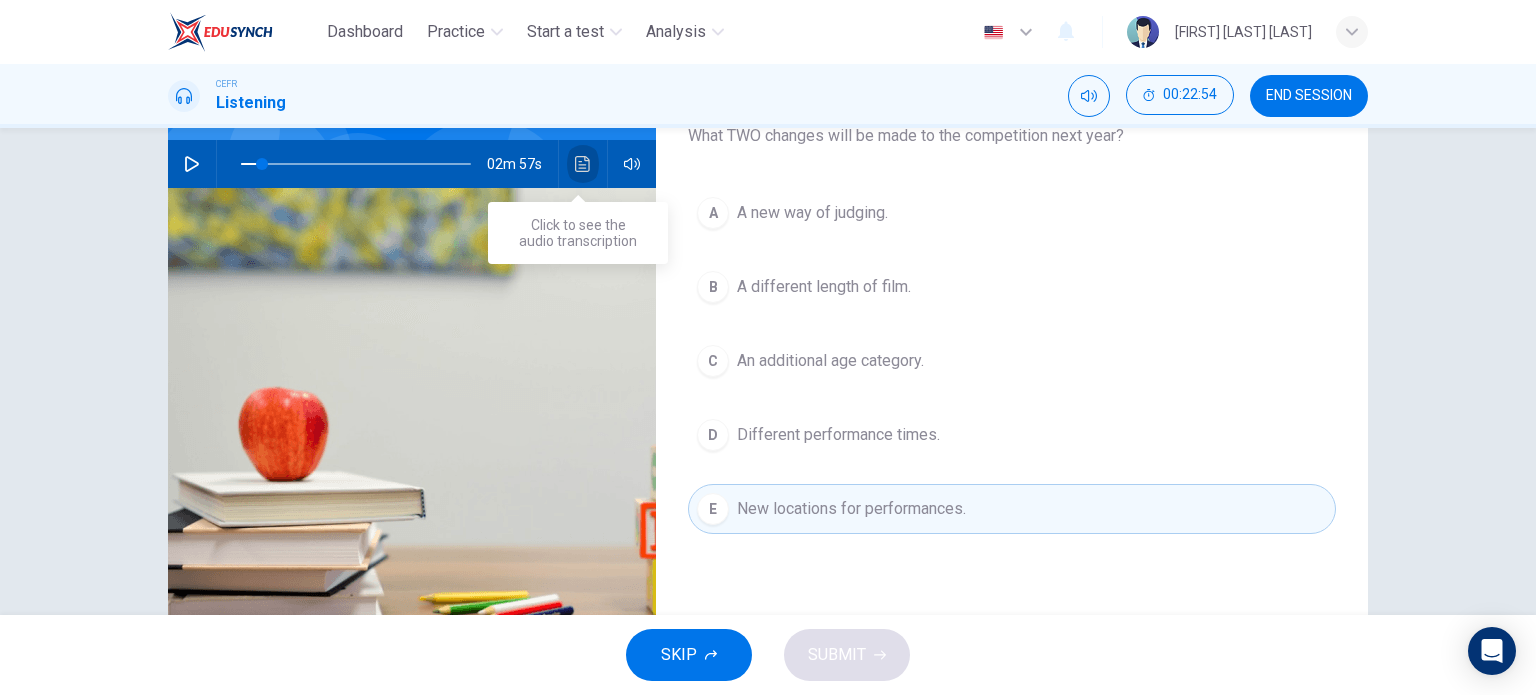 click at bounding box center (583, 164) 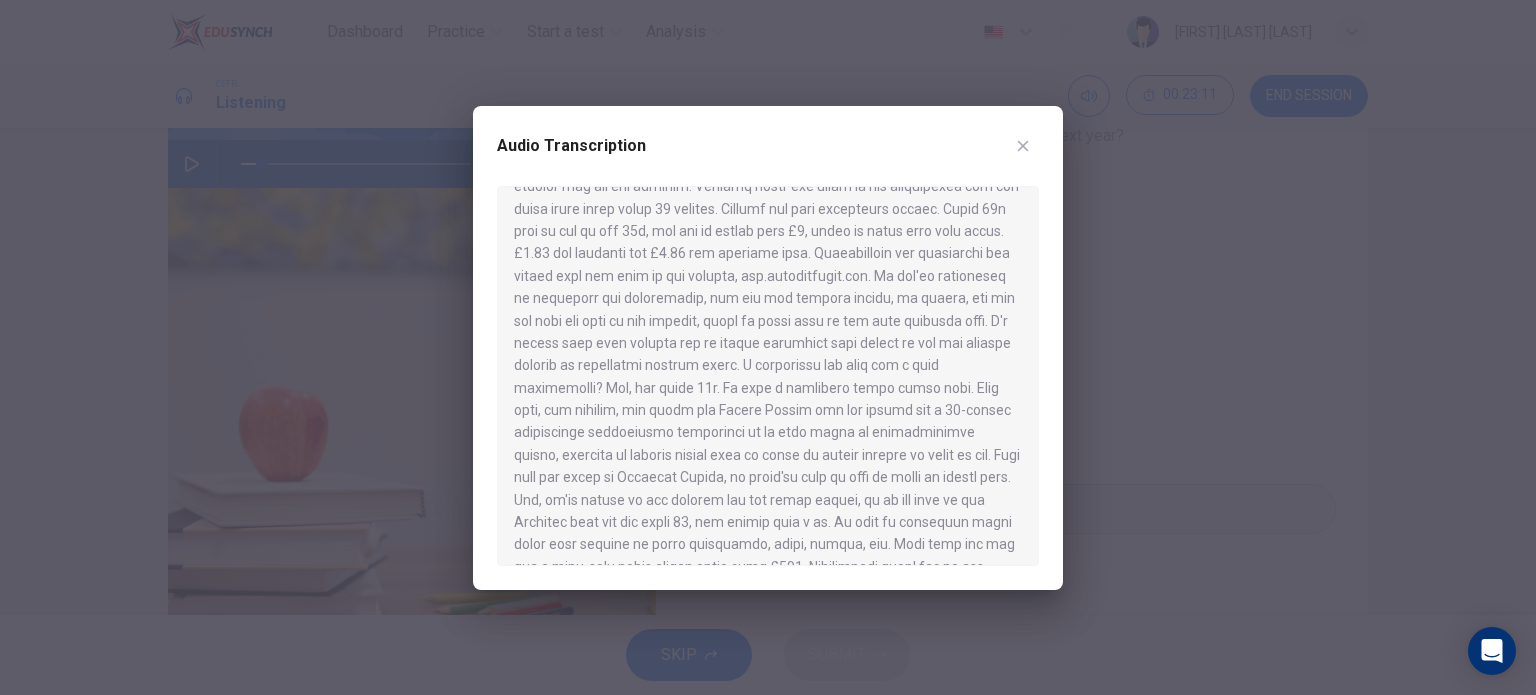 scroll, scrollTop: 292, scrollLeft: 0, axis: vertical 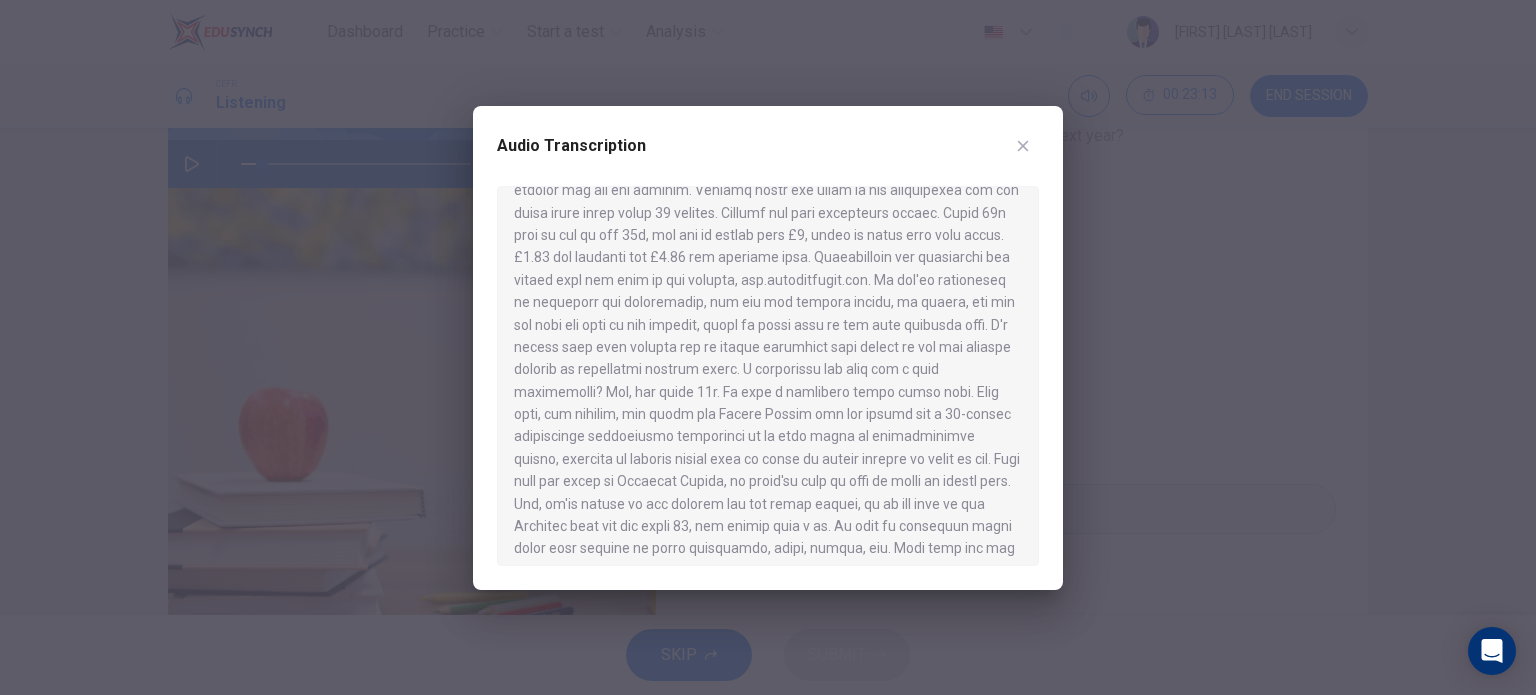 click at bounding box center [1023, 146] 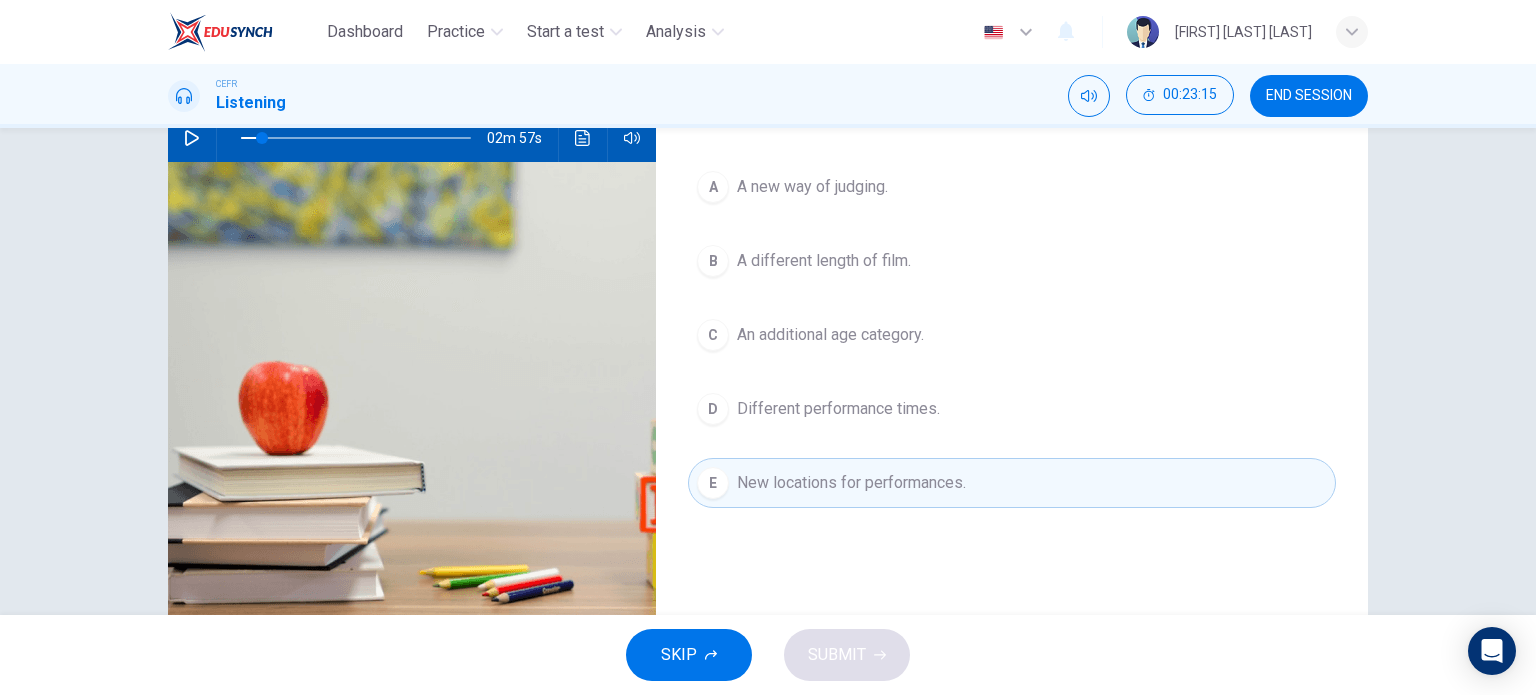 scroll, scrollTop: 188, scrollLeft: 0, axis: vertical 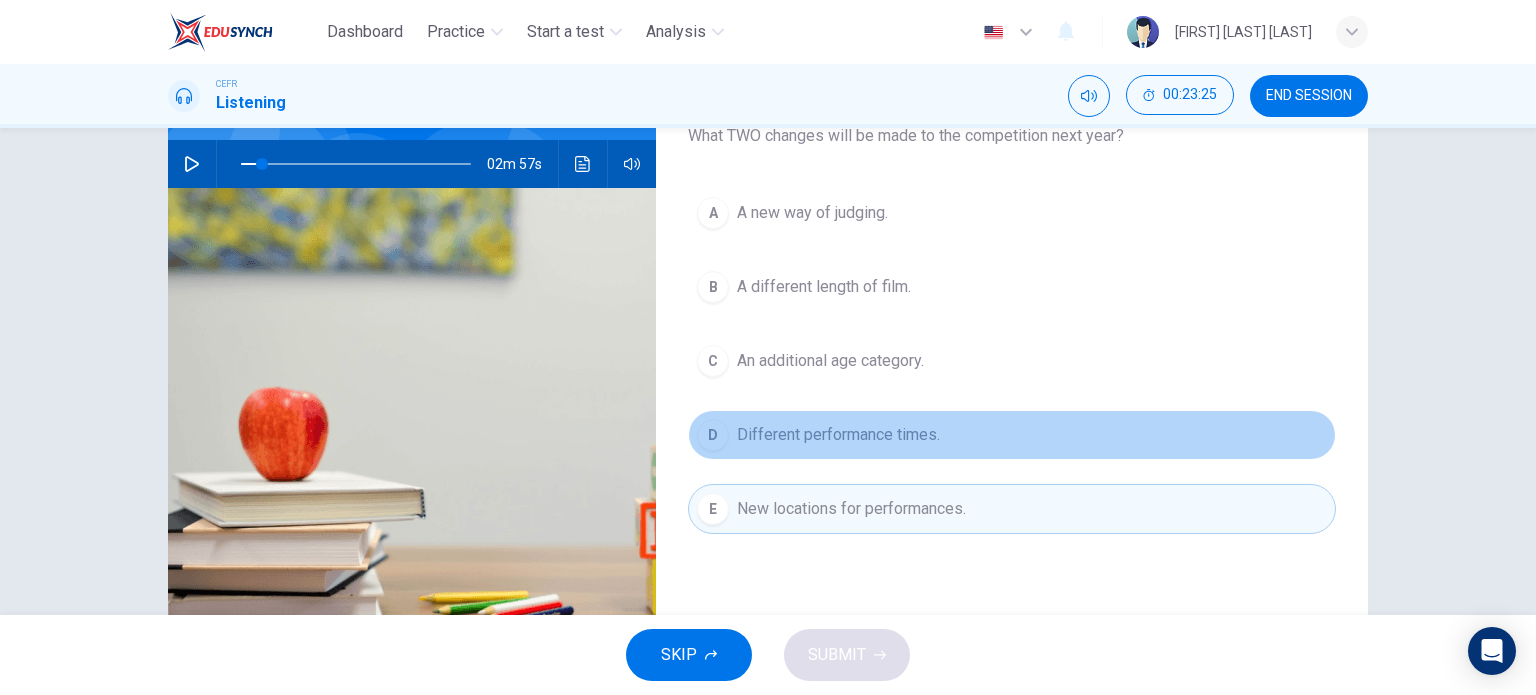 click on "Different performance times." at bounding box center [812, 213] 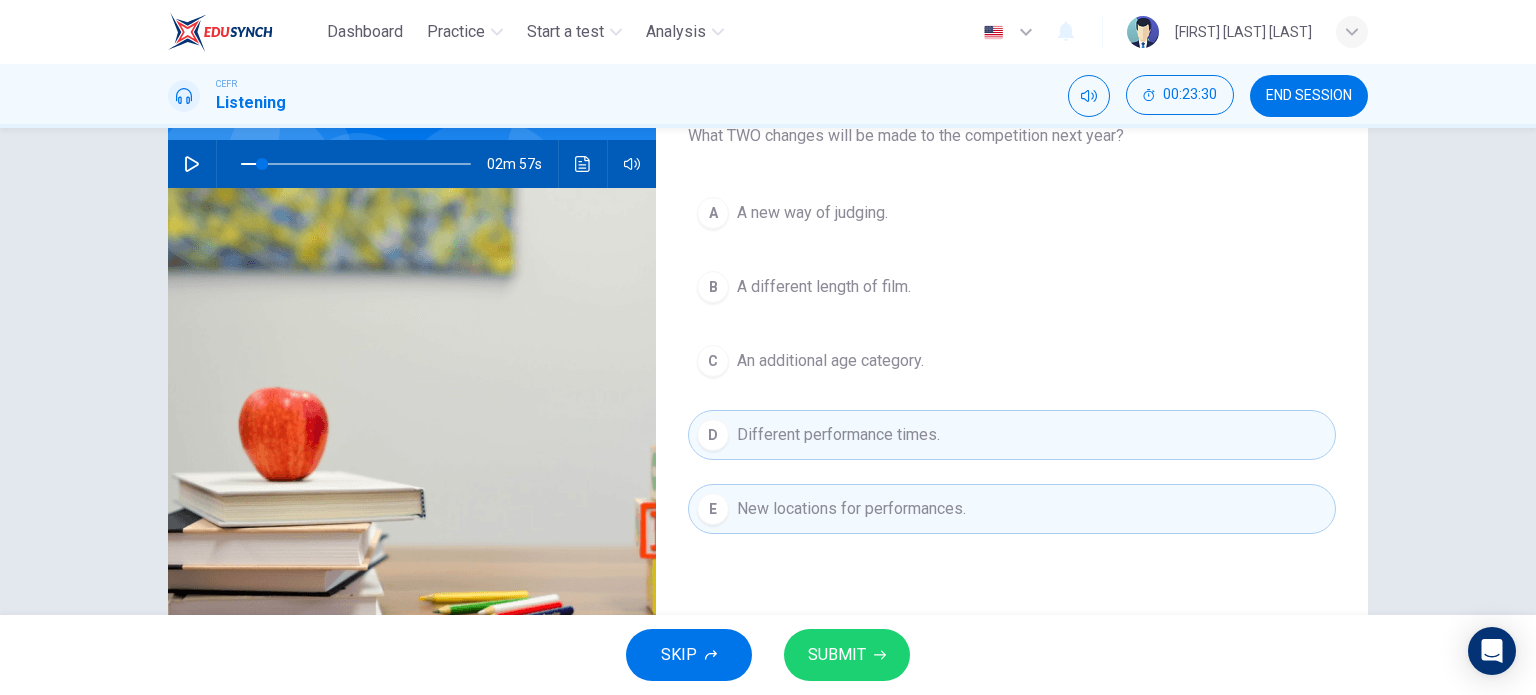 click on "A A new way of judging." at bounding box center (1012, 213) 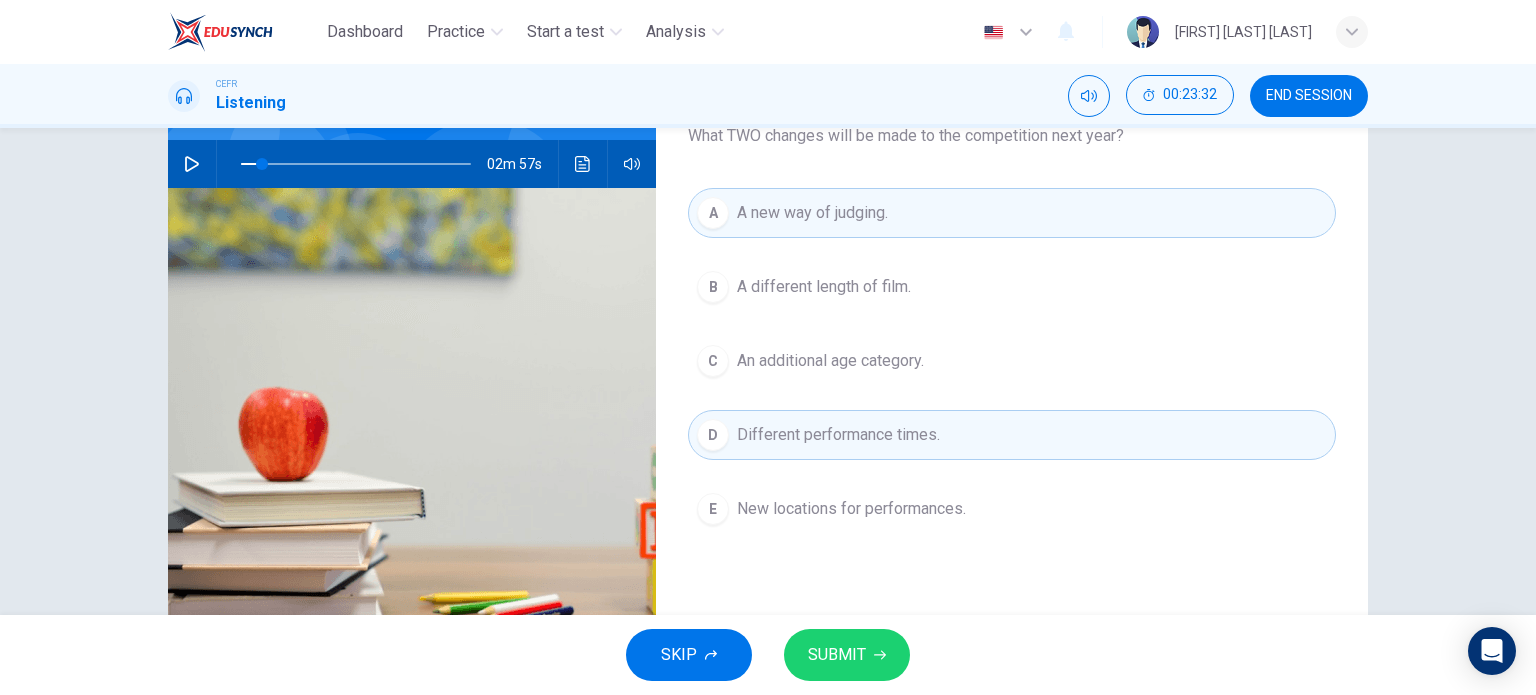 click on "A different length of film." at bounding box center (824, 287) 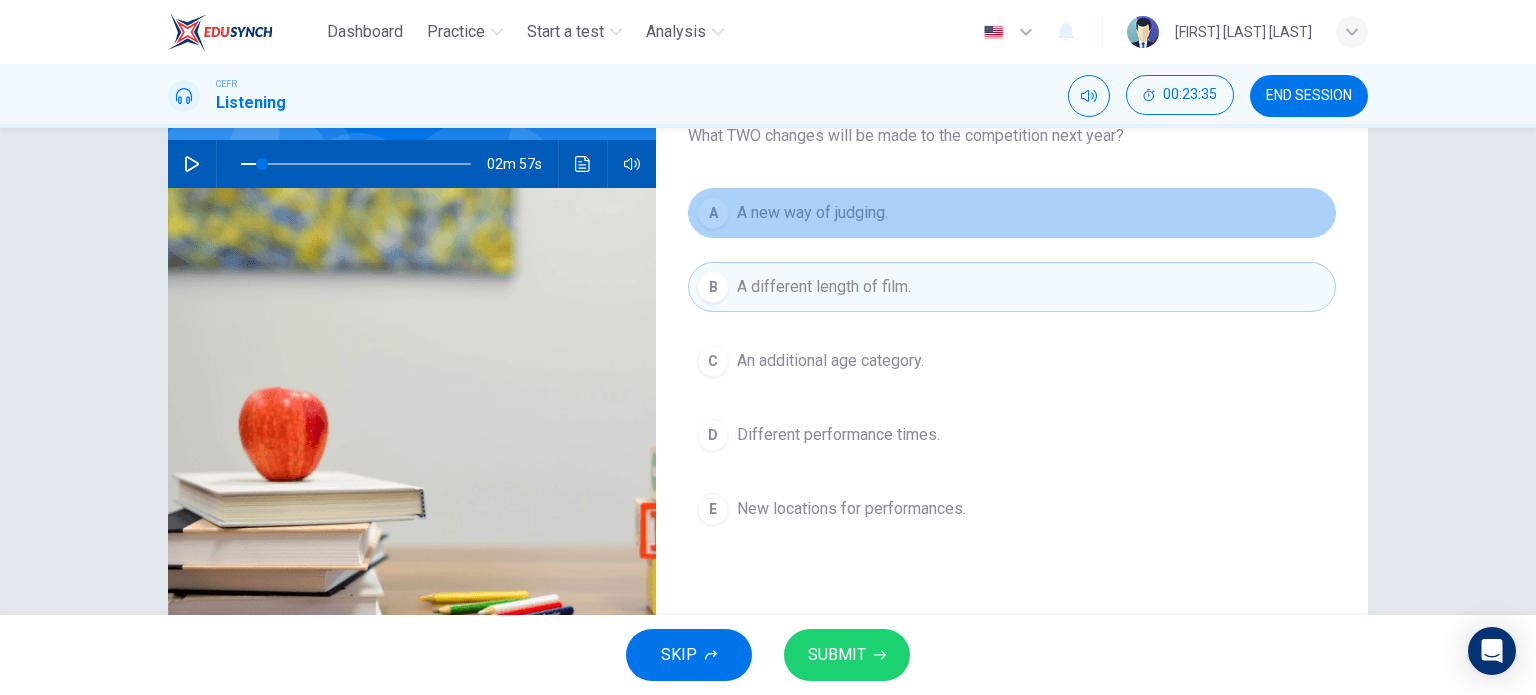 click on "A new way of judging." at bounding box center (812, 213) 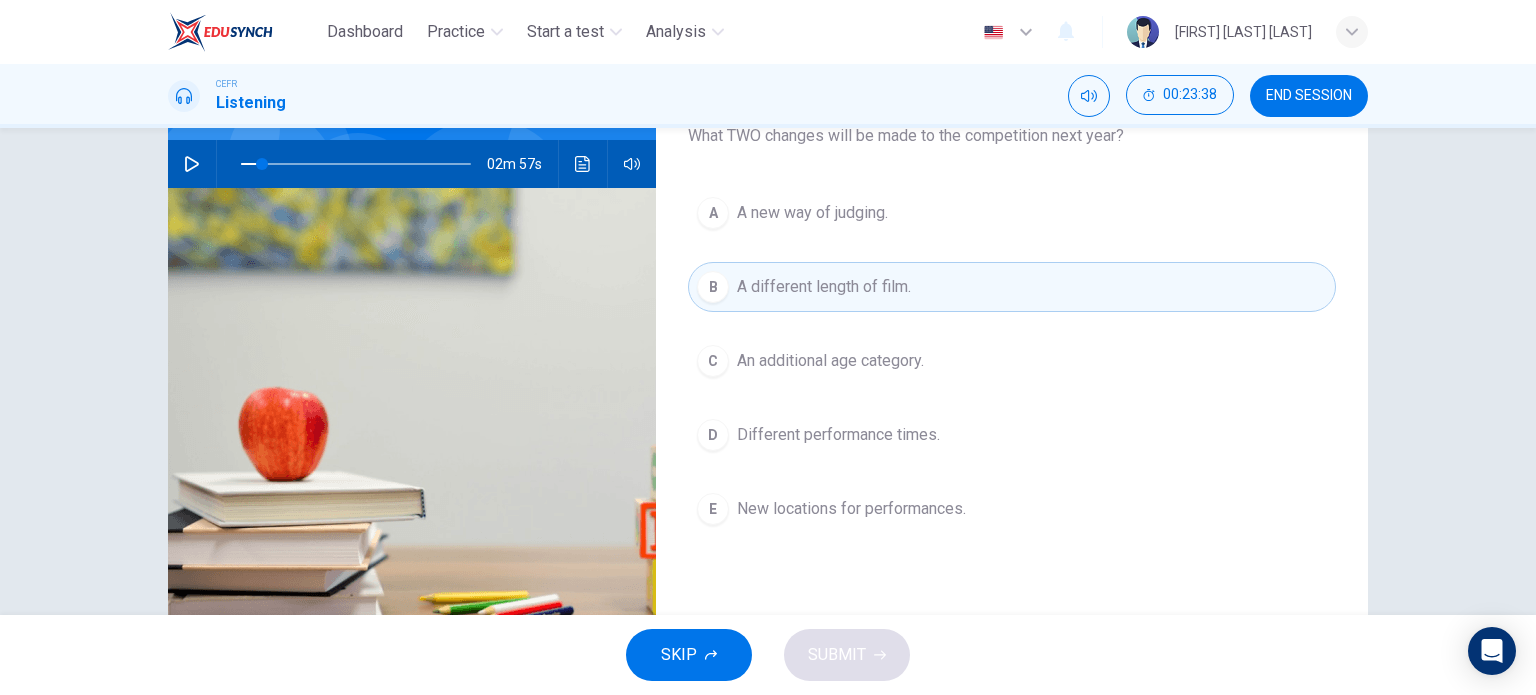 click on "New locations for performances." at bounding box center [812, 213] 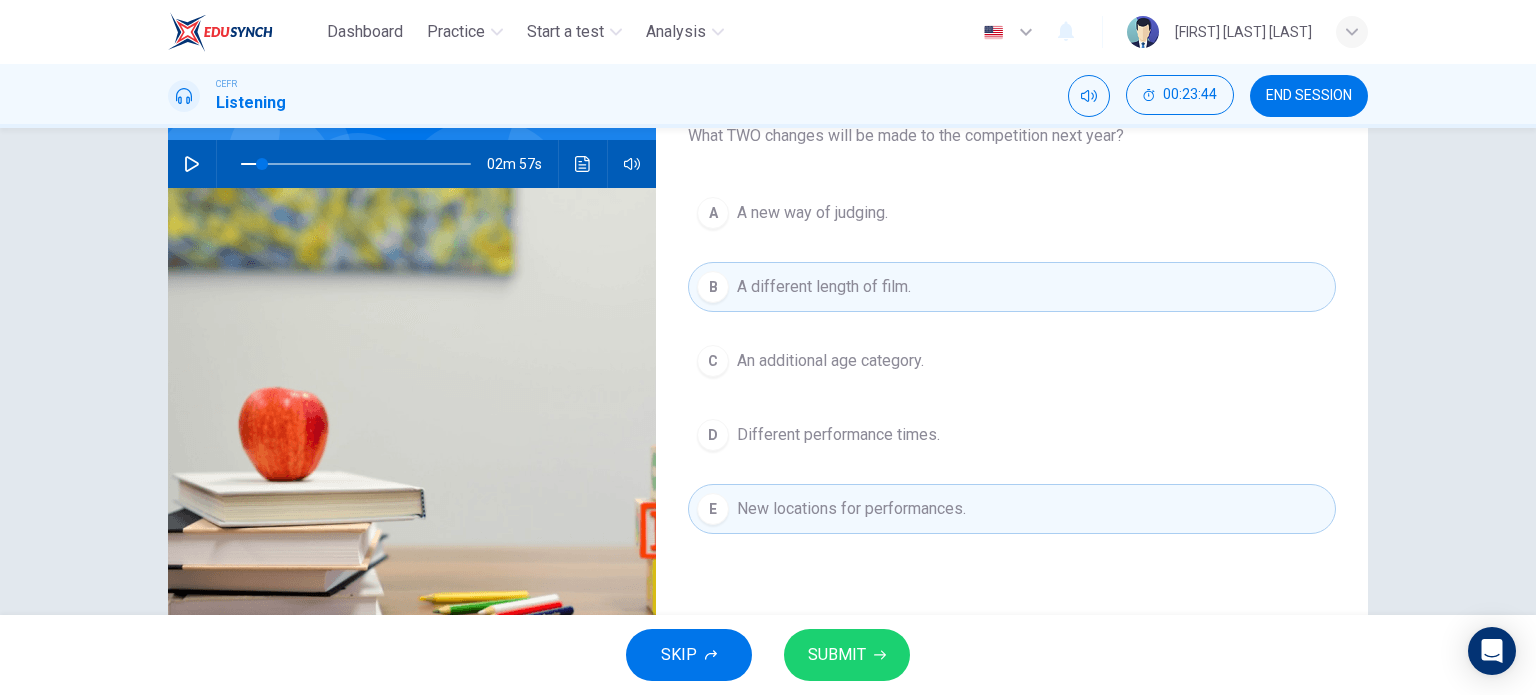click on "Different performance times." at bounding box center (812, 213) 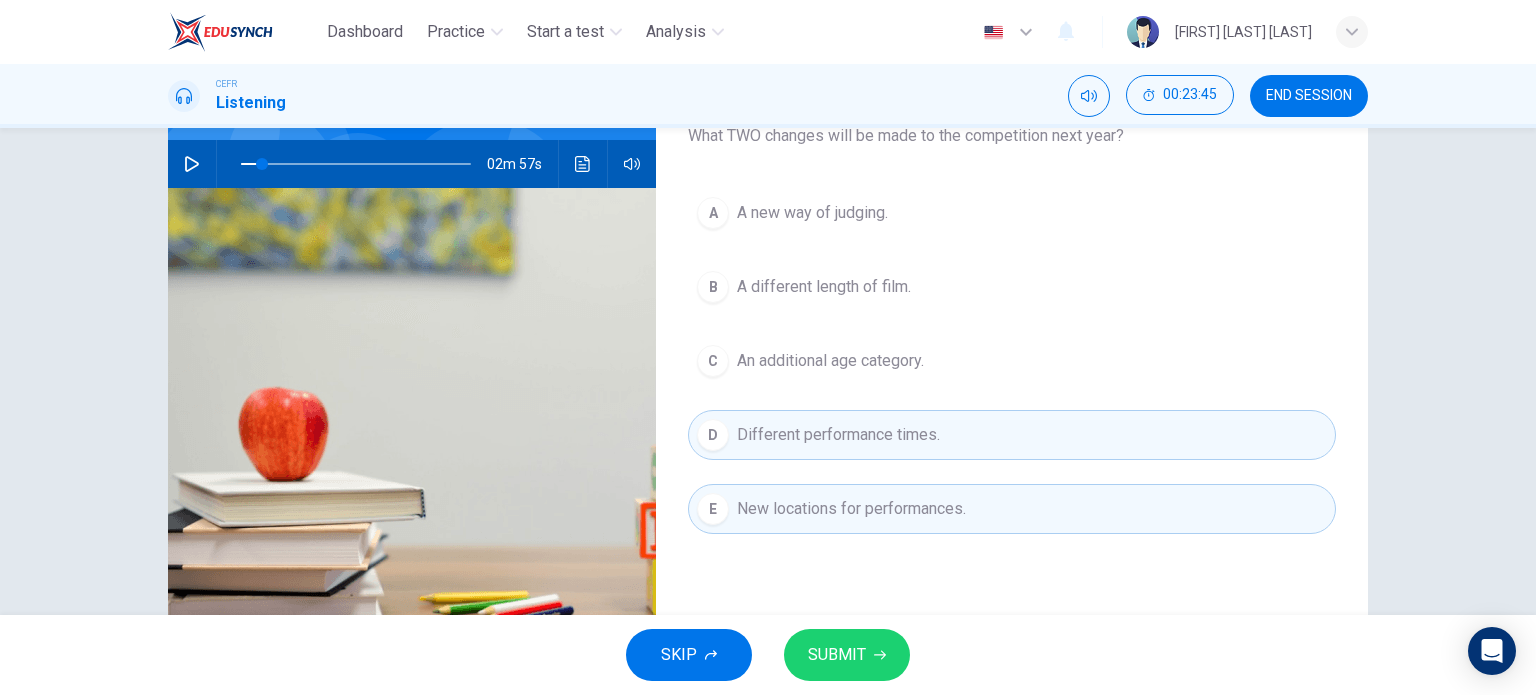 click on "SUBMIT" at bounding box center (837, 655) 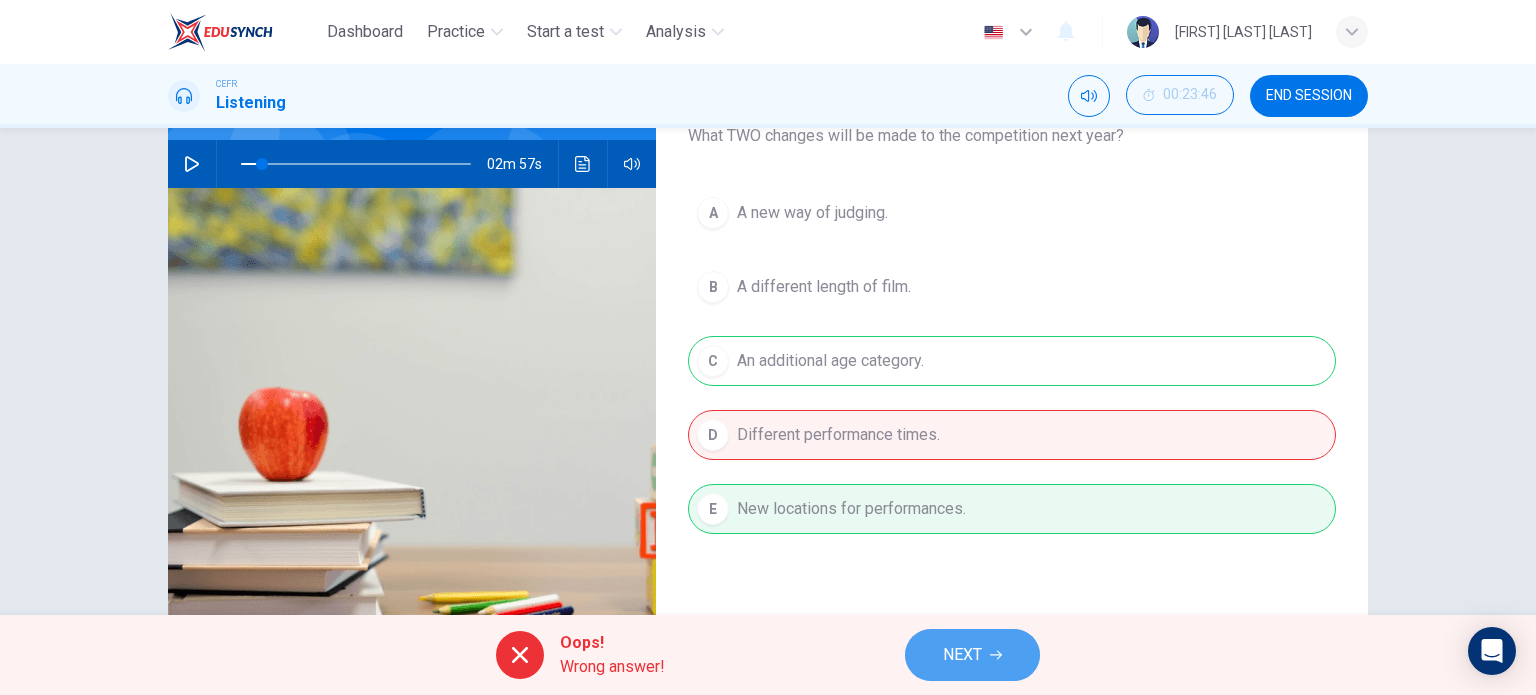 click at bounding box center [996, 655] 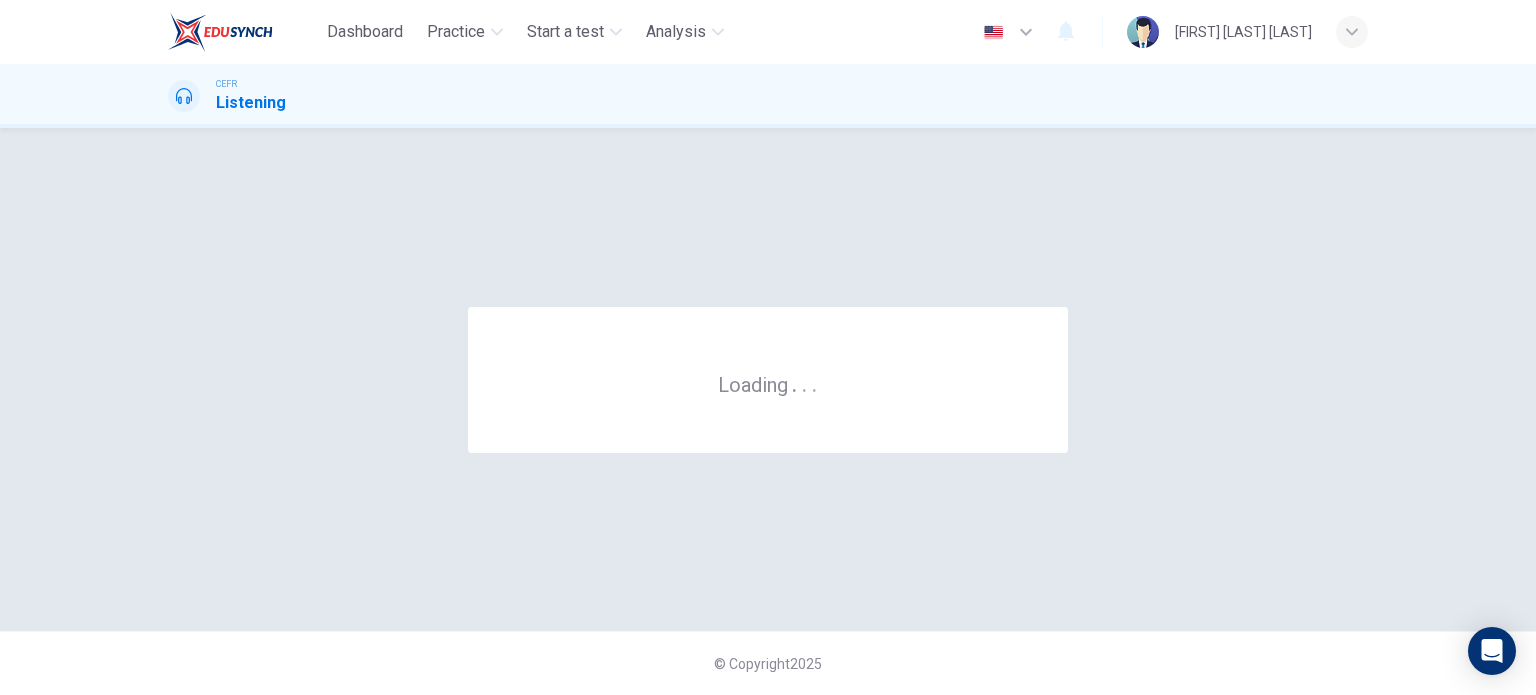 scroll, scrollTop: 0, scrollLeft: 0, axis: both 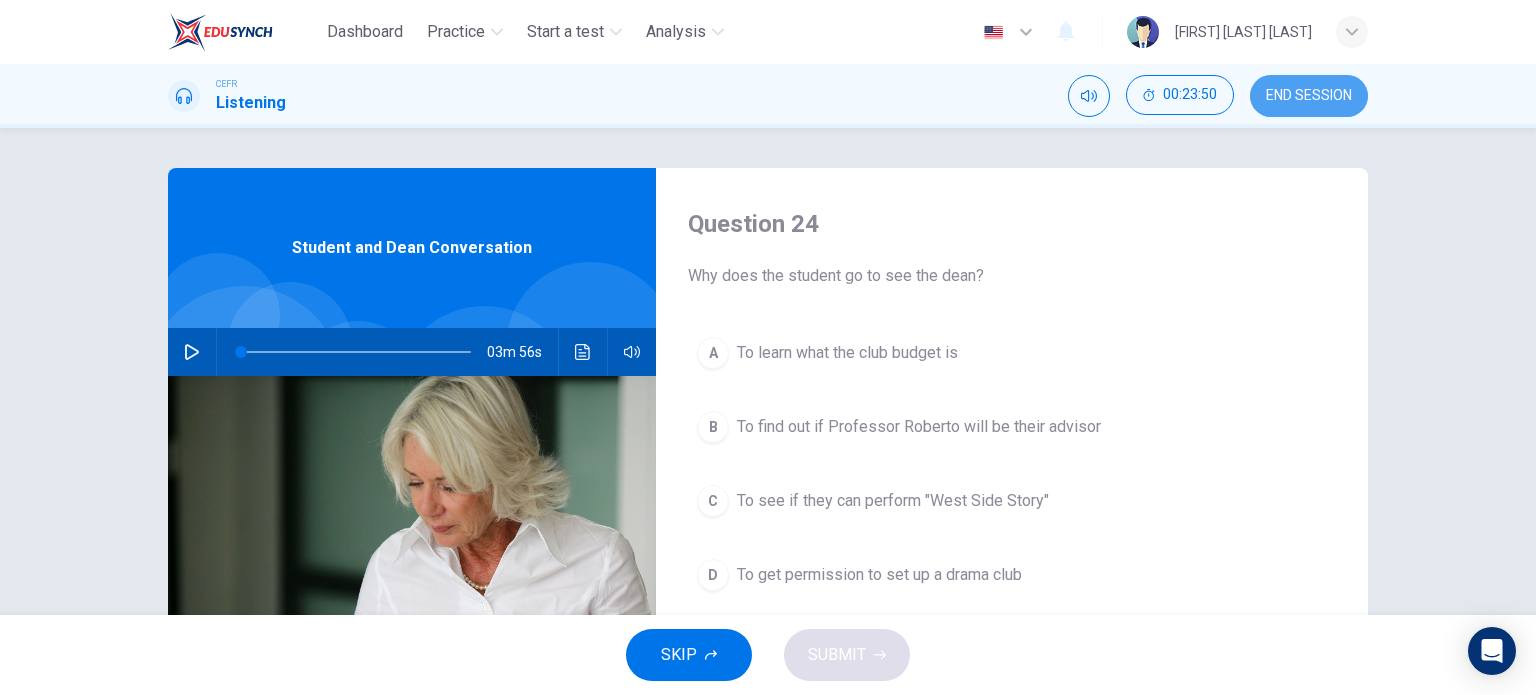 click on "END SESSION" at bounding box center (1309, 96) 